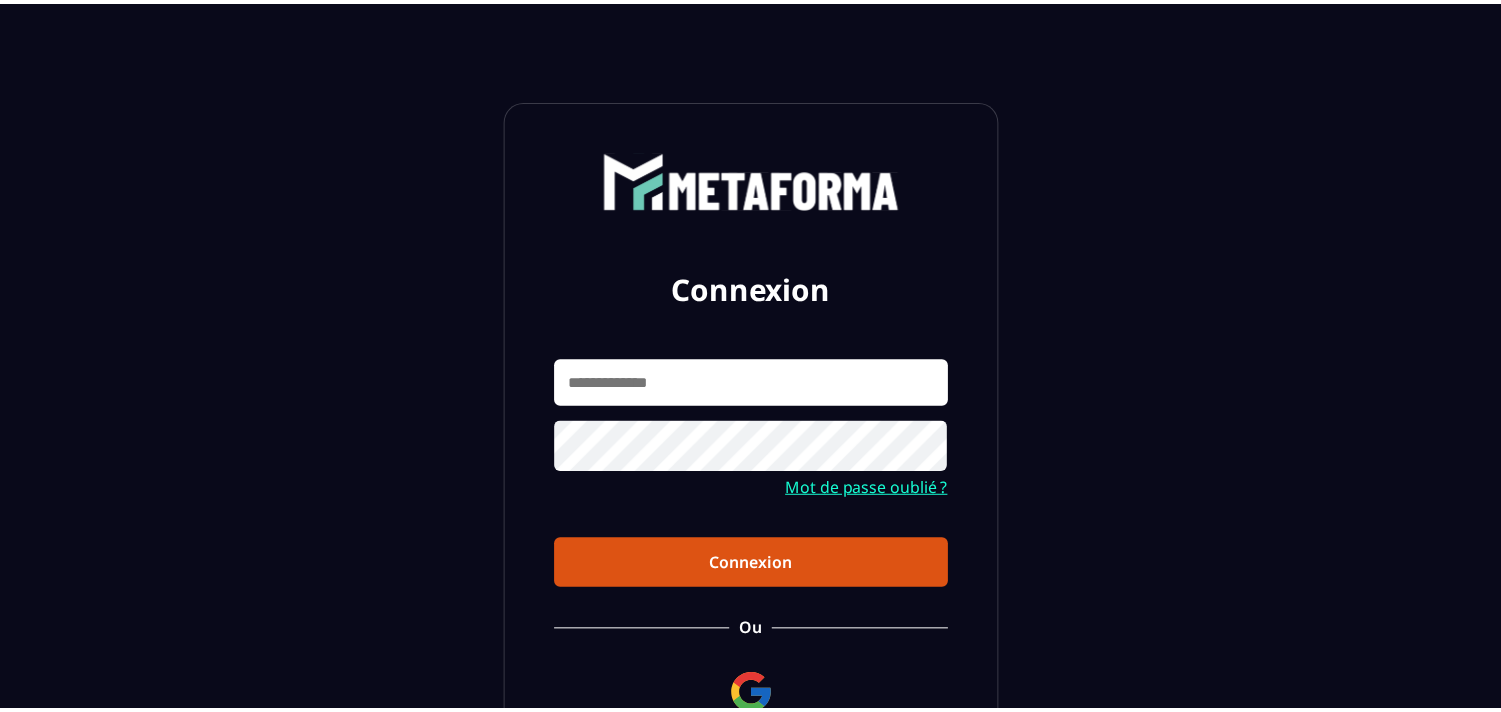 scroll, scrollTop: 0, scrollLeft: 0, axis: both 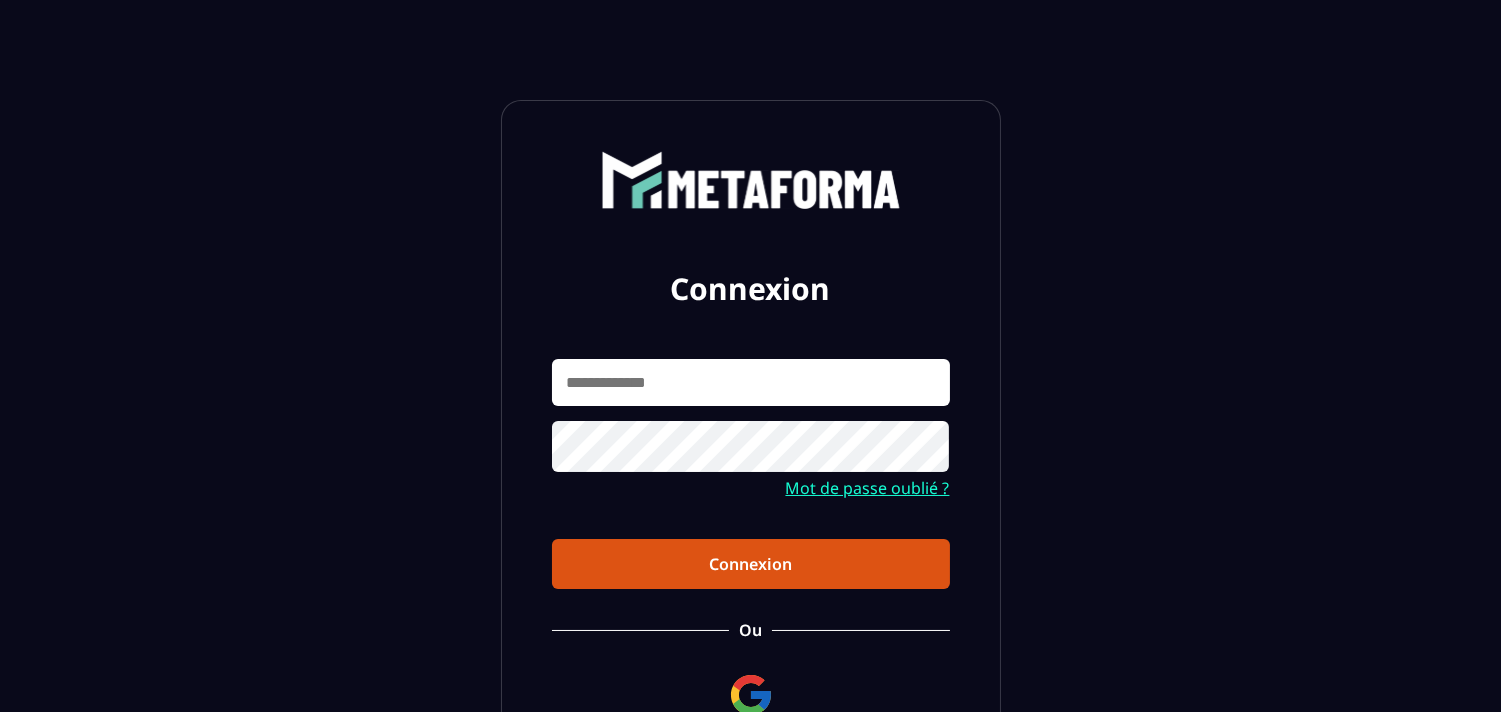 type on "**********" 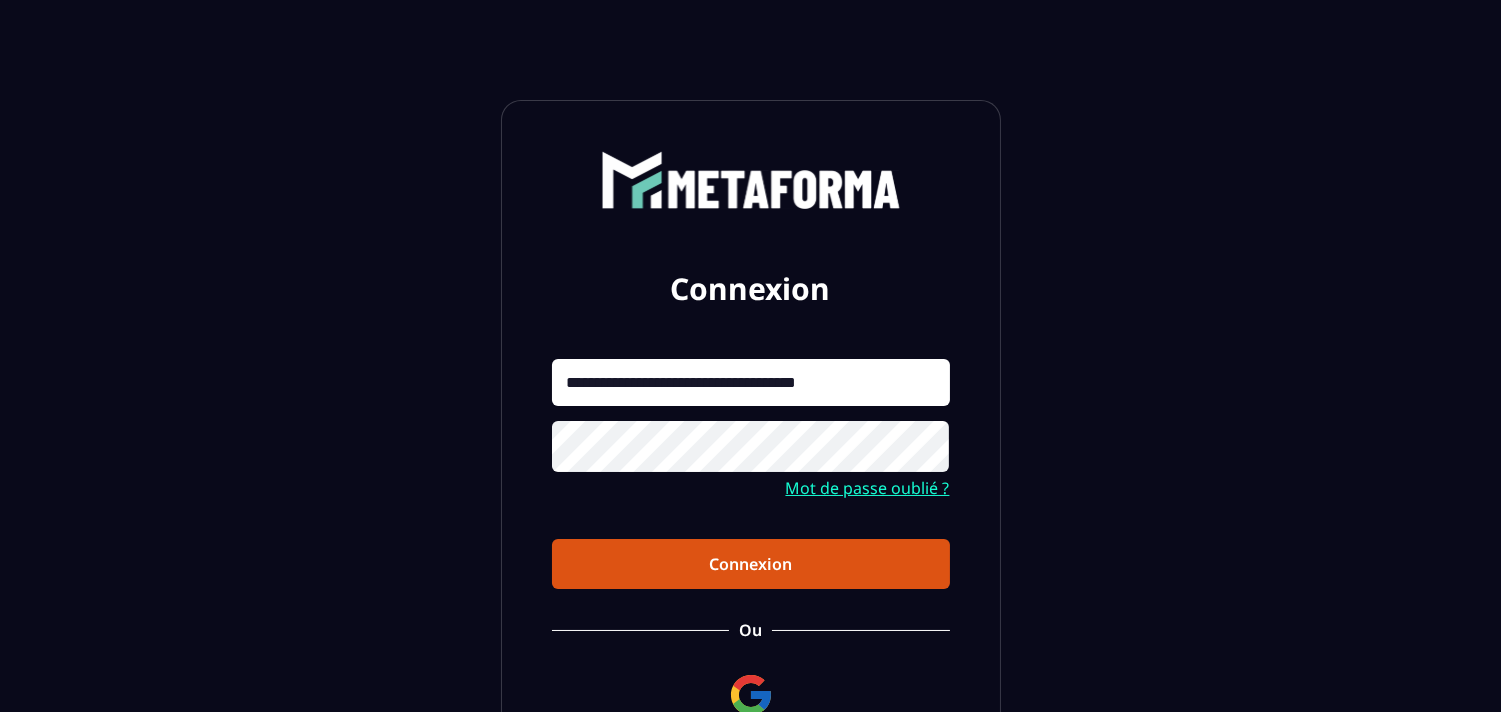 click on "Connexion" at bounding box center [751, 564] 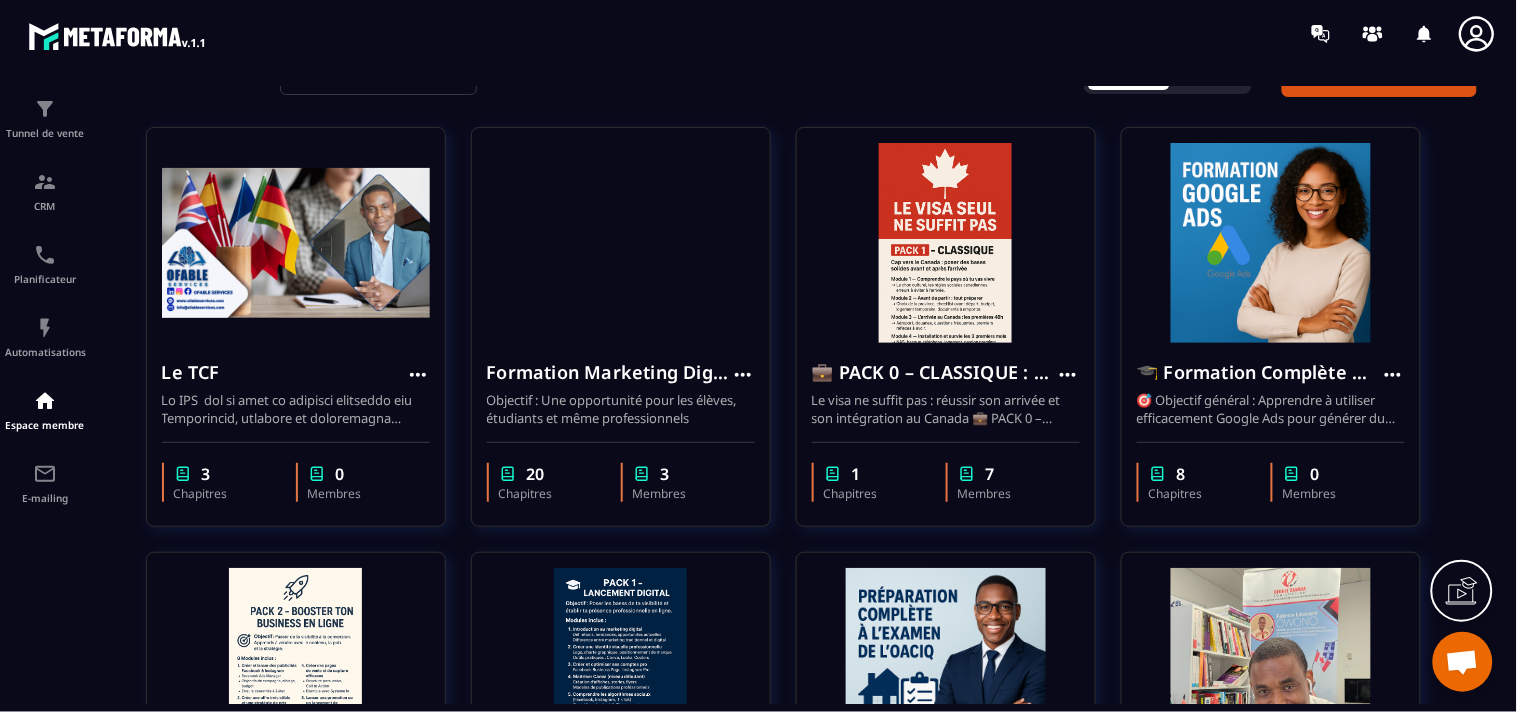 scroll, scrollTop: 222, scrollLeft: 0, axis: vertical 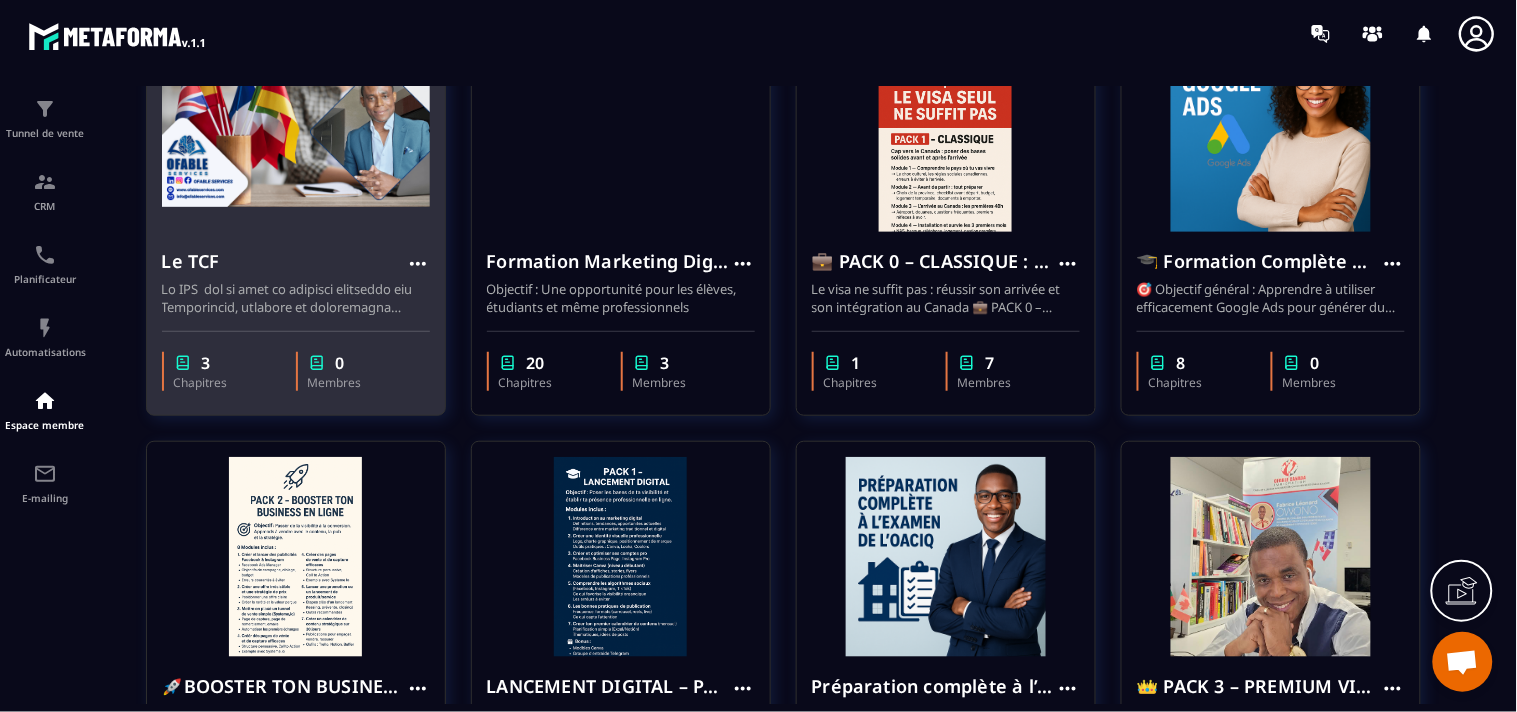 click at bounding box center (296, 132) 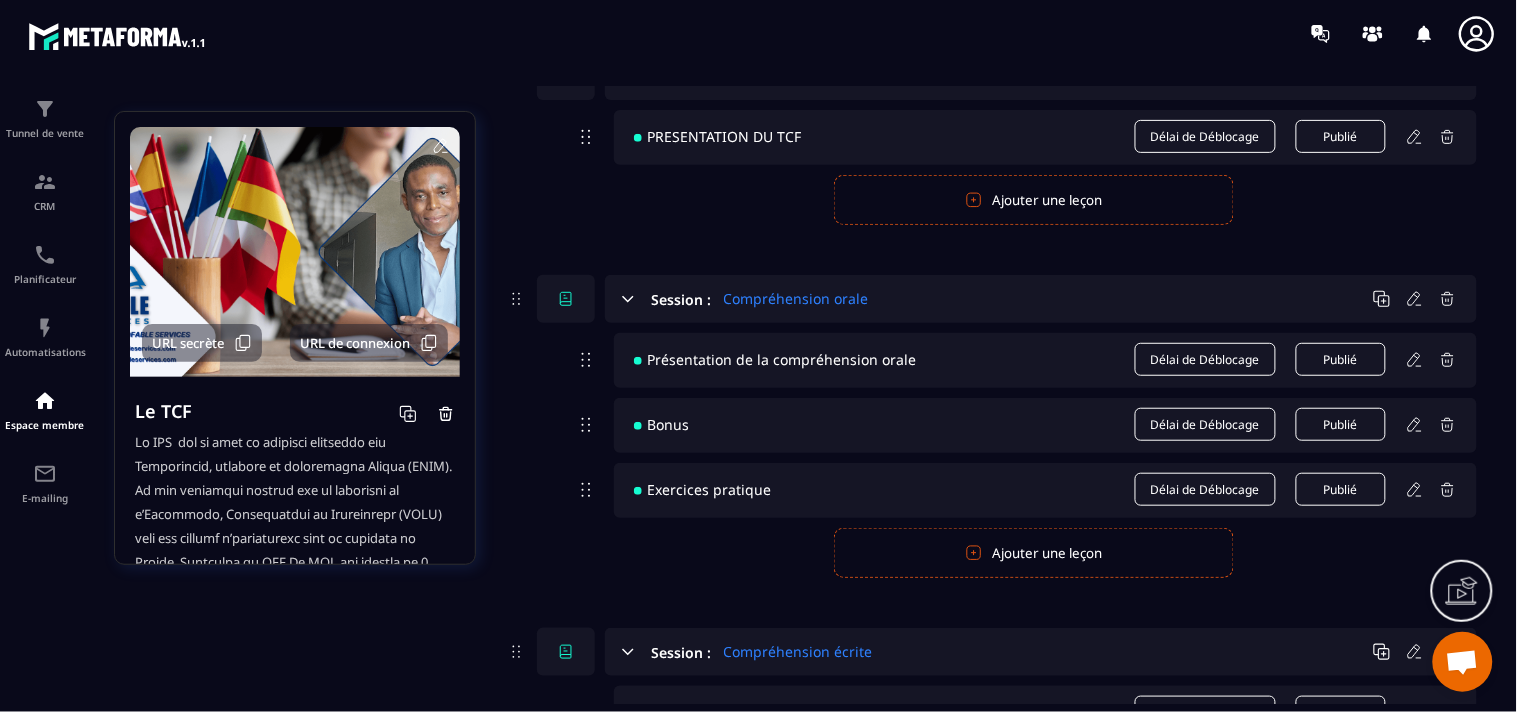 scroll, scrollTop: 434, scrollLeft: 0, axis: vertical 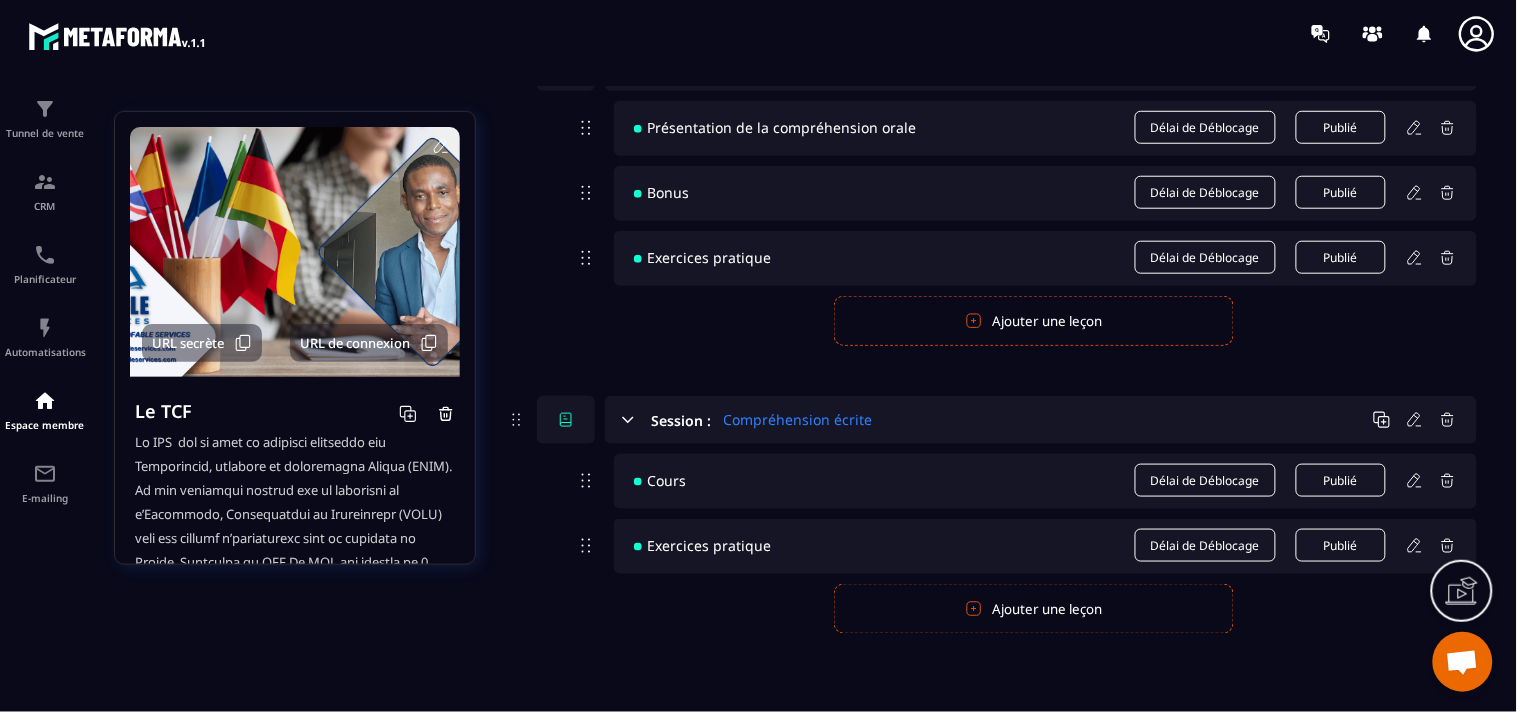 click 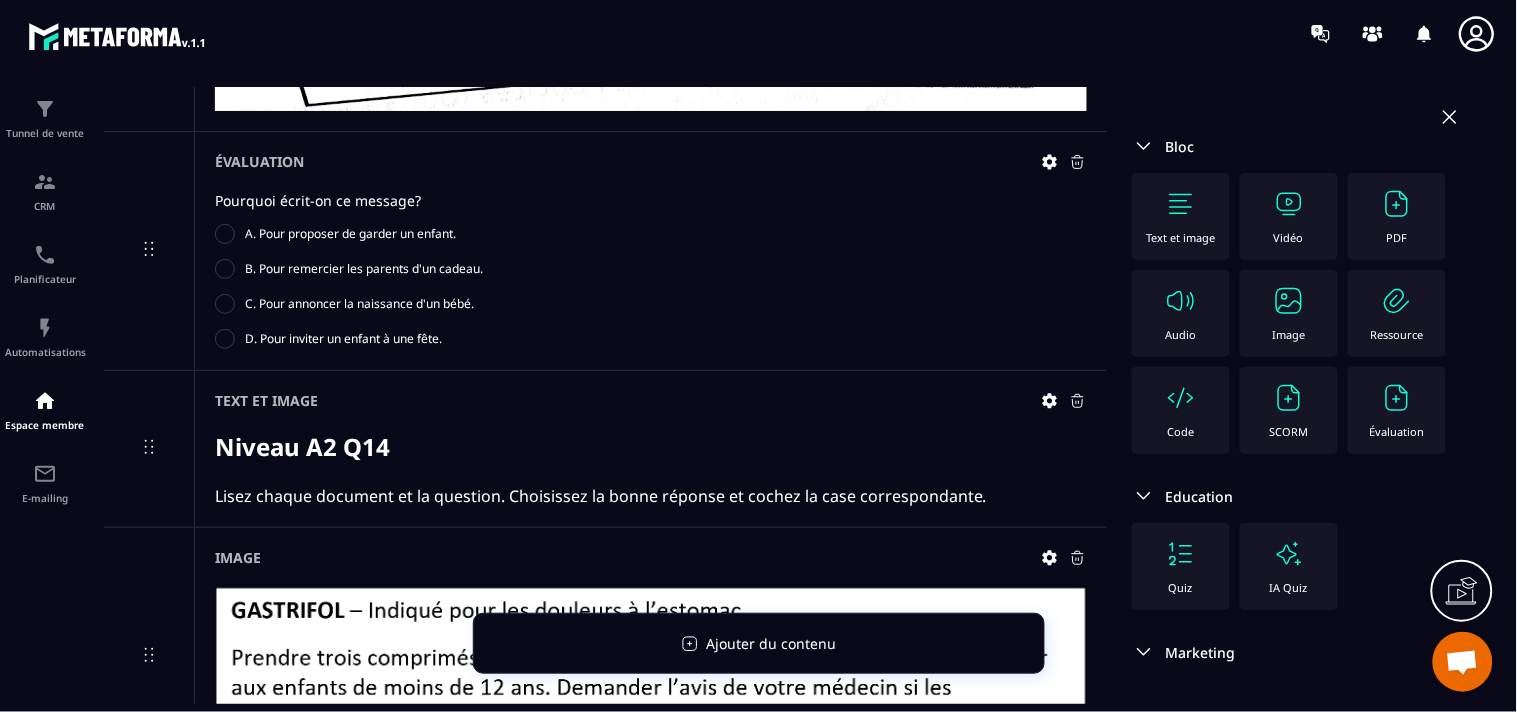 scroll, scrollTop: 10635, scrollLeft: 0, axis: vertical 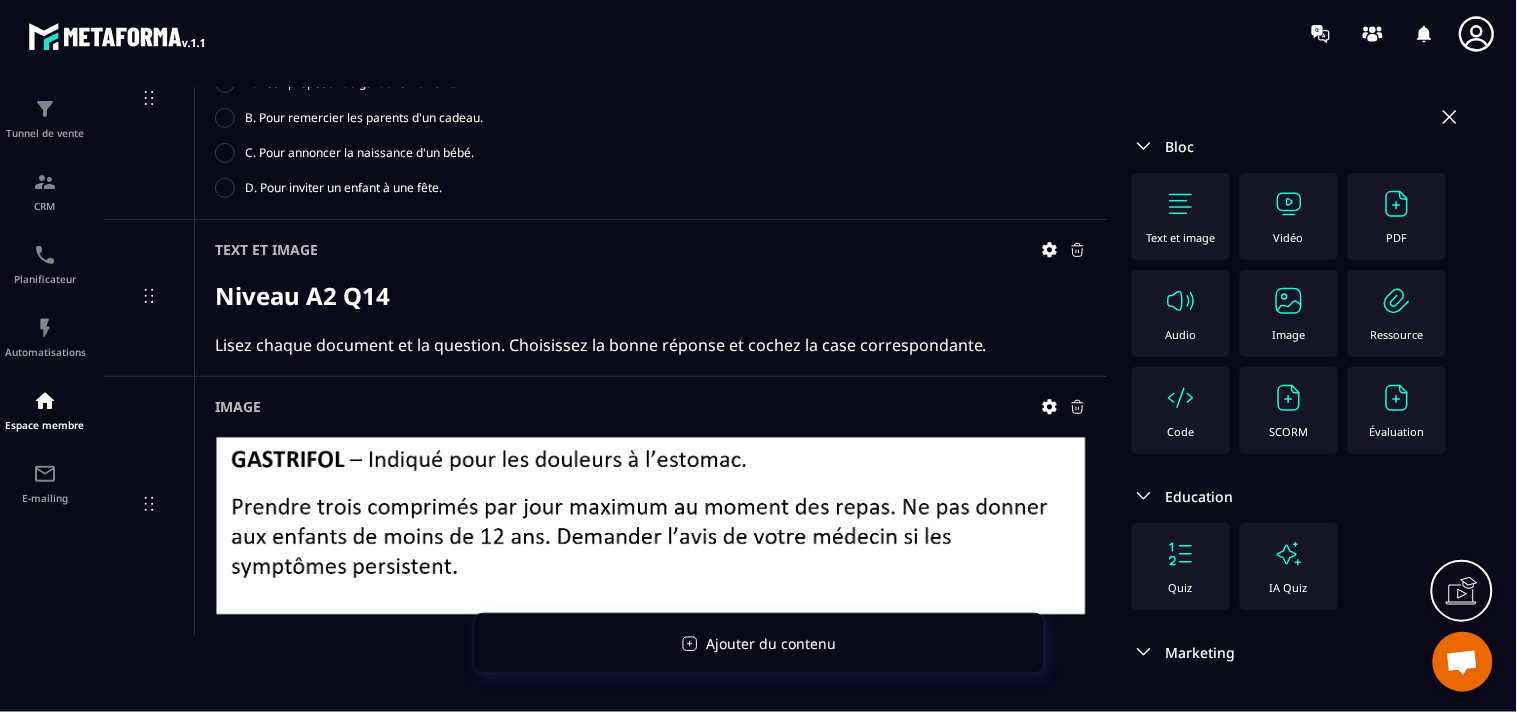 click at bounding box center (1397, 398) 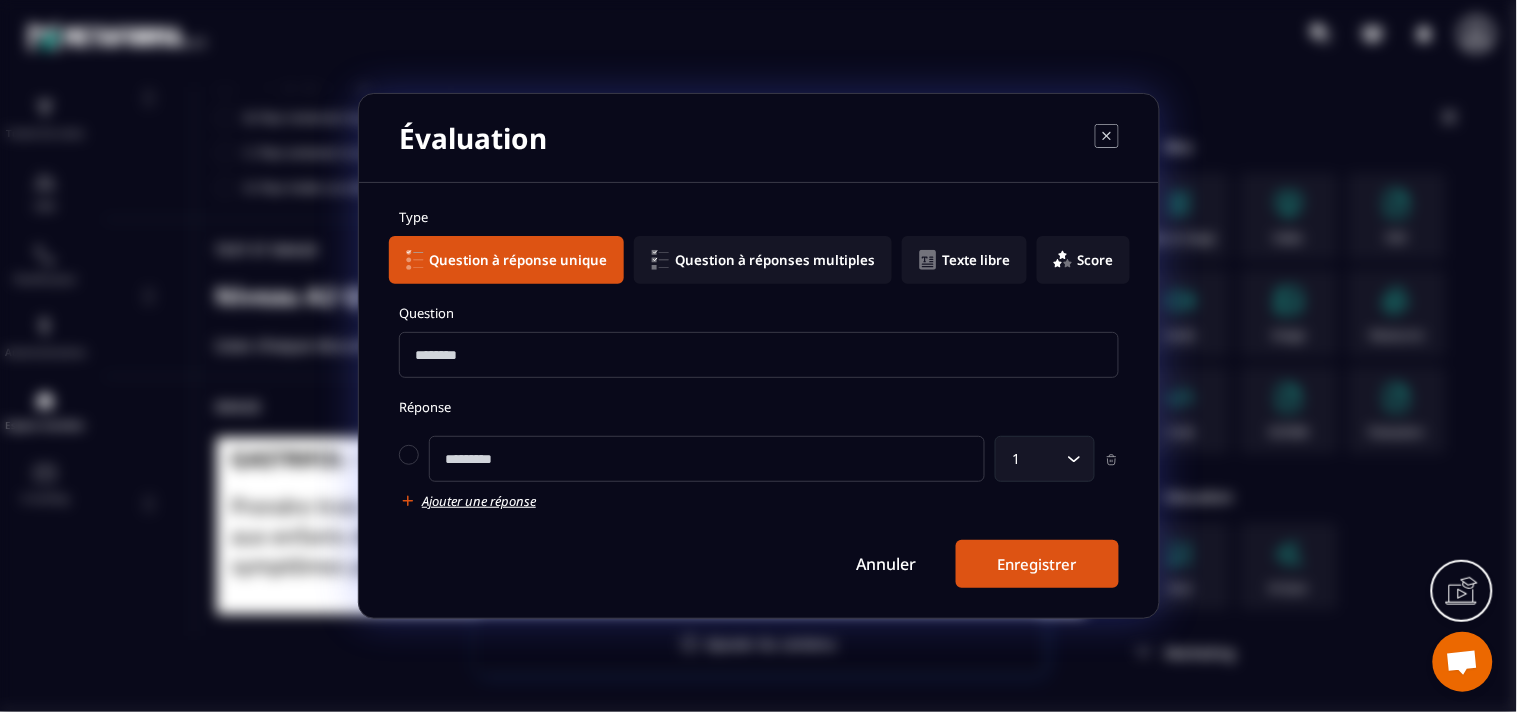 click at bounding box center [759, 355] 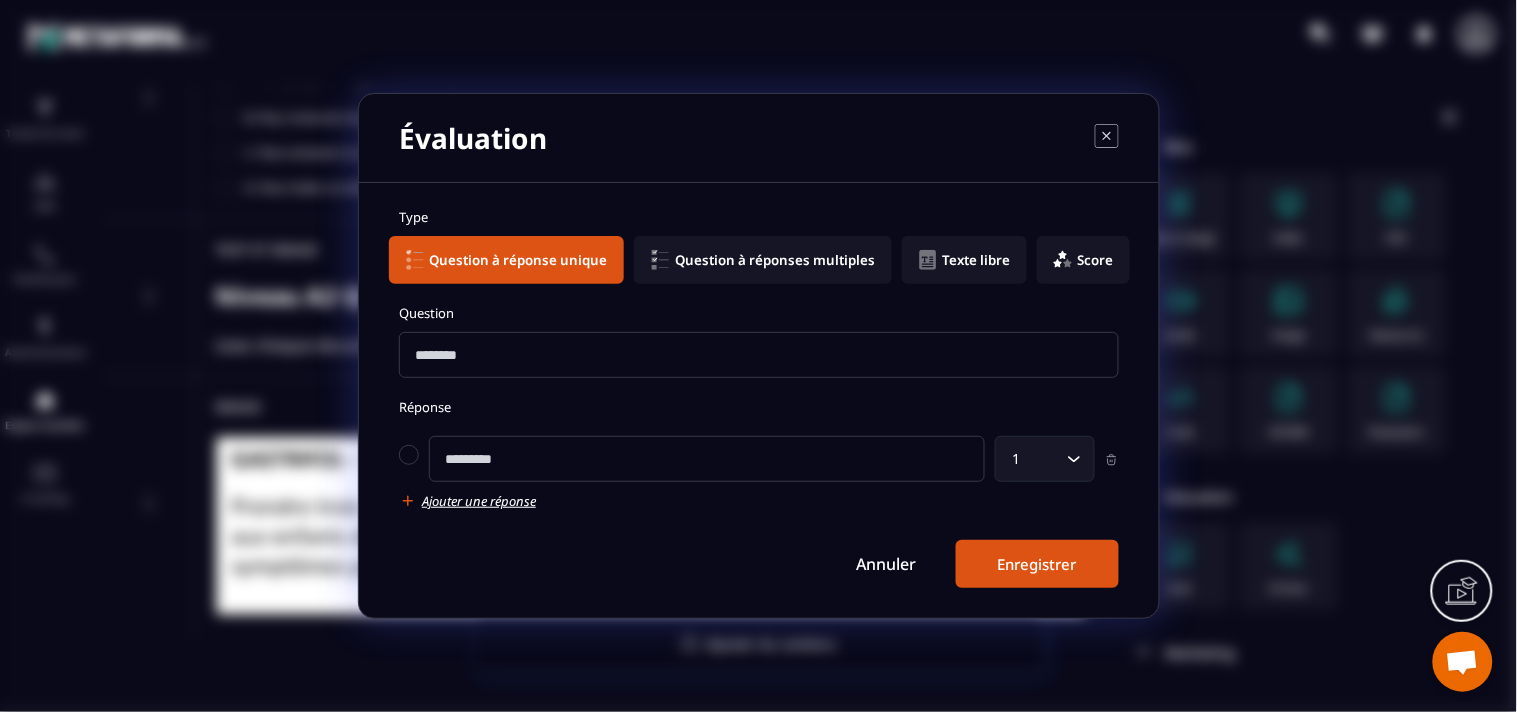 paste on "**********" 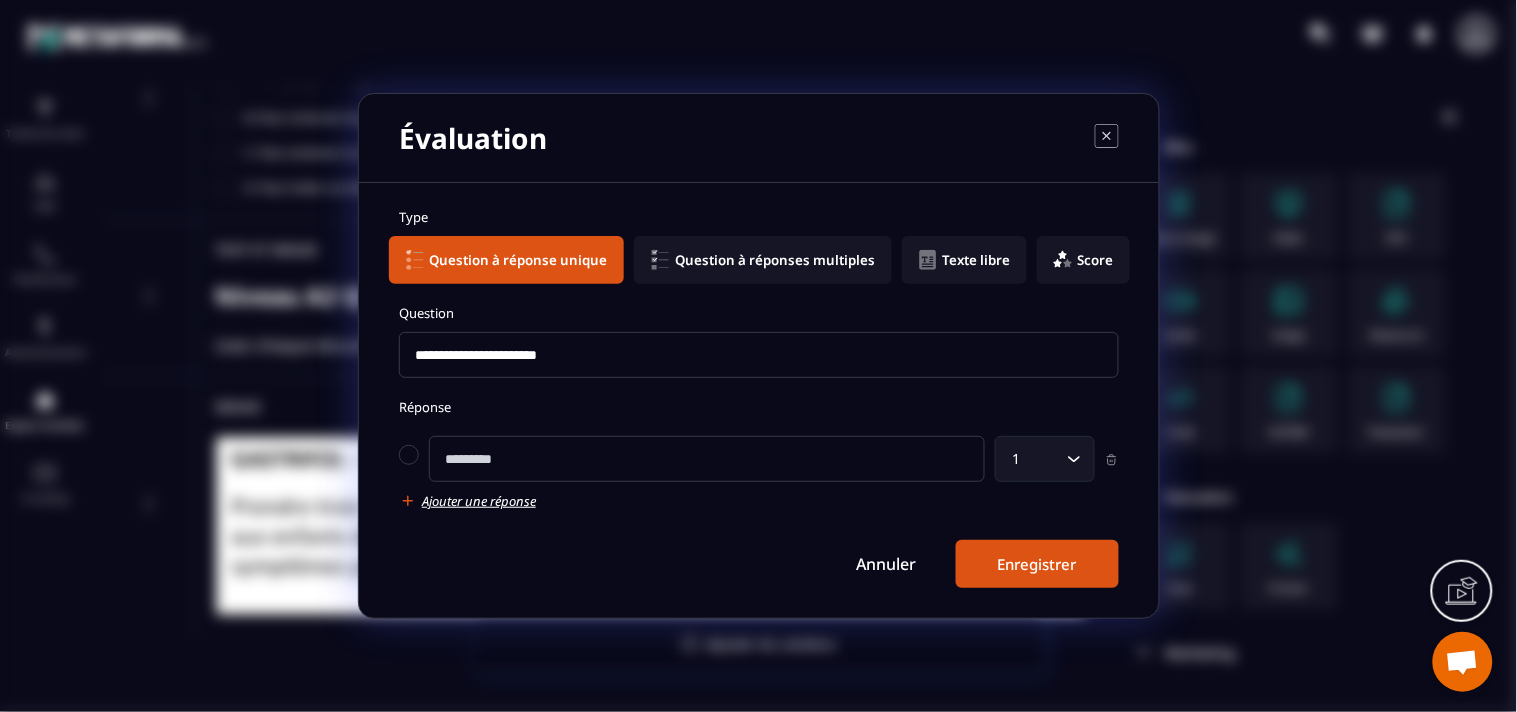type on "**********" 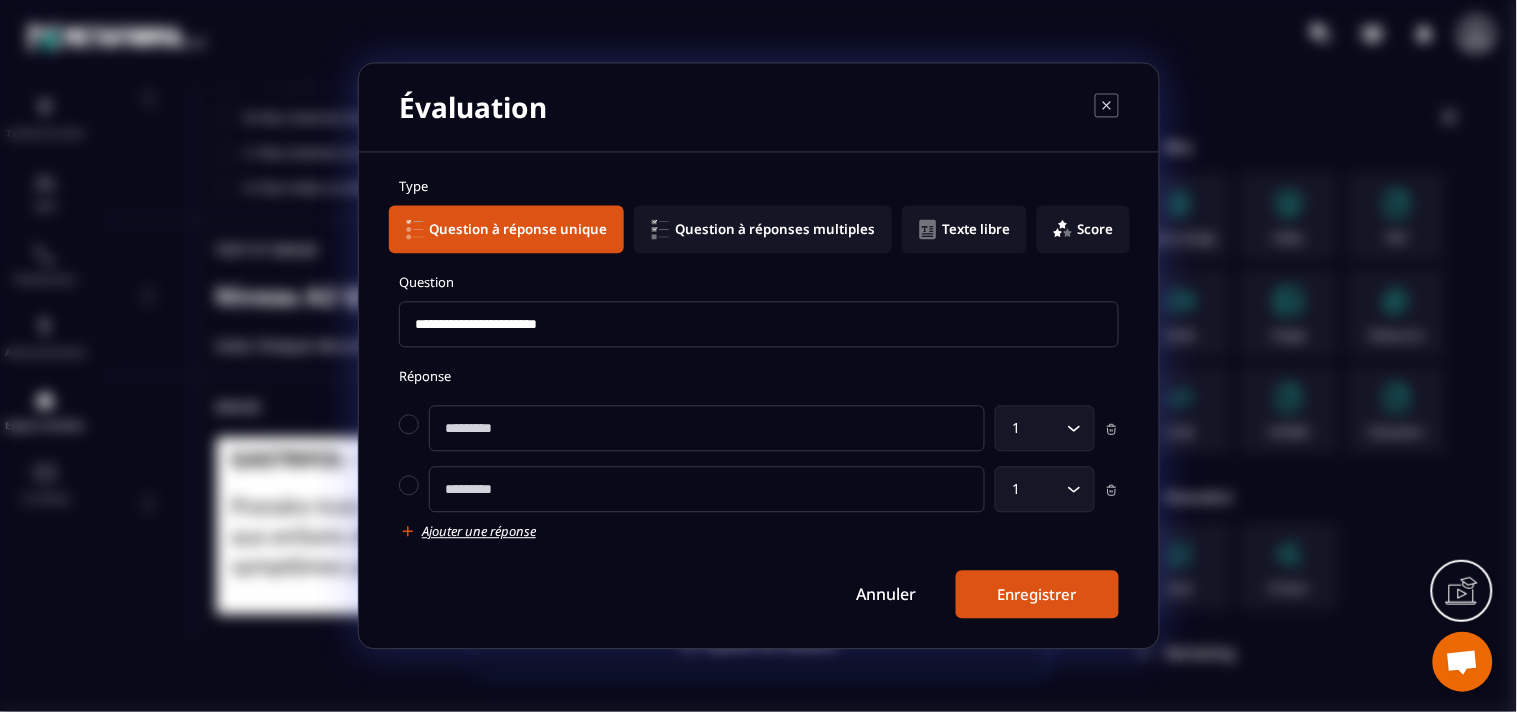 click at bounding box center (707, 429) 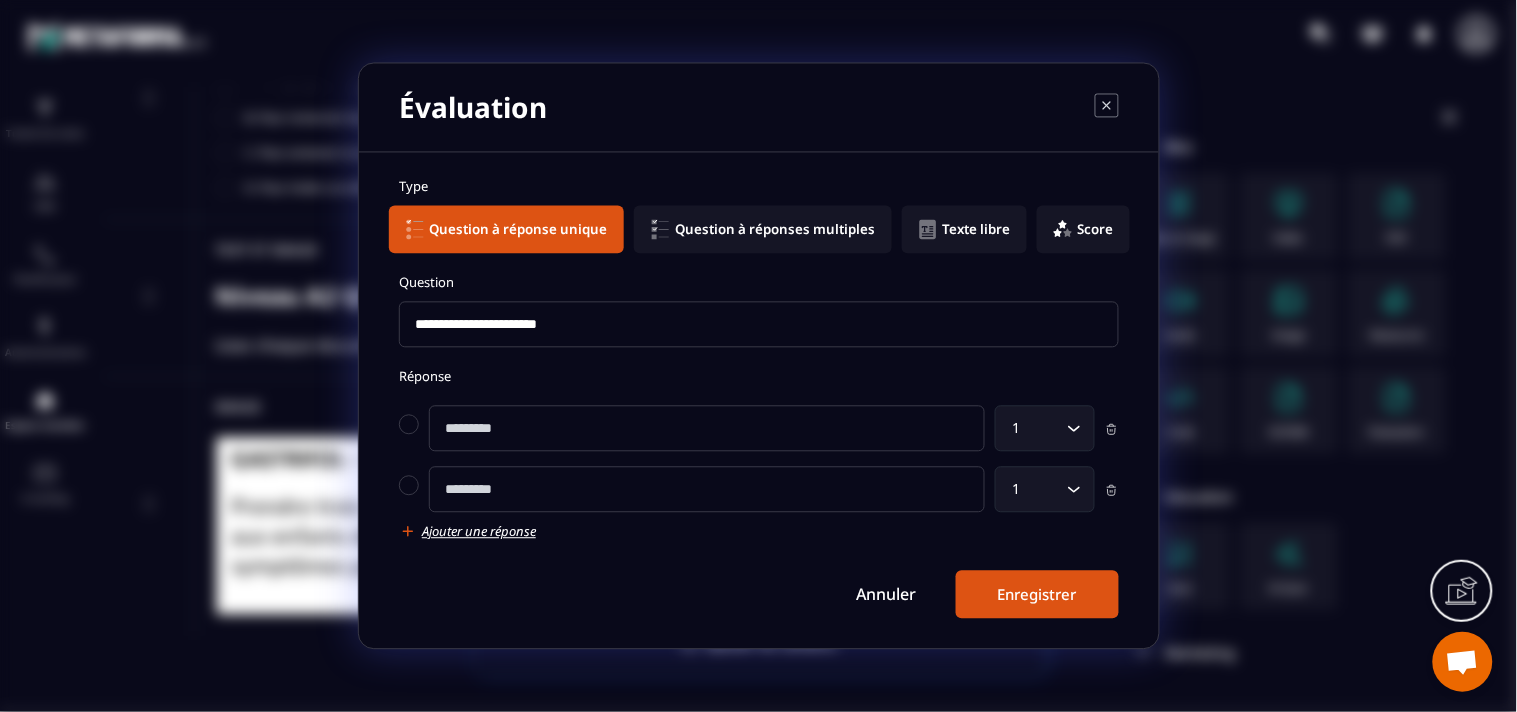 paste on "**********" 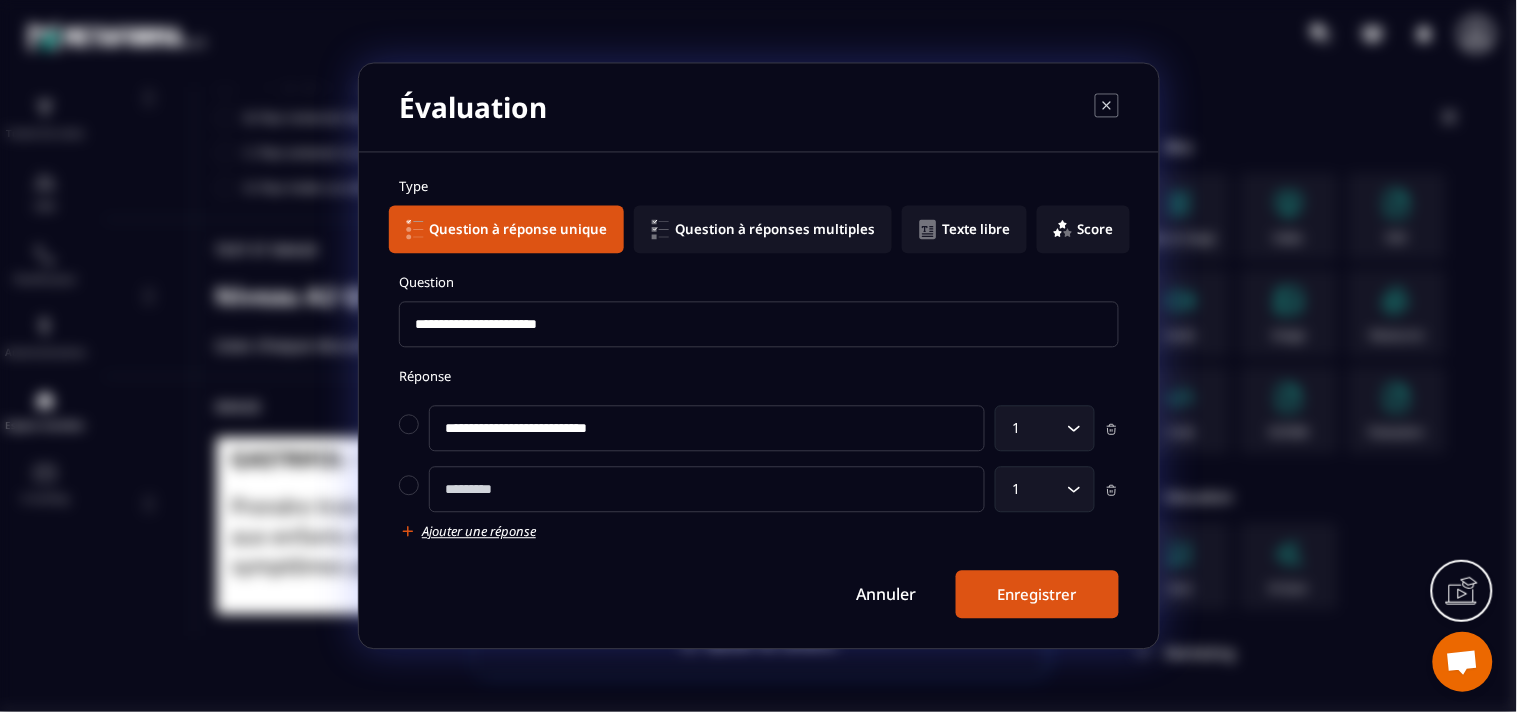 type on "**********" 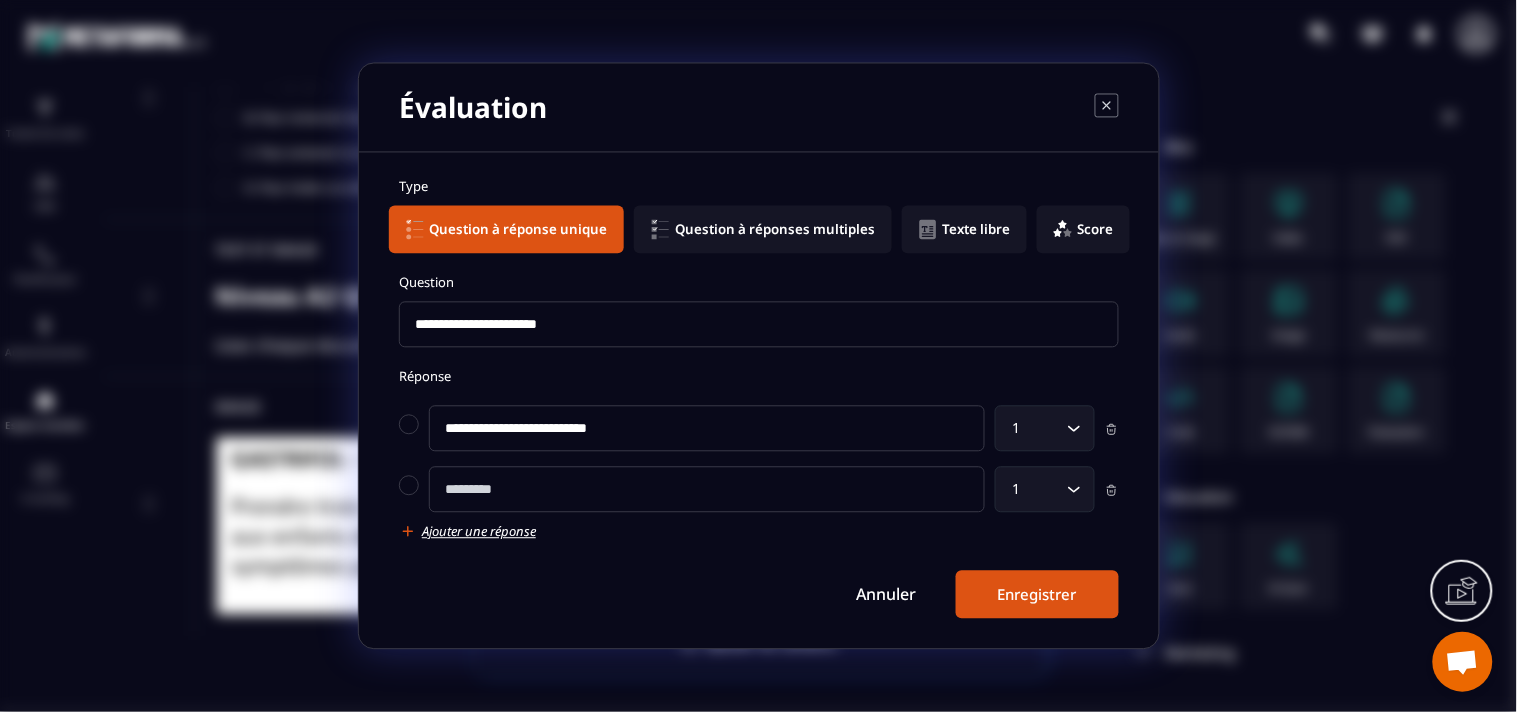 paste on "**********" 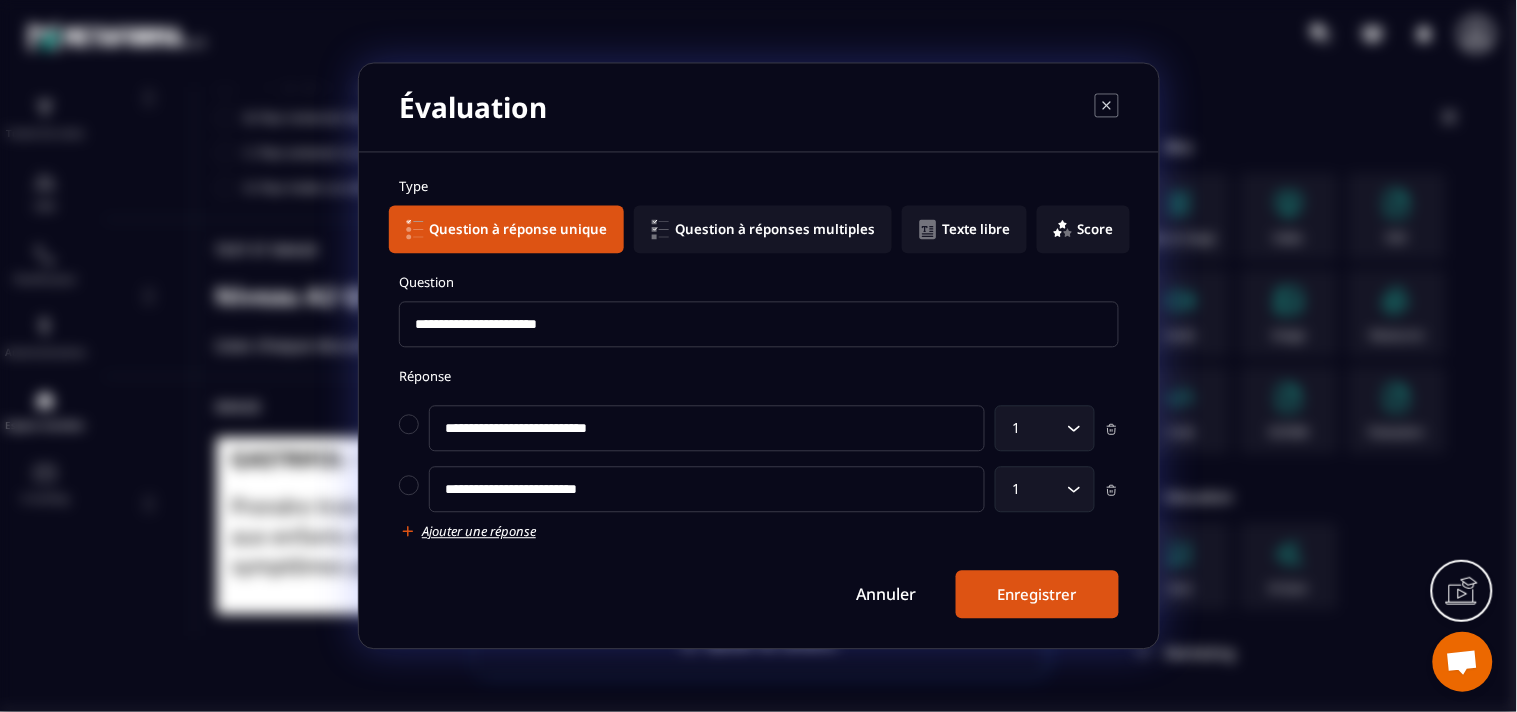 type on "**********" 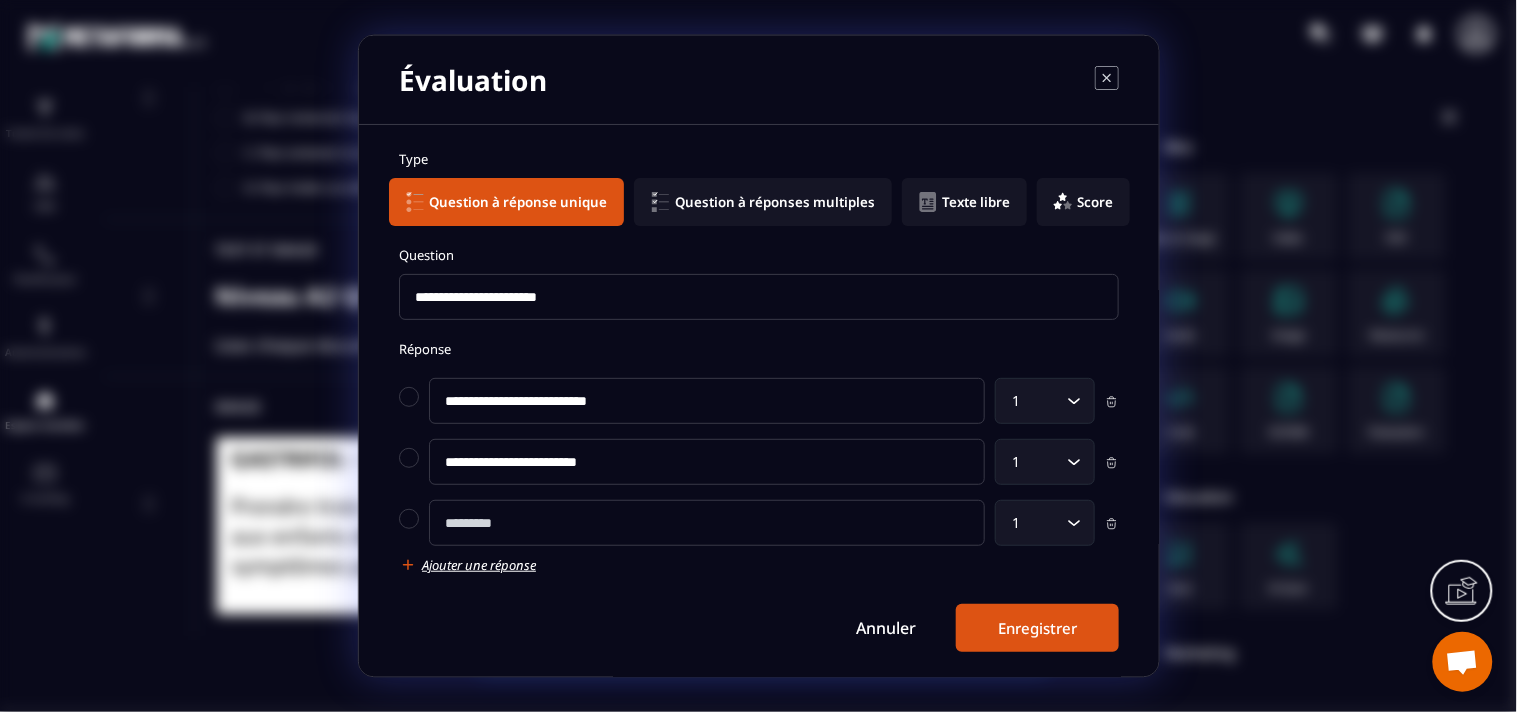 click at bounding box center [707, 523] 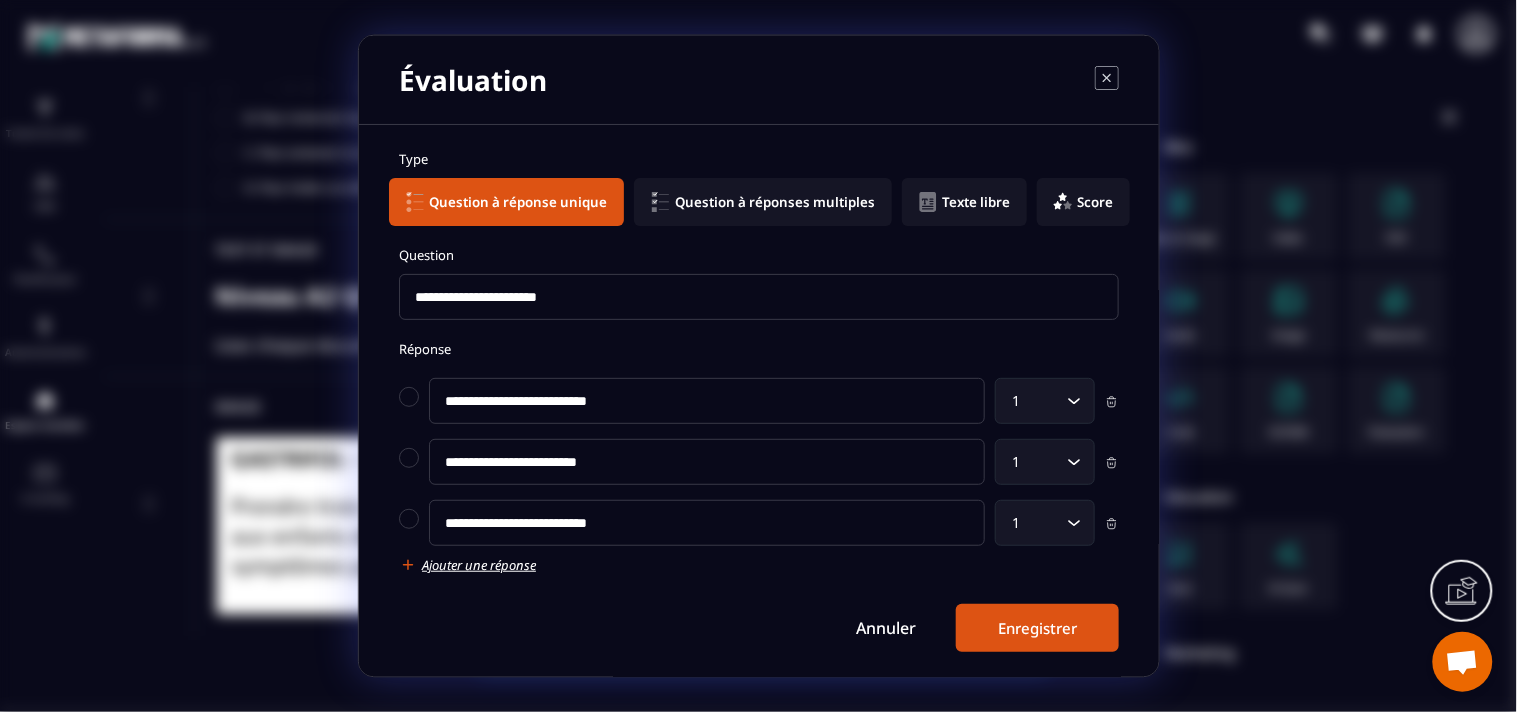 type on "**********" 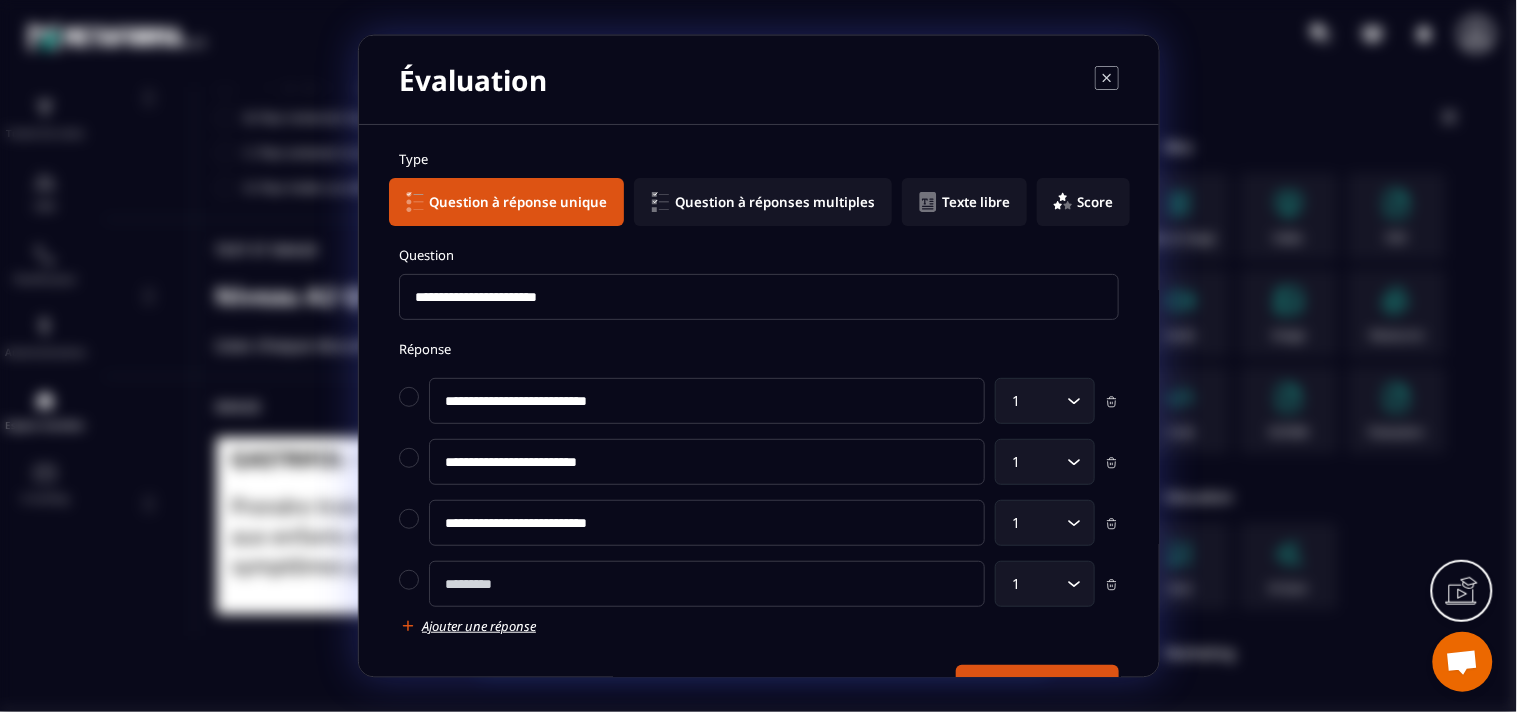 click at bounding box center (707, 584) 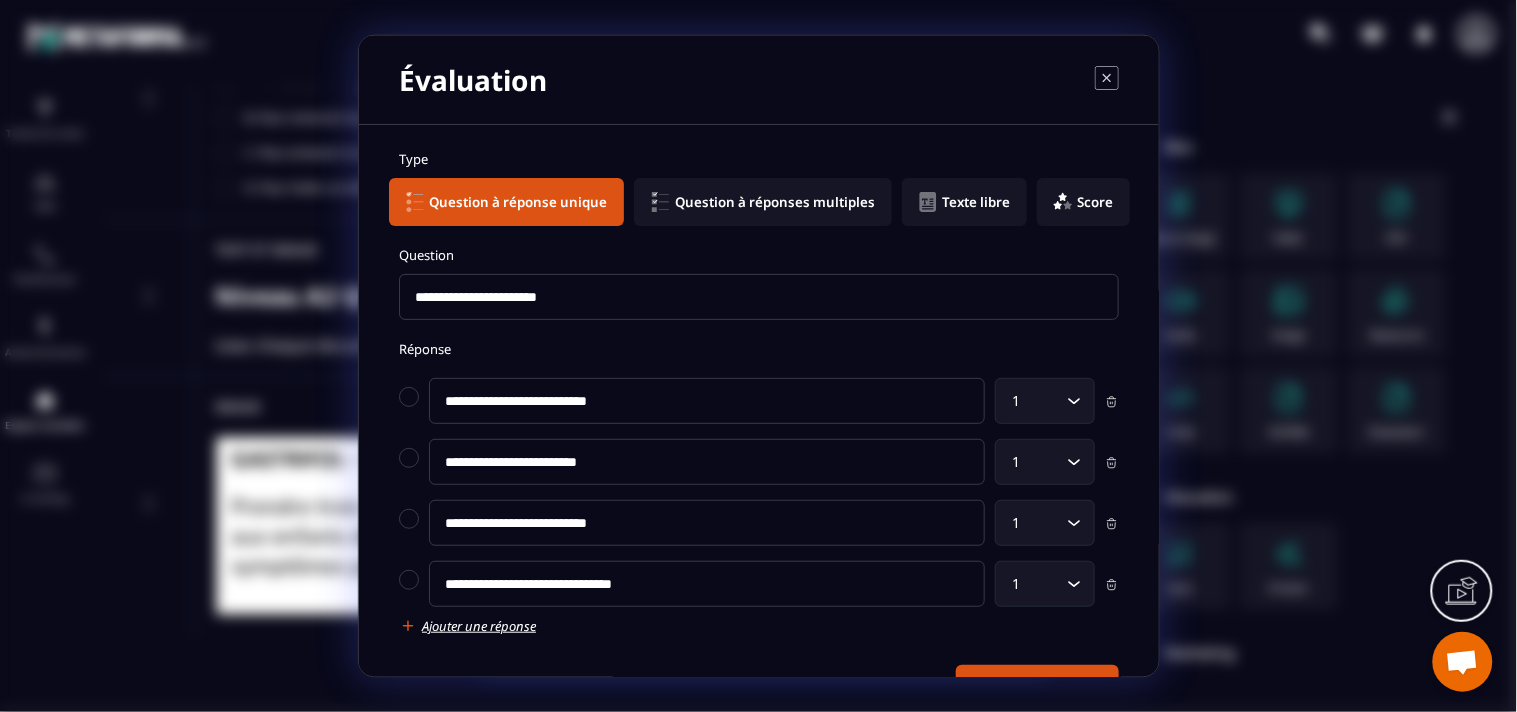 type on "**********" 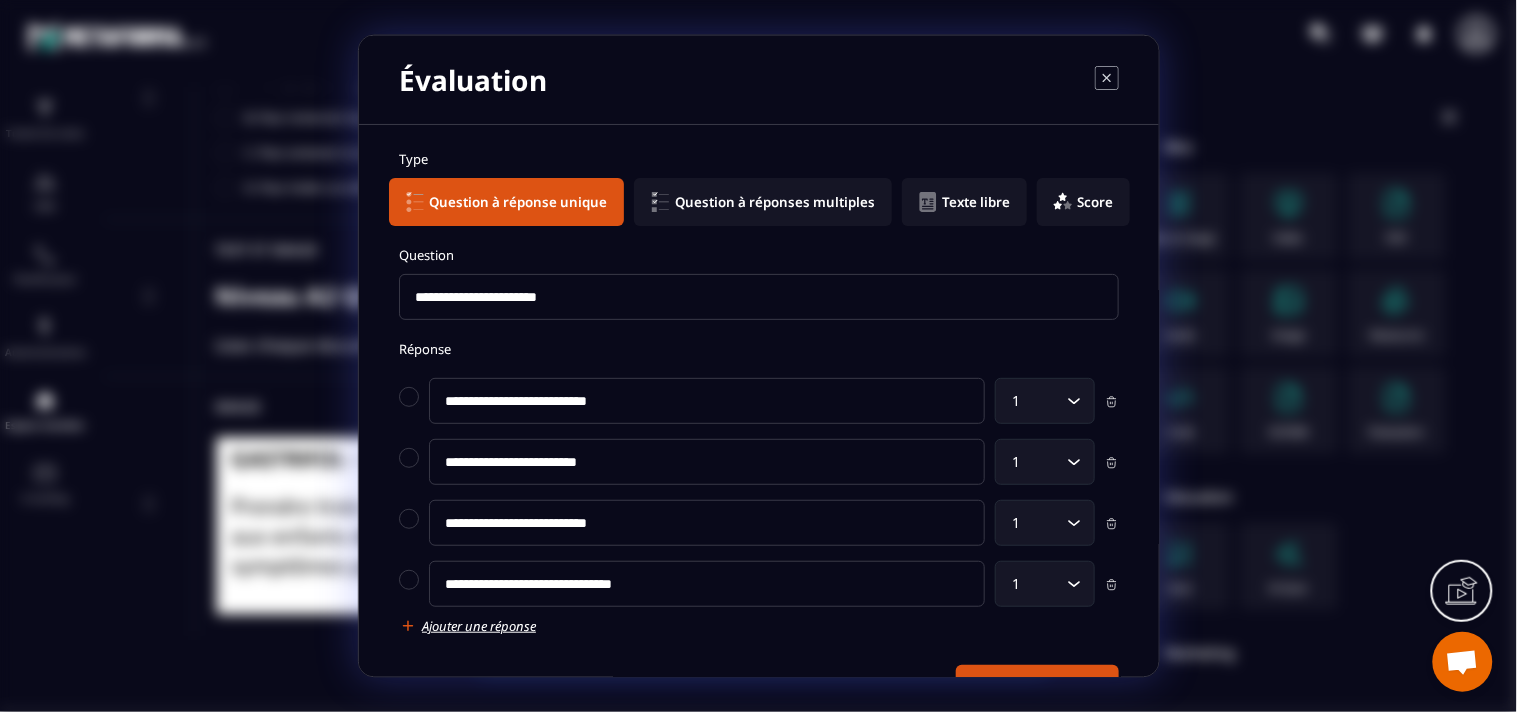 click on "**********" 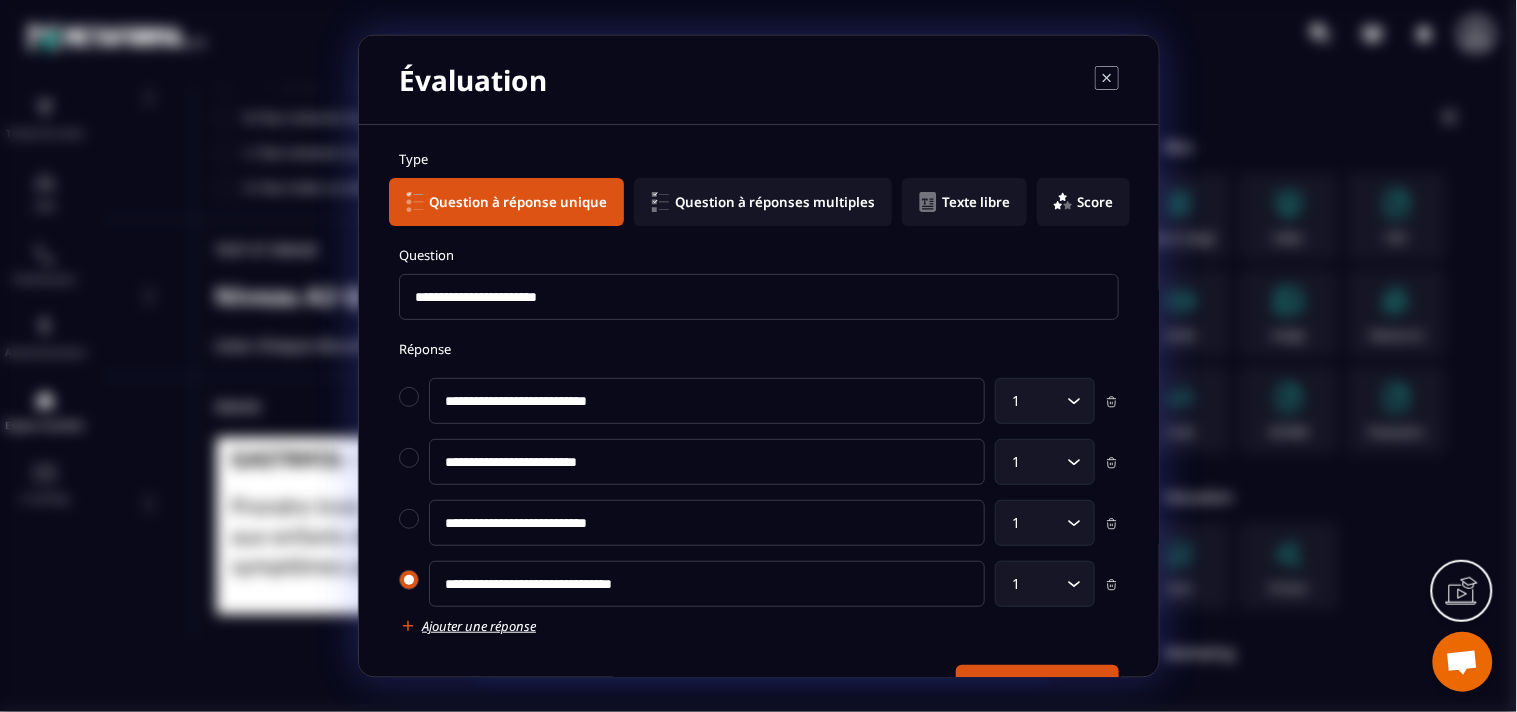 click at bounding box center (409, 581) 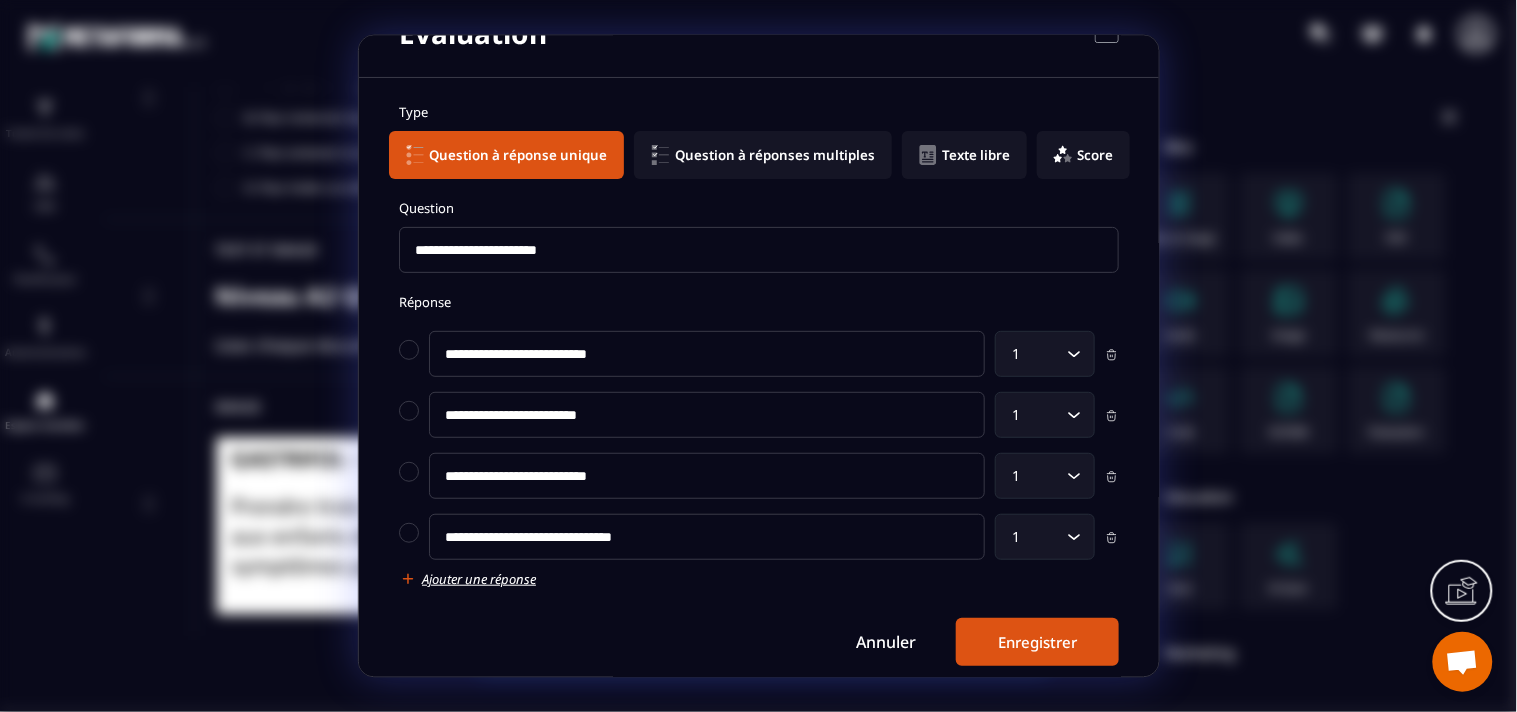 scroll, scrollTop: 66, scrollLeft: 0, axis: vertical 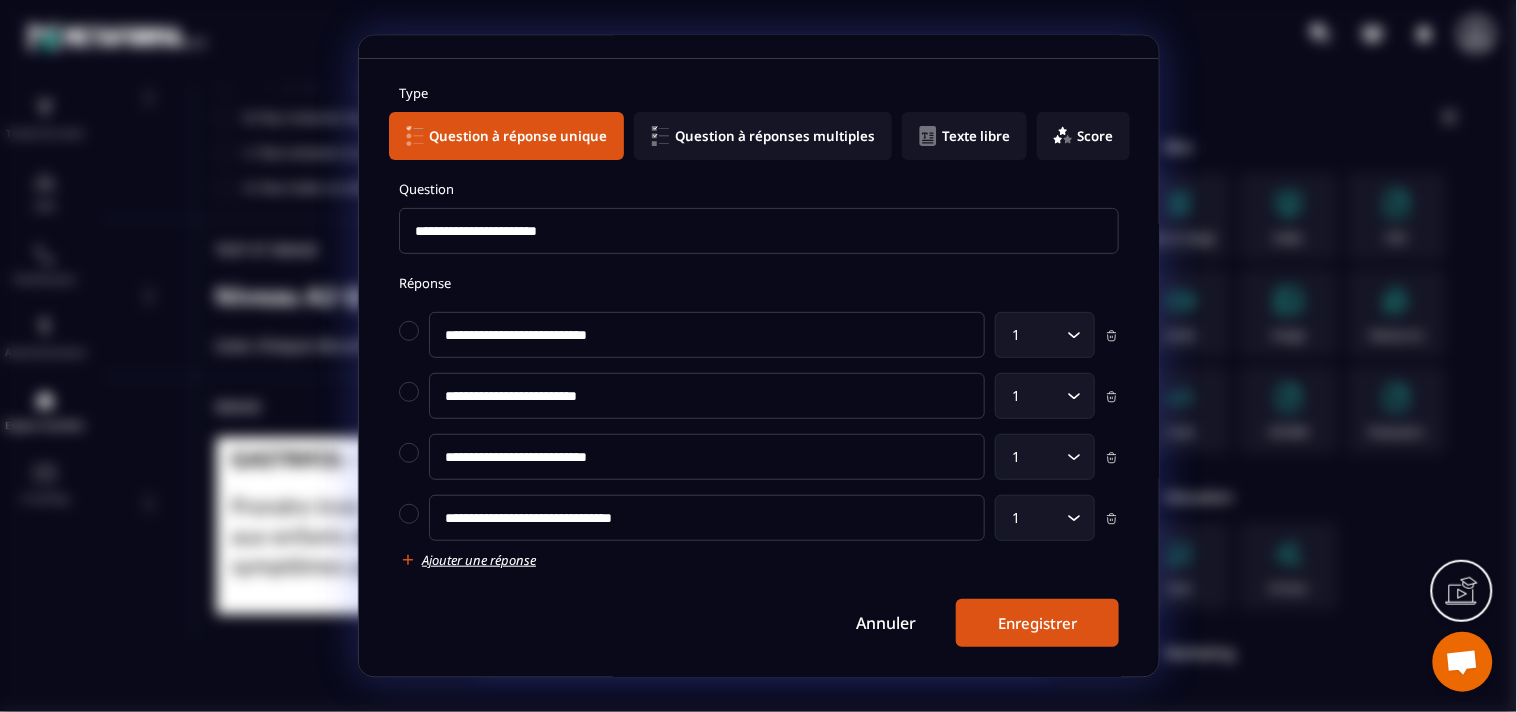 click on "Enregistrer" at bounding box center [1037, 623] 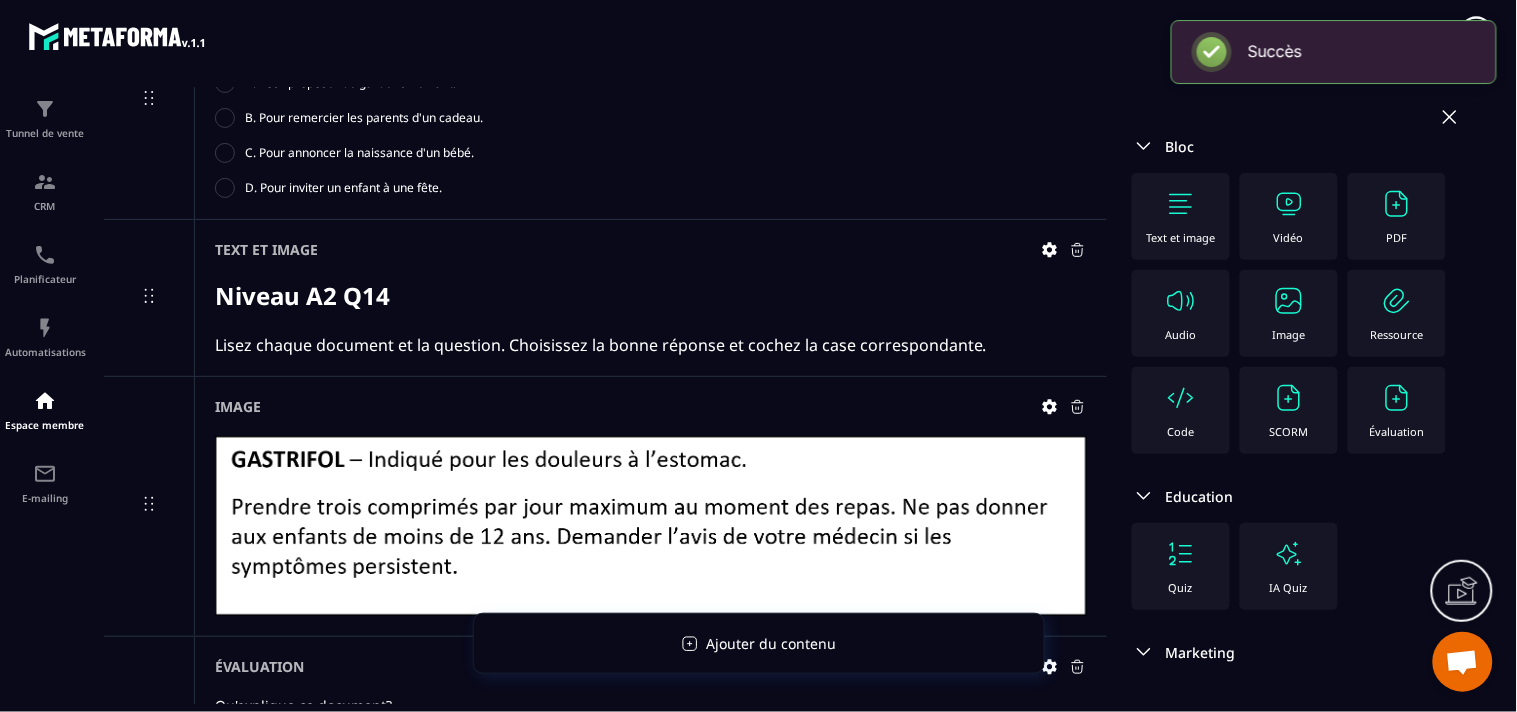 scroll, scrollTop: 66, scrollLeft: 0, axis: vertical 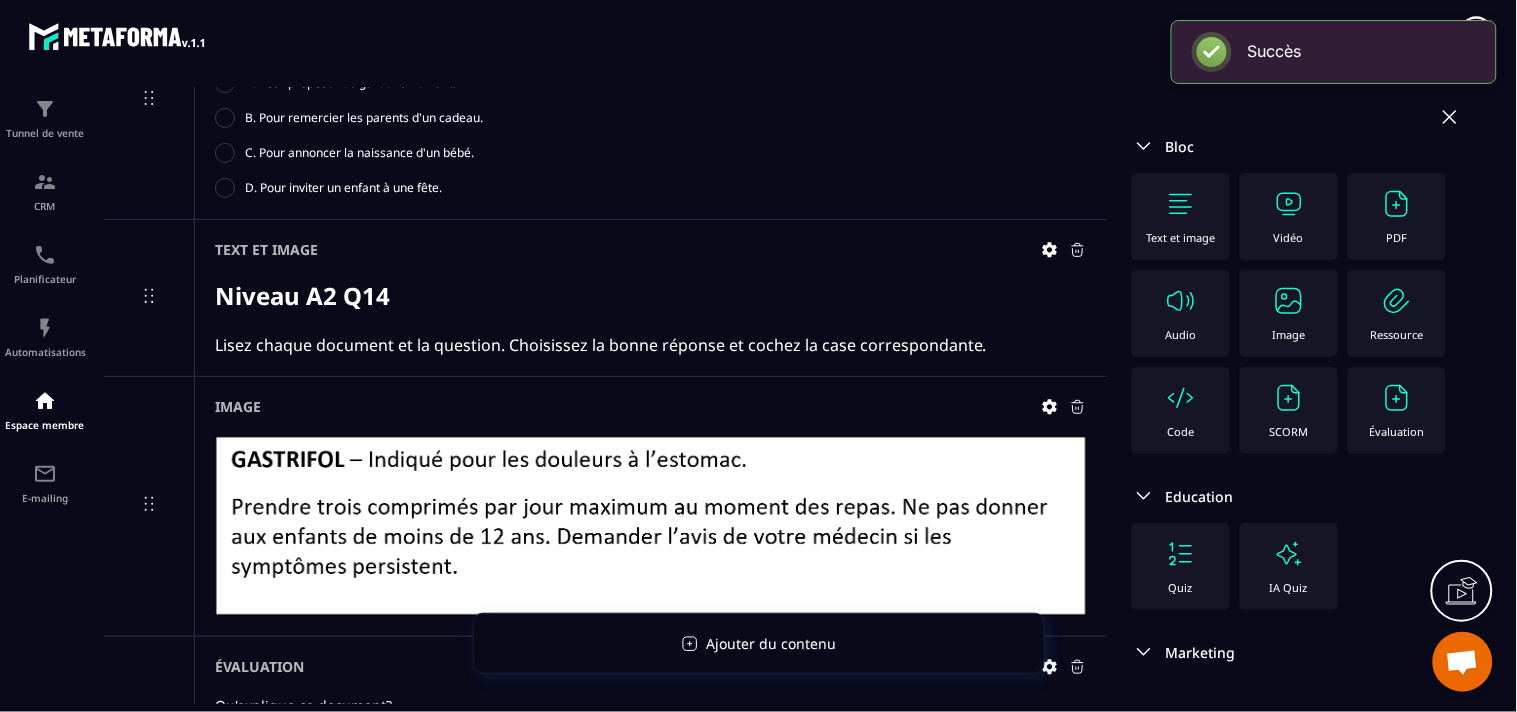 click 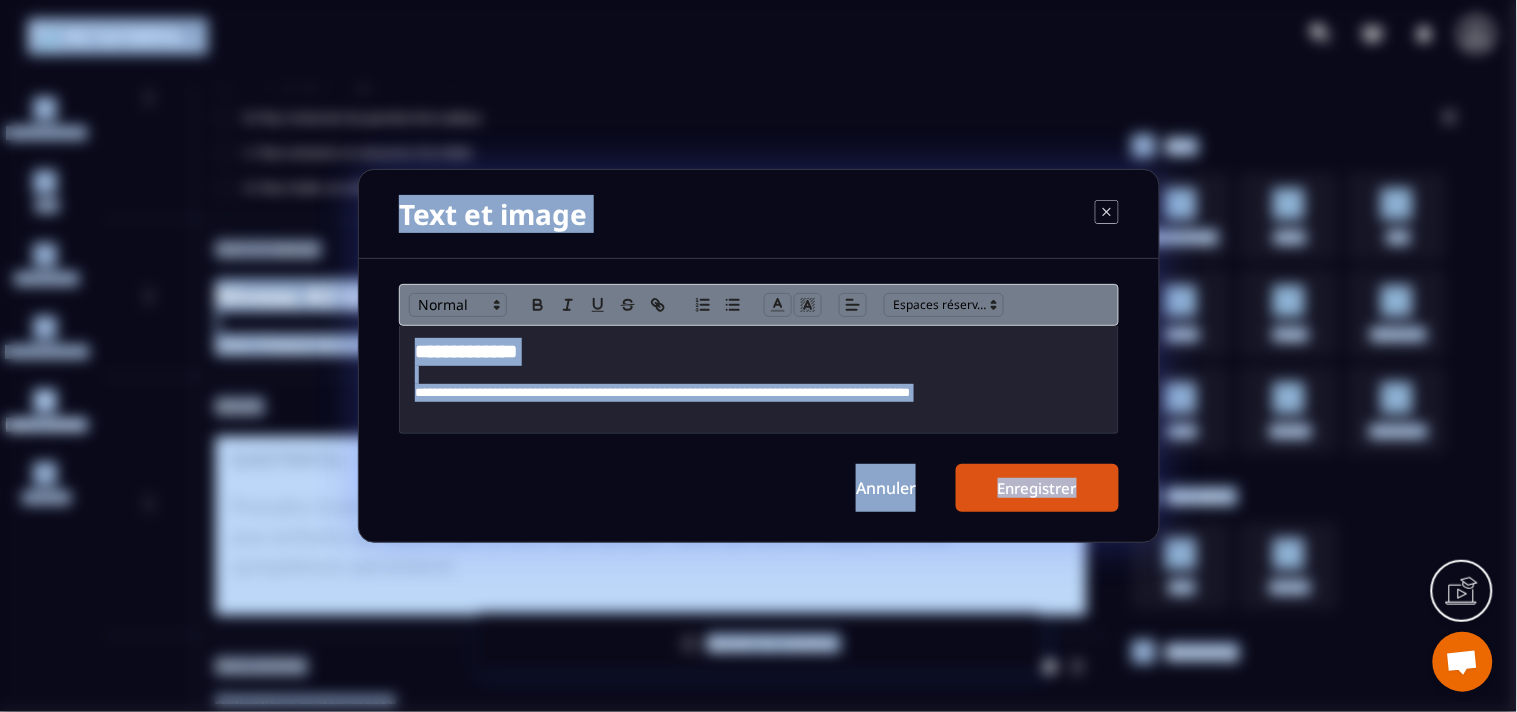 click on "**********" at bounding box center [759, 352] 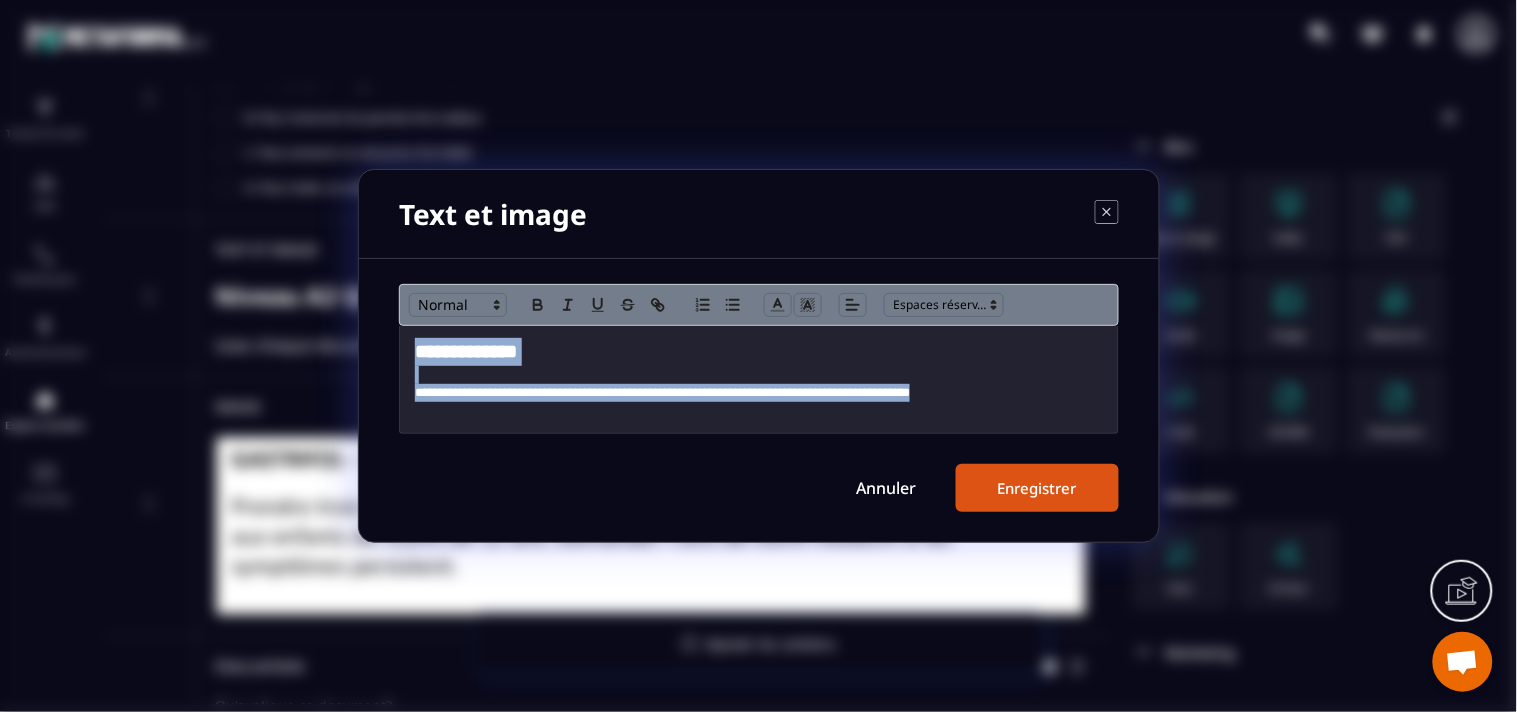copy on "**********" 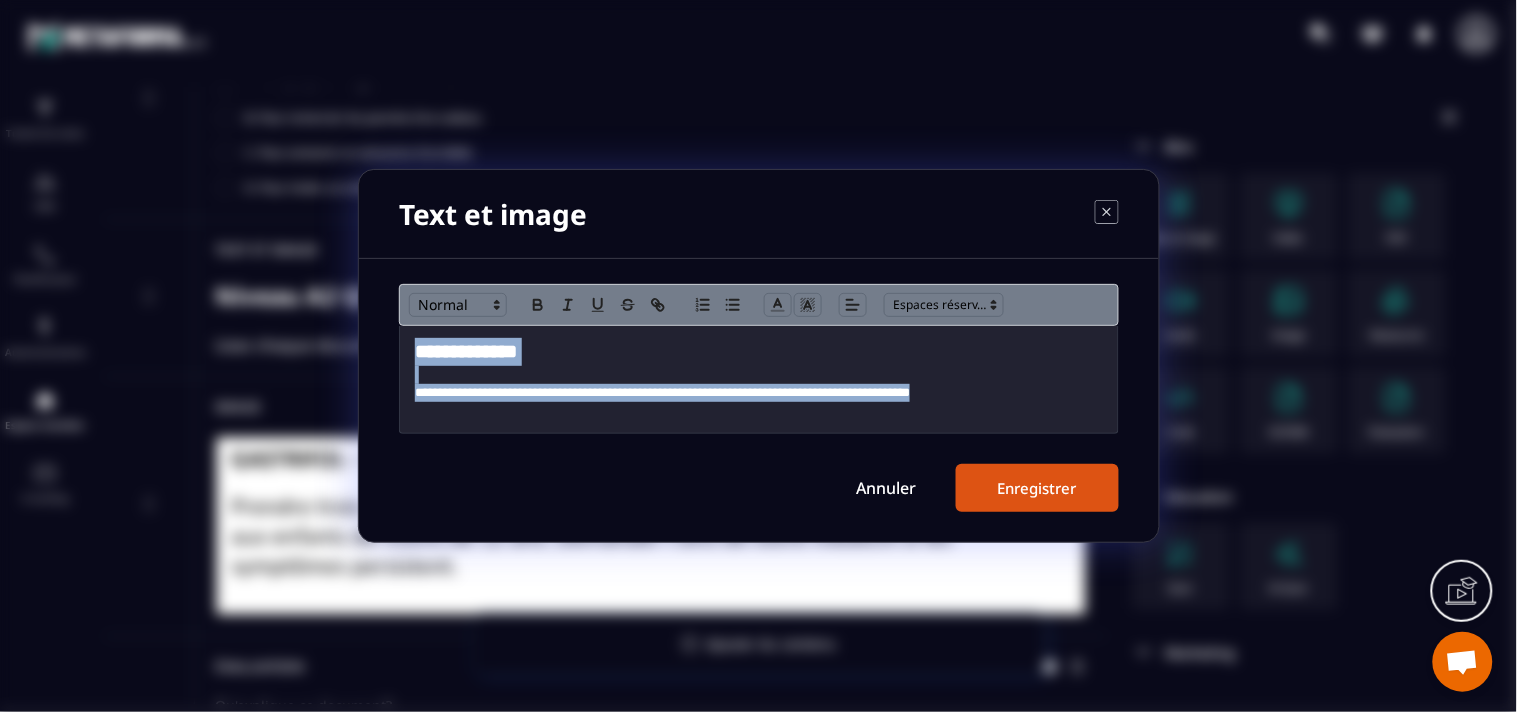 click on "Annuler" at bounding box center [886, 488] 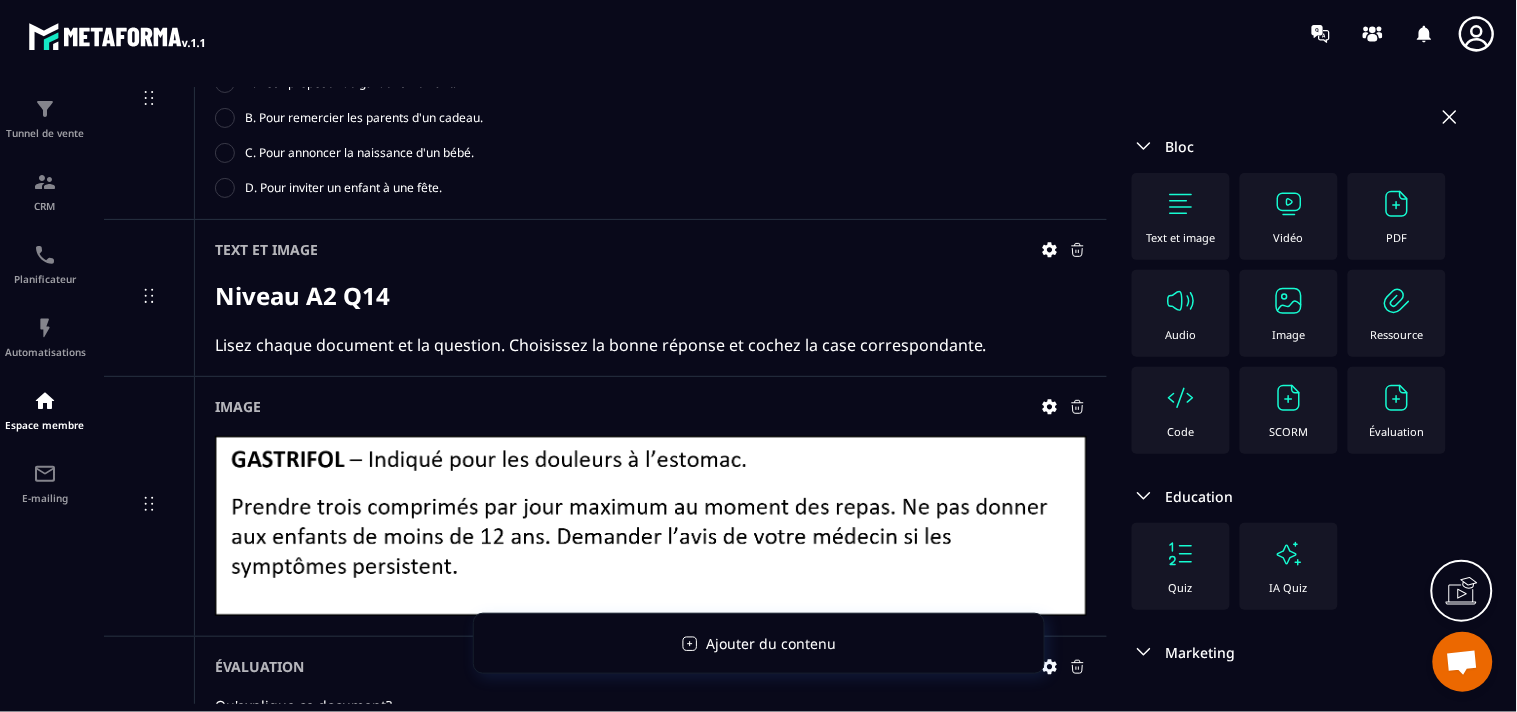 click at bounding box center (1181, 204) 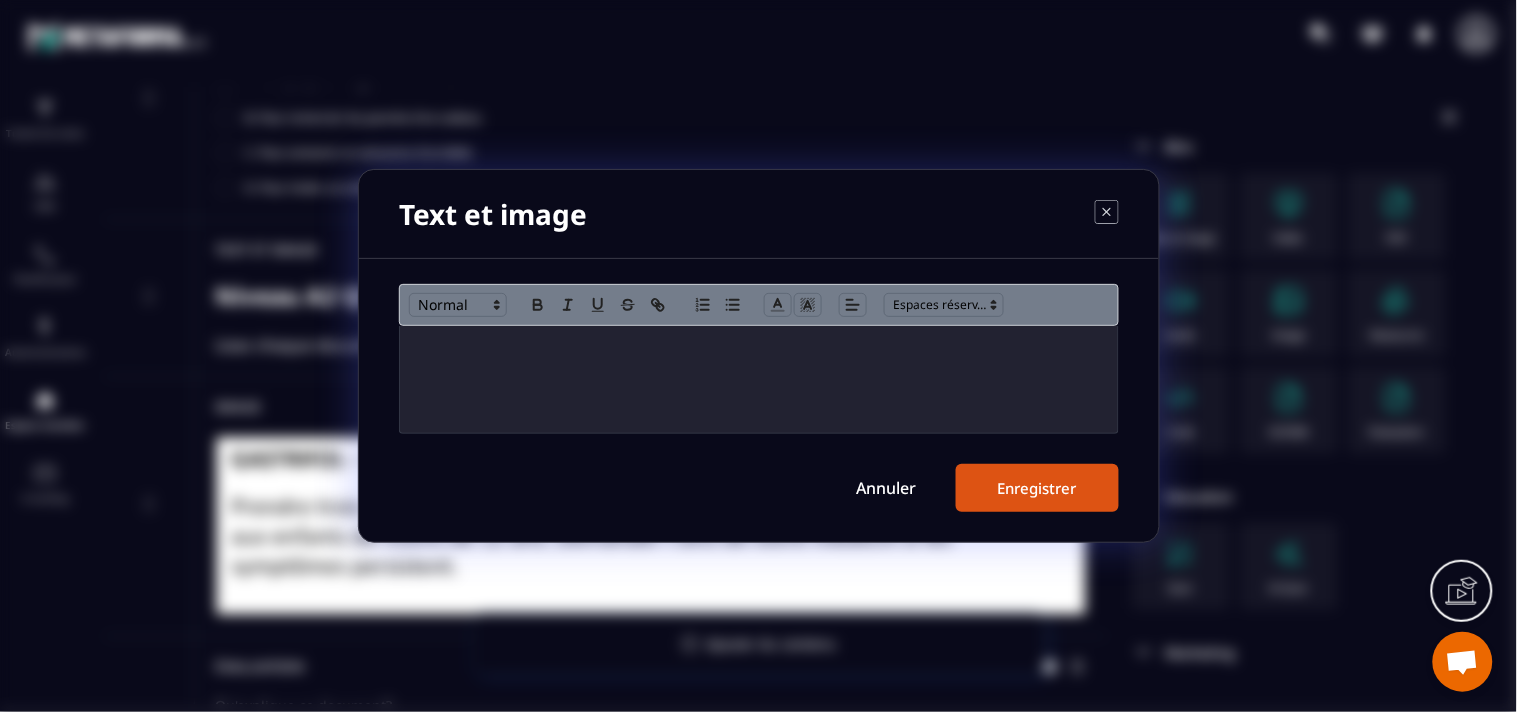 click at bounding box center [759, 379] 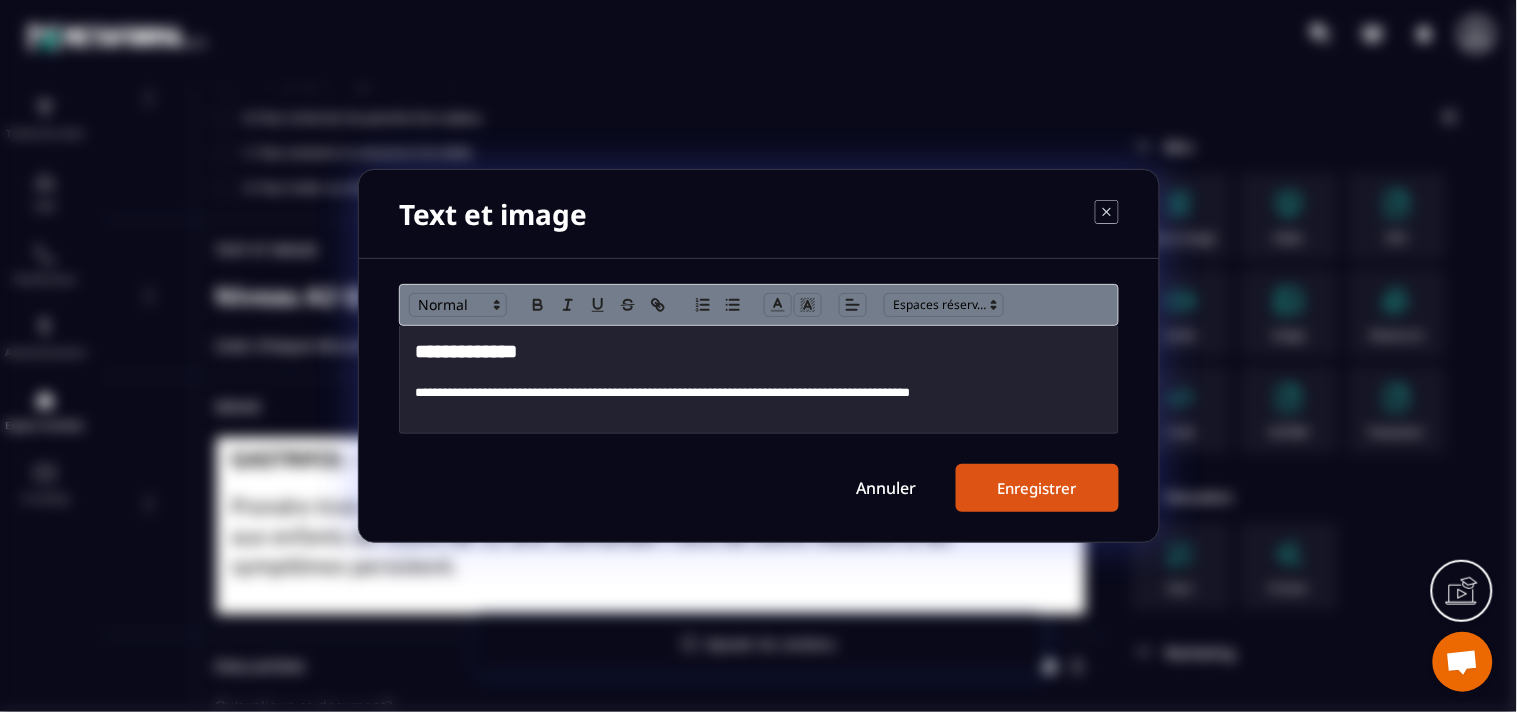 click on "**********" at bounding box center [759, 352] 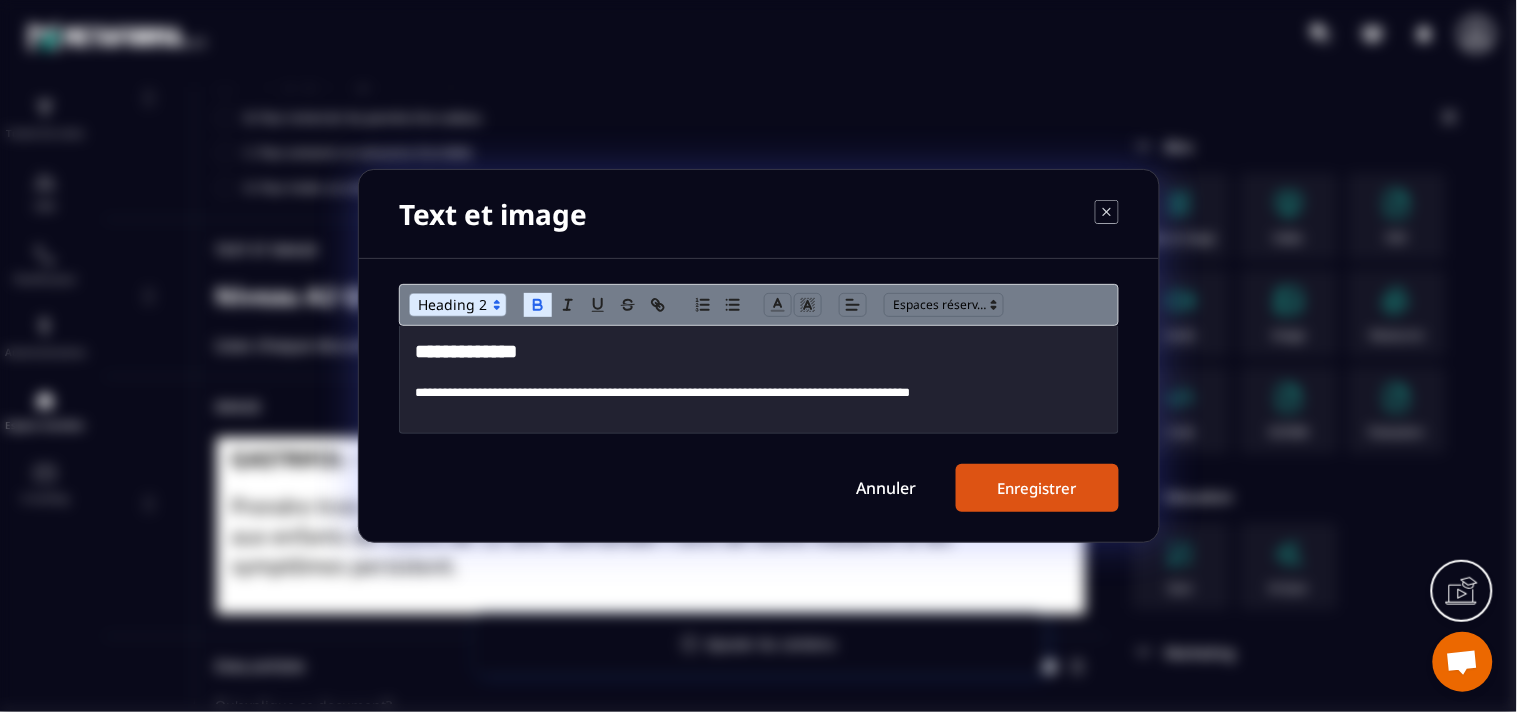 type 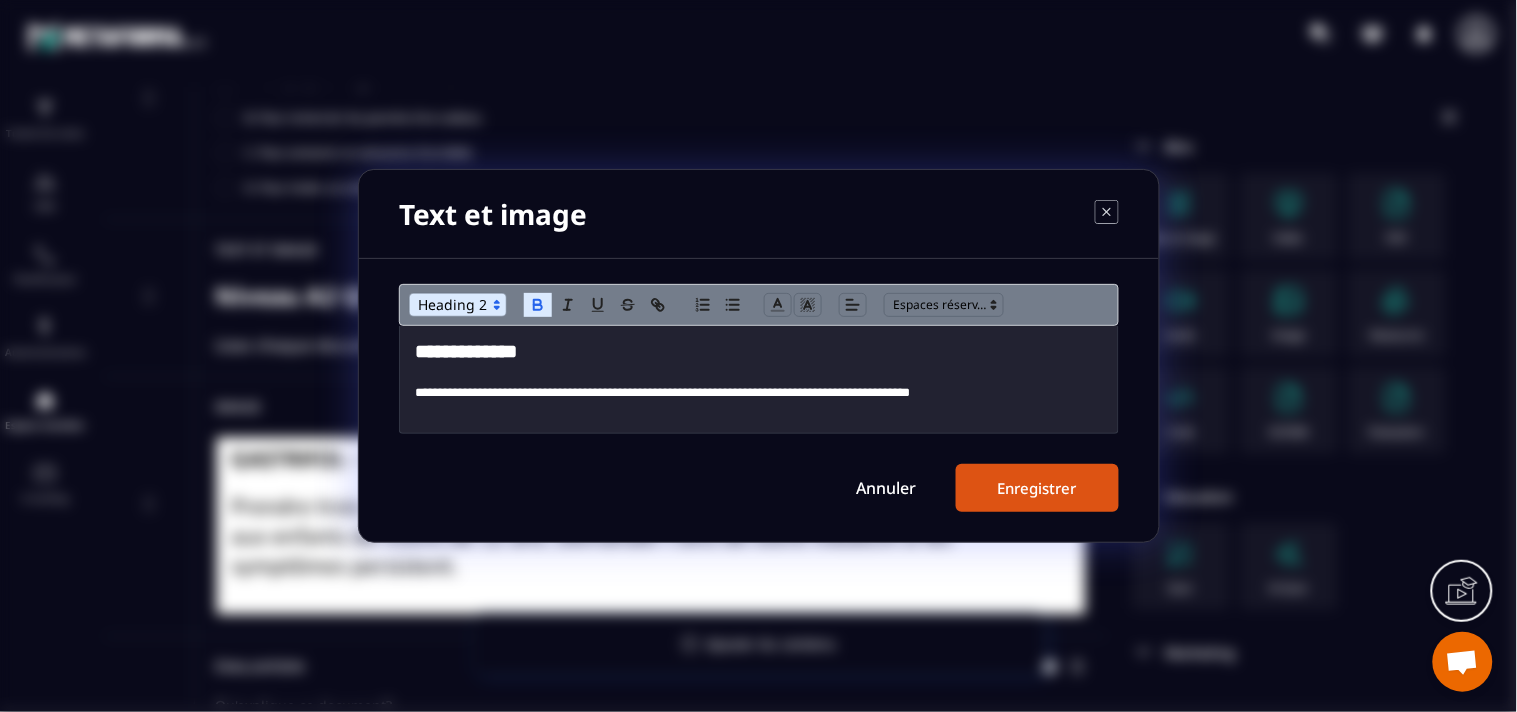 click on "Enregistrer" at bounding box center [1037, 488] 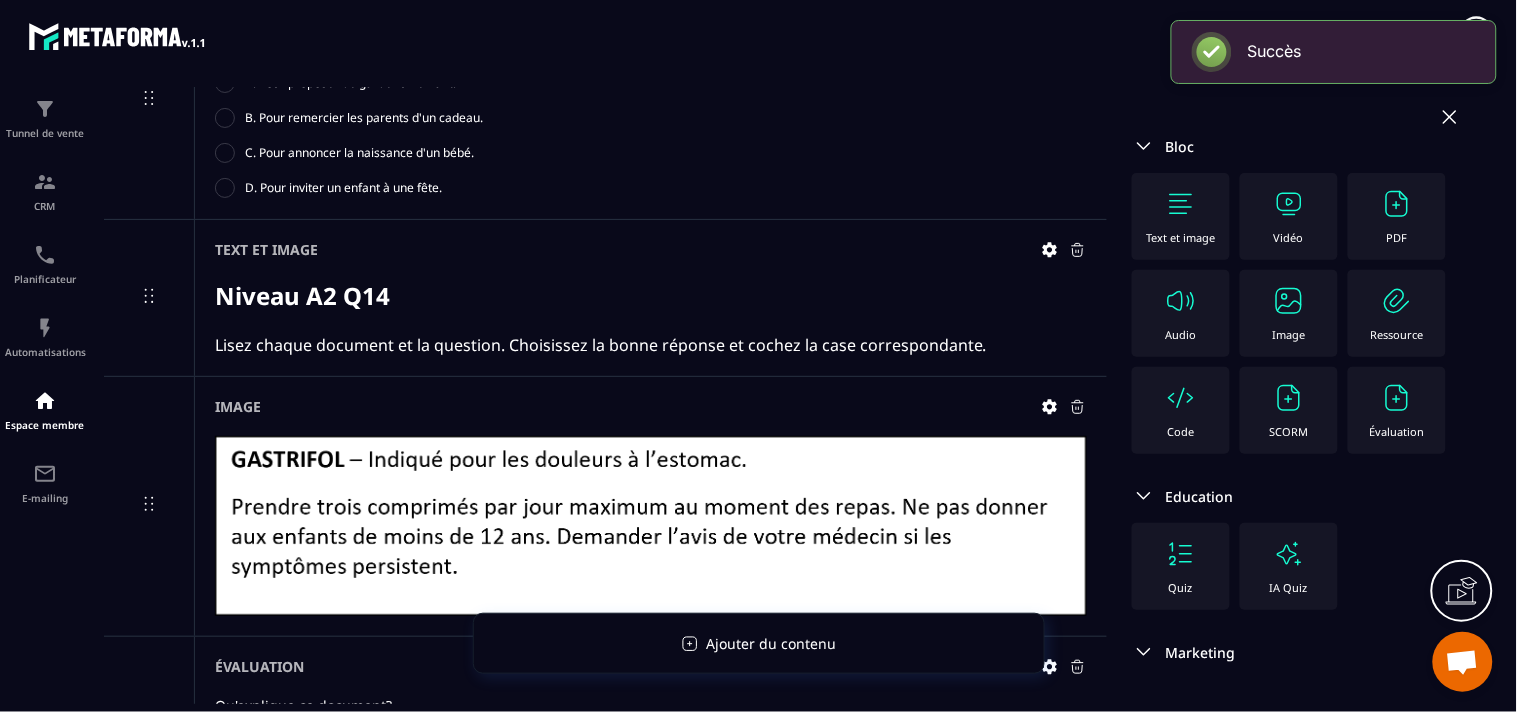 click on "Image" at bounding box center (1289, 313) 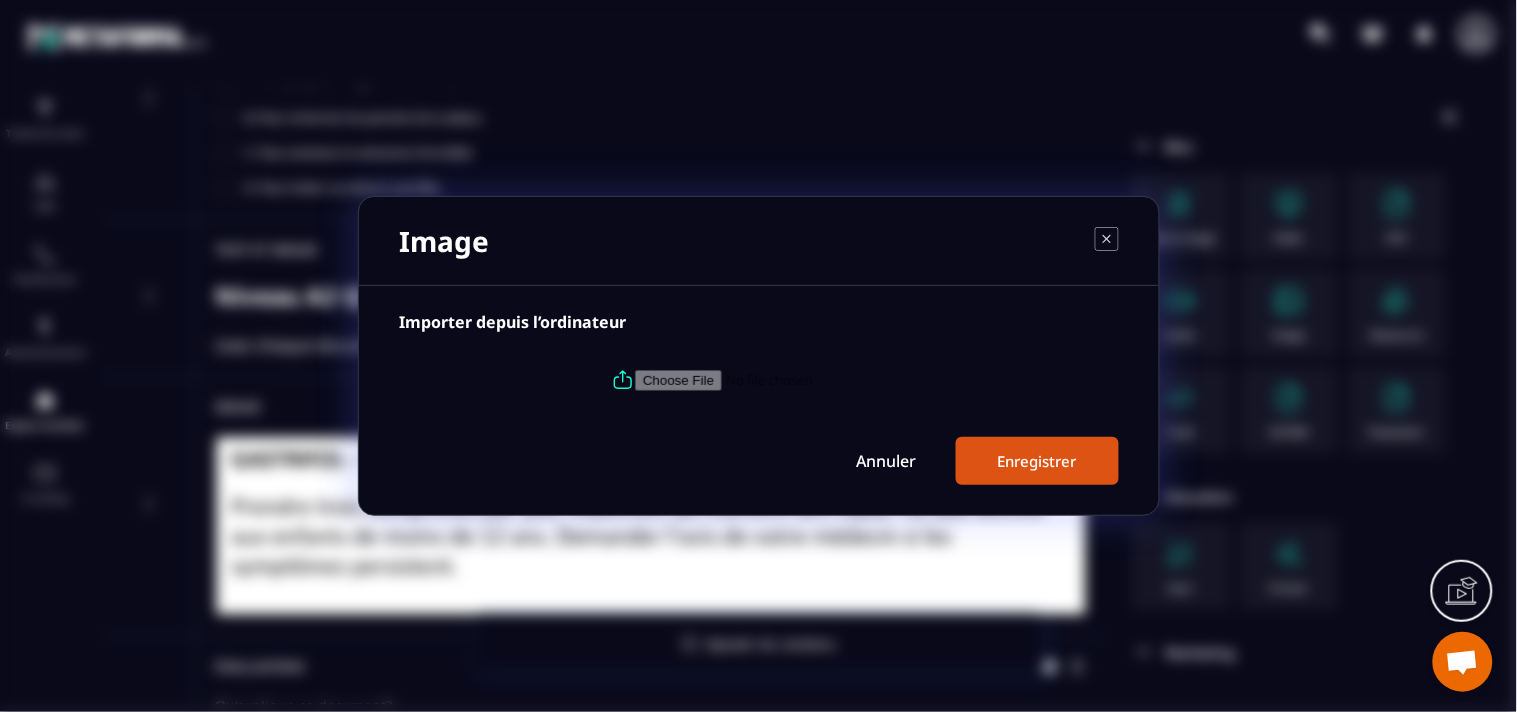 click at bounding box center [771, 380] 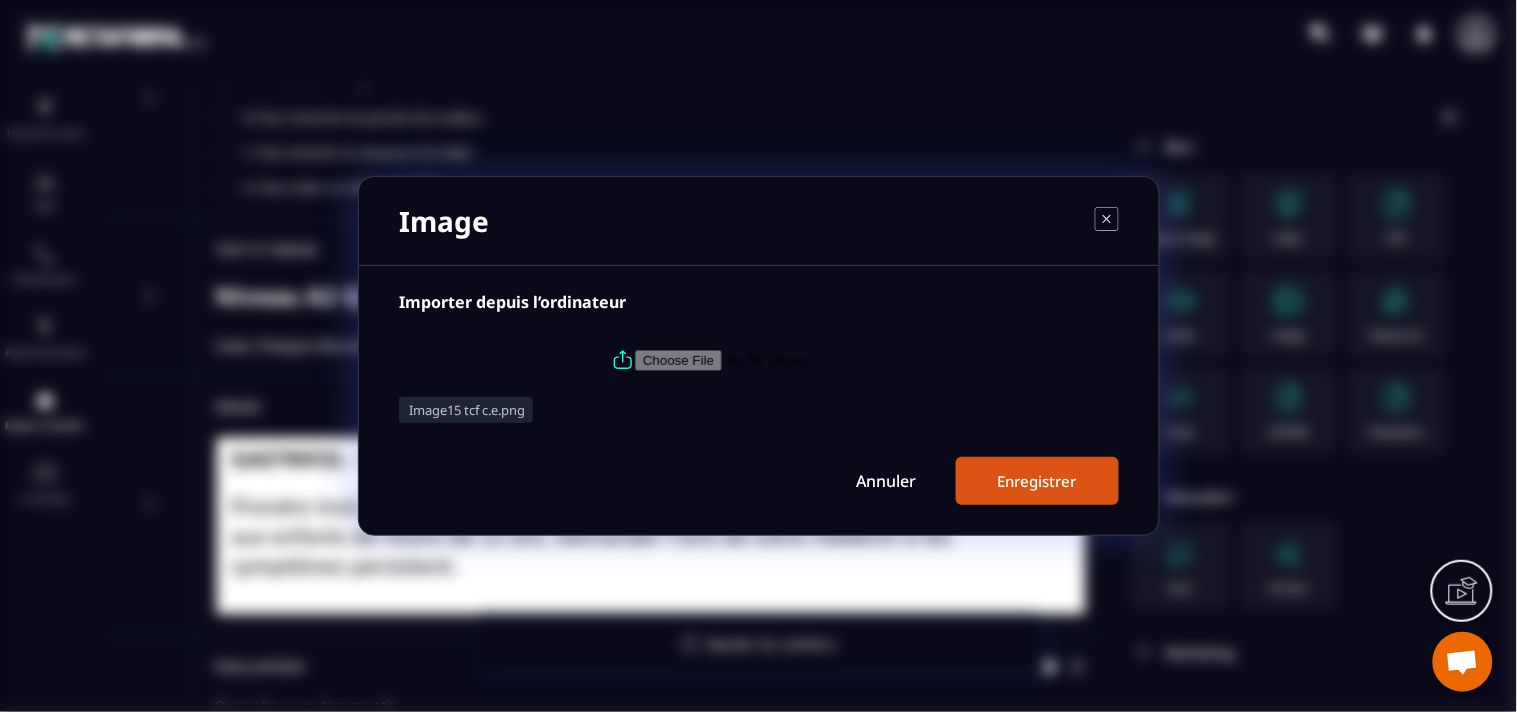 click on "Enregistrer" at bounding box center (1037, 481) 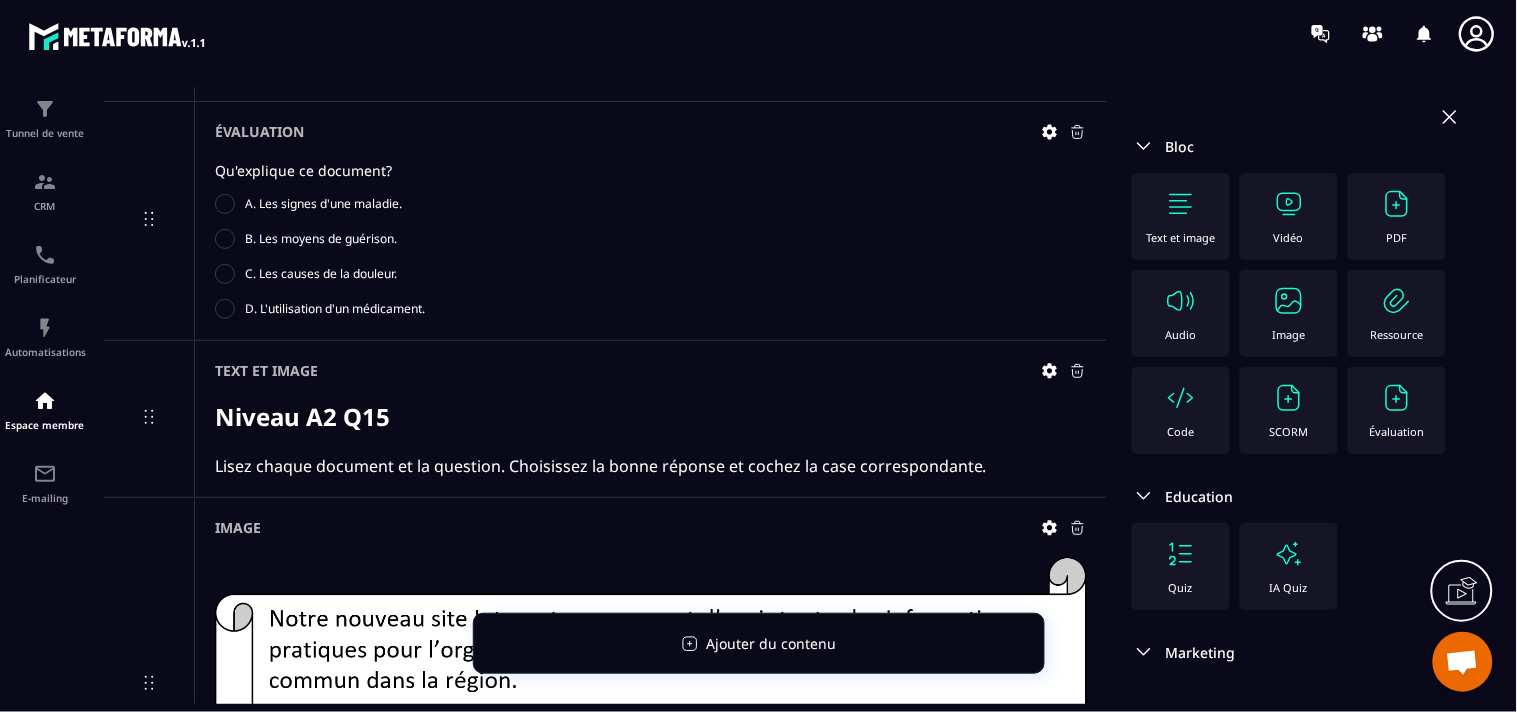 scroll, scrollTop: 11182, scrollLeft: 0, axis: vertical 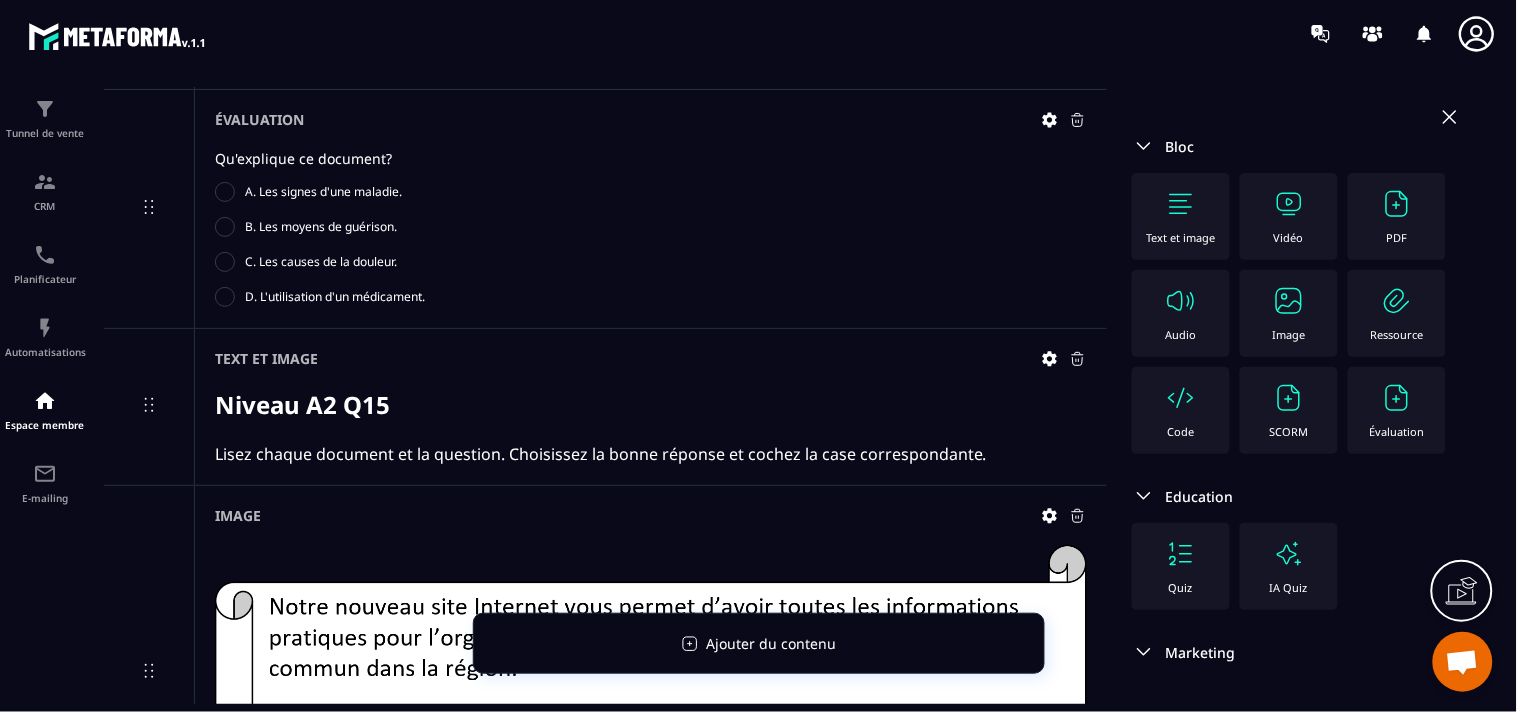click on "Évaluation" at bounding box center [1397, 410] 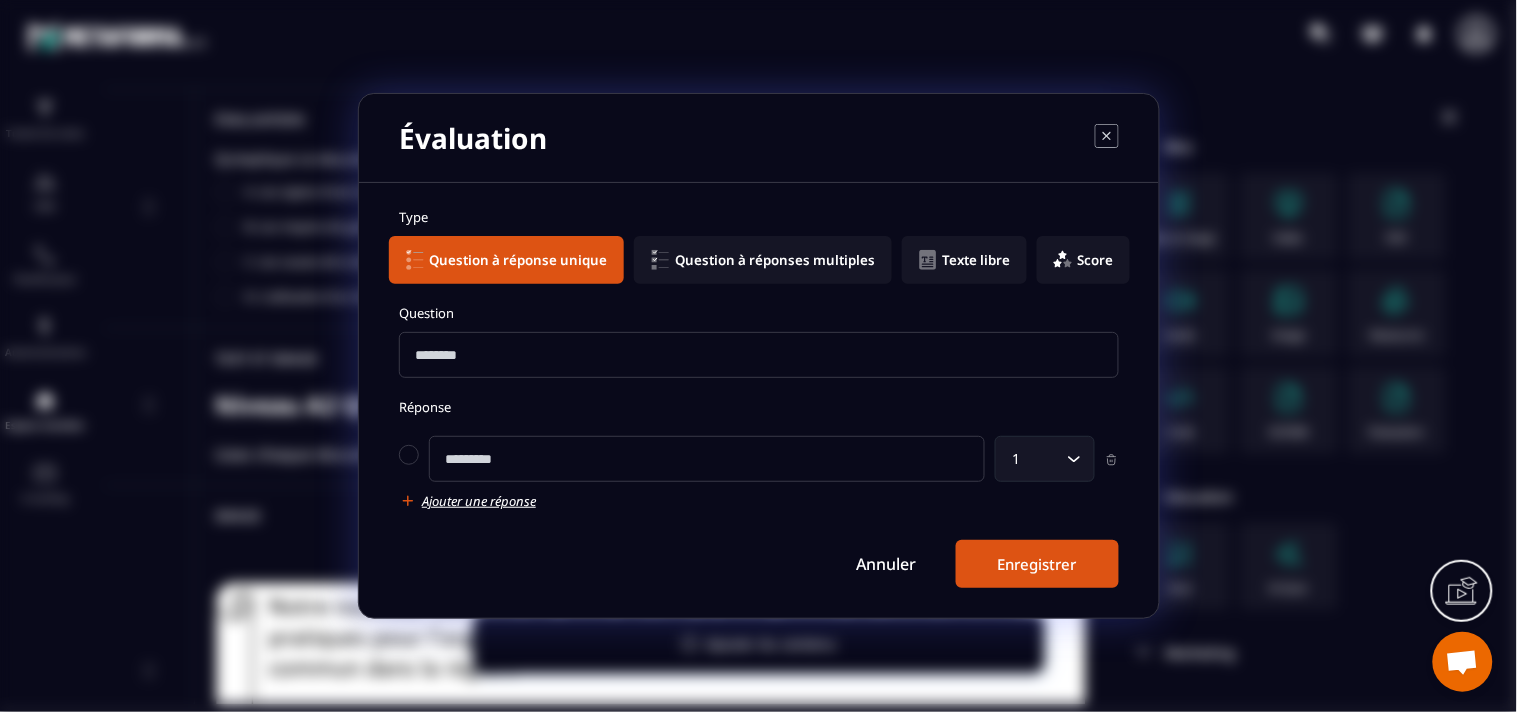 click at bounding box center [759, 355] 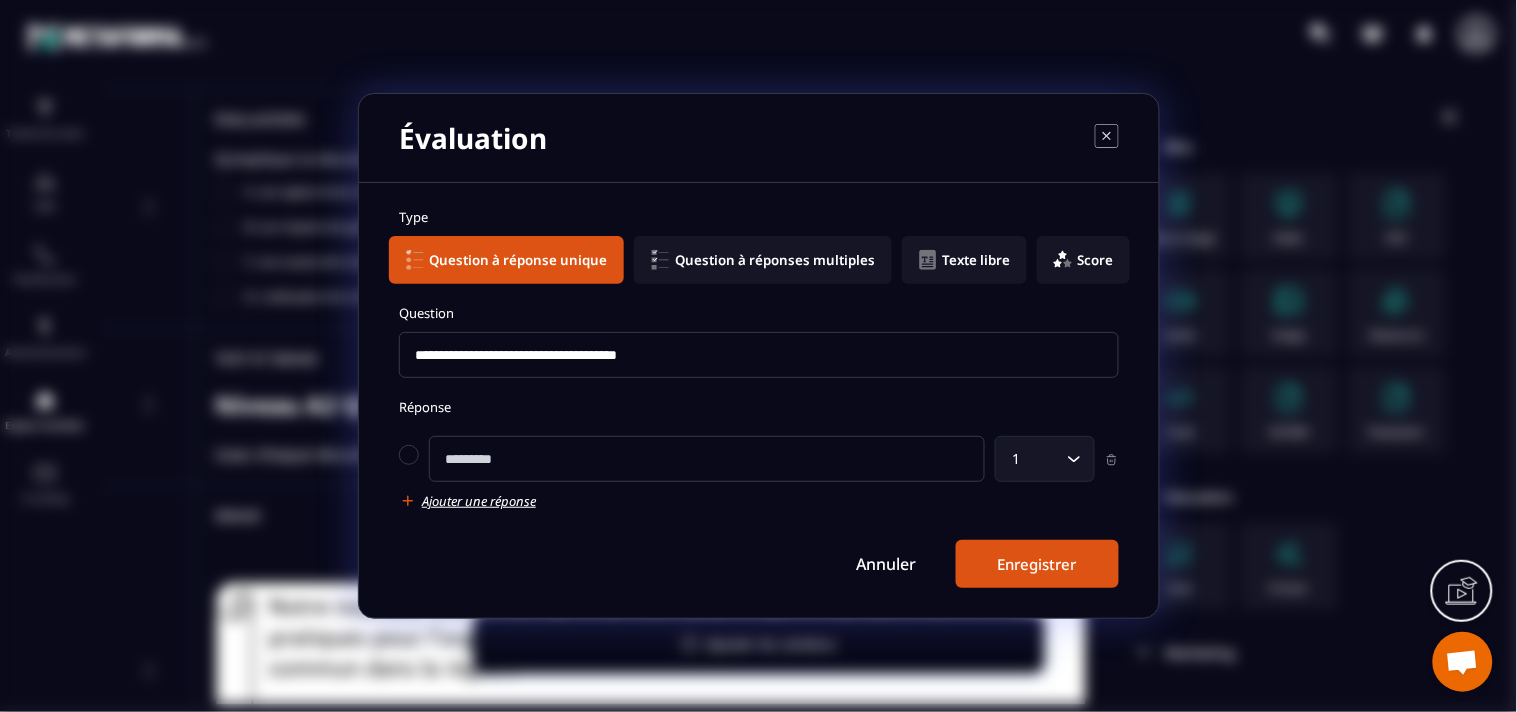 type on "**********" 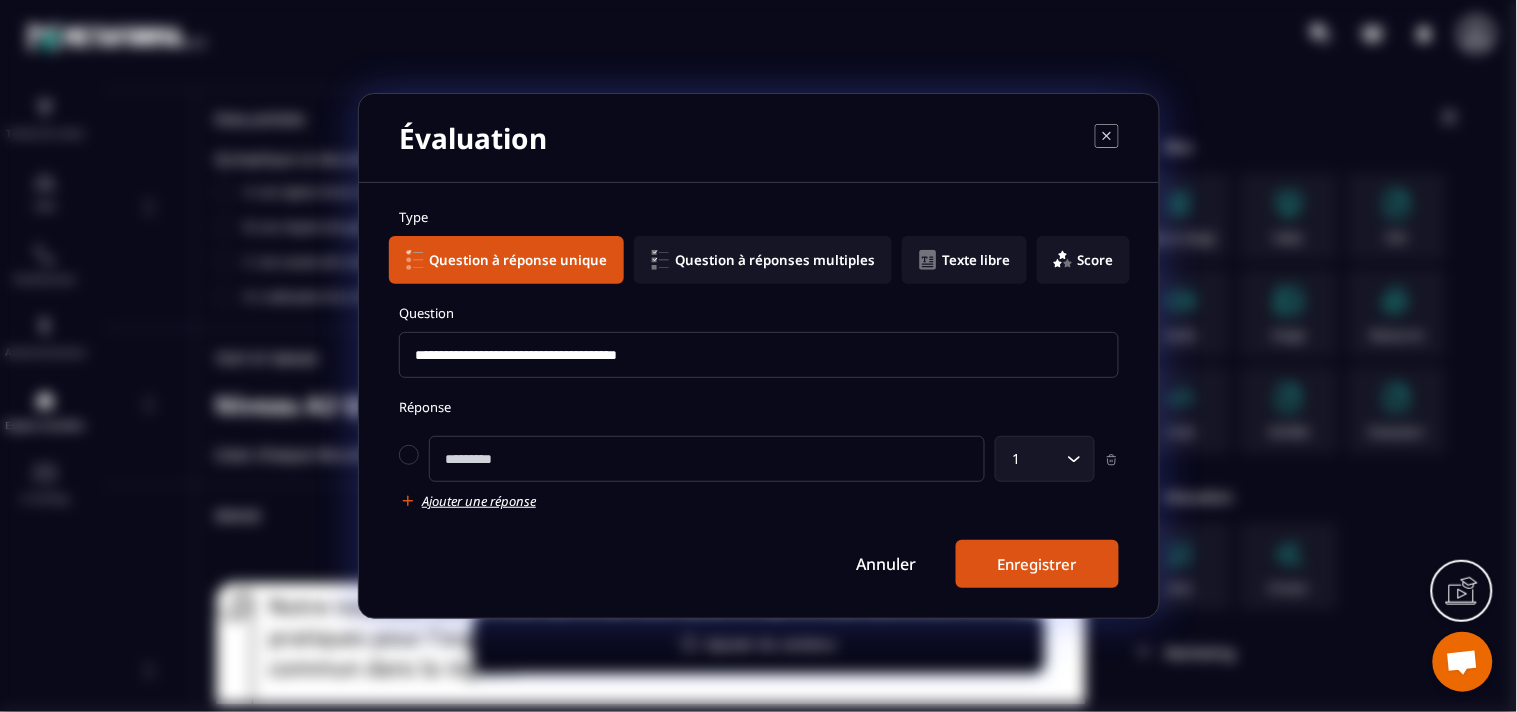click at bounding box center (707, 459) 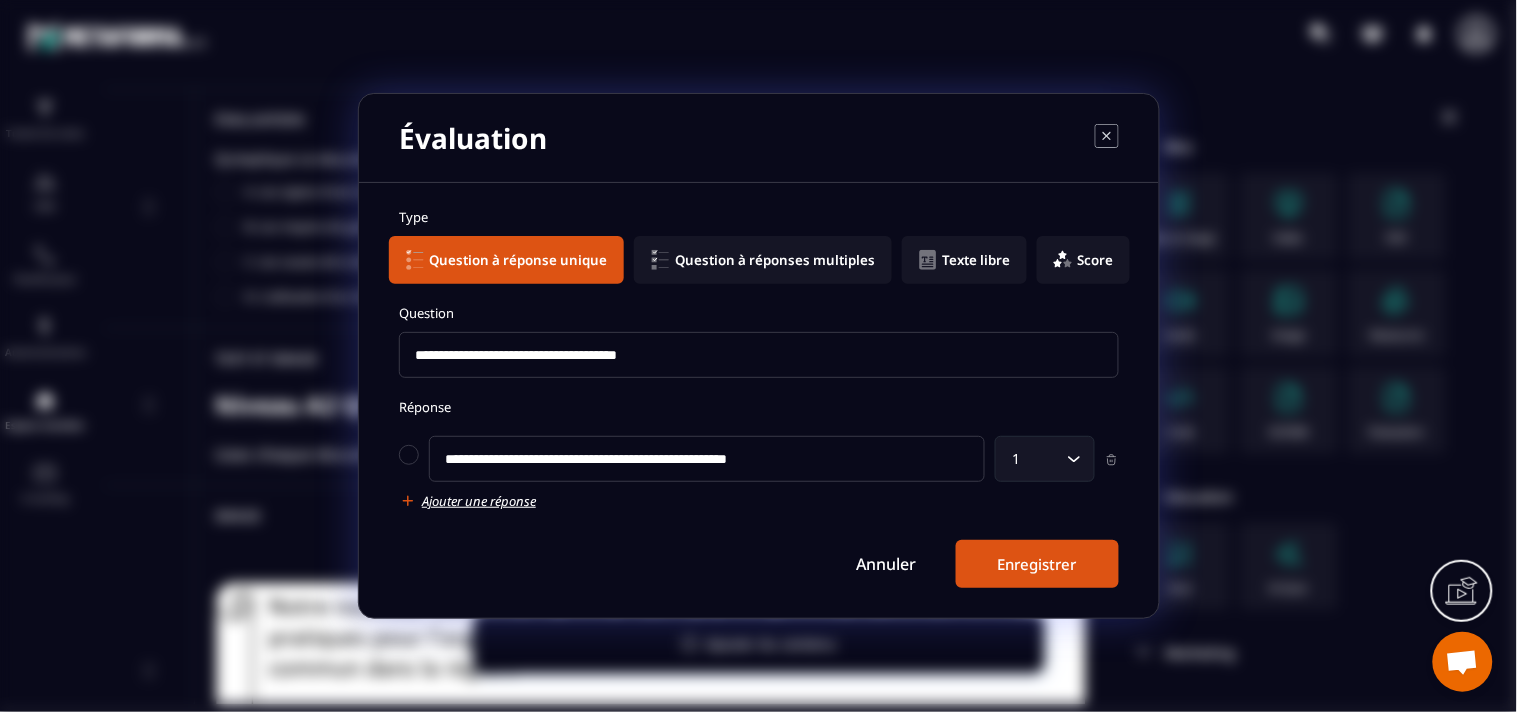 type on "**********" 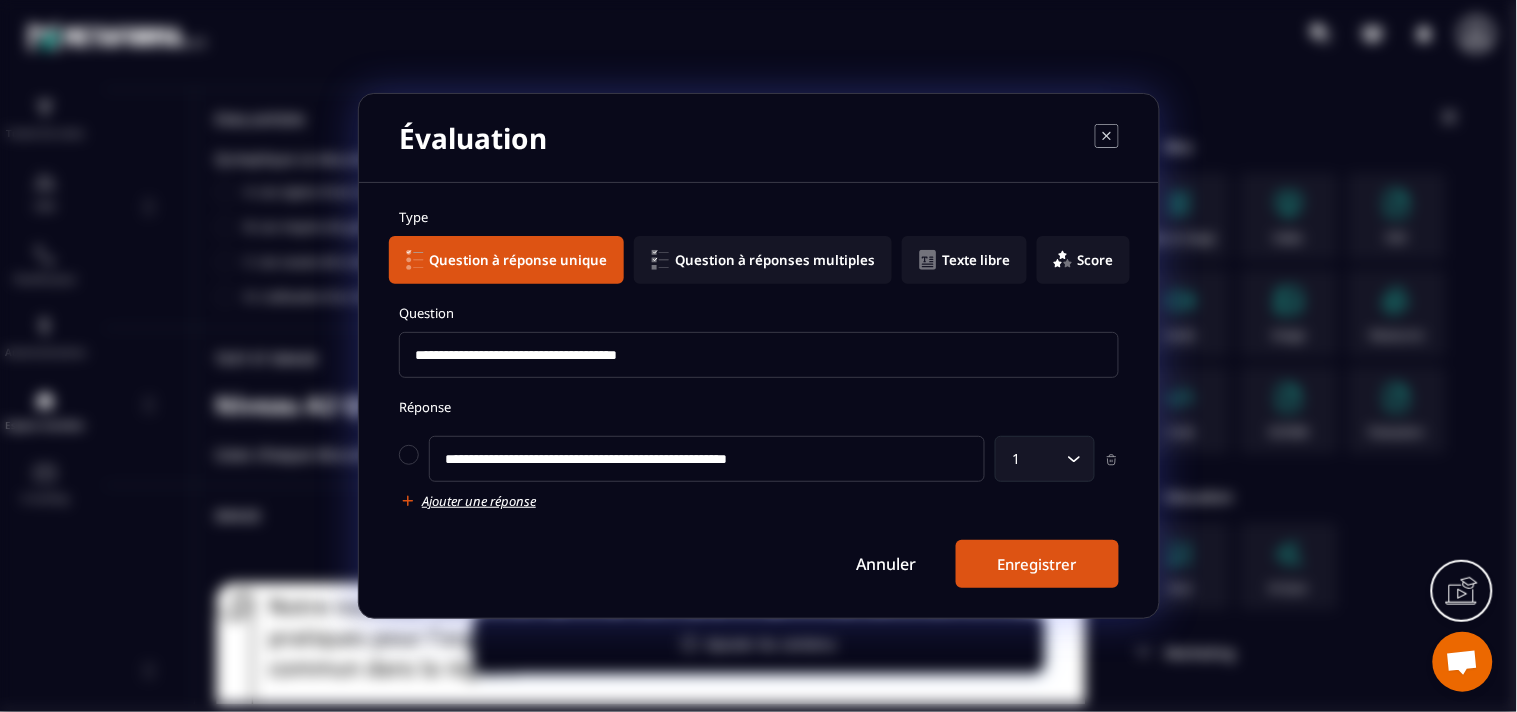 click on "Ajouter une réponse" at bounding box center [479, 501] 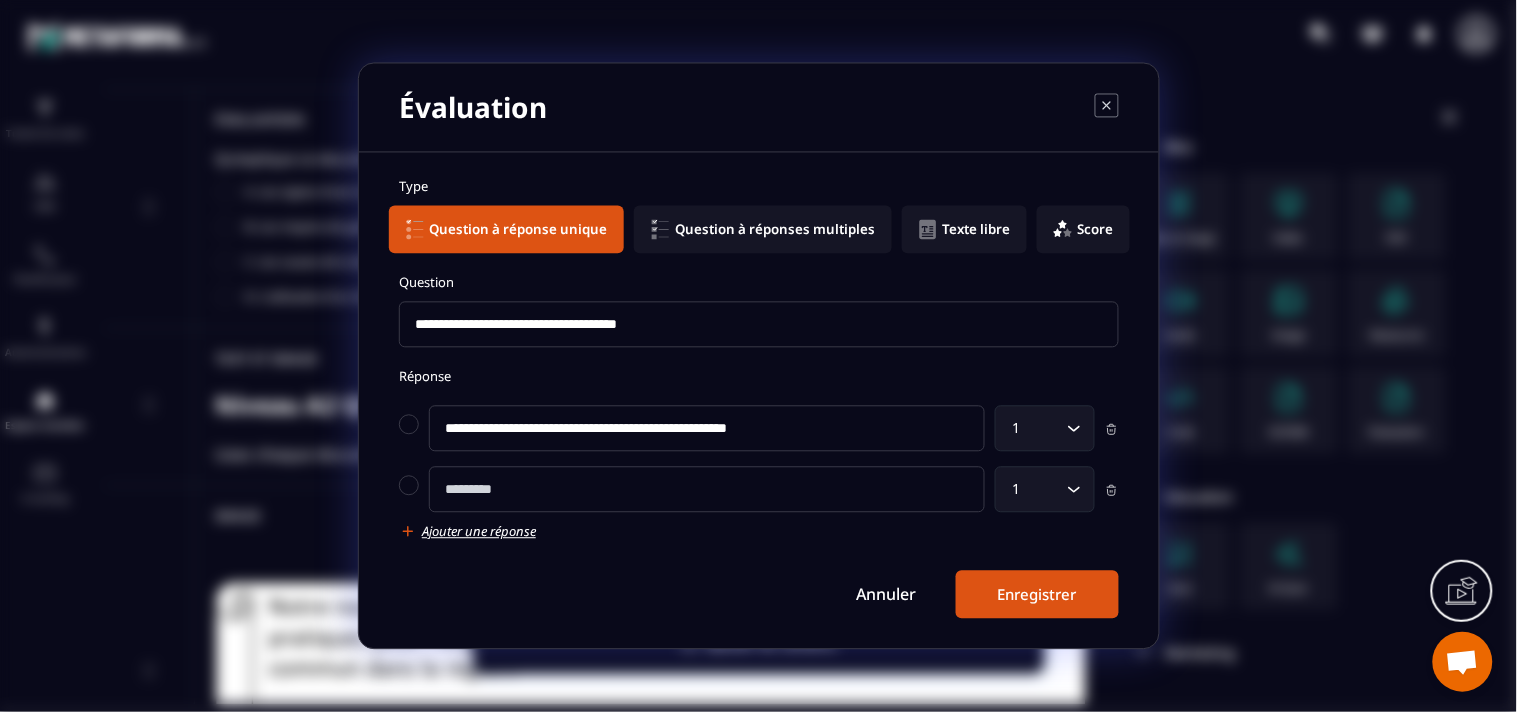 click at bounding box center (707, 490) 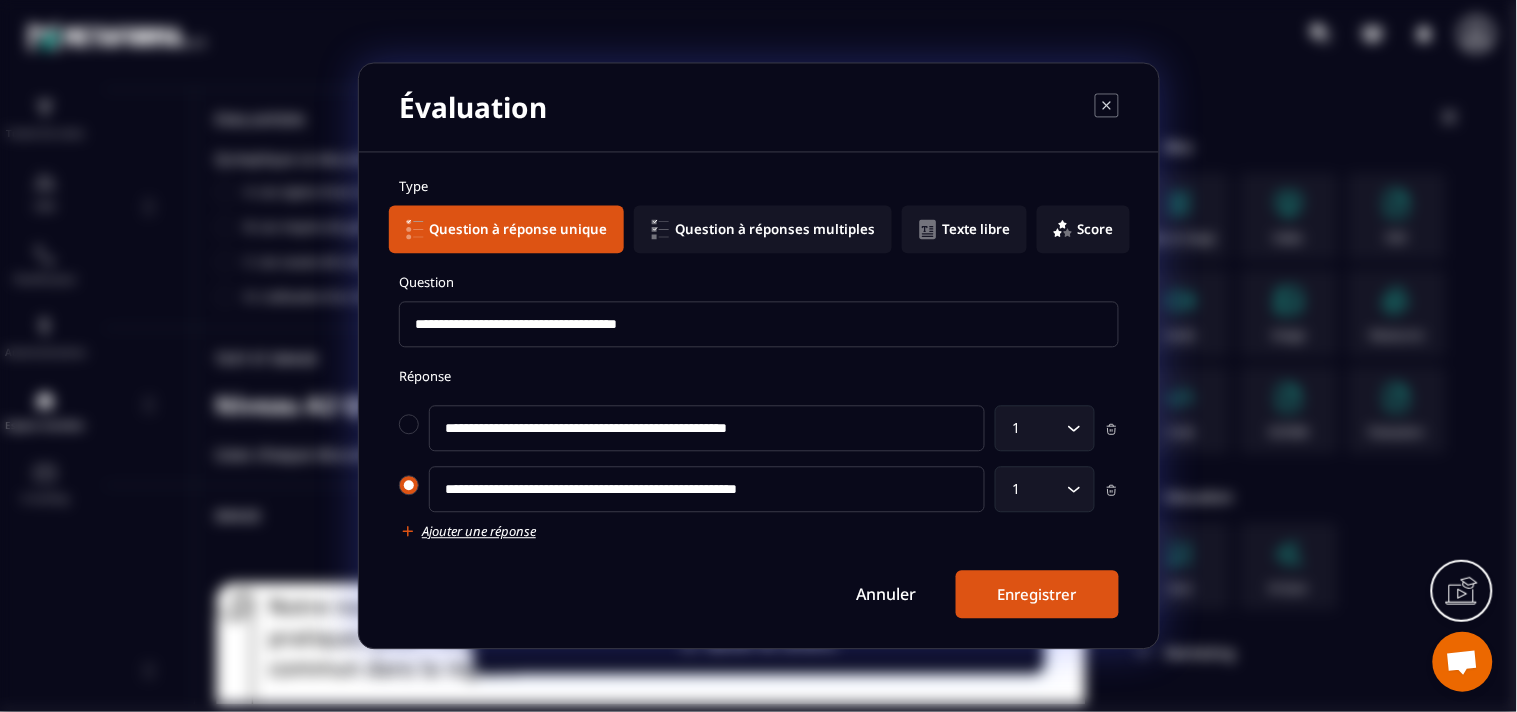 type on "**********" 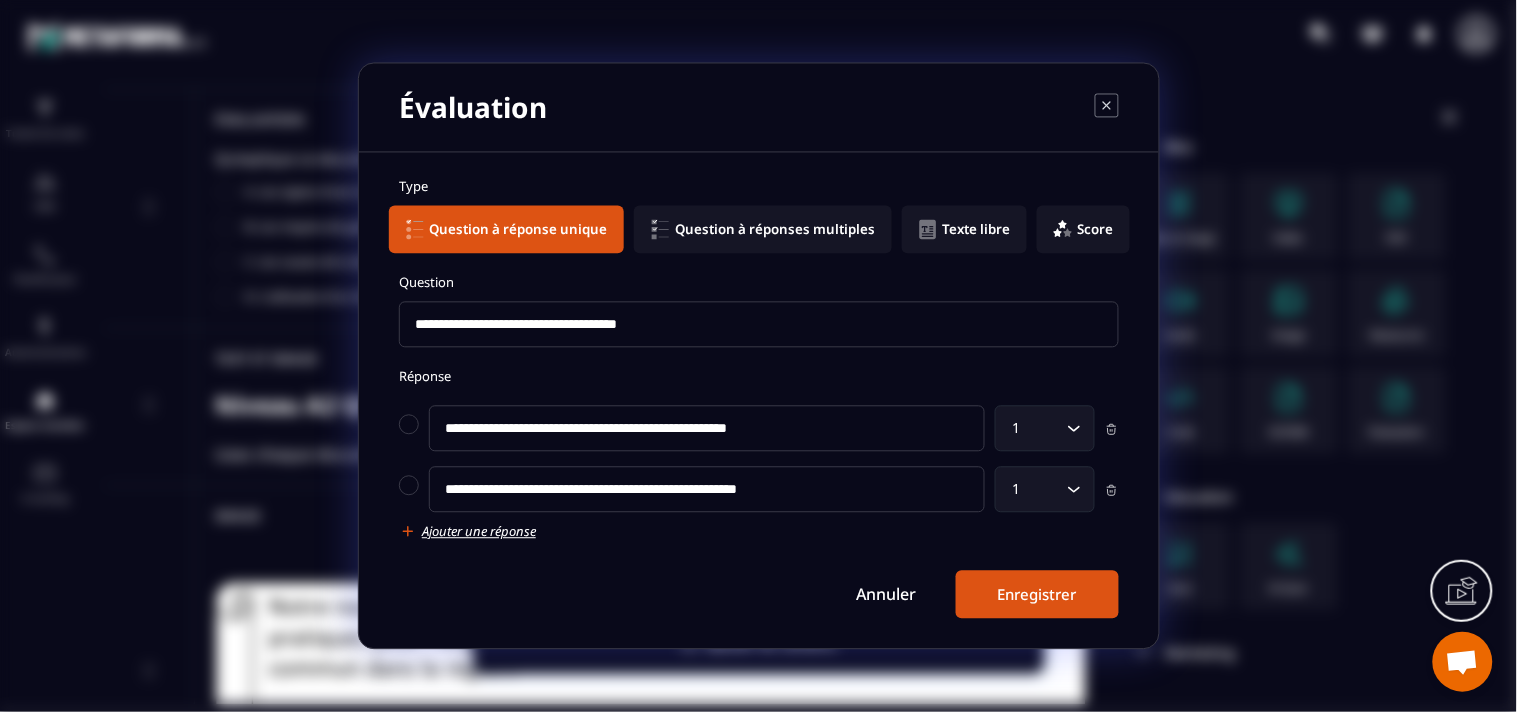 click on "Ajouter une réponse" at bounding box center [479, 532] 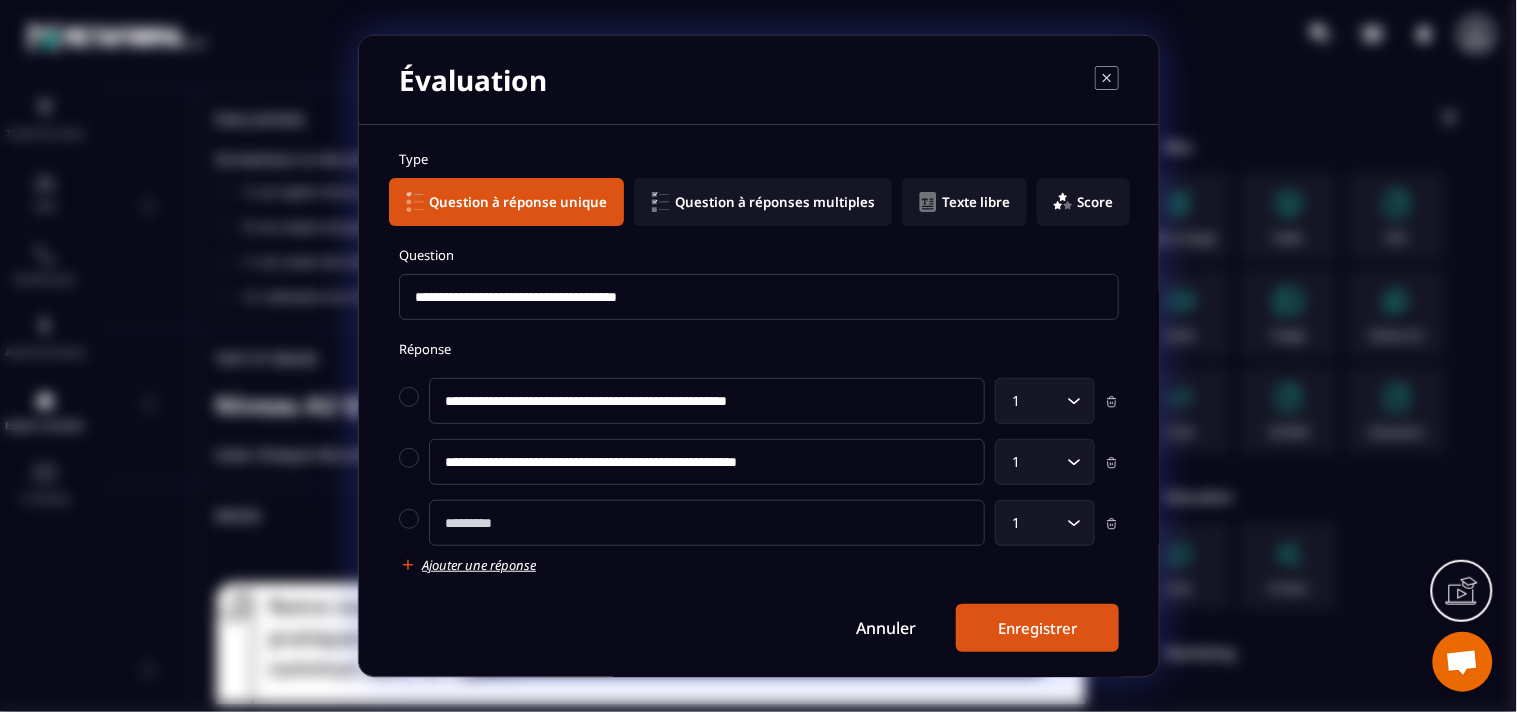 click at bounding box center [707, 523] 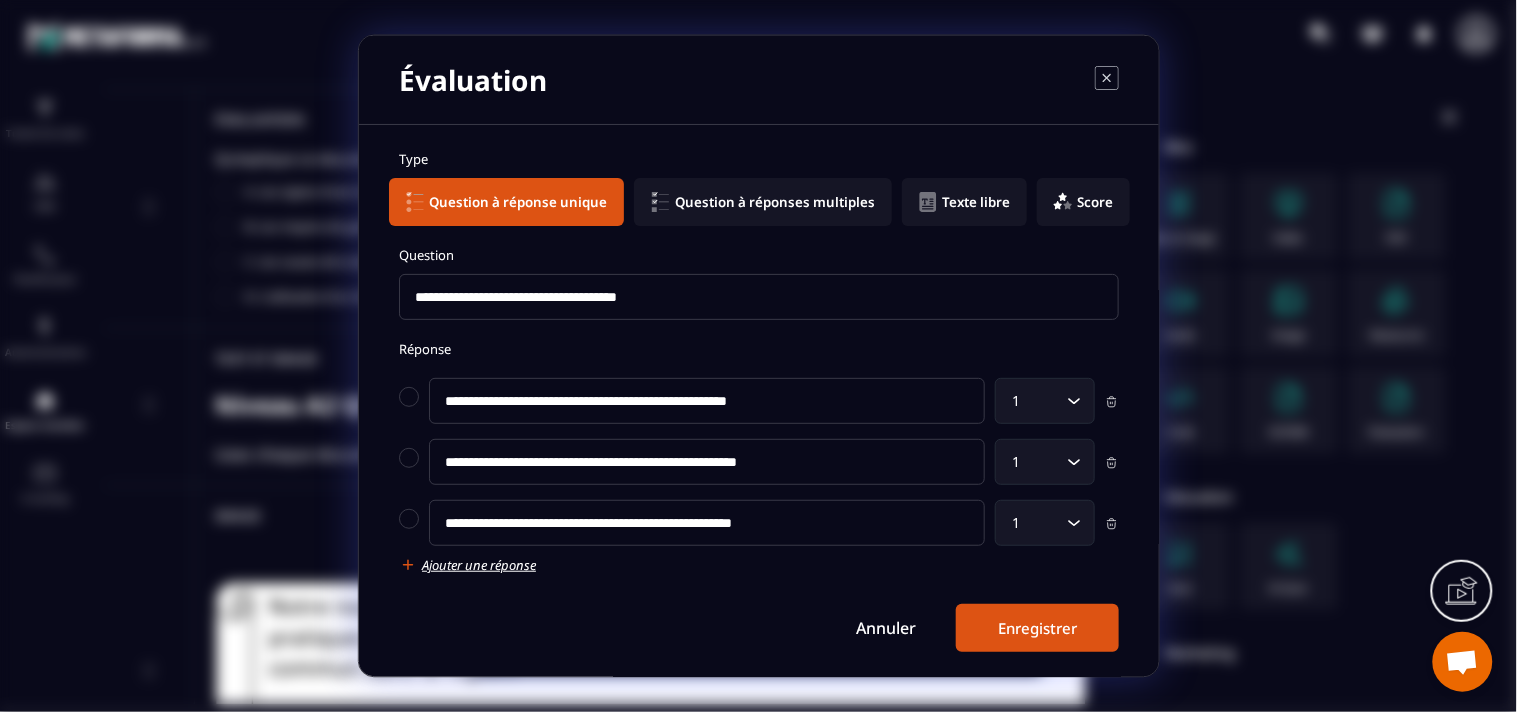 type on "**********" 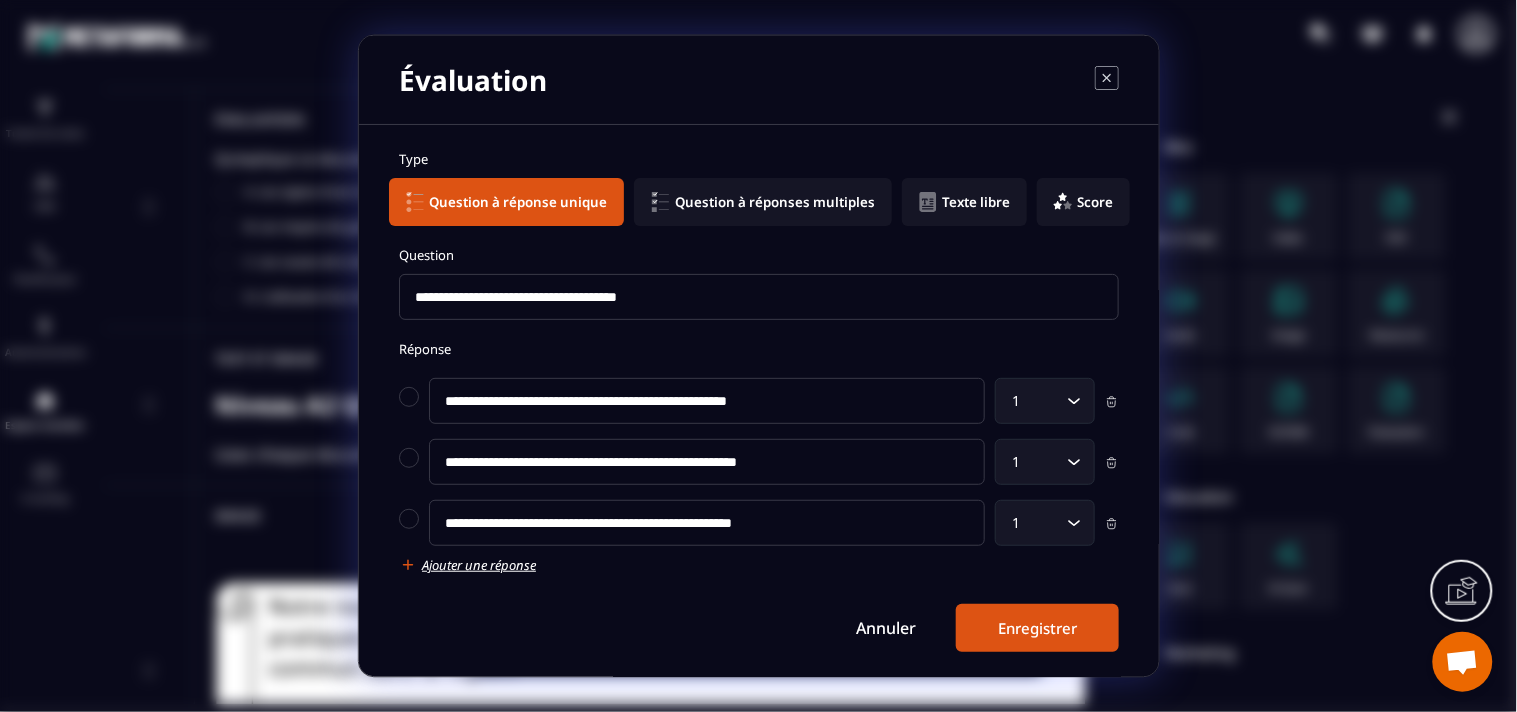 click on "Ajouter une réponse" at bounding box center (479, 565) 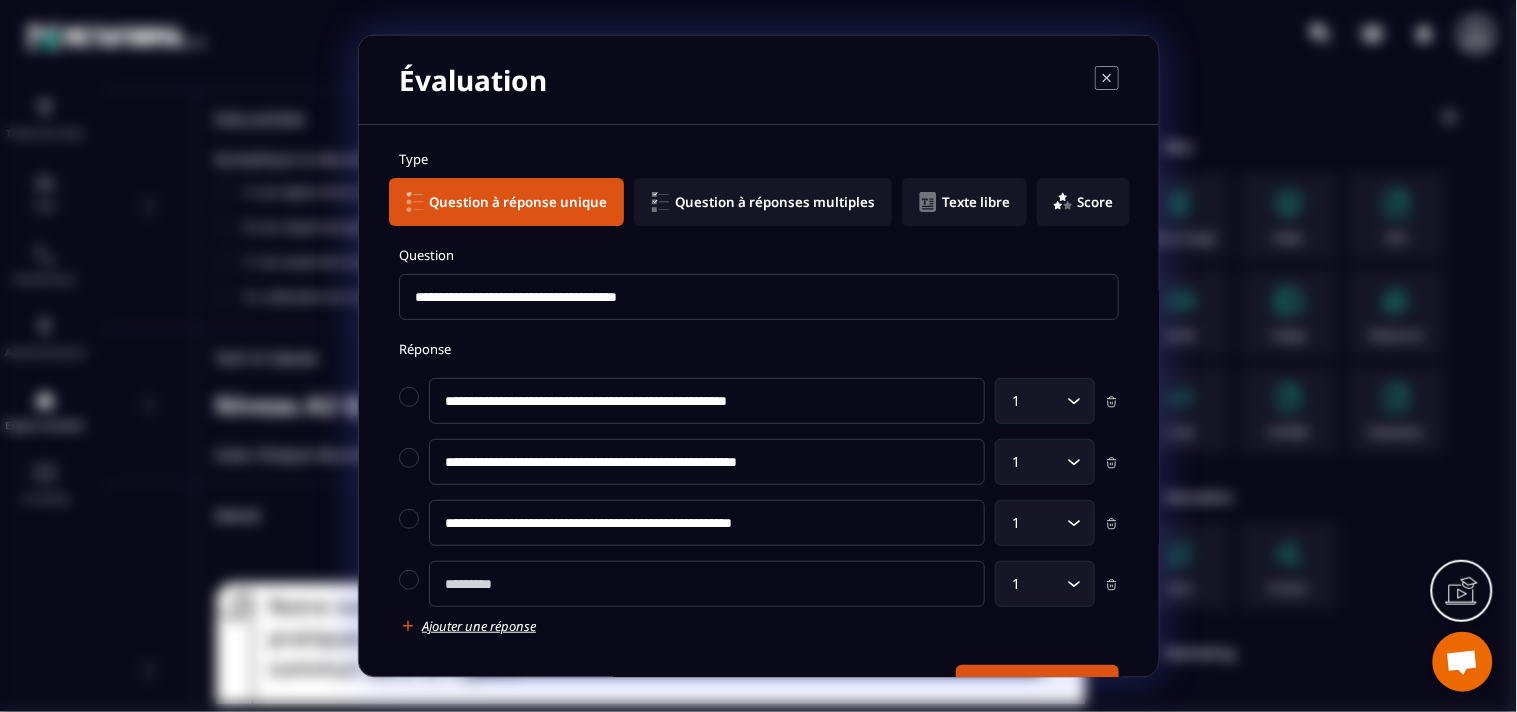 click at bounding box center (707, 584) 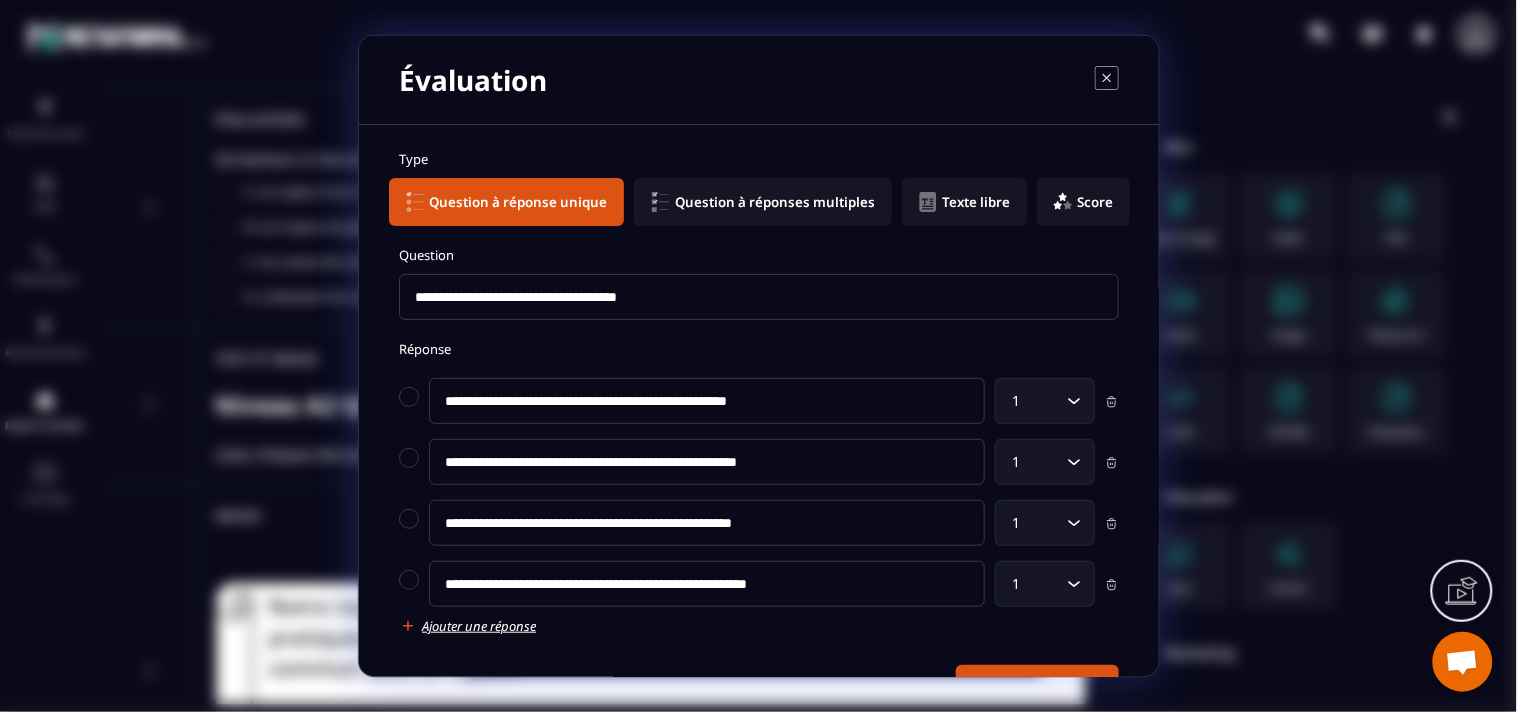 scroll, scrollTop: 66, scrollLeft: 0, axis: vertical 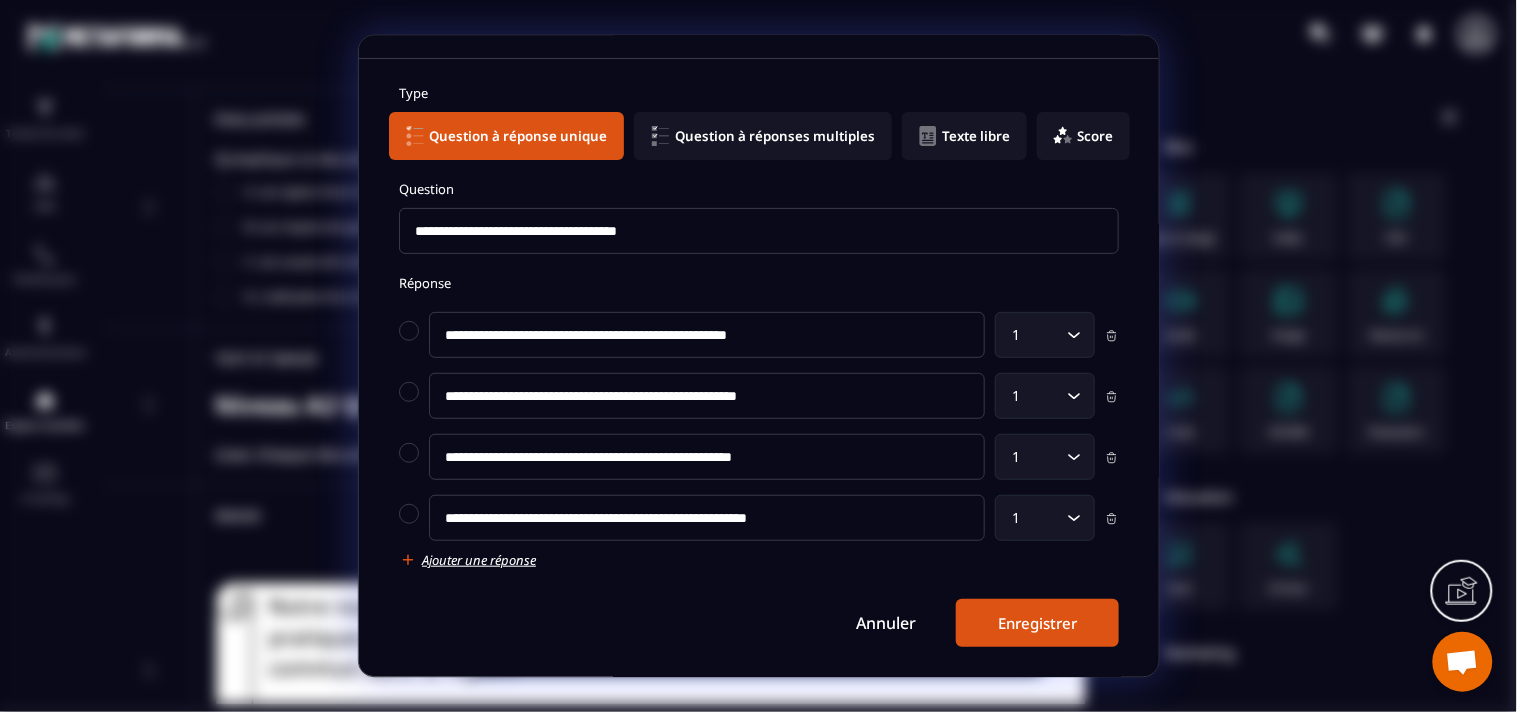 type on "**********" 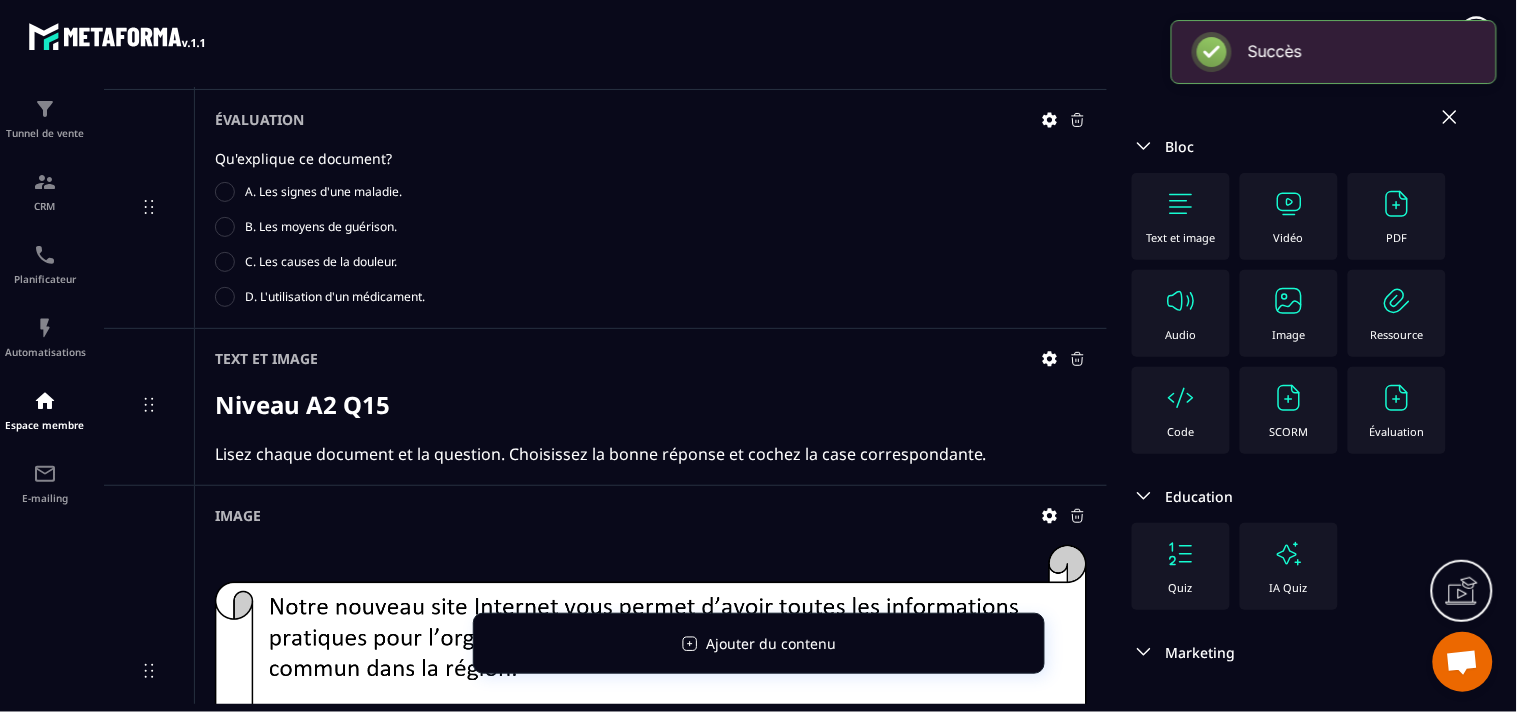 scroll, scrollTop: 66, scrollLeft: 0, axis: vertical 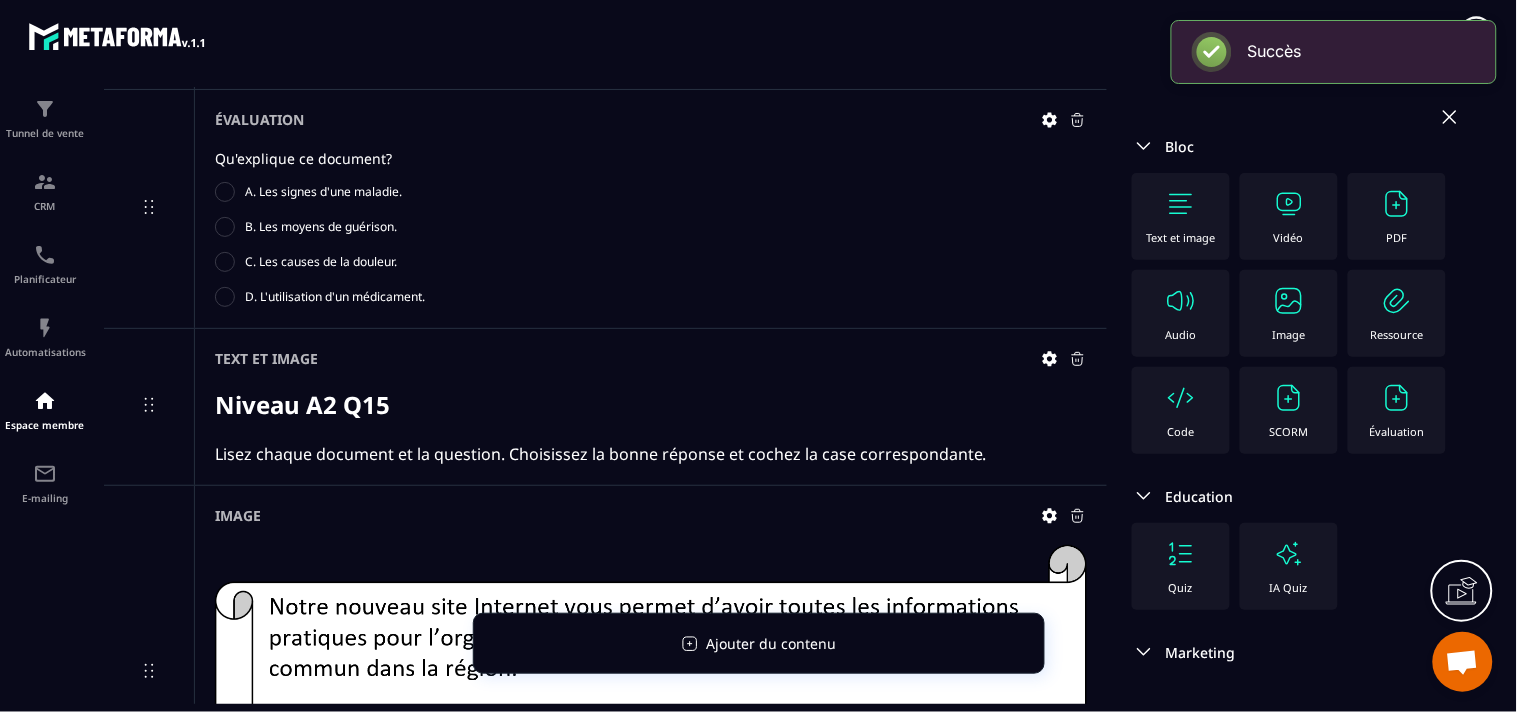 click at bounding box center (1181, 204) 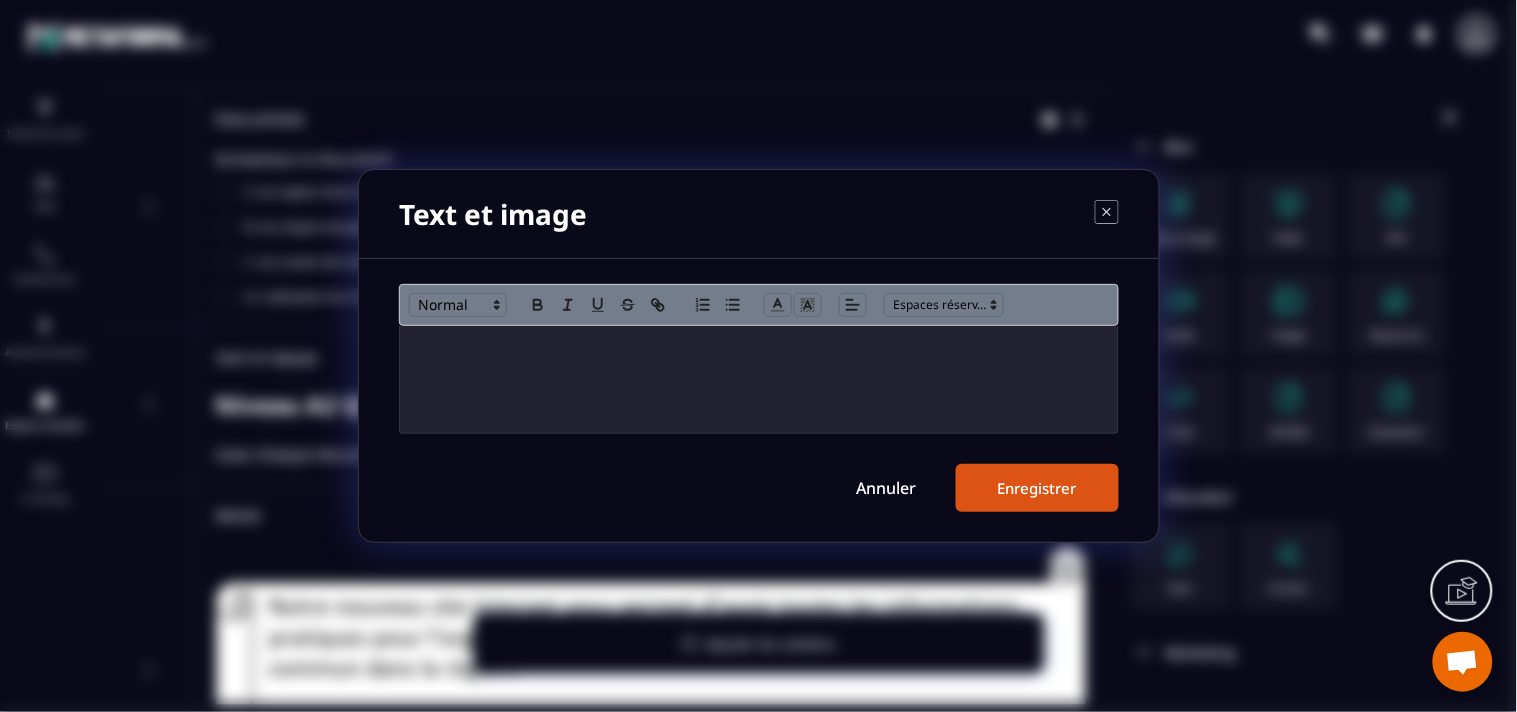 click at bounding box center [759, 379] 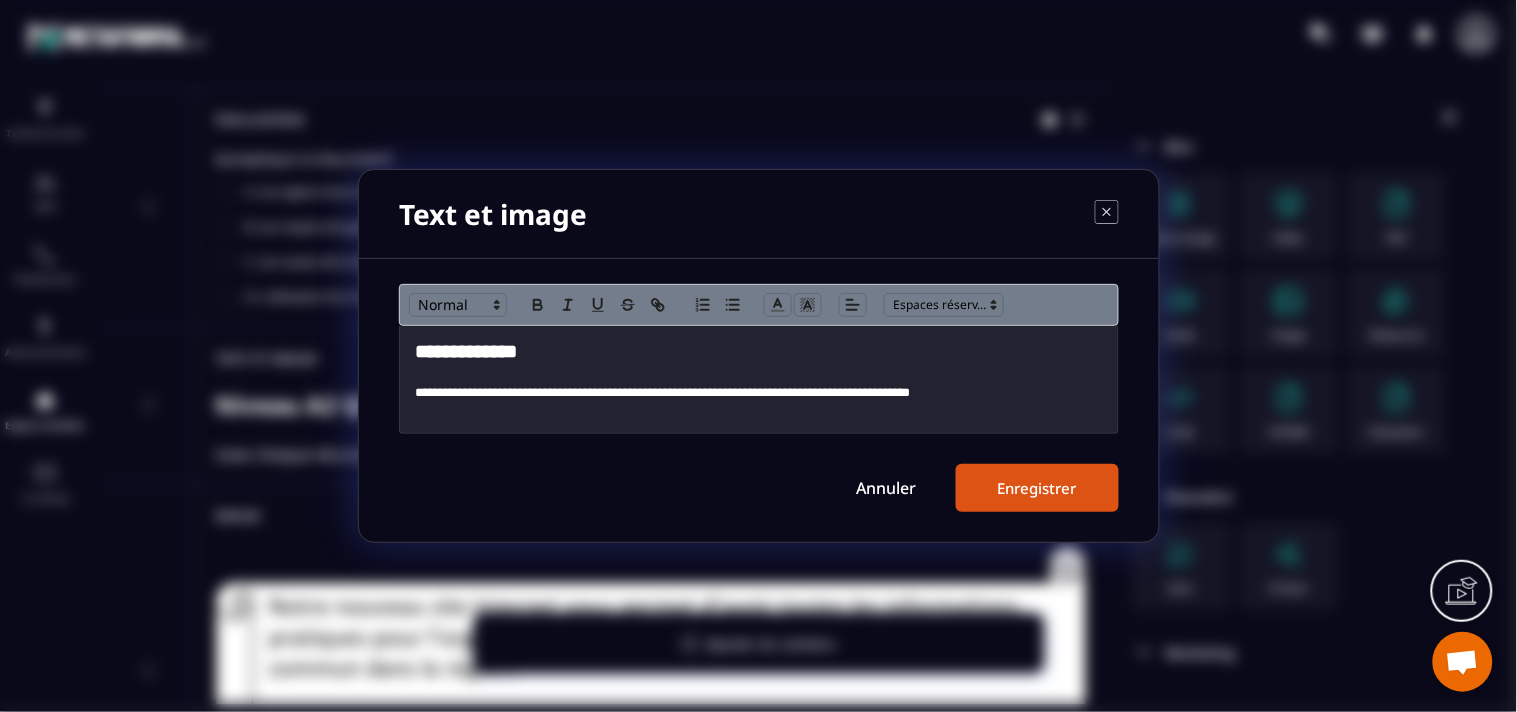drag, startPoint x: 596, startPoint y: 335, endPoint x: 592, endPoint y: 346, distance: 11.7046995 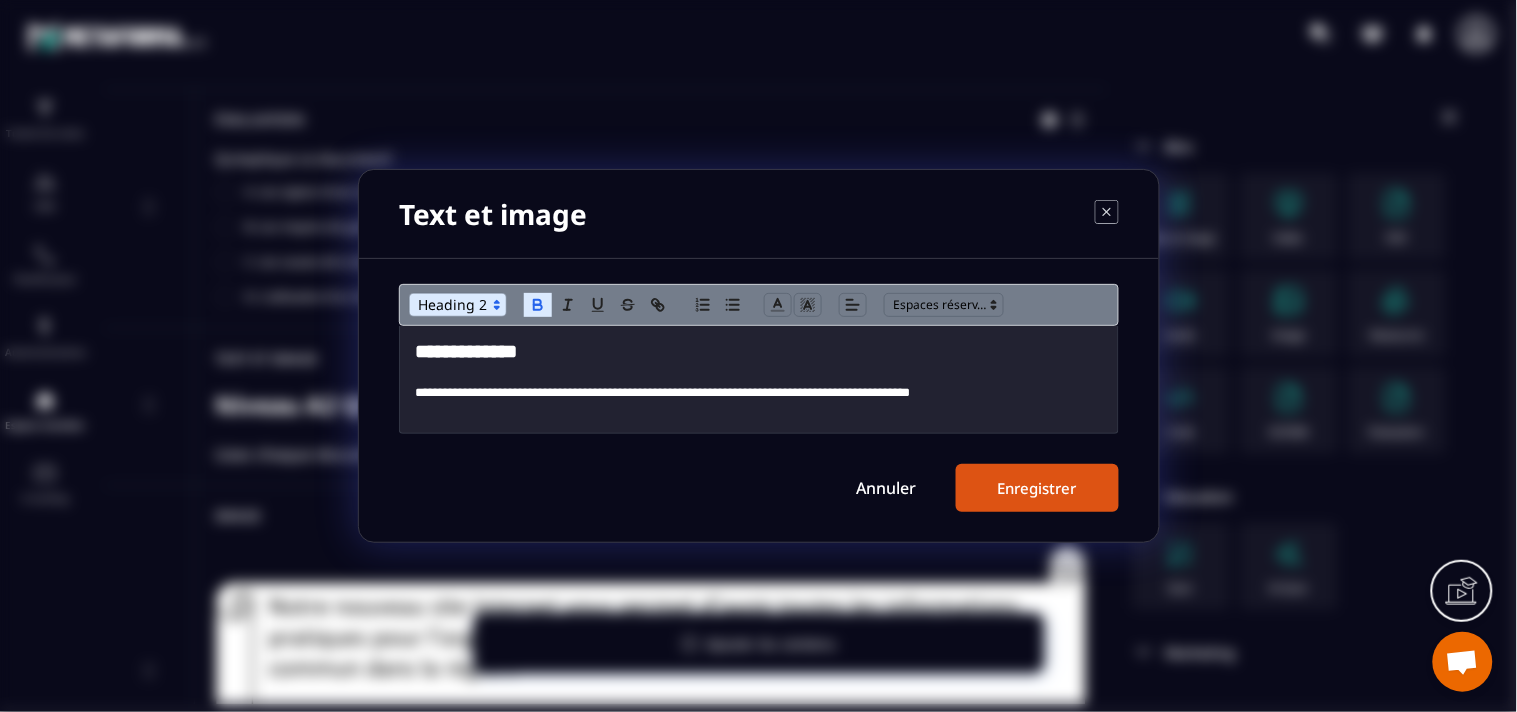 type 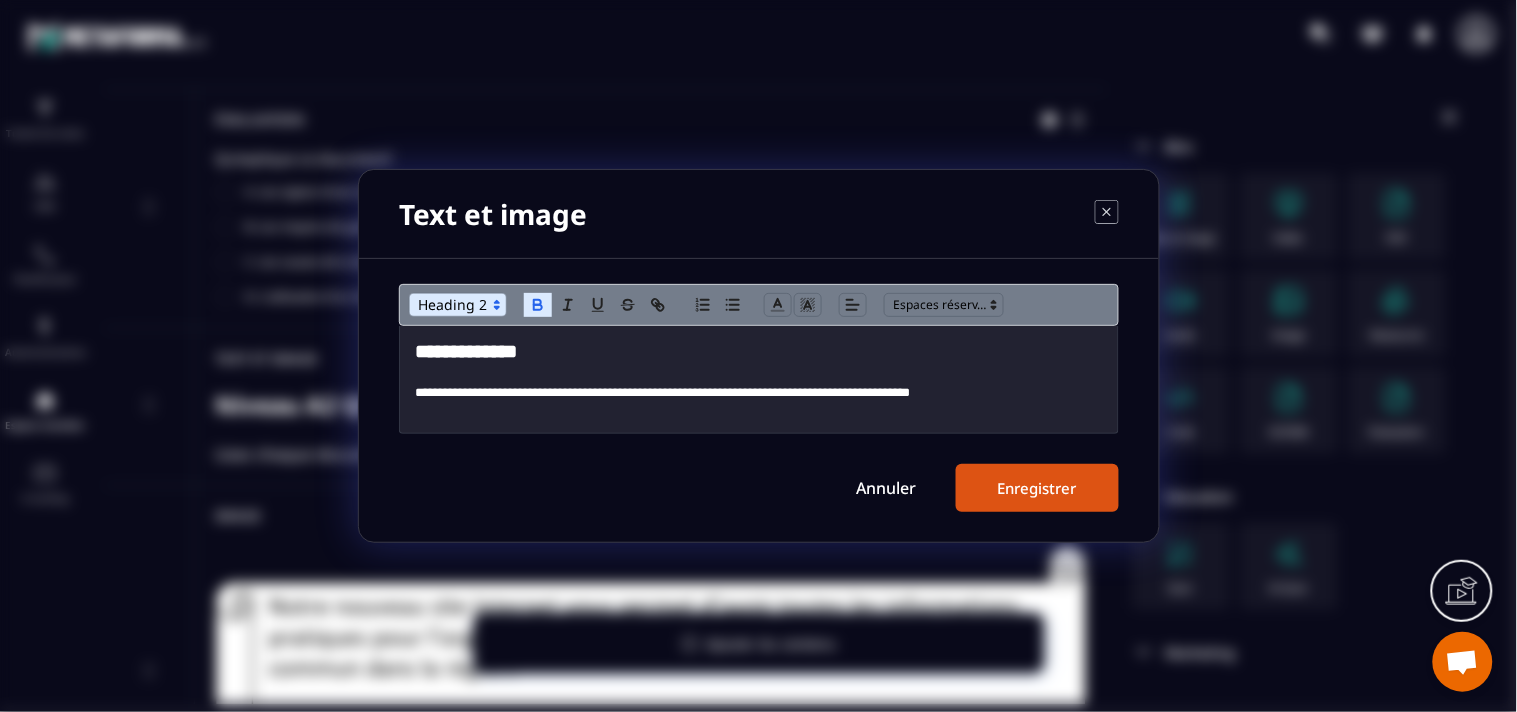 click on "Enregistrer" at bounding box center (1037, 488) 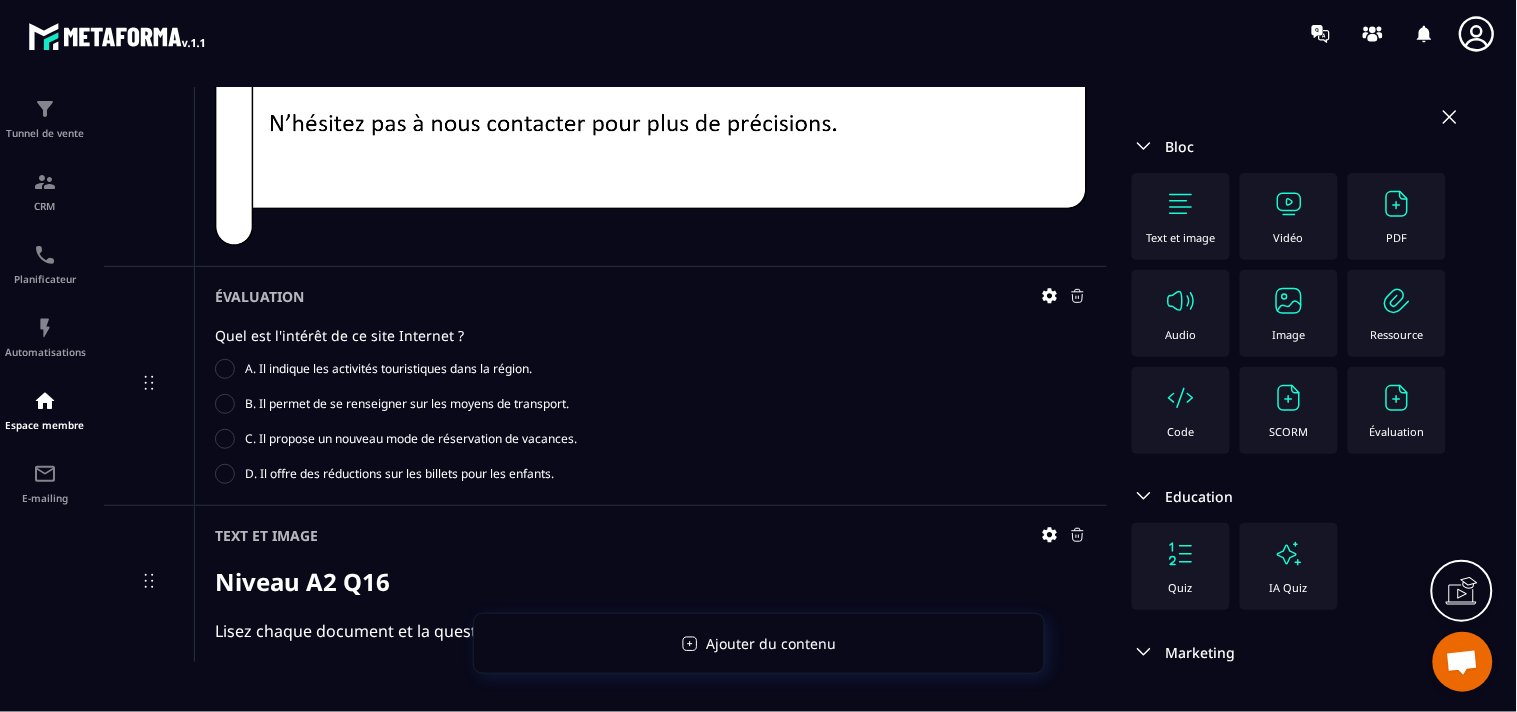 scroll, scrollTop: 11797, scrollLeft: 0, axis: vertical 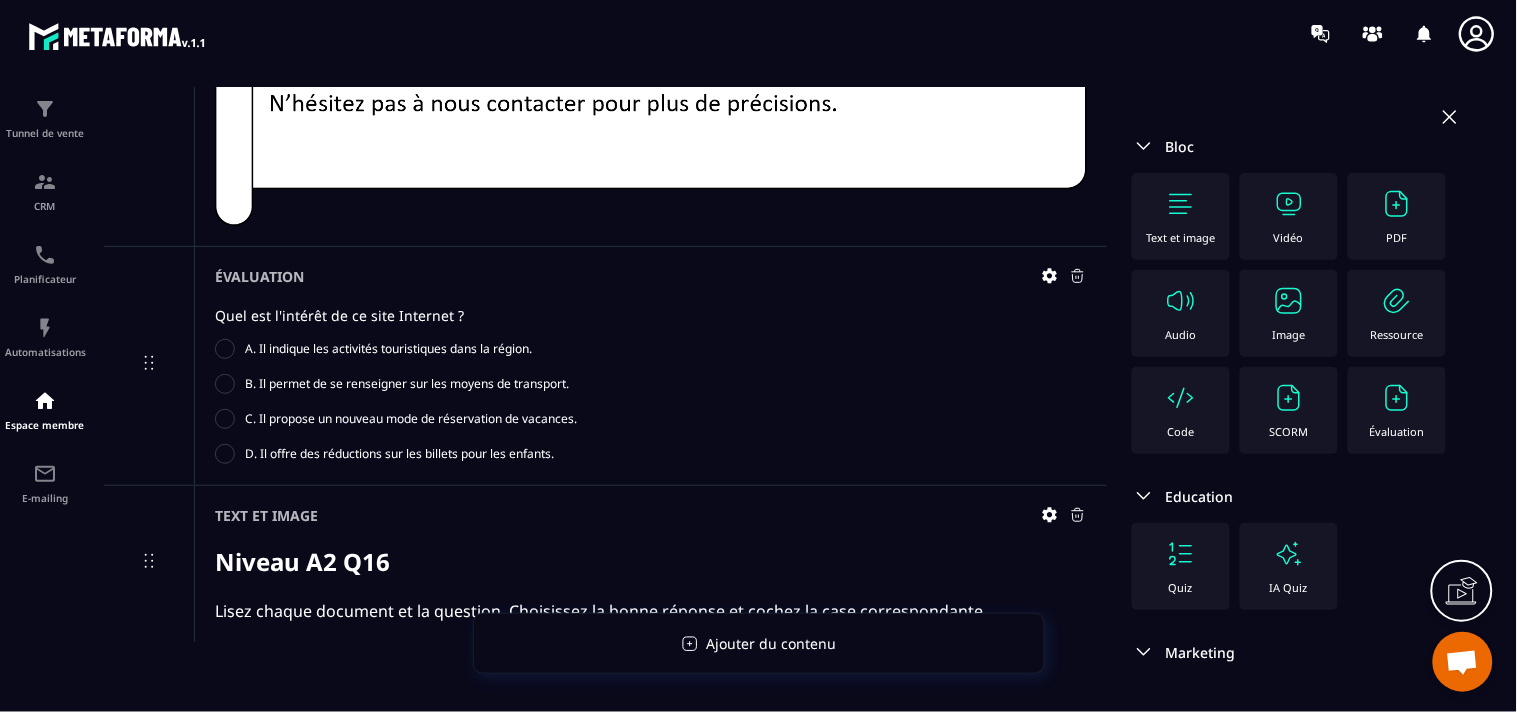 click 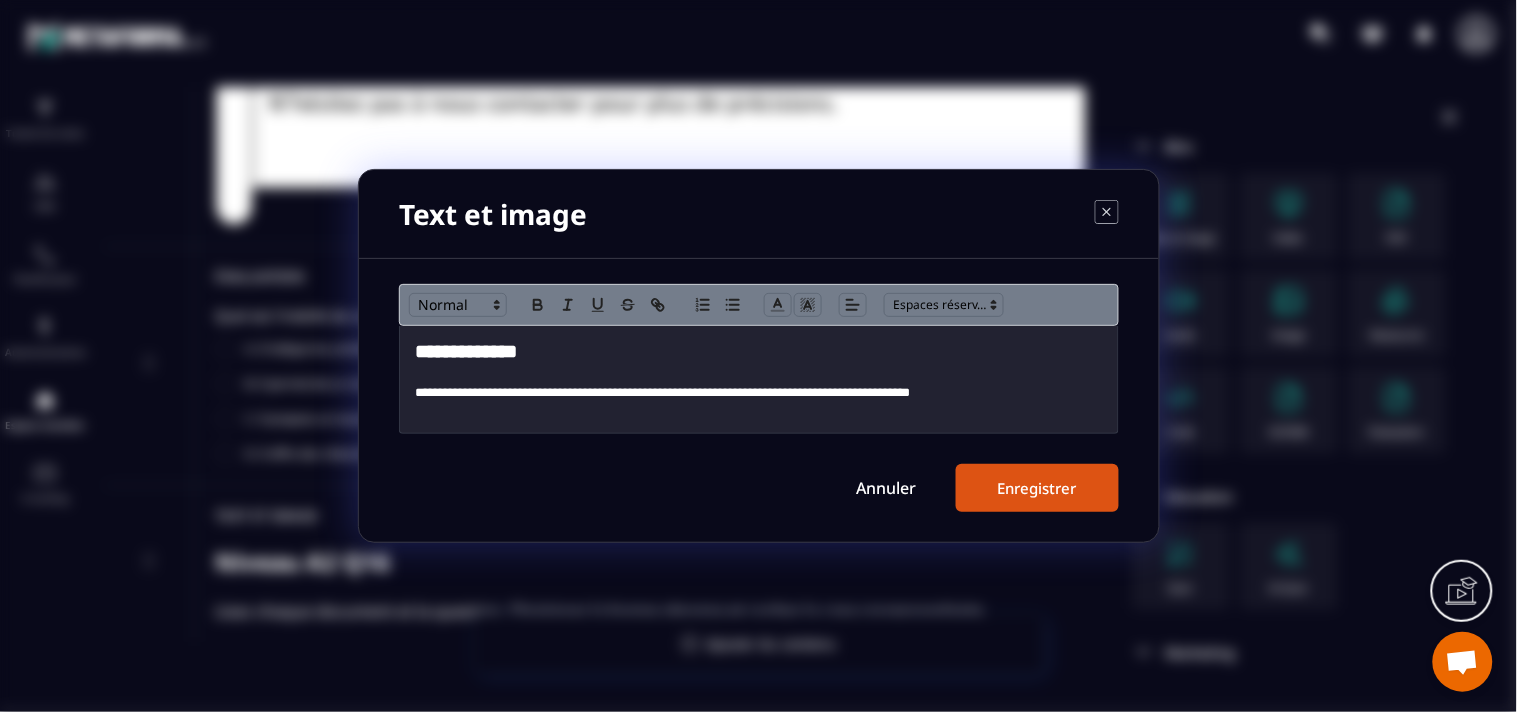 click on "**********" at bounding box center (466, 351) 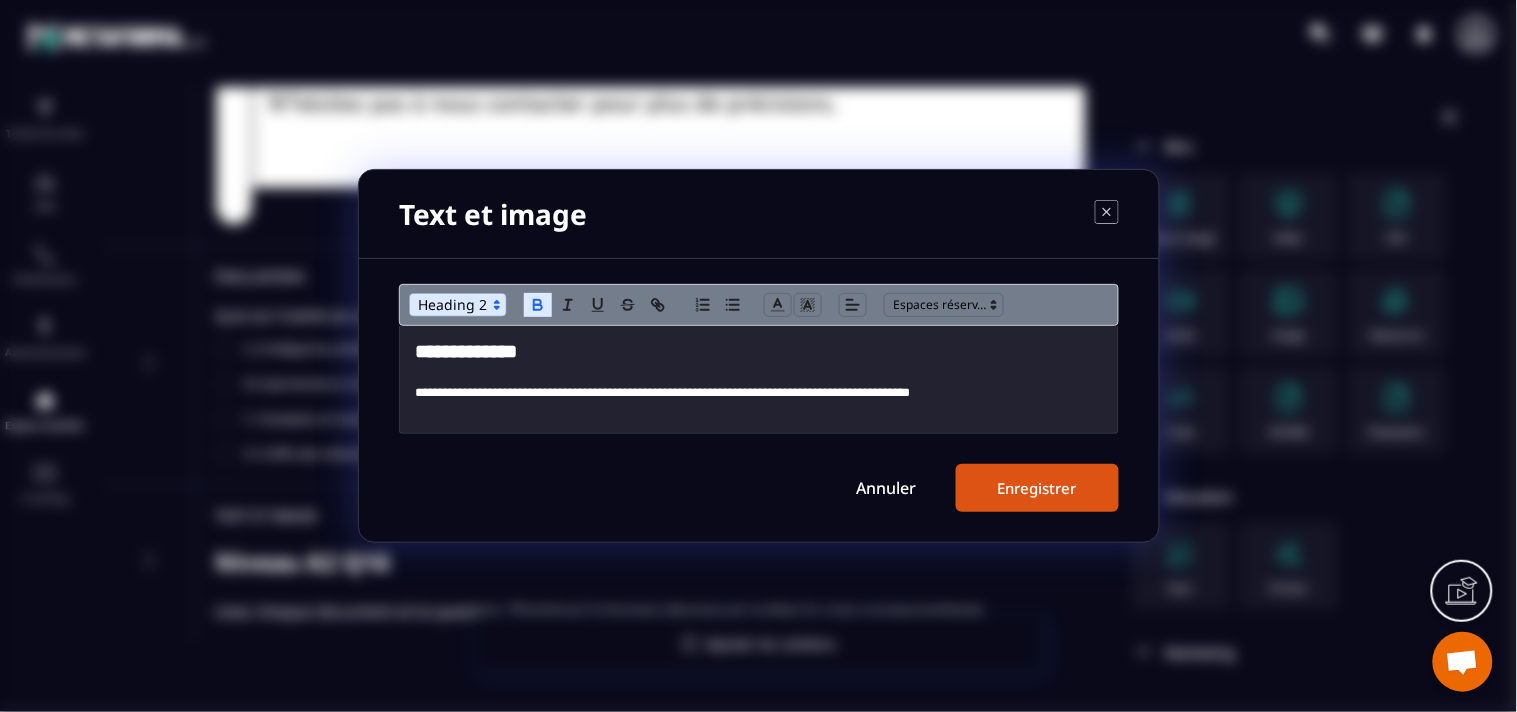 type 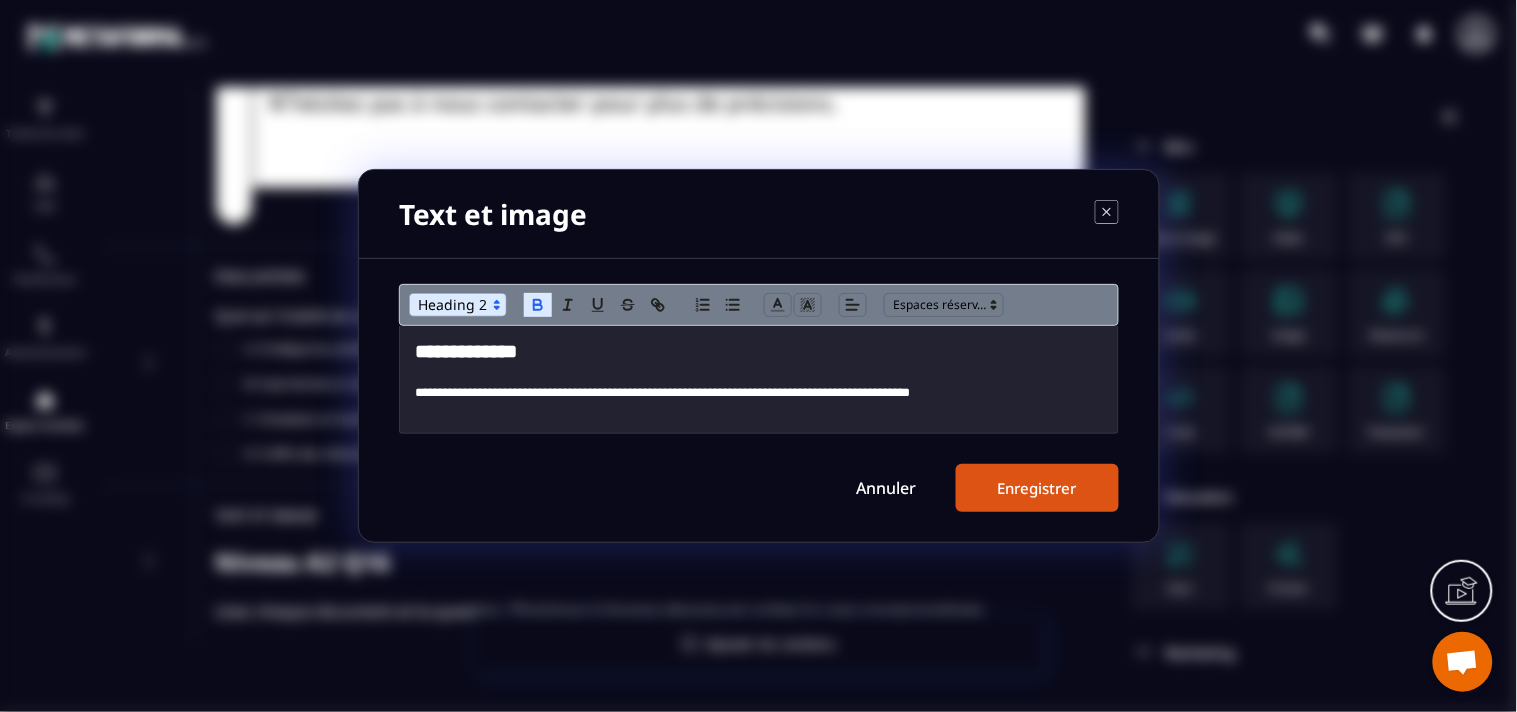 click on "**********" at bounding box center [466, 351] 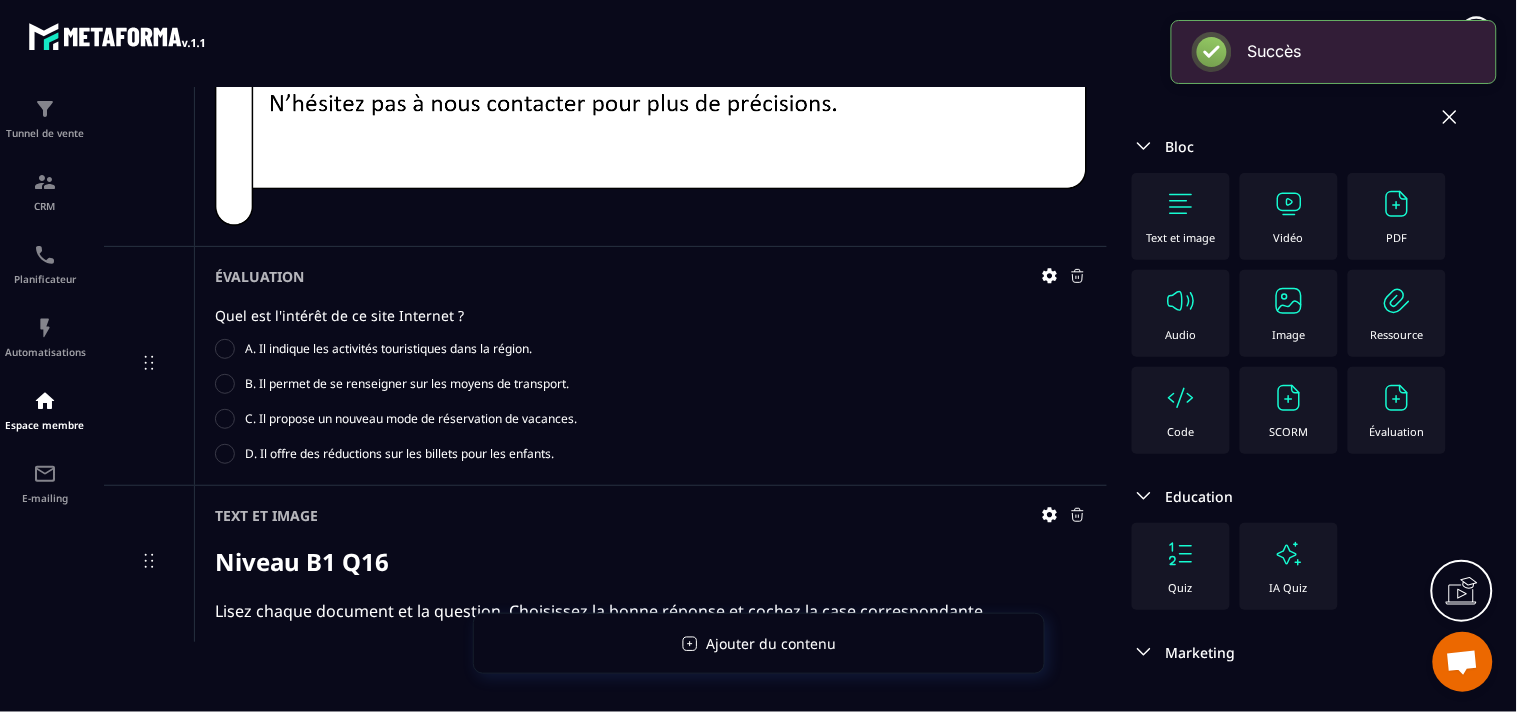 click 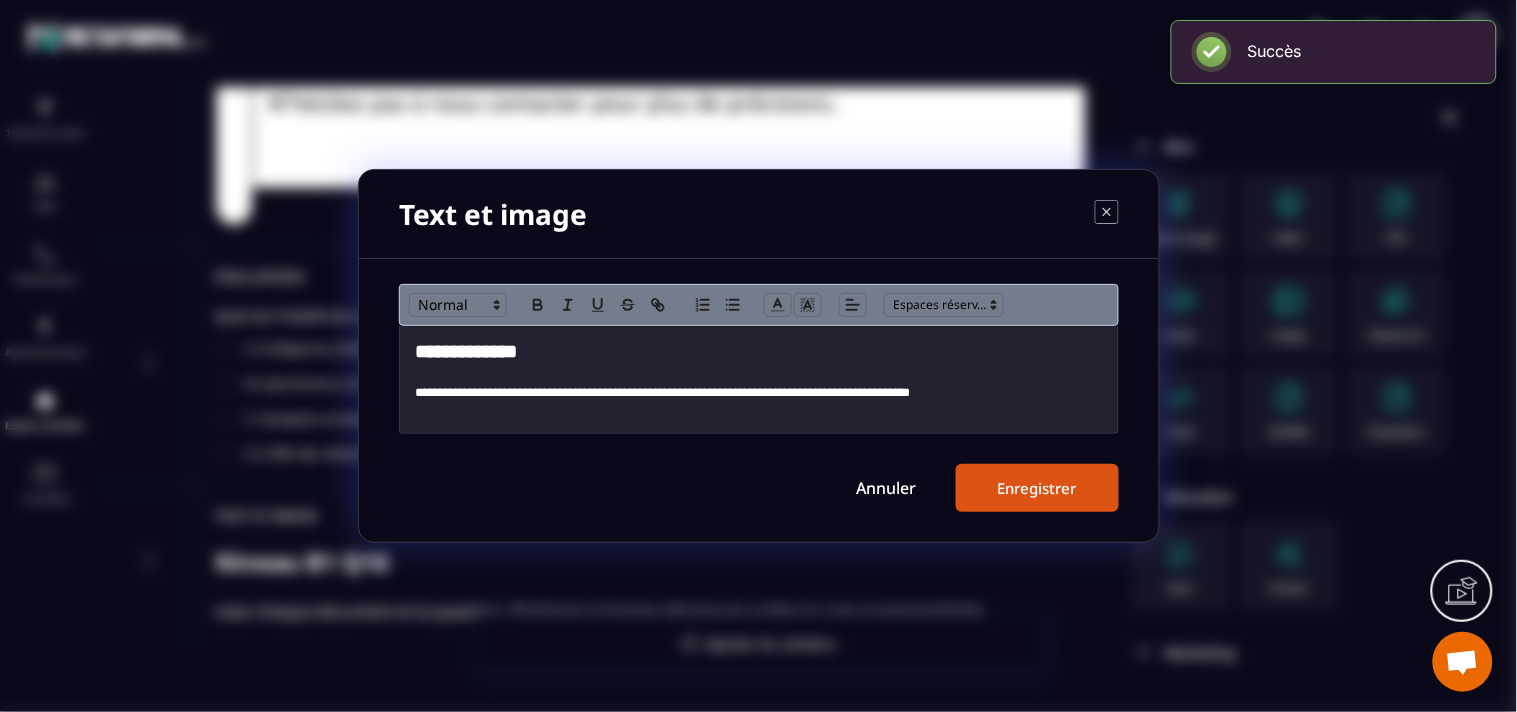 click on "**********" at bounding box center (759, 379) 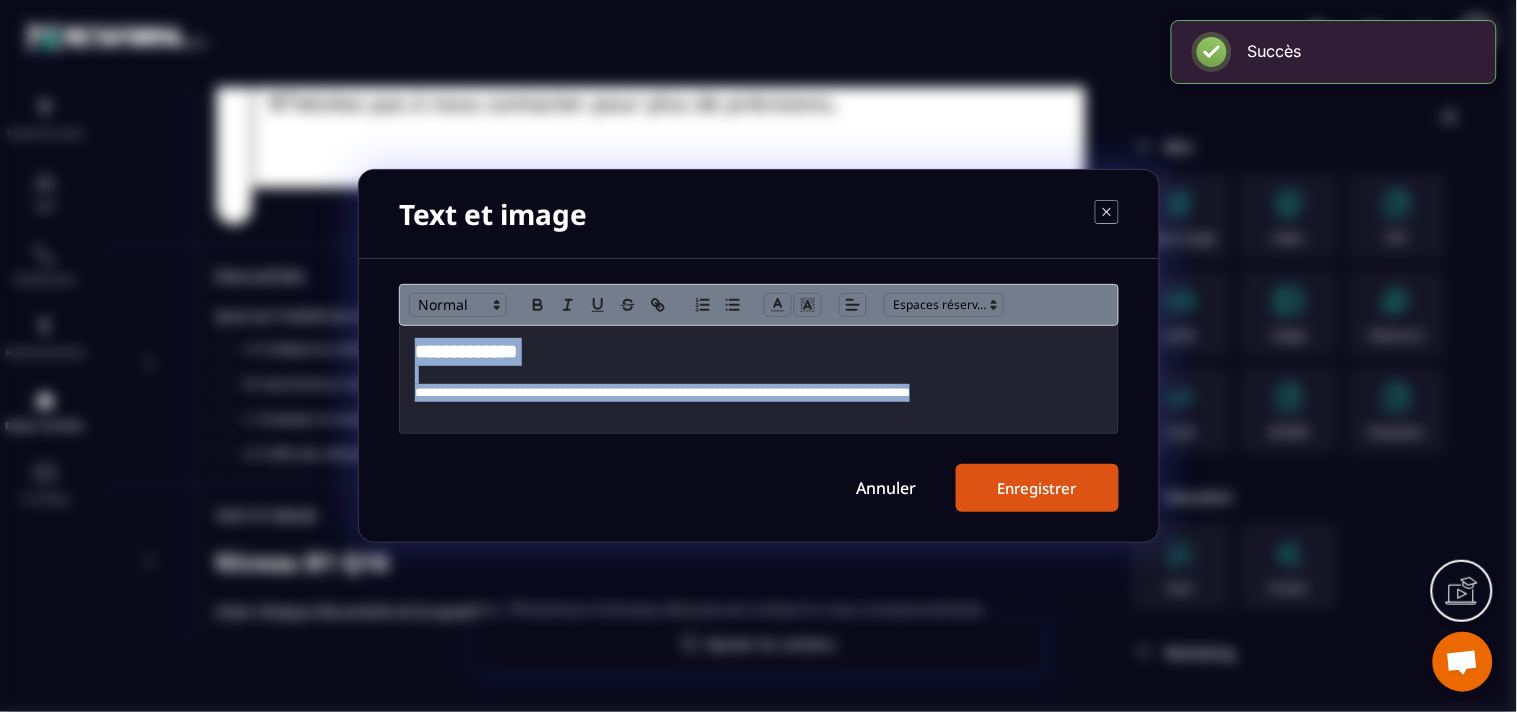 copy on "**********" 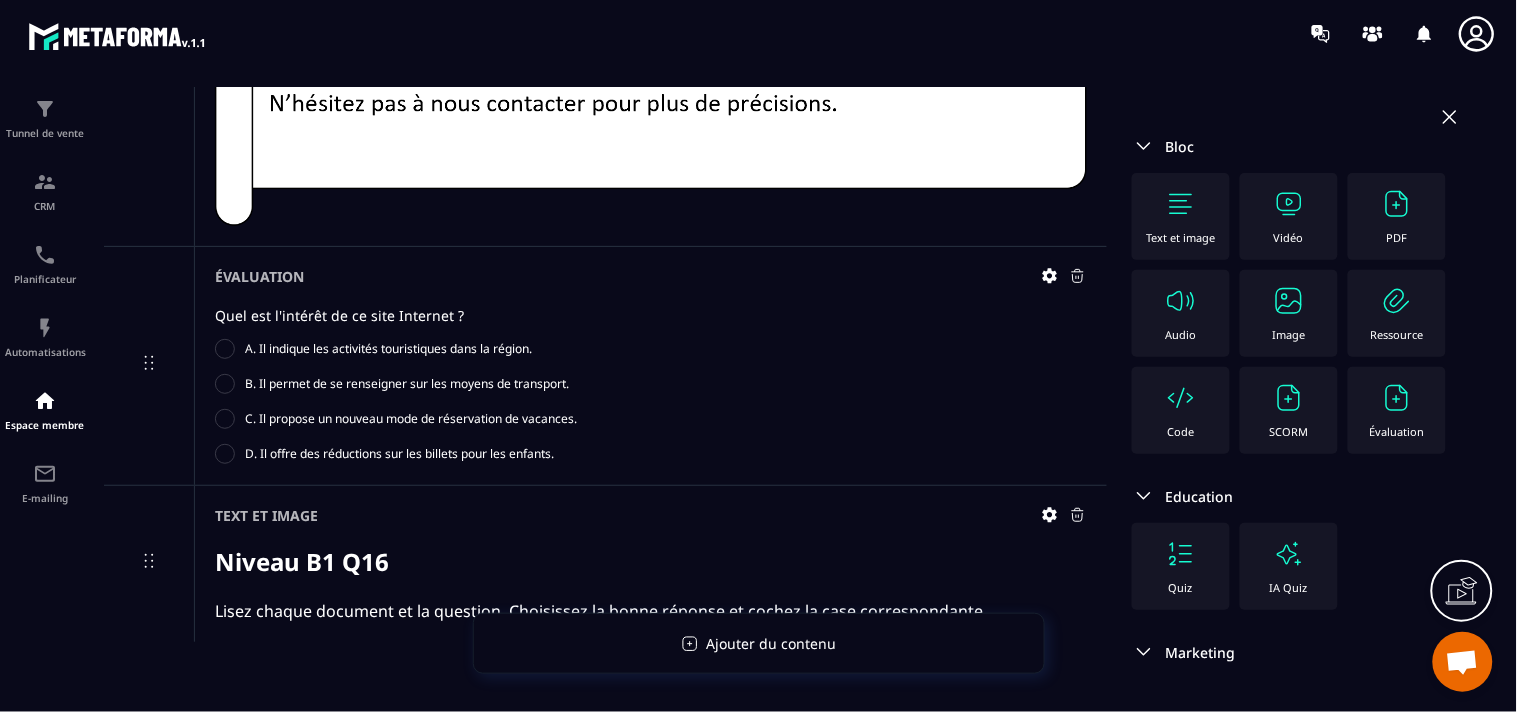 click at bounding box center [1289, 301] 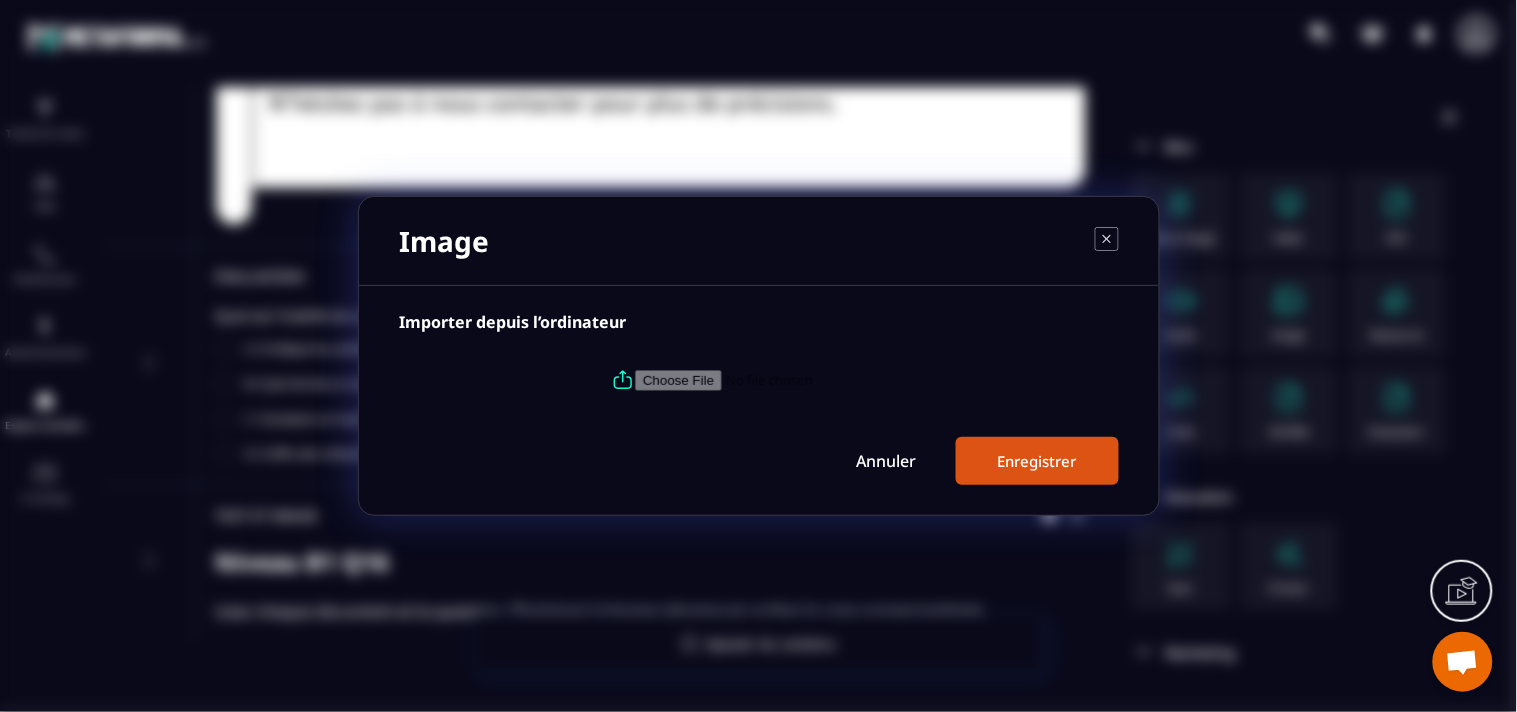 click at bounding box center (771, 380) 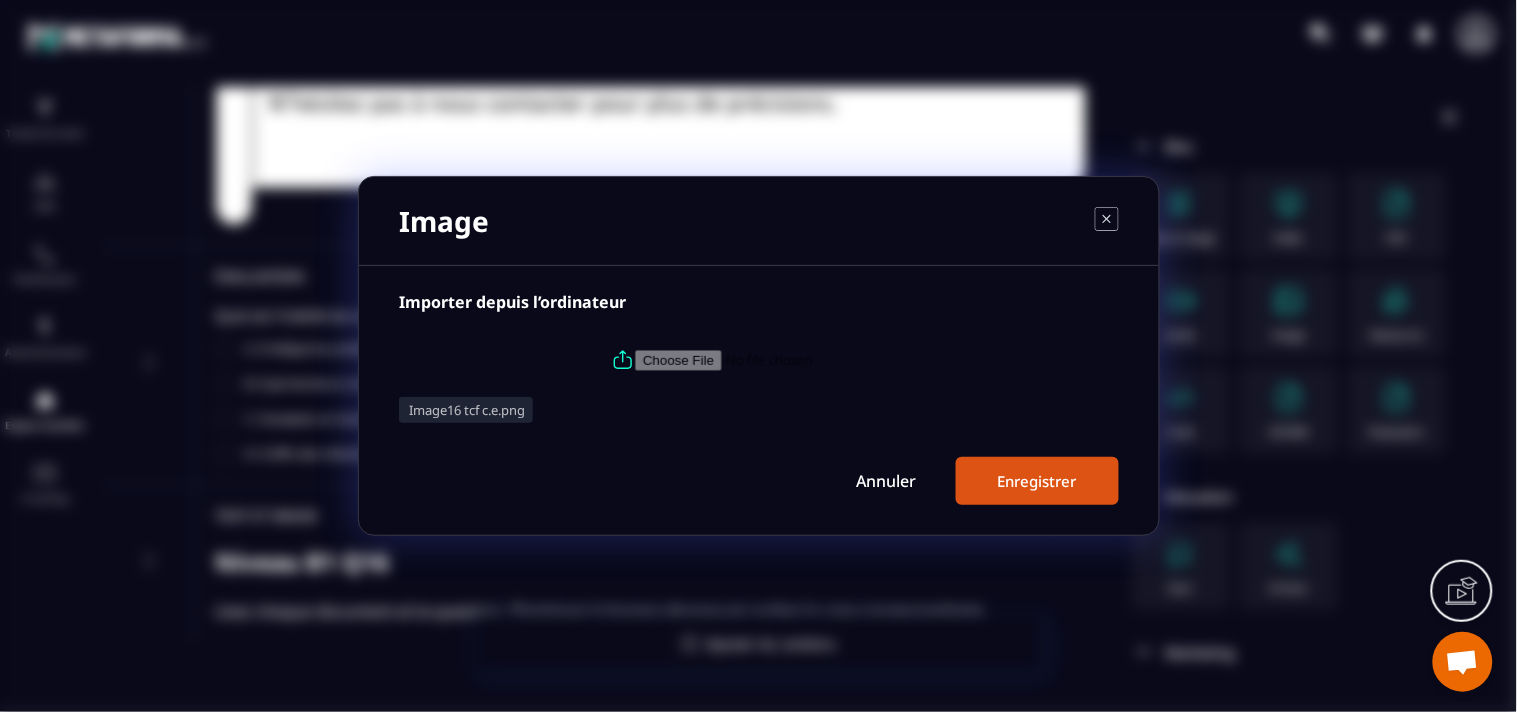 click on "Enregistrer" at bounding box center [1037, 481] 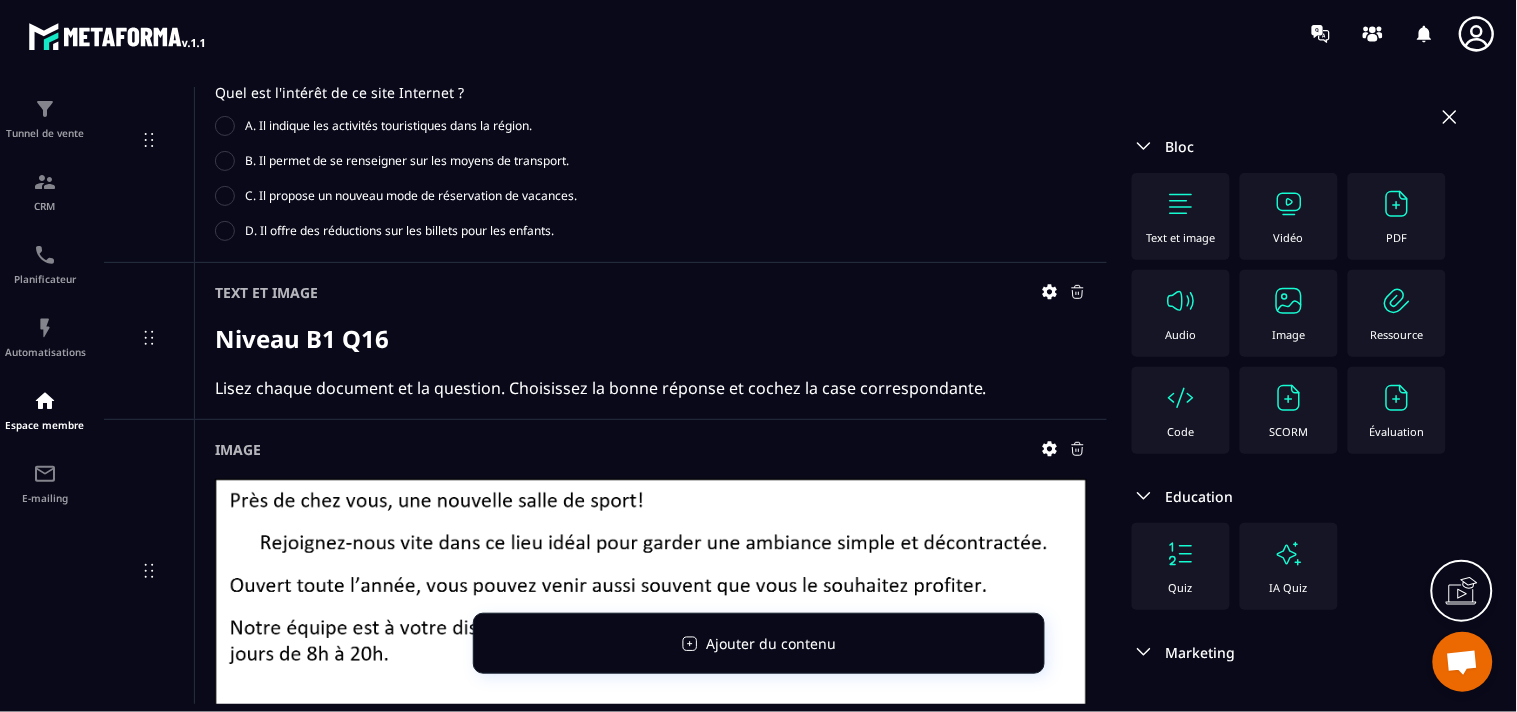scroll, scrollTop: 12105, scrollLeft: 0, axis: vertical 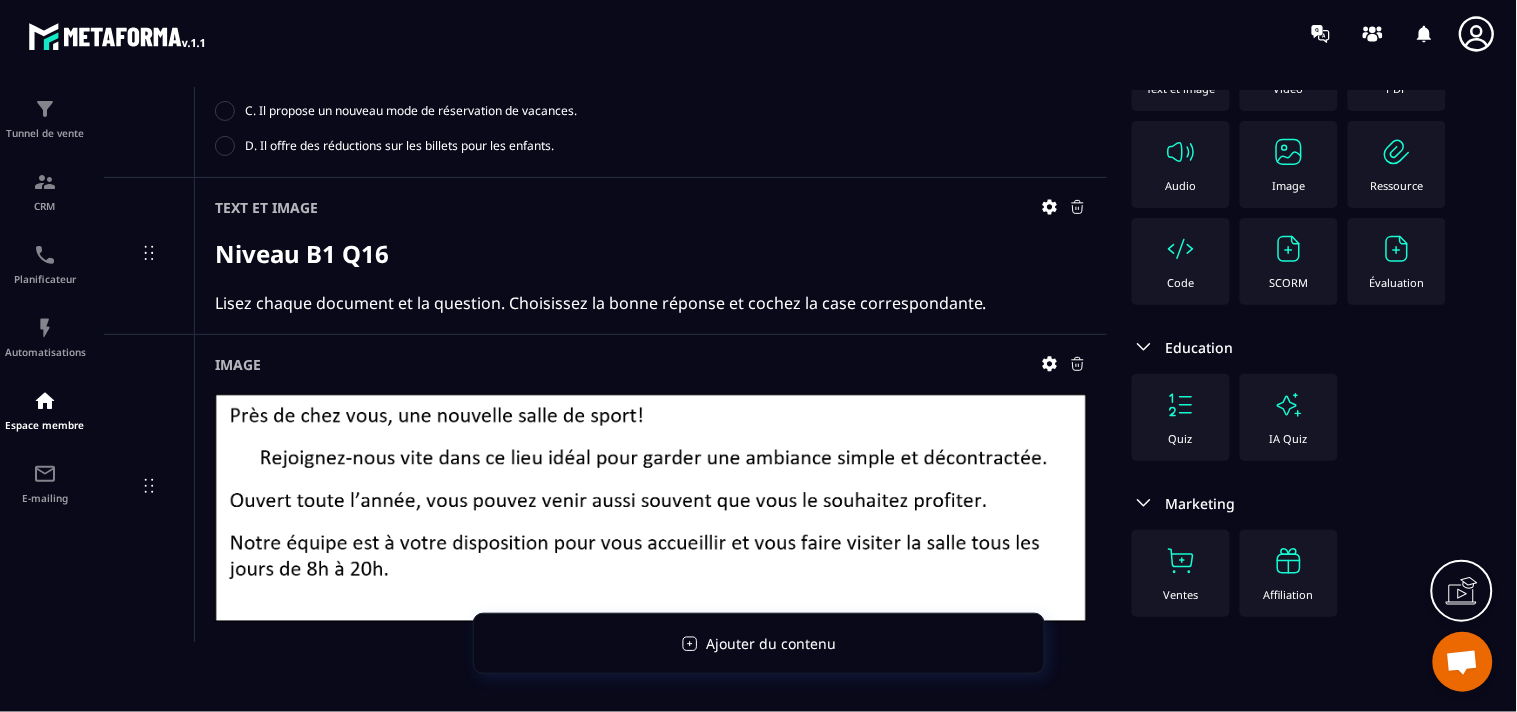 click at bounding box center [1397, 249] 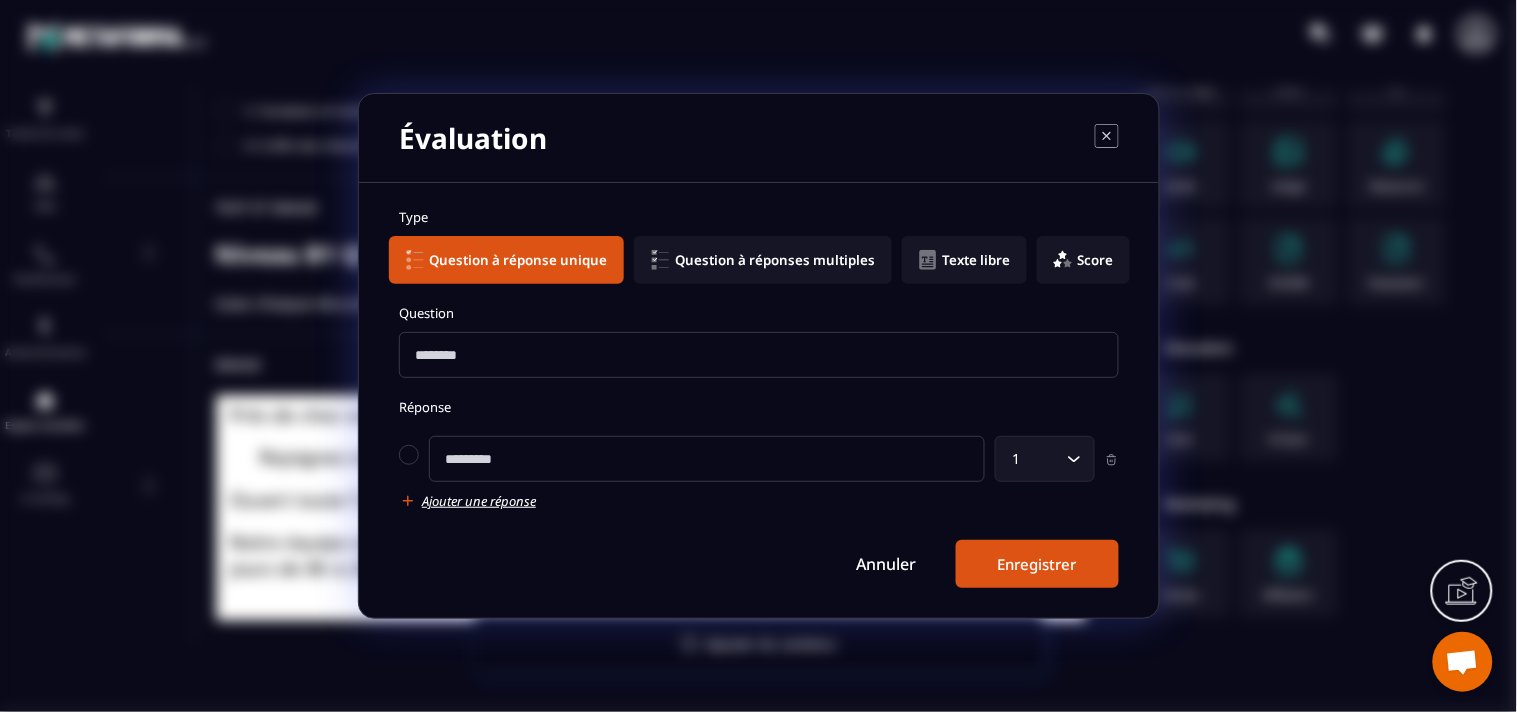 click at bounding box center [759, 355] 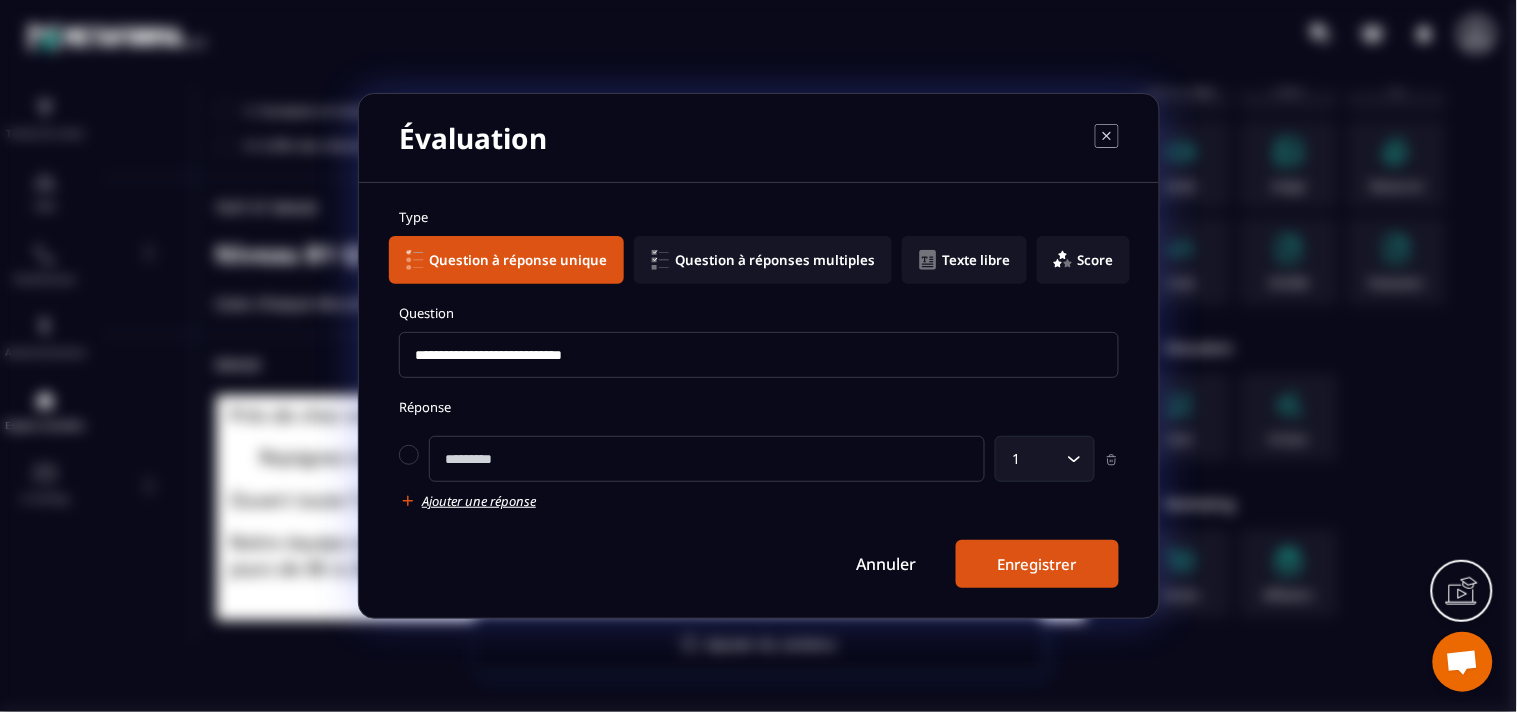 type on "**********" 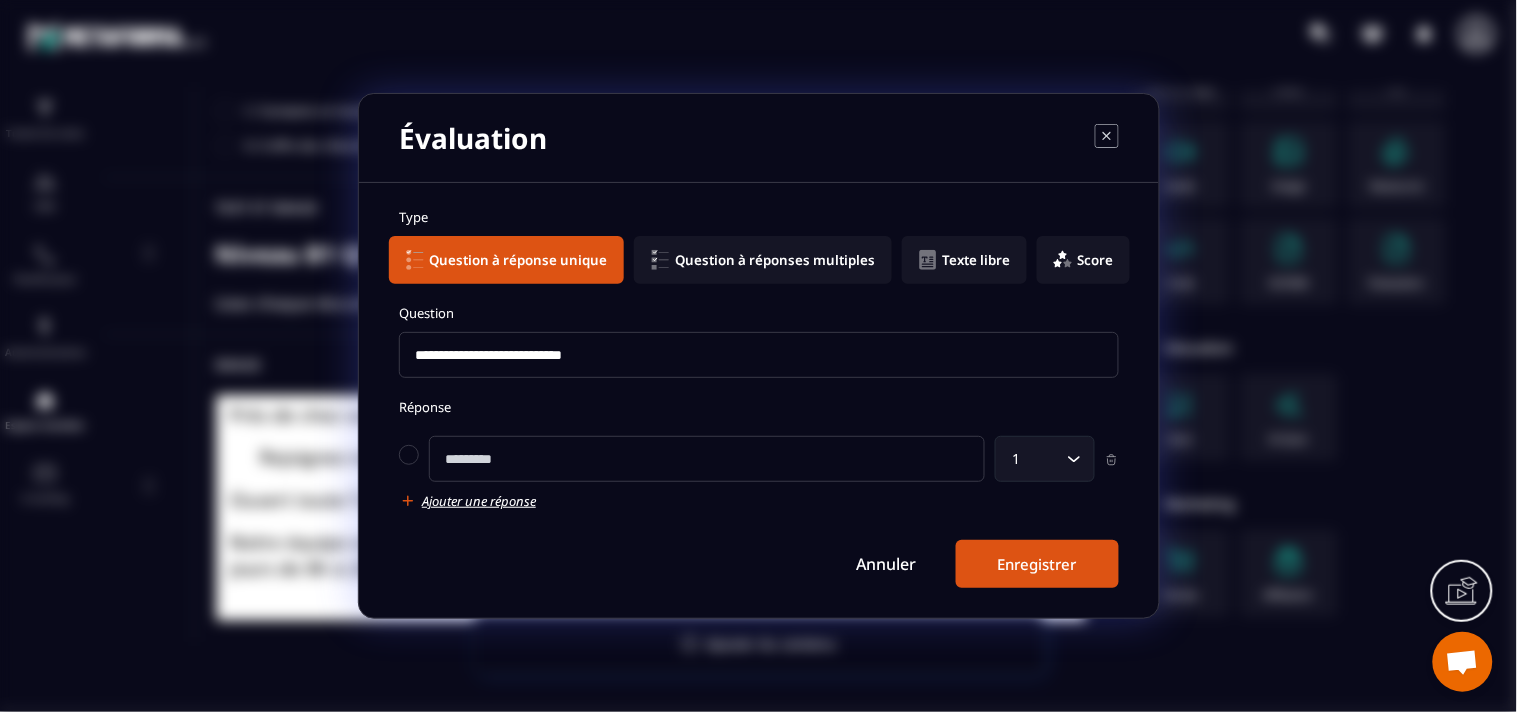 click at bounding box center [707, 459] 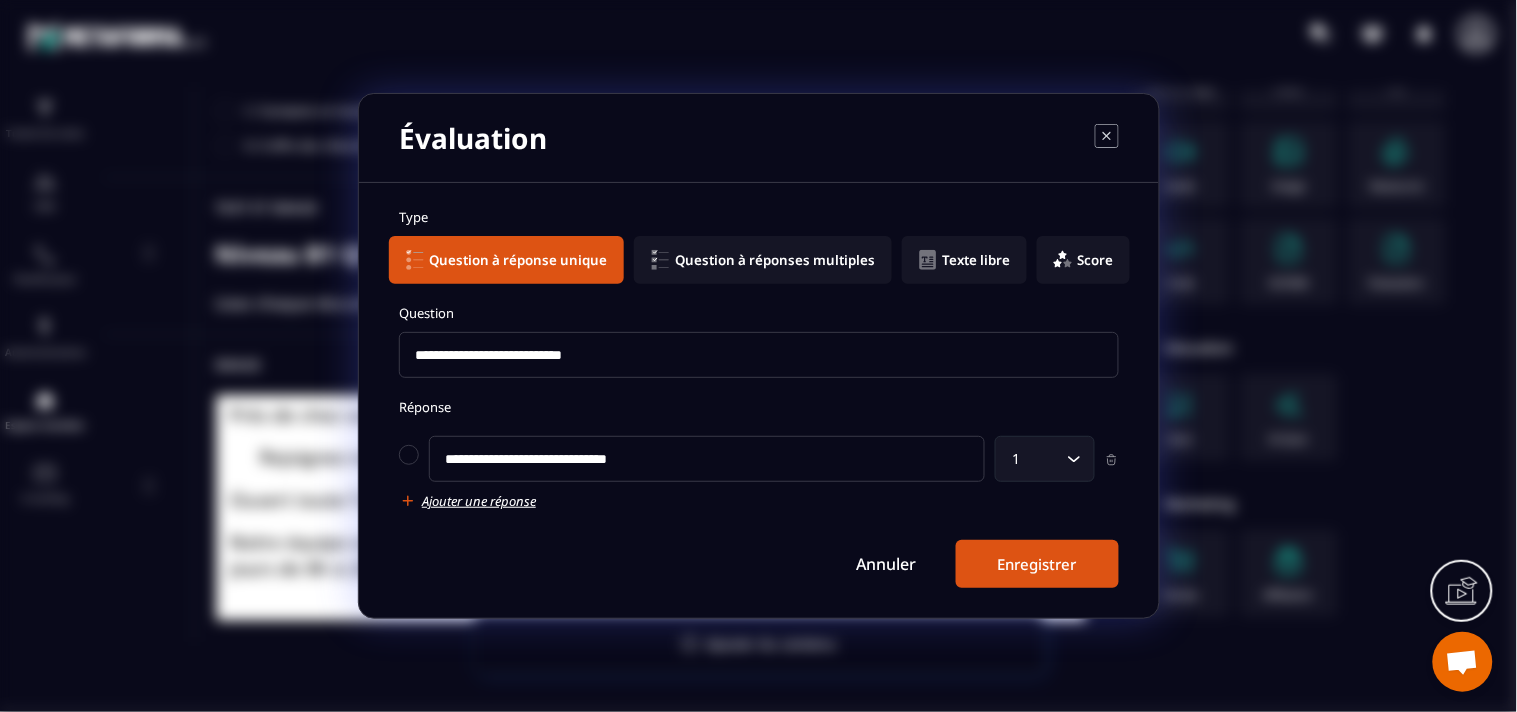 type on "**********" 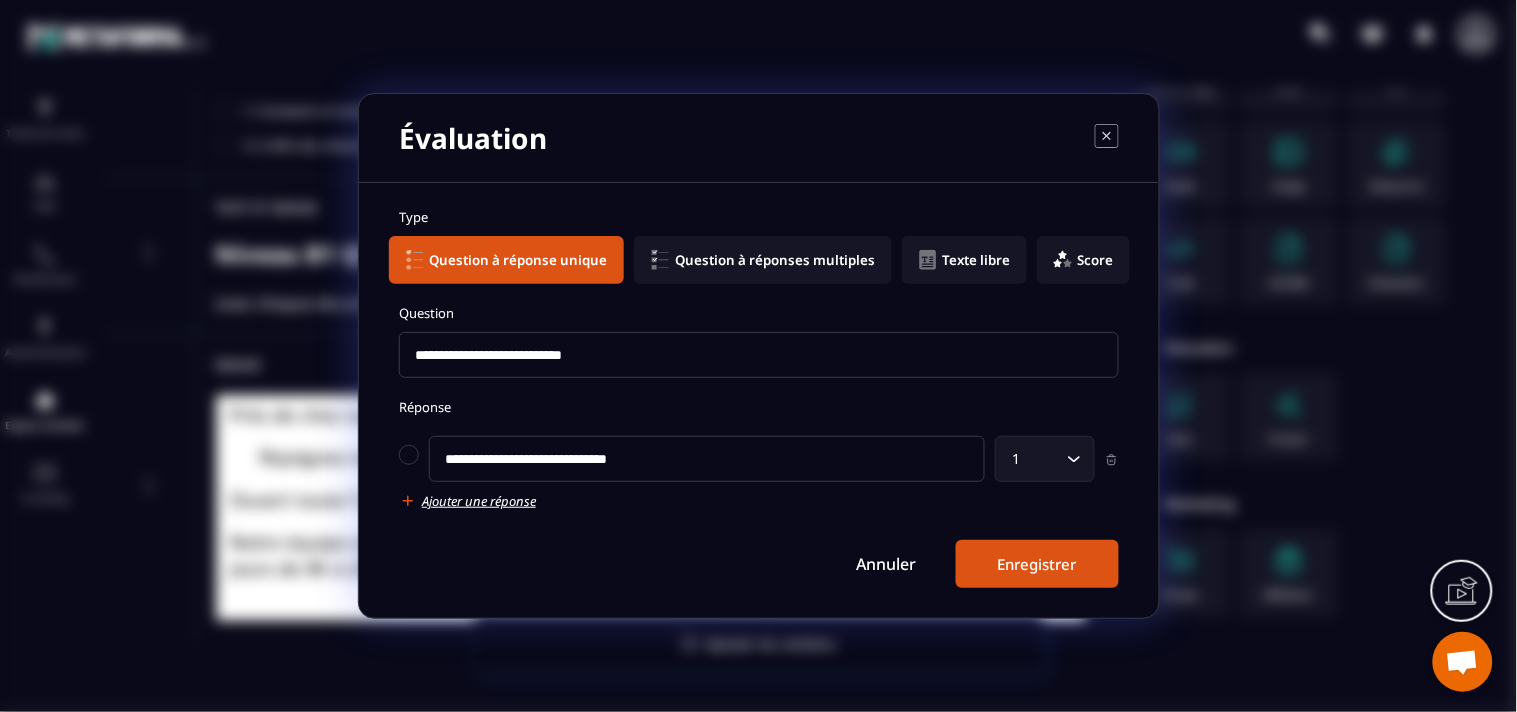 click on "**********" at bounding box center (759, 398) 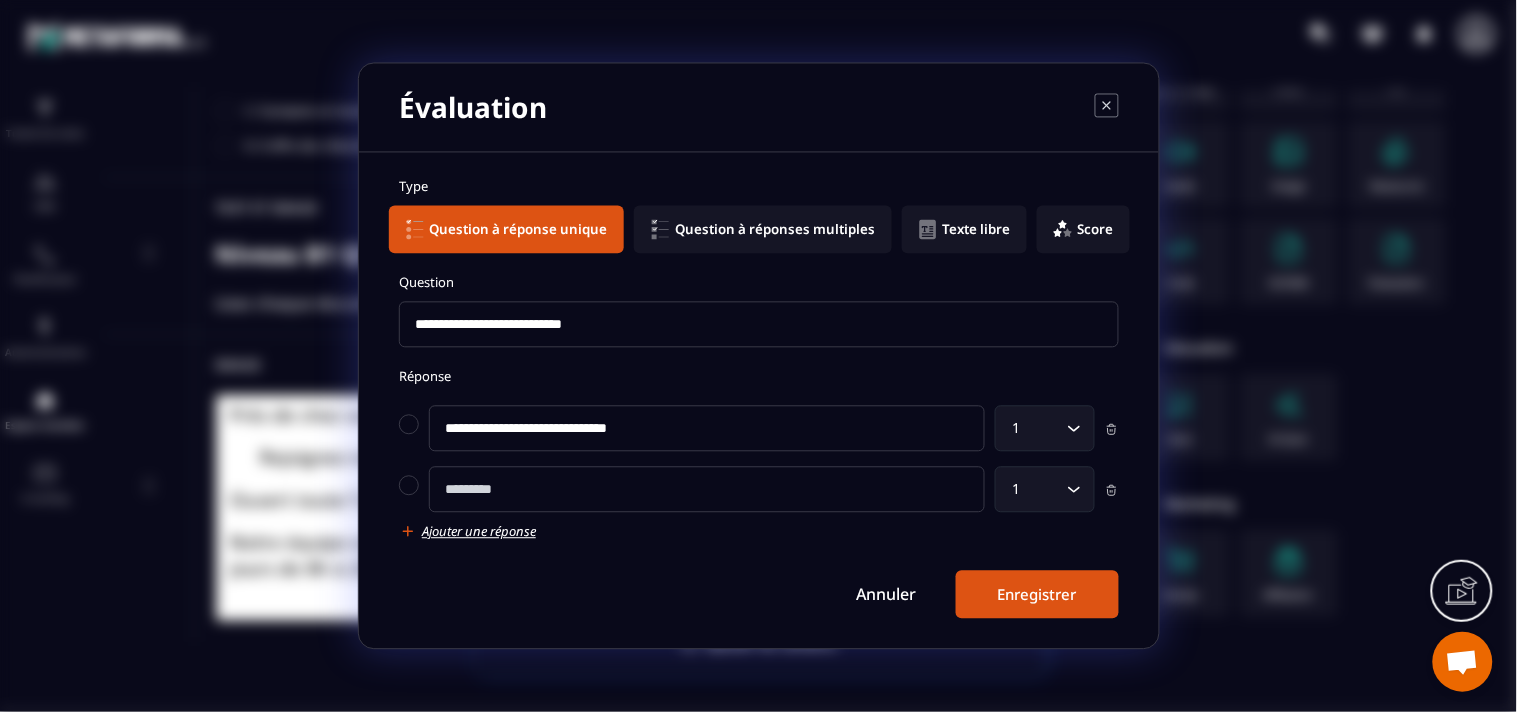 click at bounding box center [707, 490] 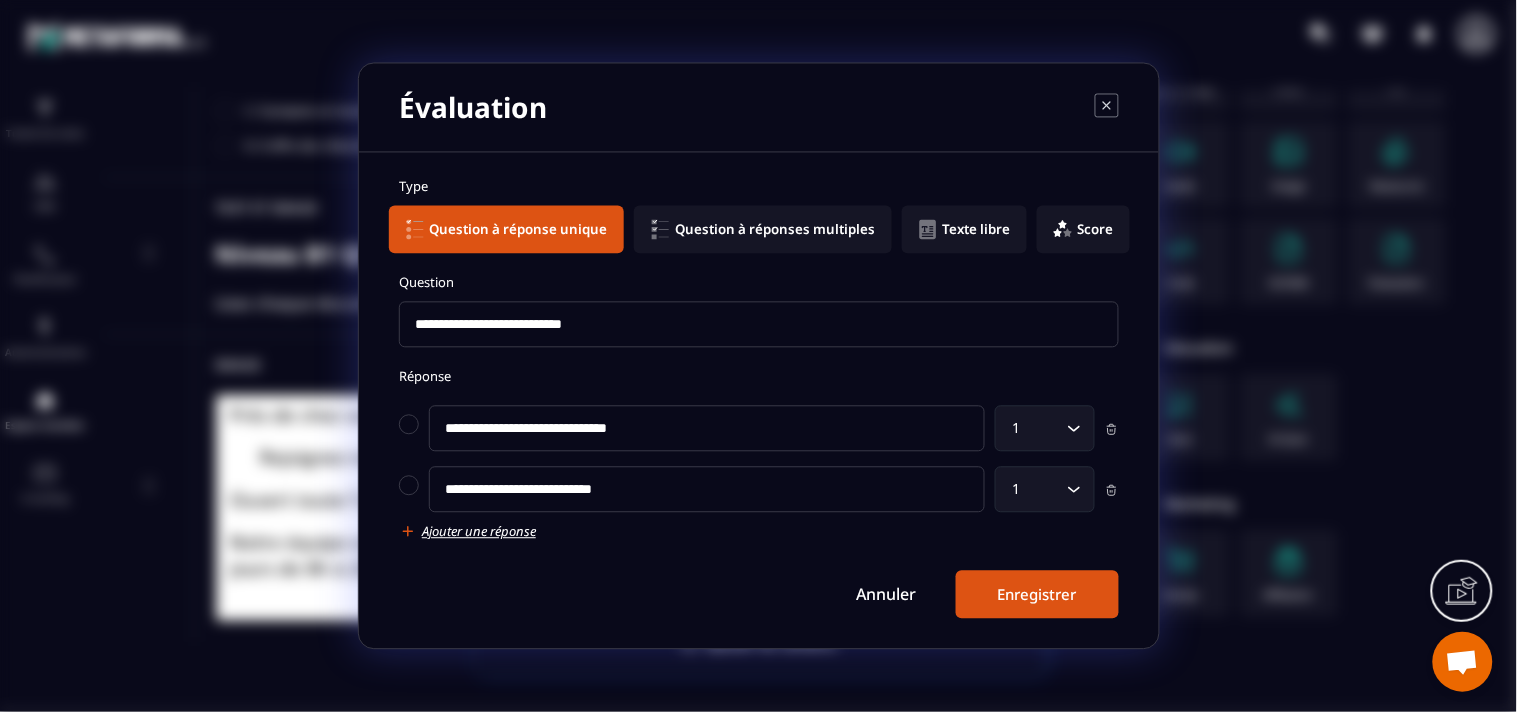 type on "**********" 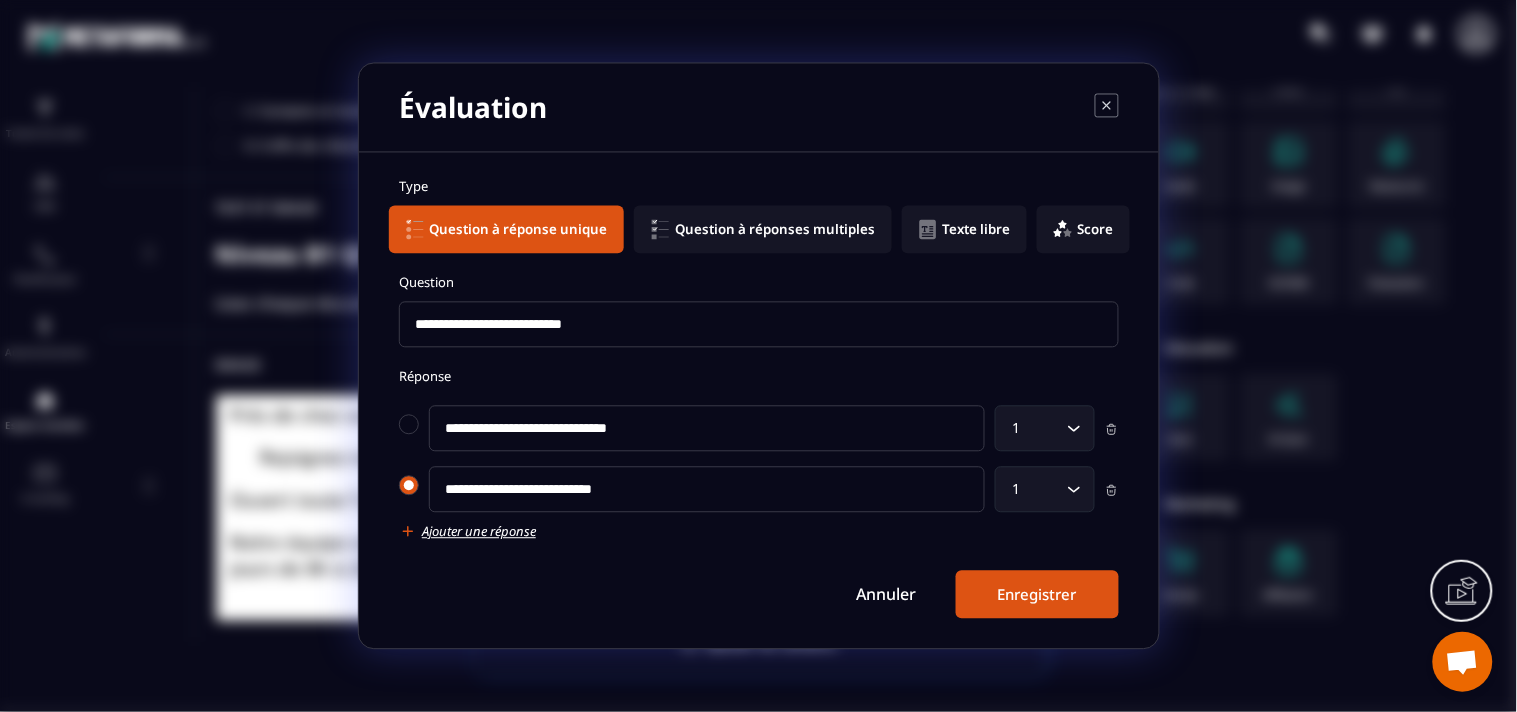 click at bounding box center (409, 486) 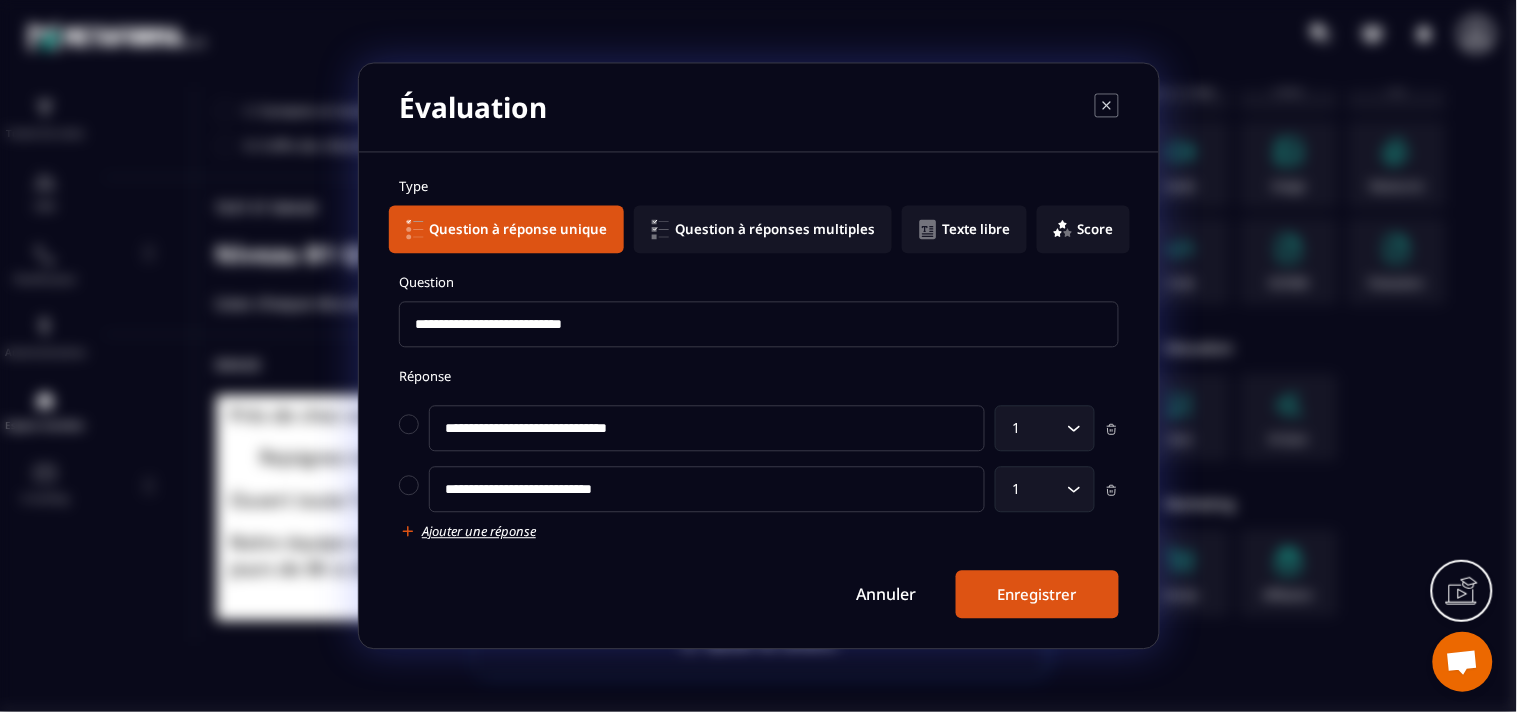 click on "Ajouter une réponse" at bounding box center [479, 532] 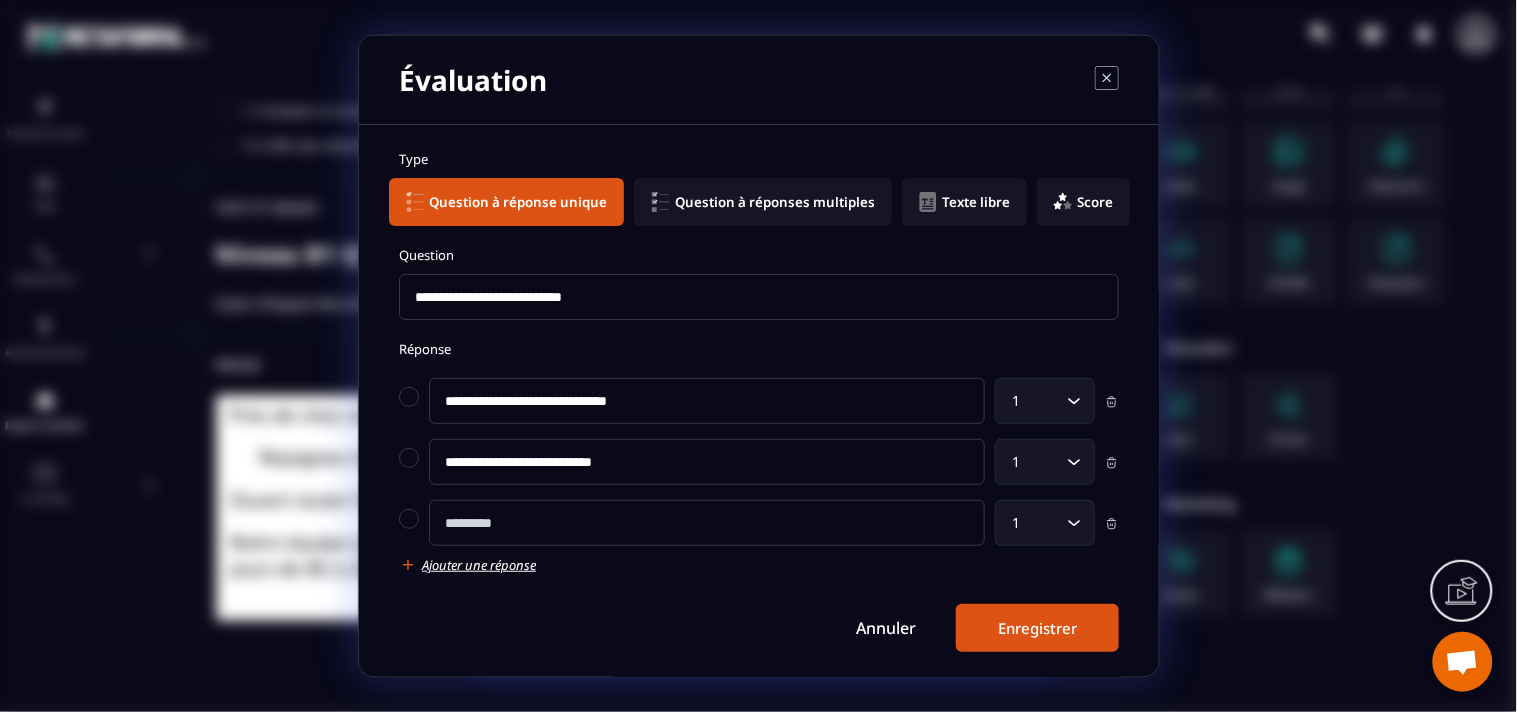 click at bounding box center [707, 523] 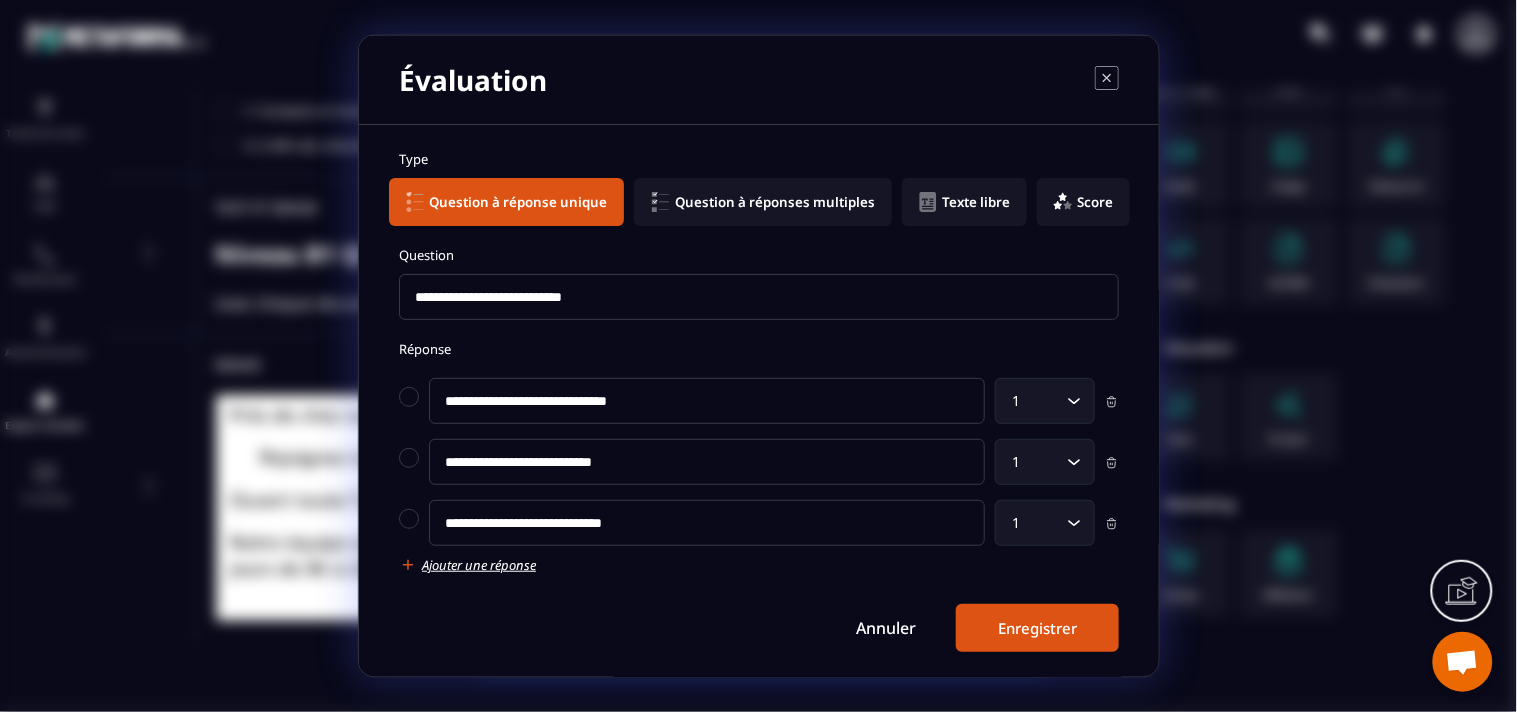 type on "**********" 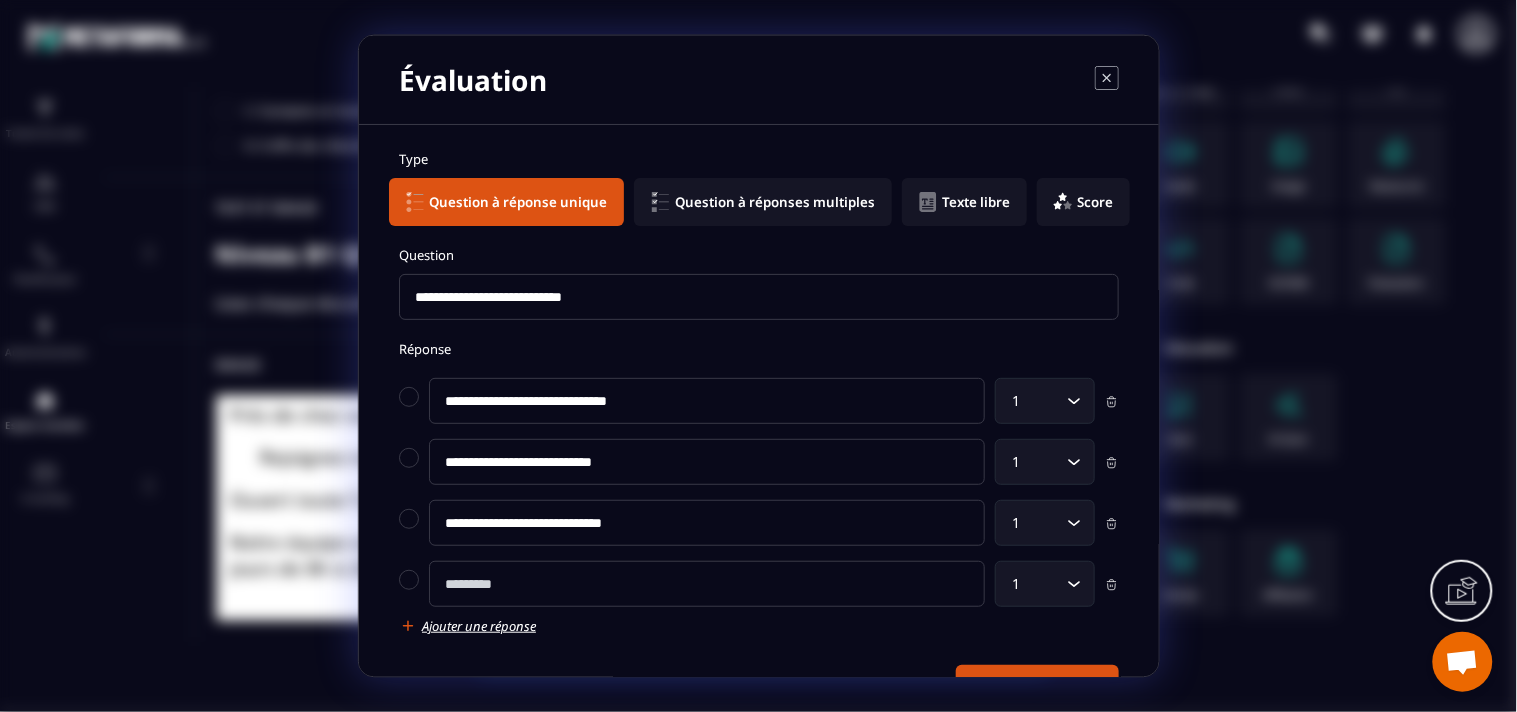 click at bounding box center (707, 584) 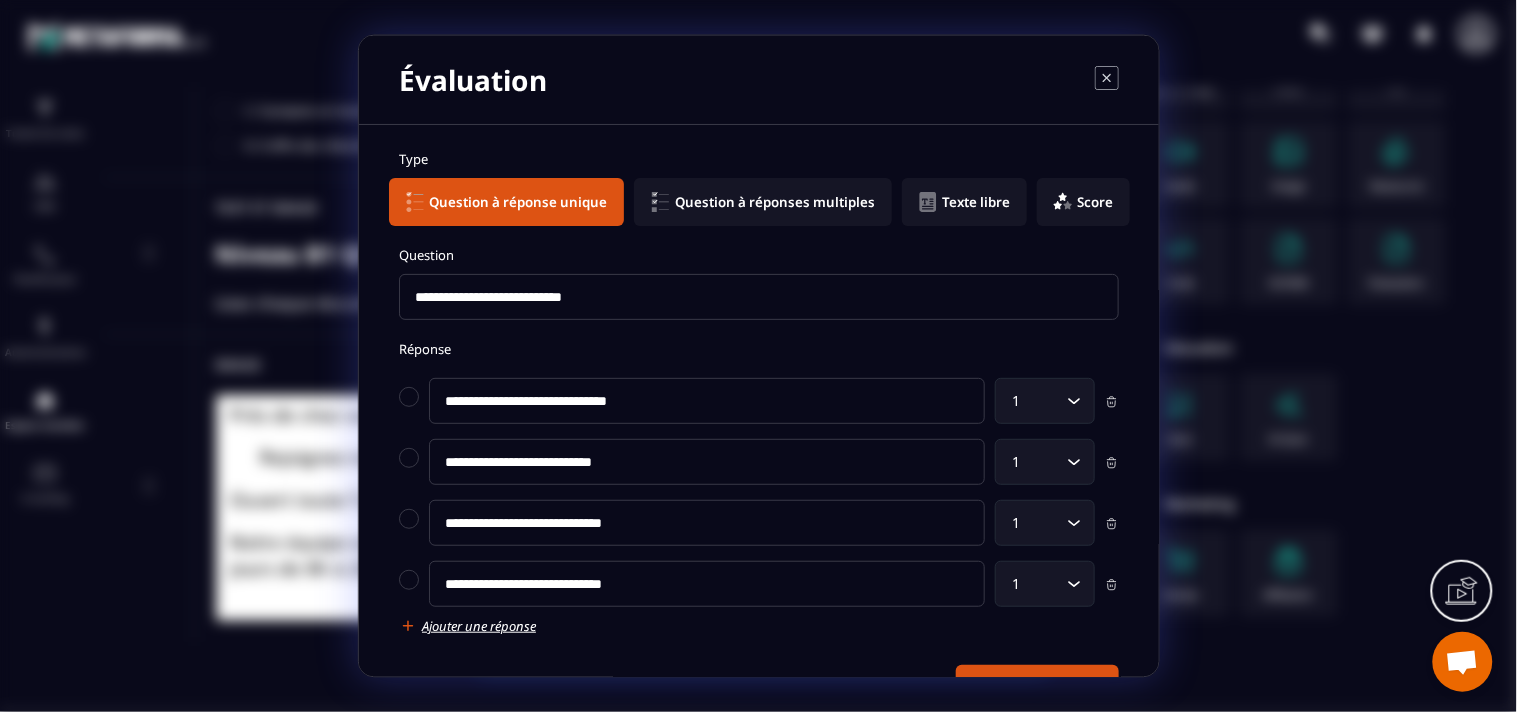type on "**********" 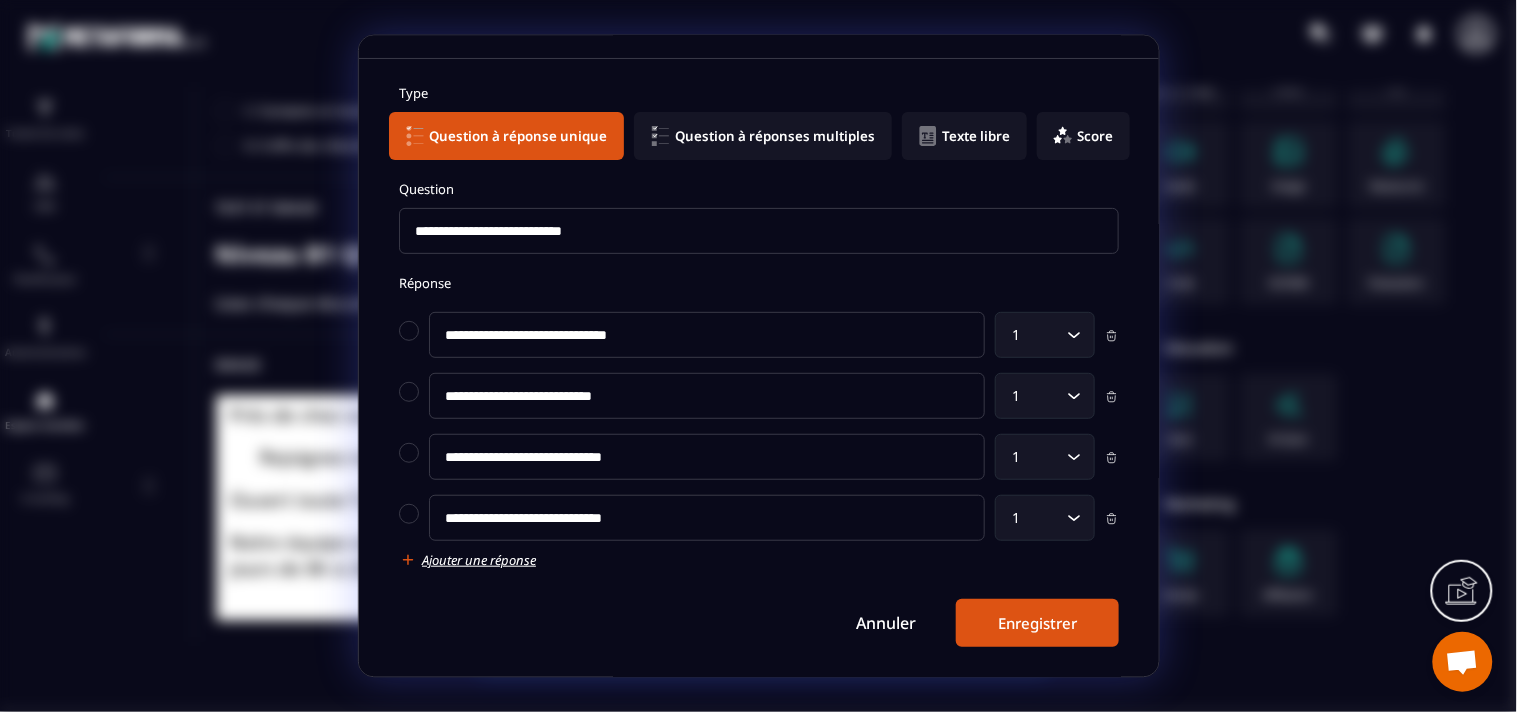 click on "Enregistrer" at bounding box center [1037, 623] 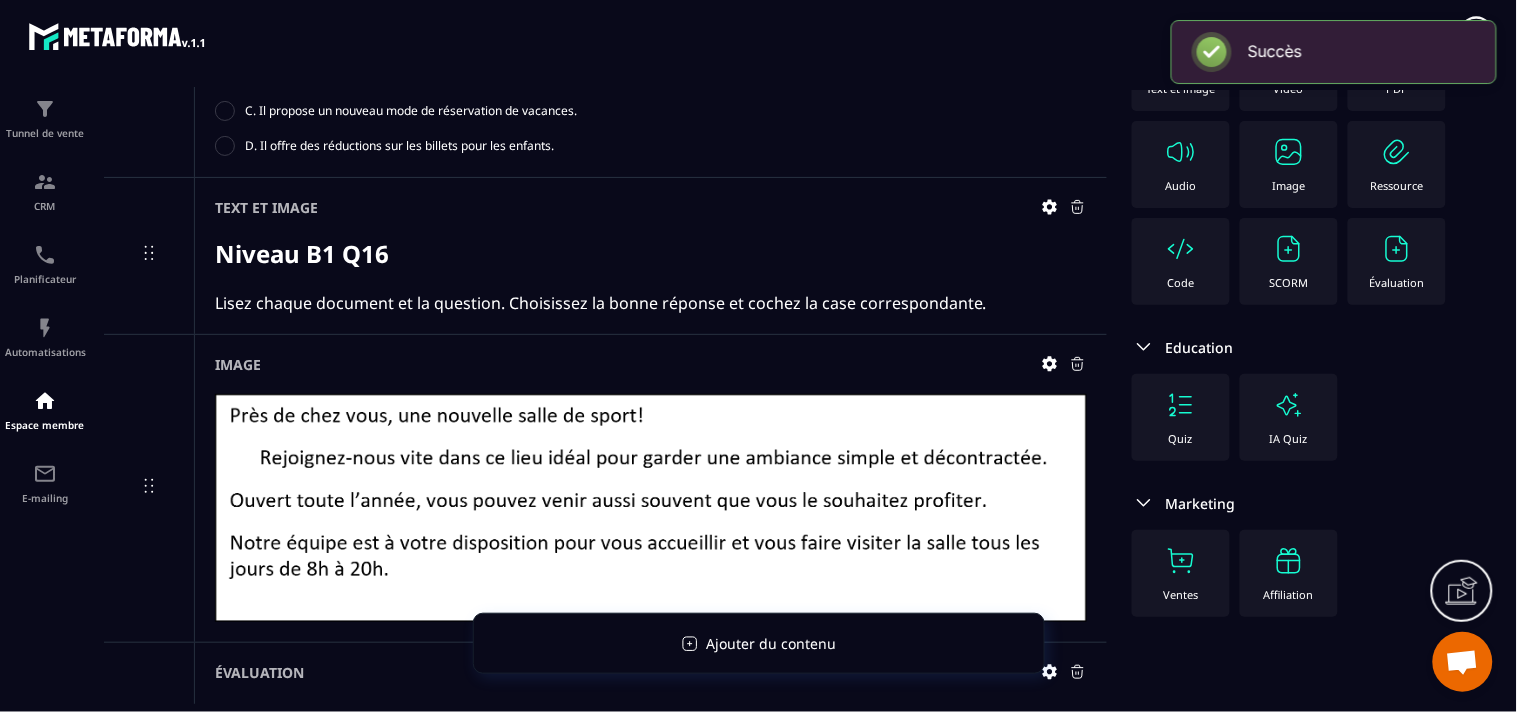 scroll, scrollTop: 66, scrollLeft: 0, axis: vertical 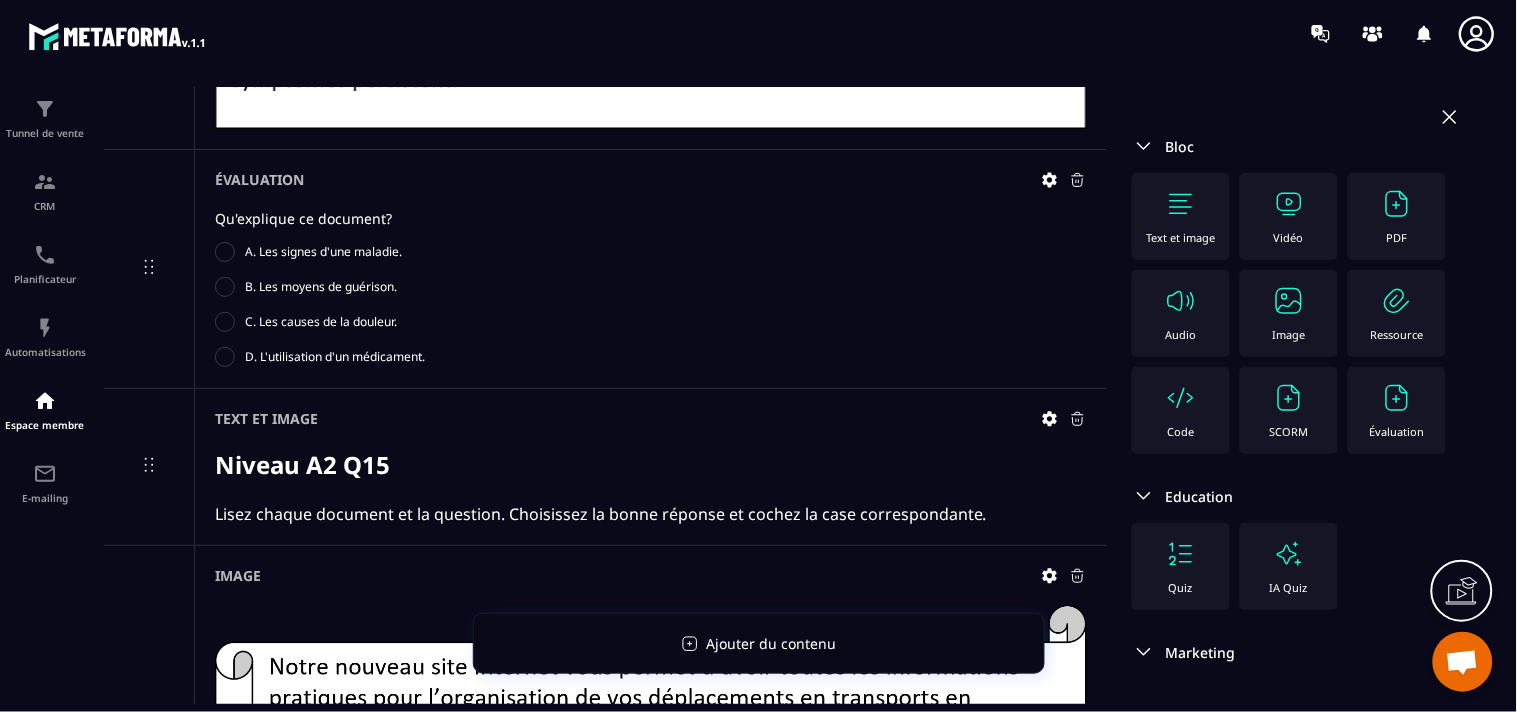 click on "Text et image" at bounding box center (1181, 216) 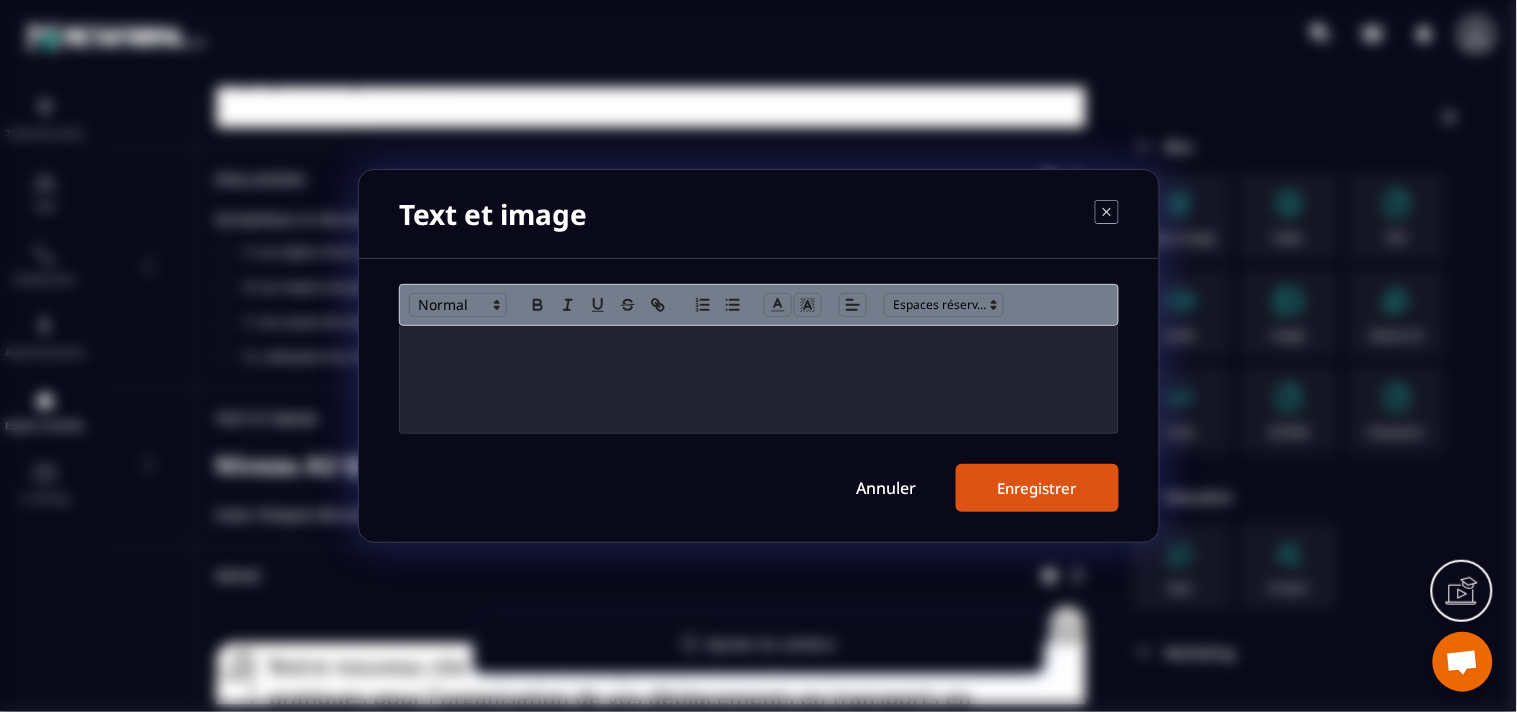 click at bounding box center (759, 379) 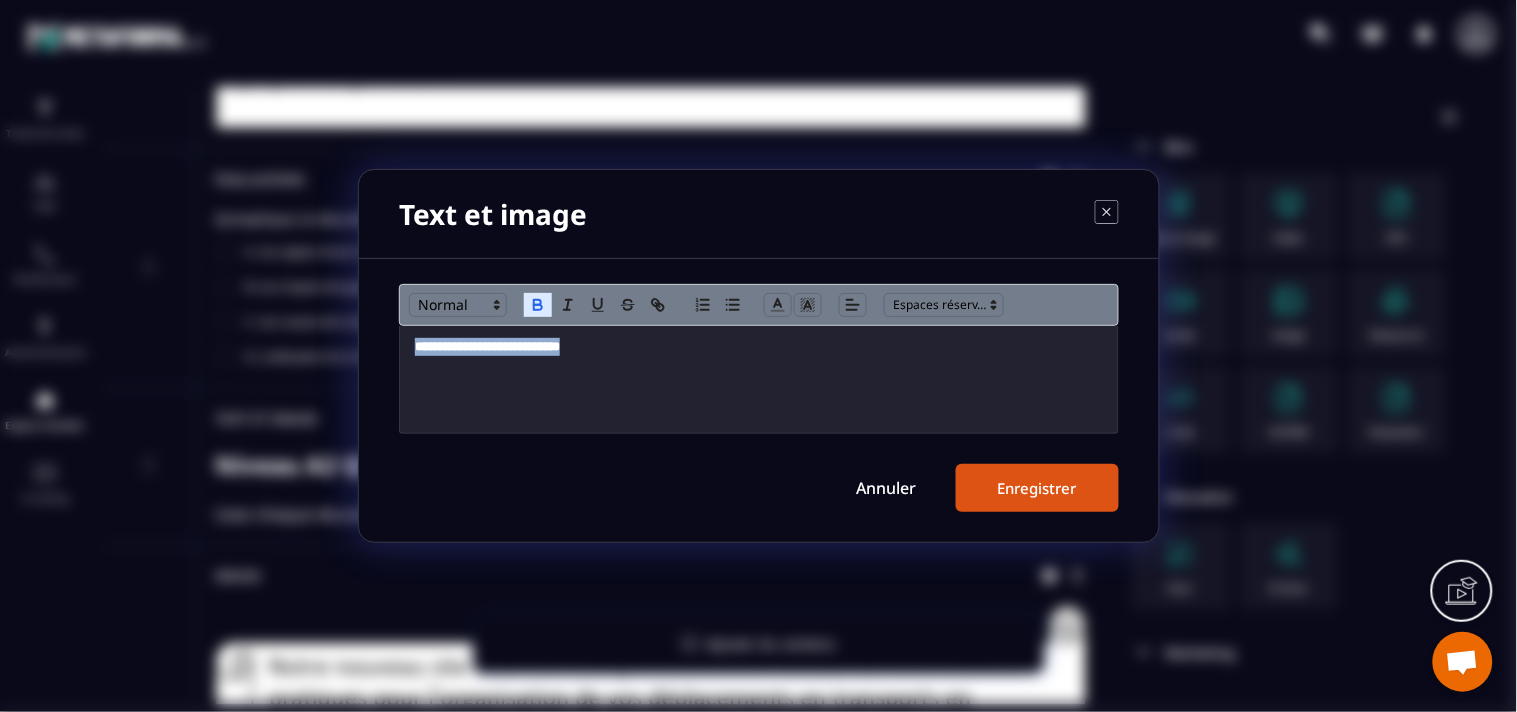 drag, startPoint x: 651, startPoint y: 354, endPoint x: 297, endPoint y: 338, distance: 354.3614 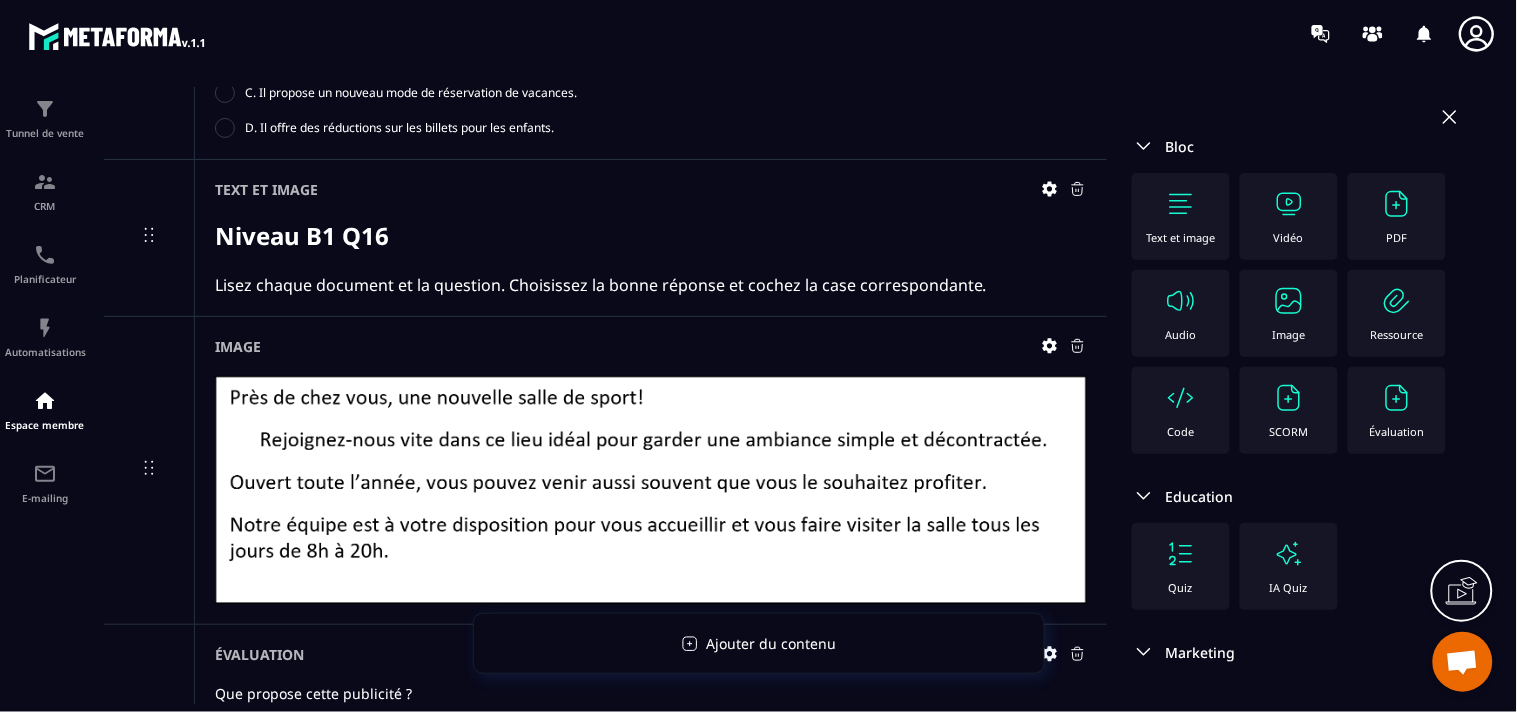scroll, scrollTop: 12122, scrollLeft: 0, axis: vertical 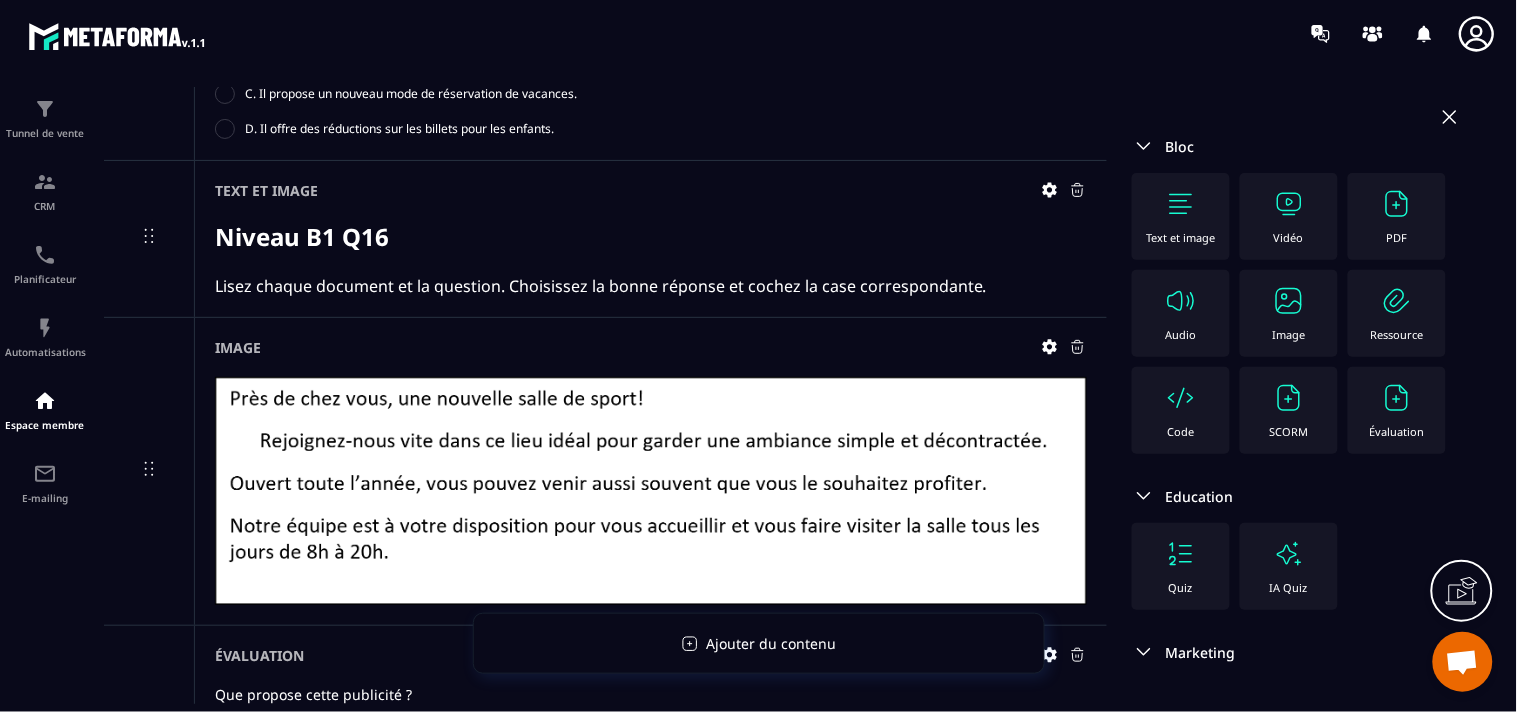 click on "Text et image" at bounding box center [1181, 216] 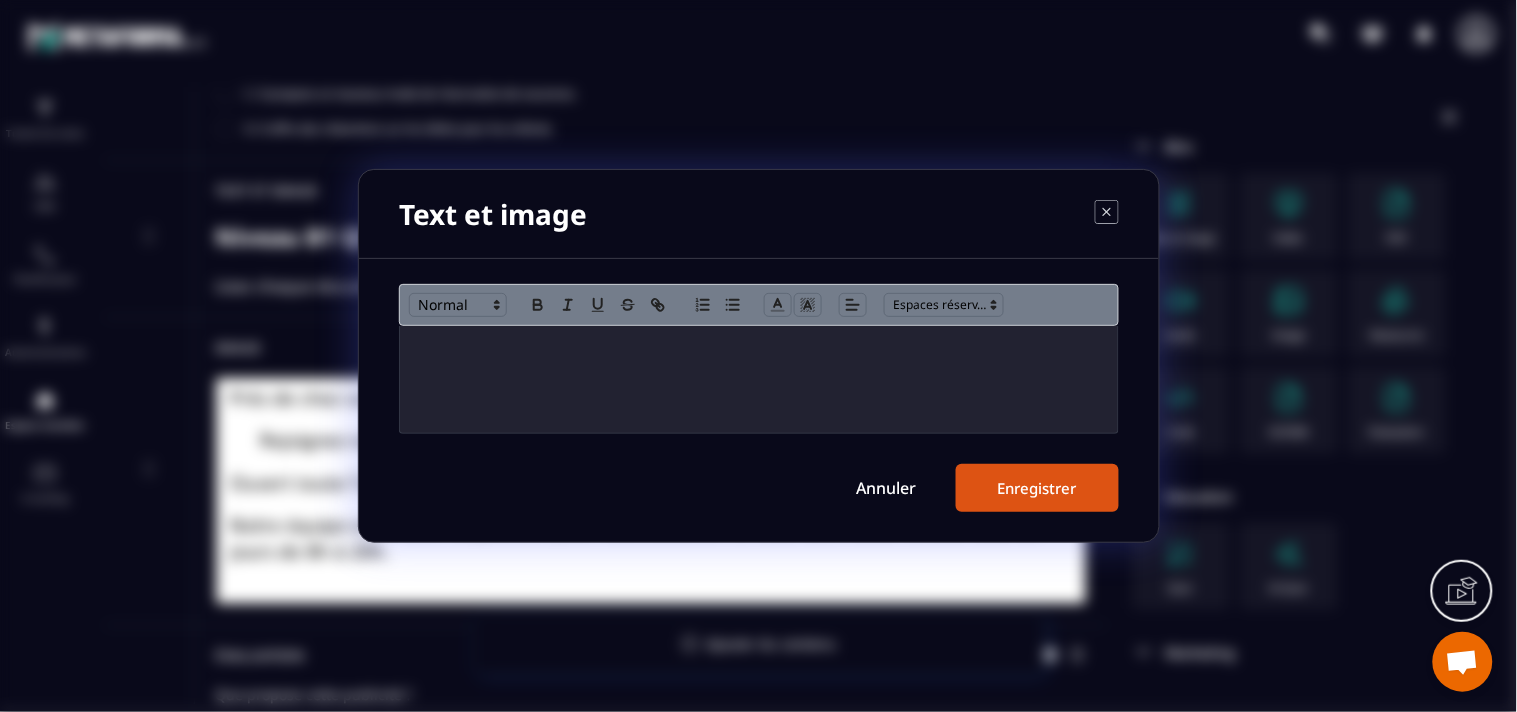 click at bounding box center [759, 379] 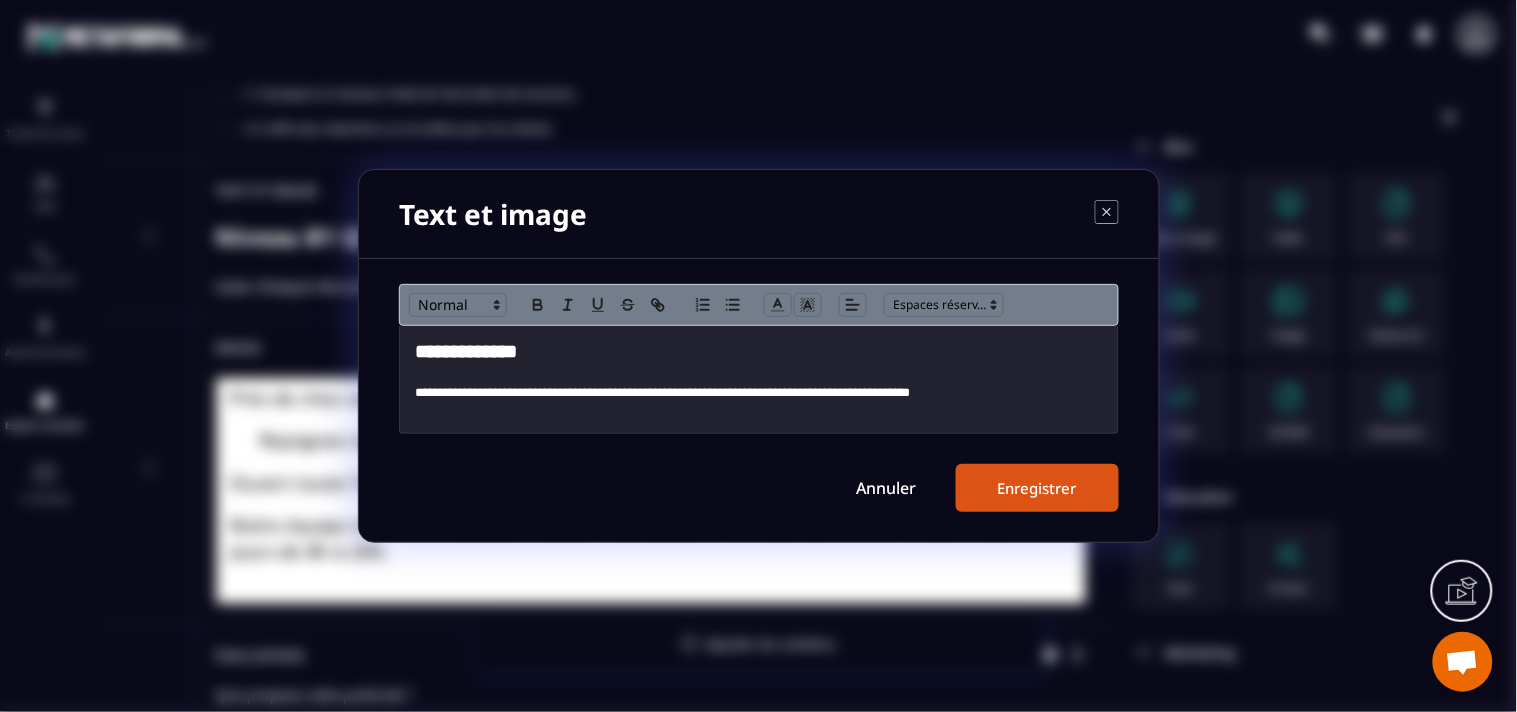 click on "**********" at bounding box center (759, 352) 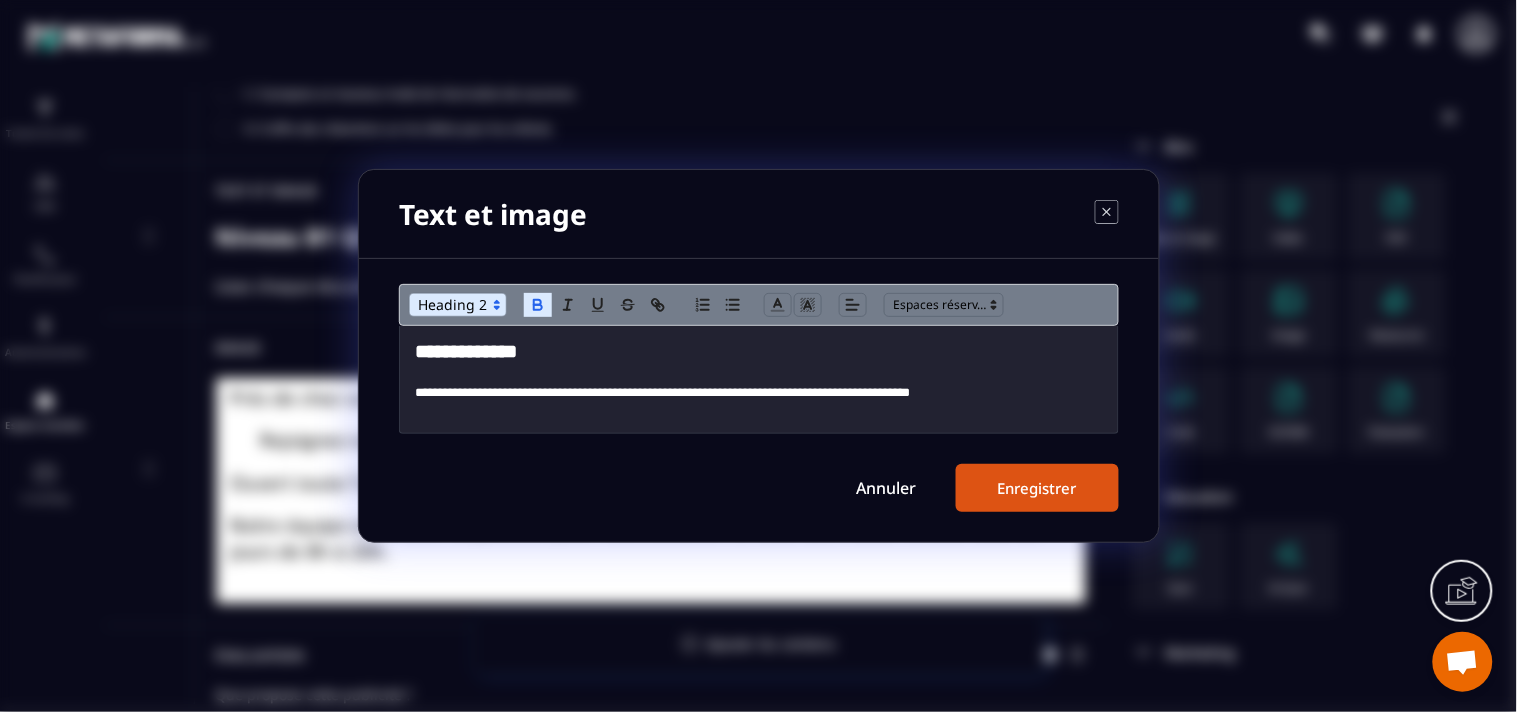 type 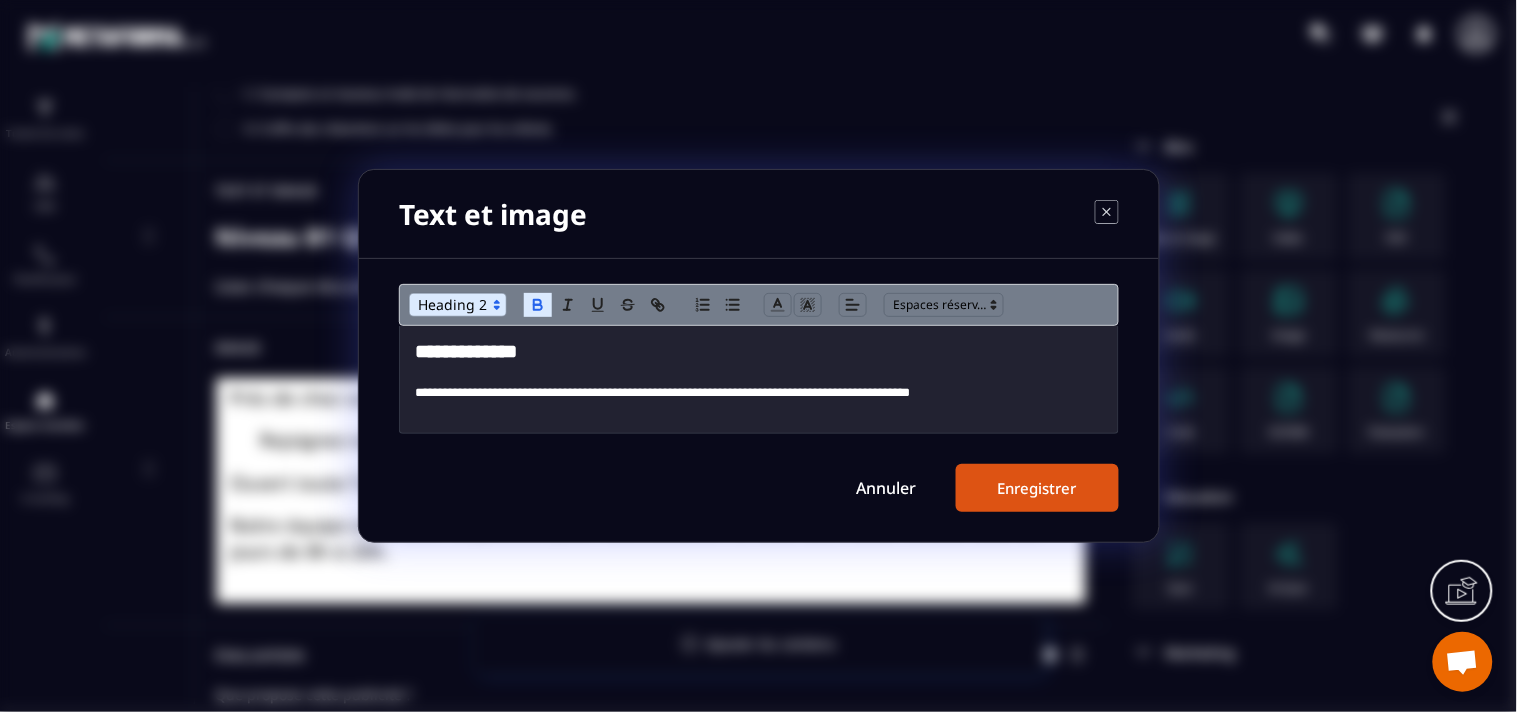 click on "Enregistrer" at bounding box center [1037, 488] 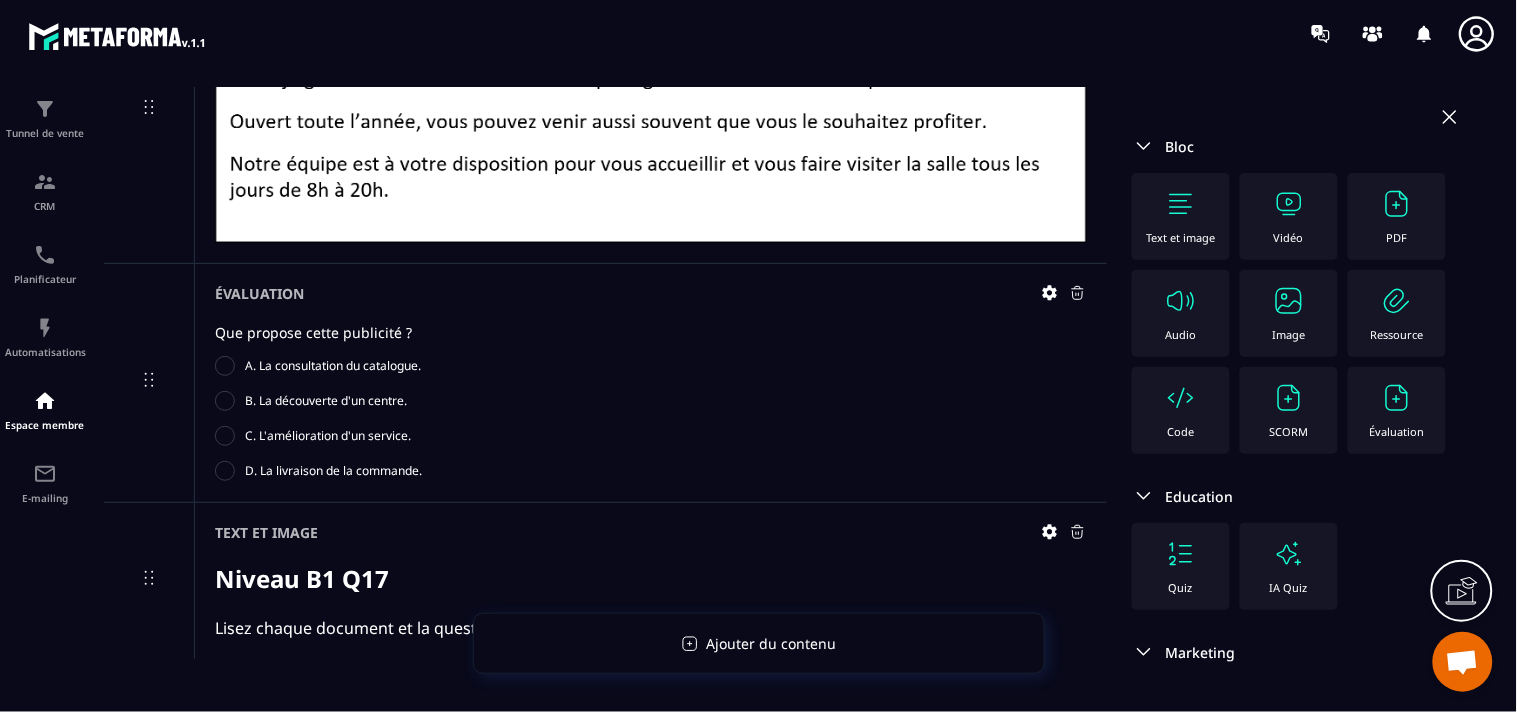 scroll, scrollTop: 12498, scrollLeft: 0, axis: vertical 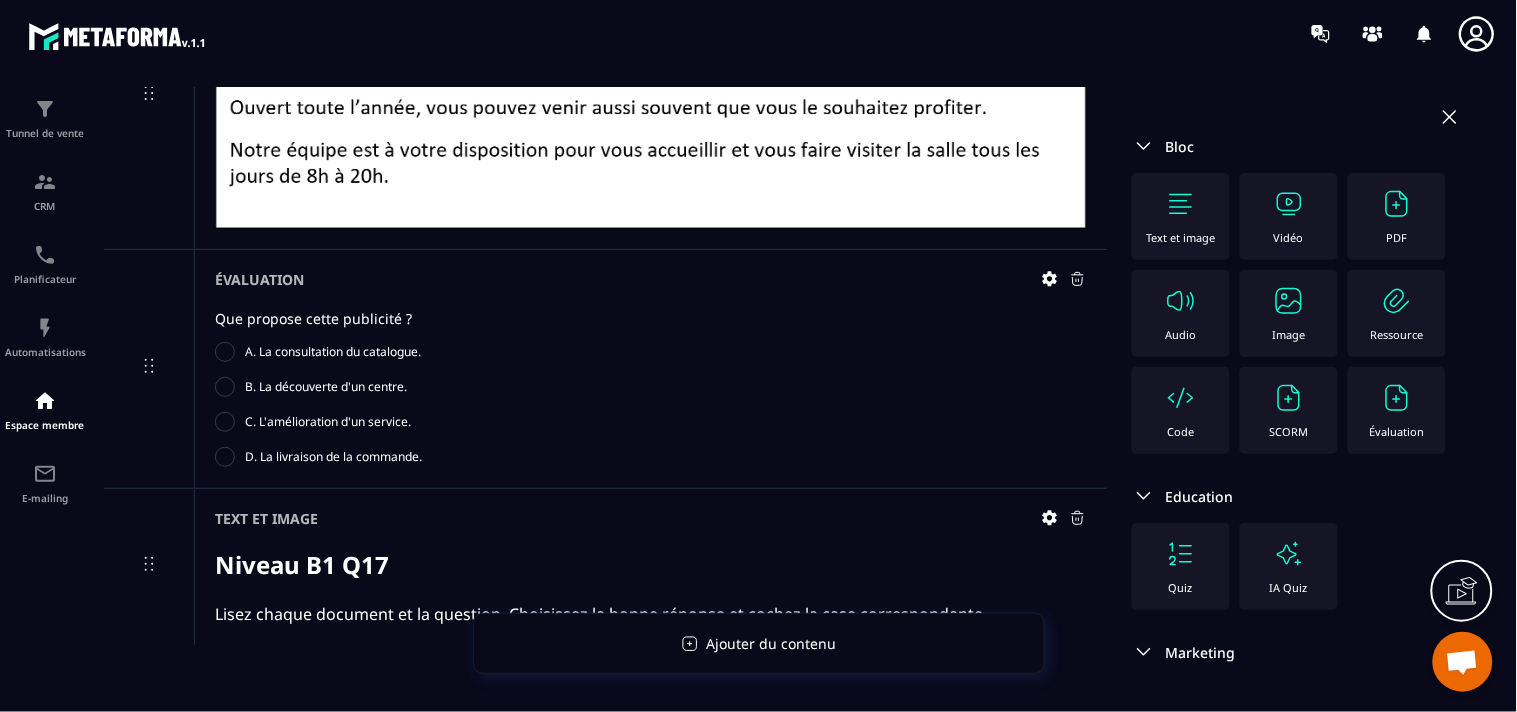 click at bounding box center [1289, 301] 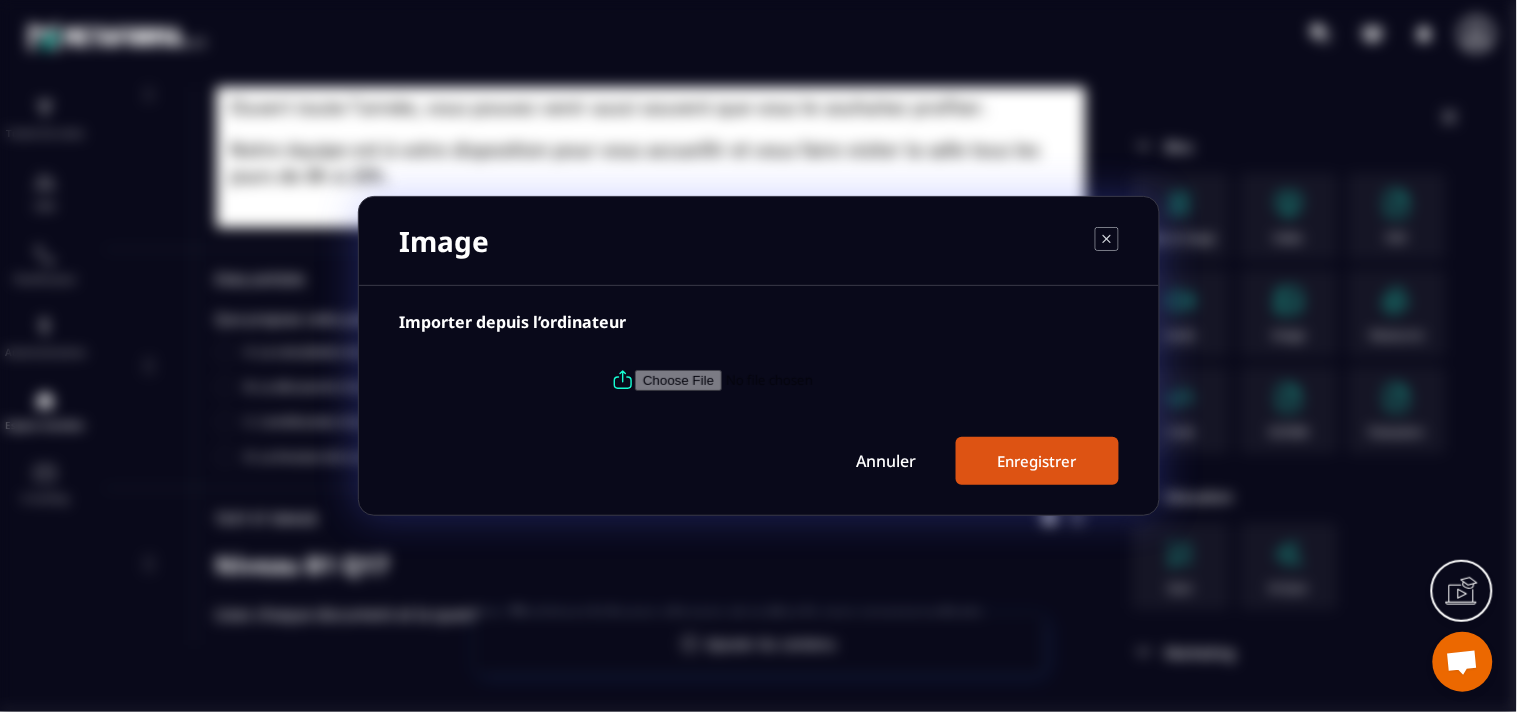 click at bounding box center [771, 380] 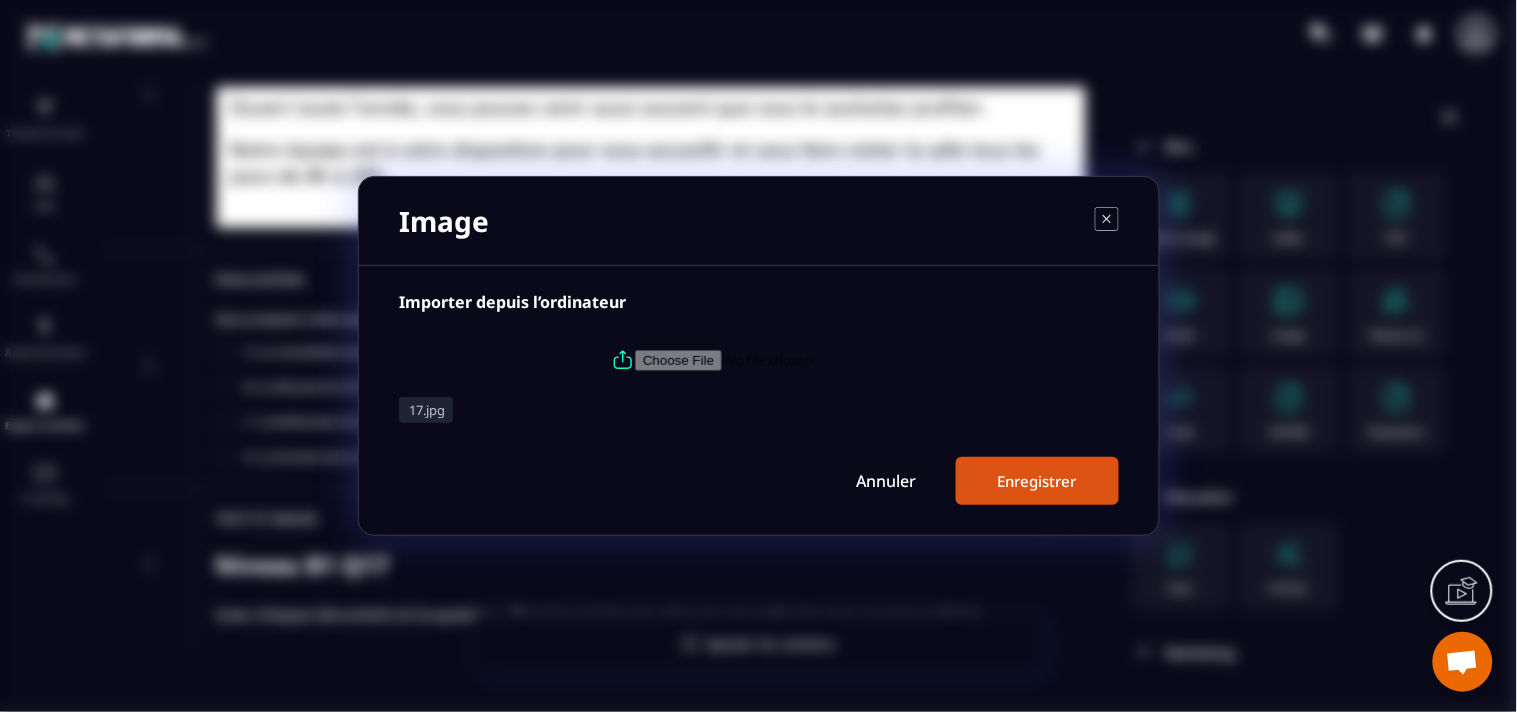click on "Enregistrer" at bounding box center (1037, 481) 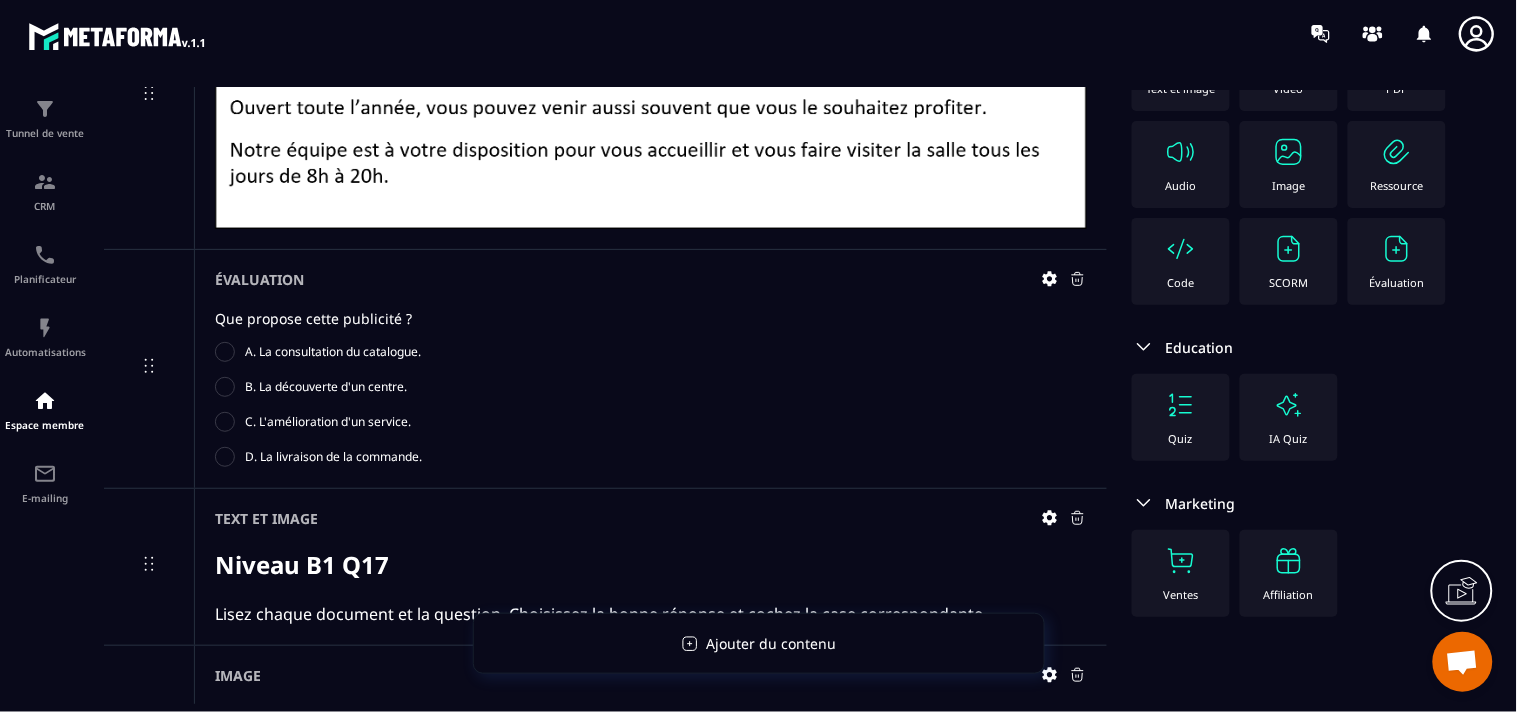 scroll, scrollTop: 333, scrollLeft: 0, axis: vertical 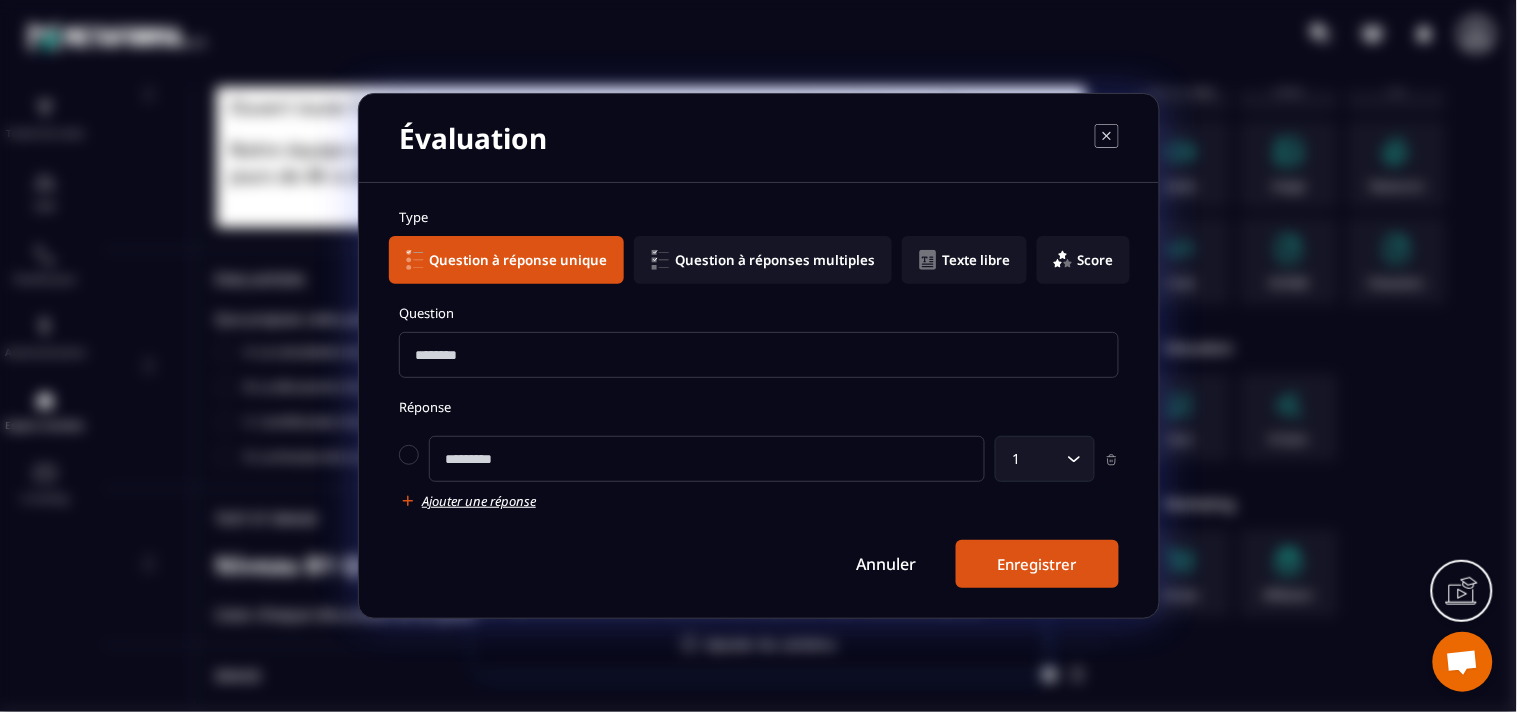 click at bounding box center (759, 355) 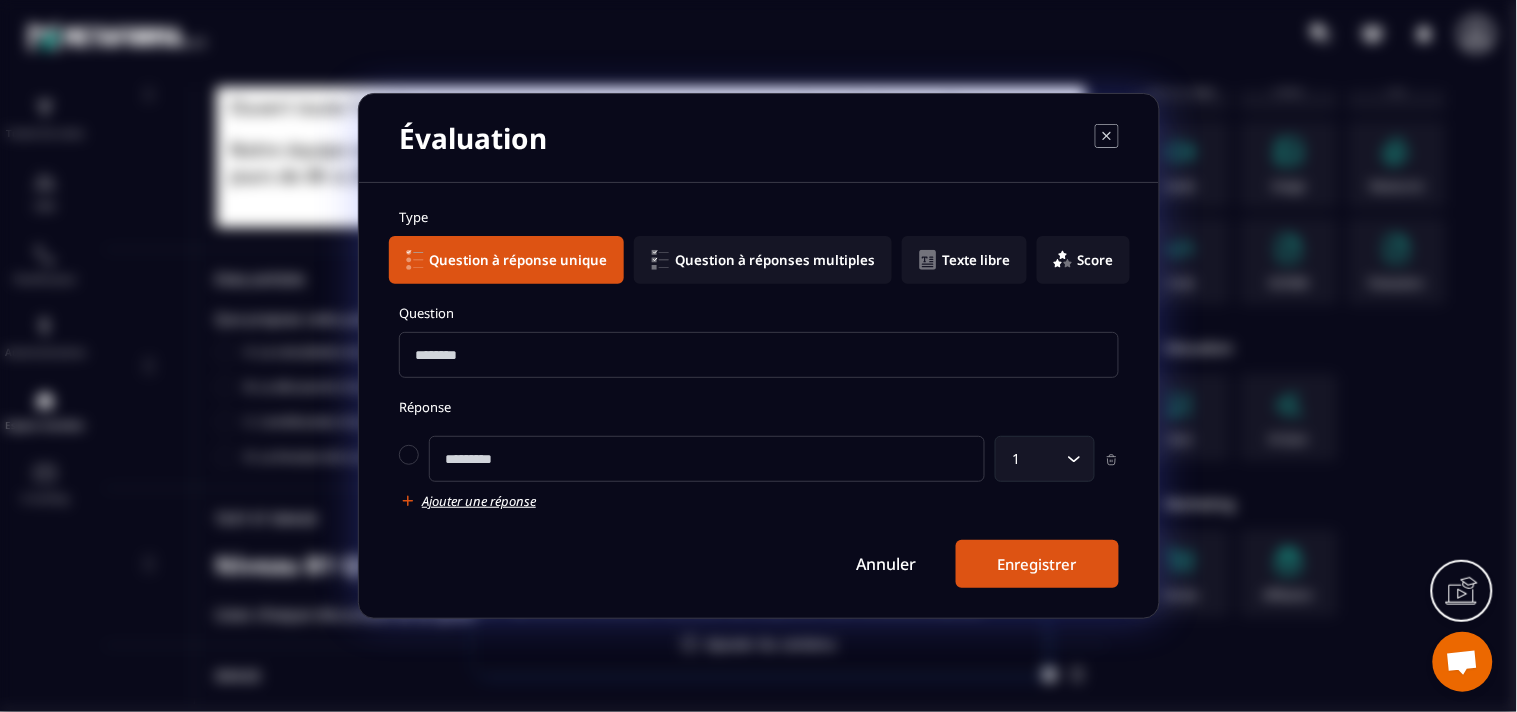 paste on "**********" 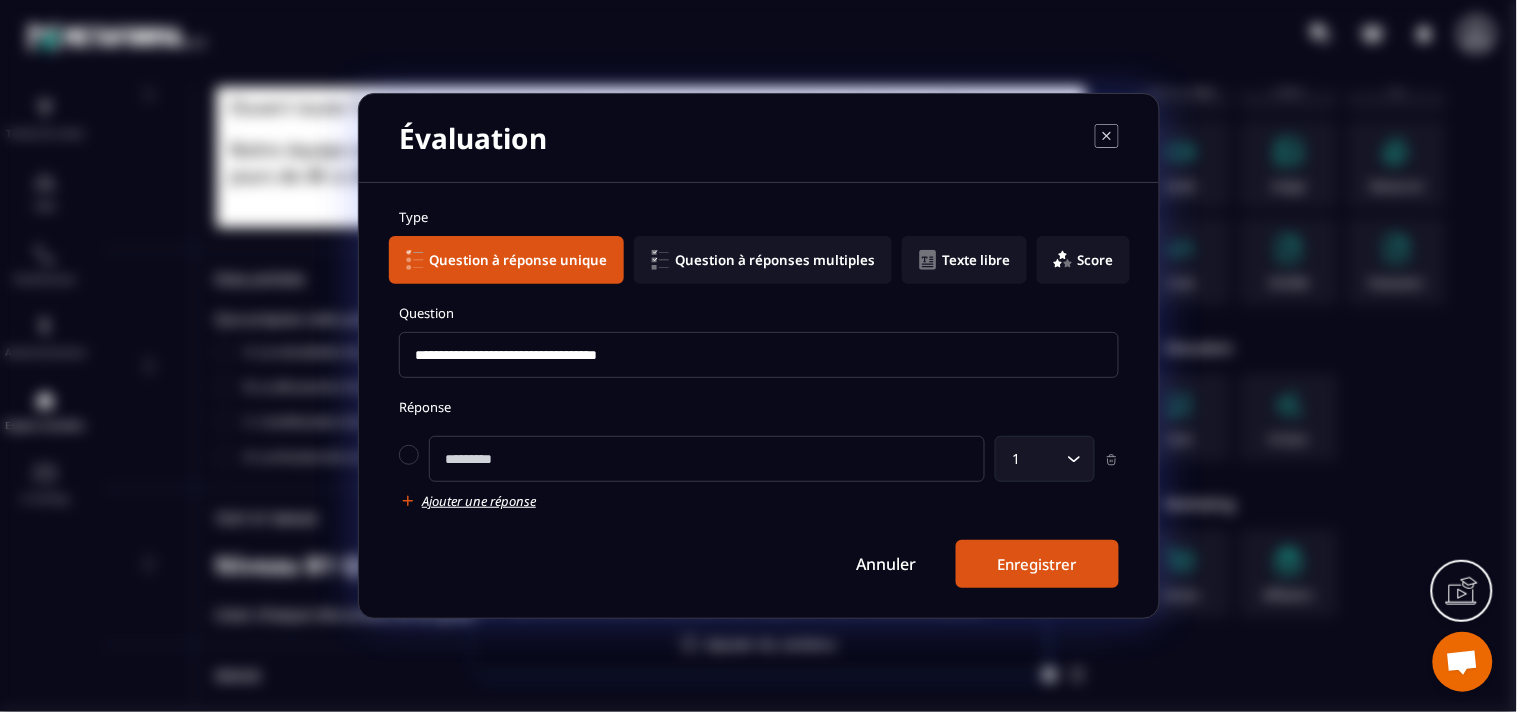 type on "**********" 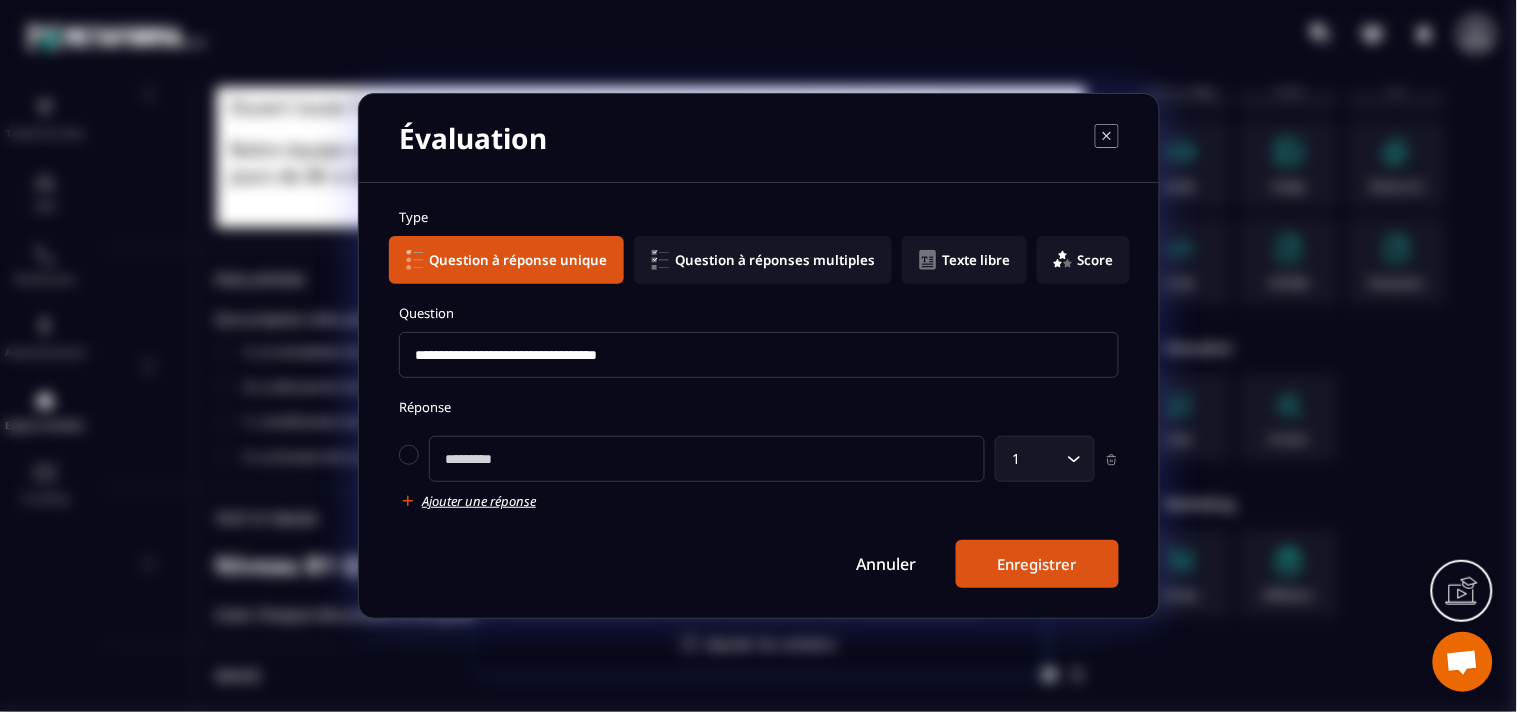 drag, startPoint x: 467, startPoint y: 465, endPoint x: 481, endPoint y: 460, distance: 14.866069 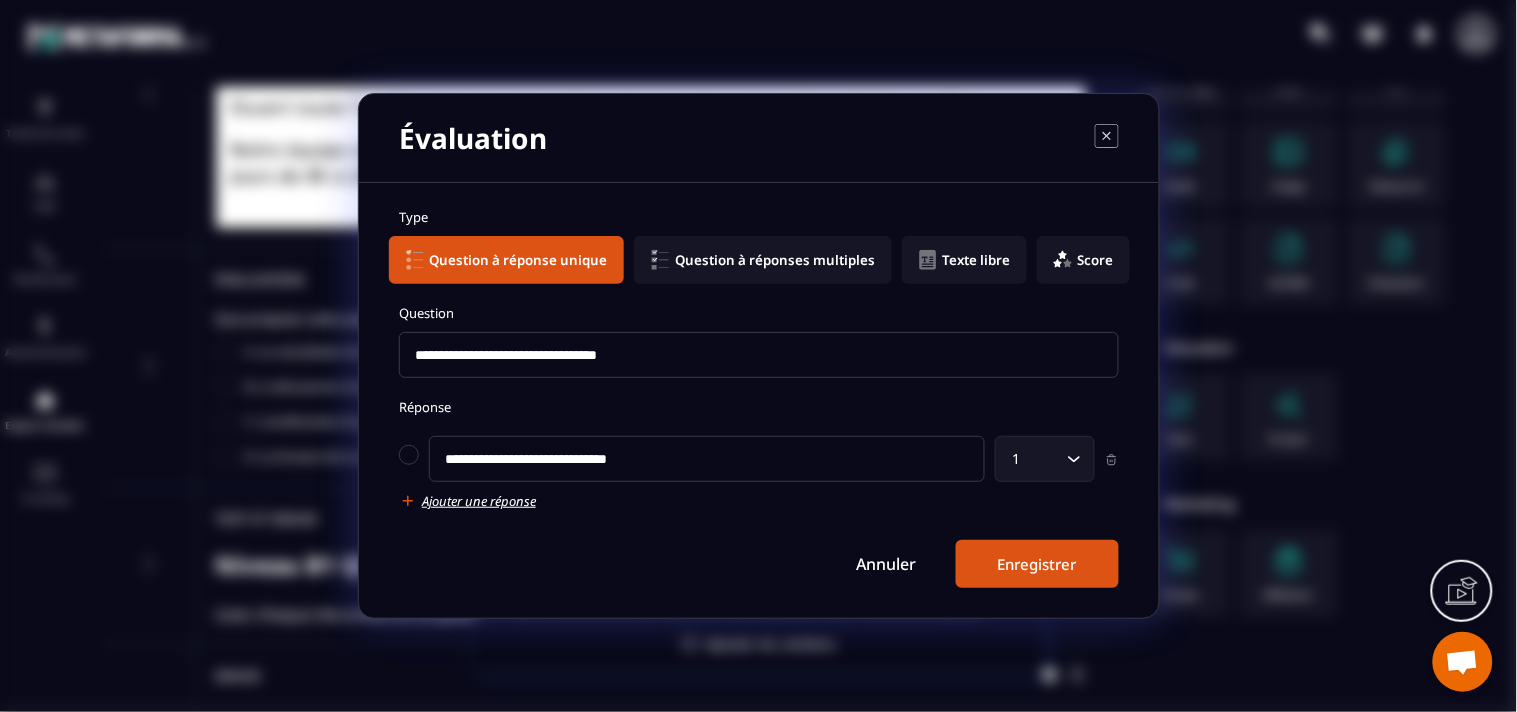 type on "**********" 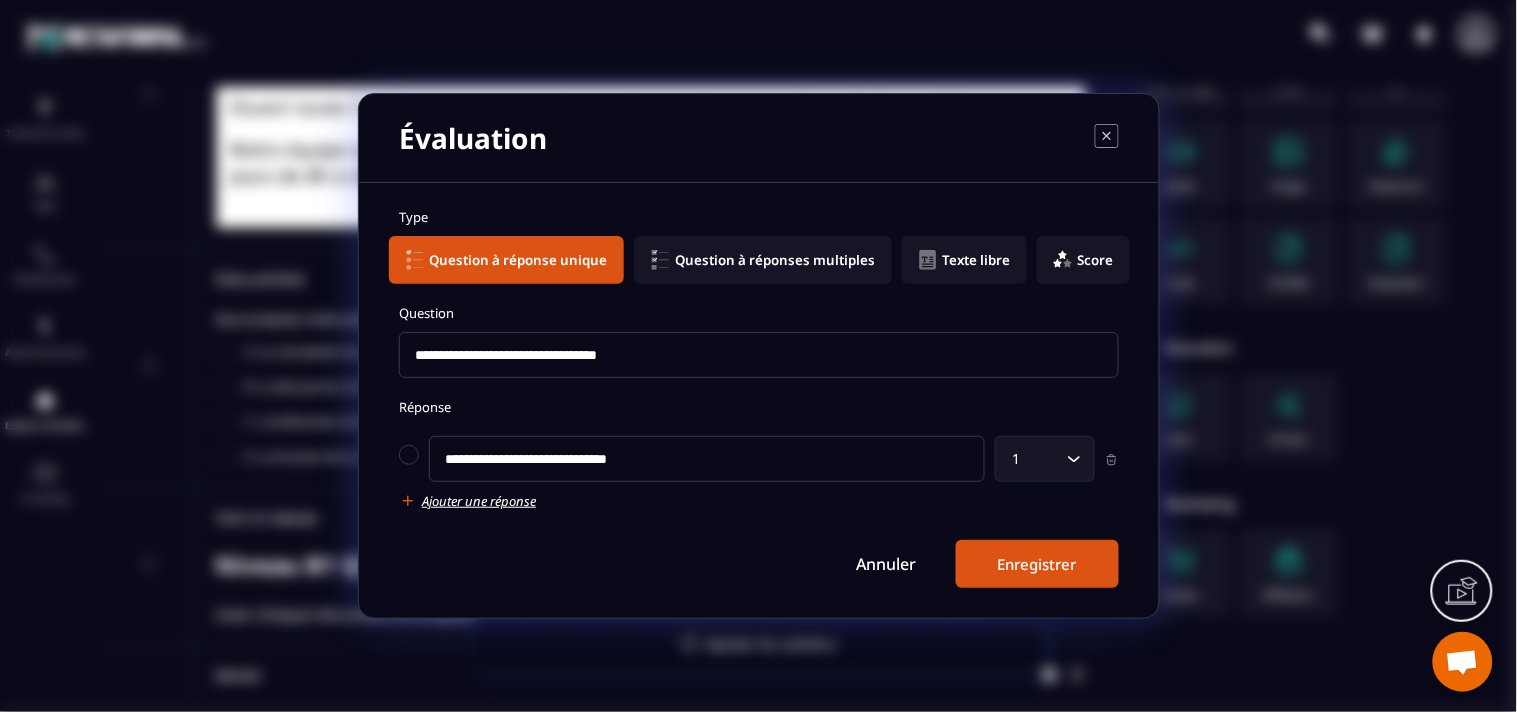 click on "Ajouter une réponse" at bounding box center [479, 501] 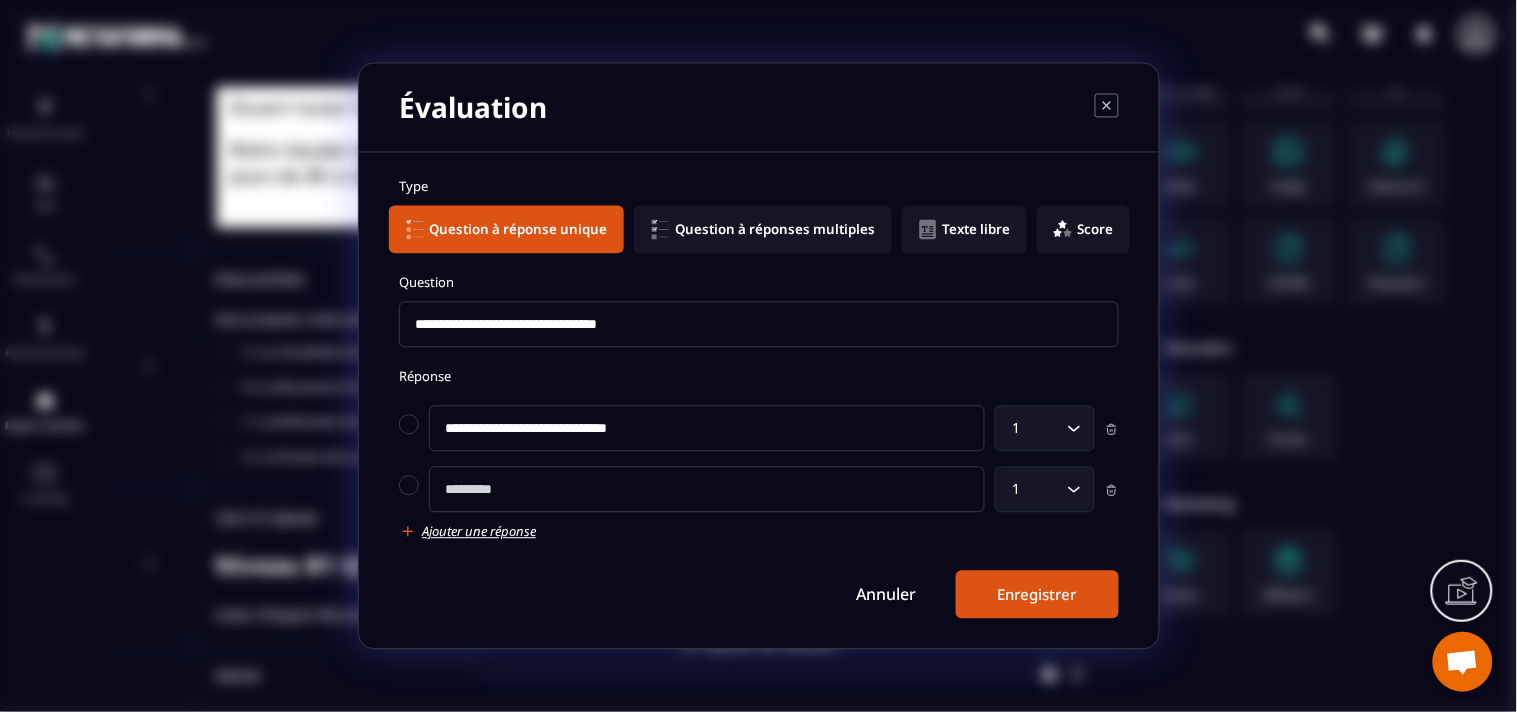 click at bounding box center (707, 490) 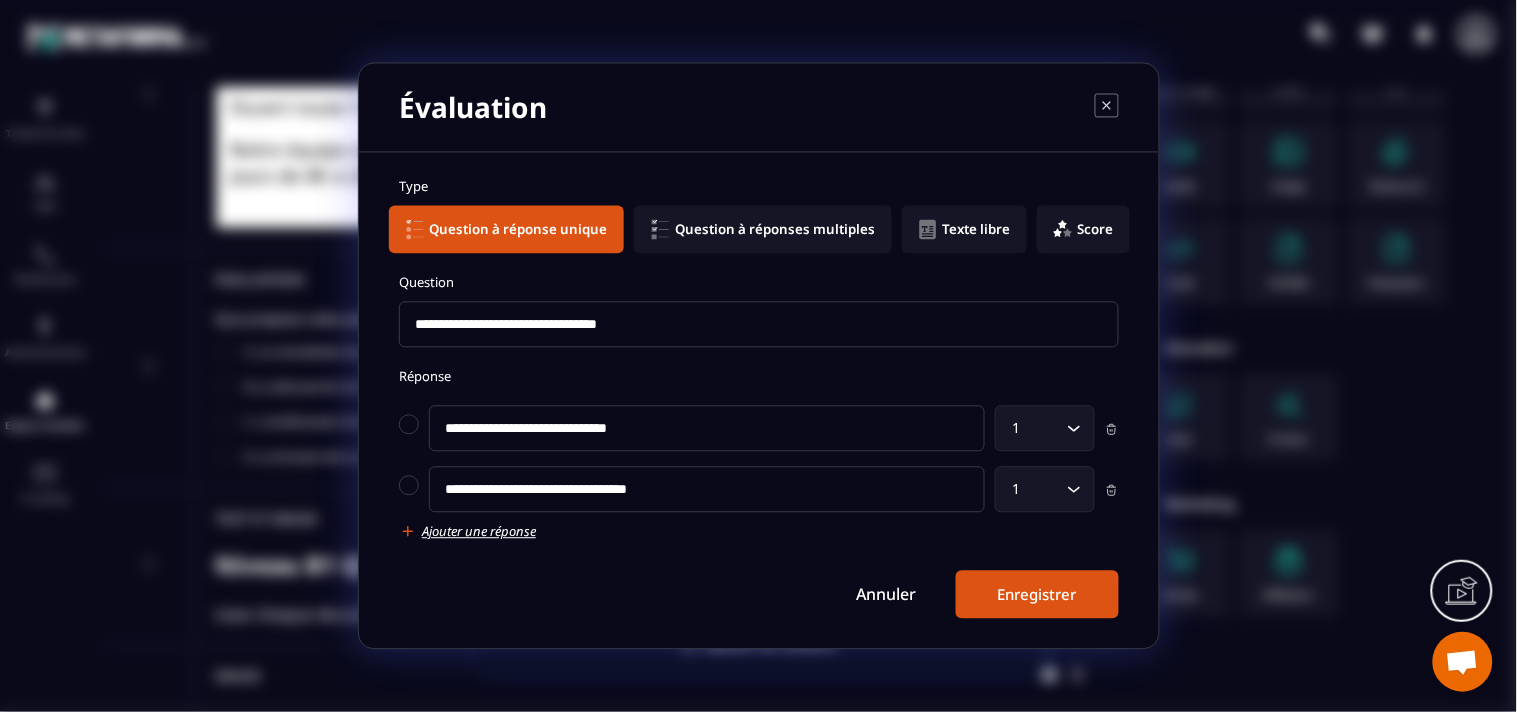 type on "**********" 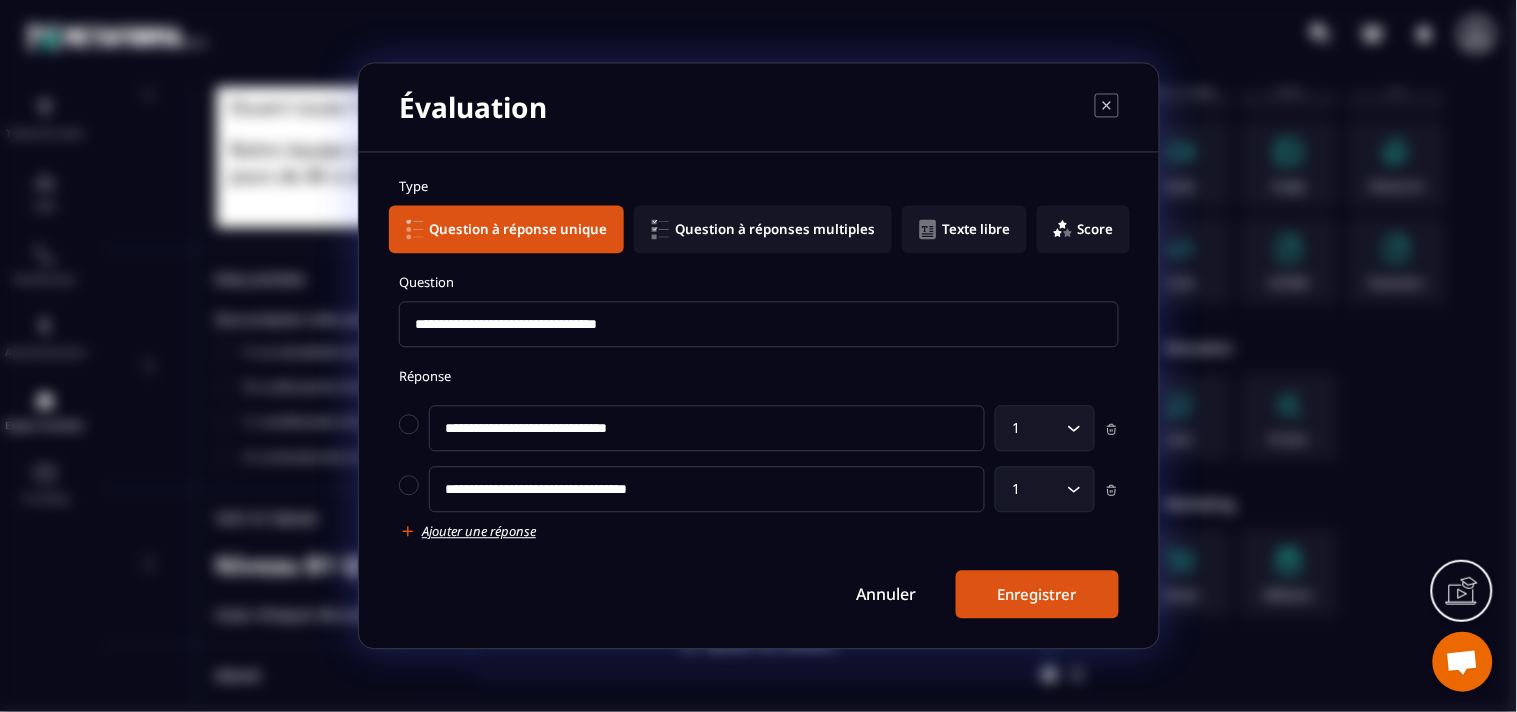 click on "Ajouter une réponse" at bounding box center (479, 532) 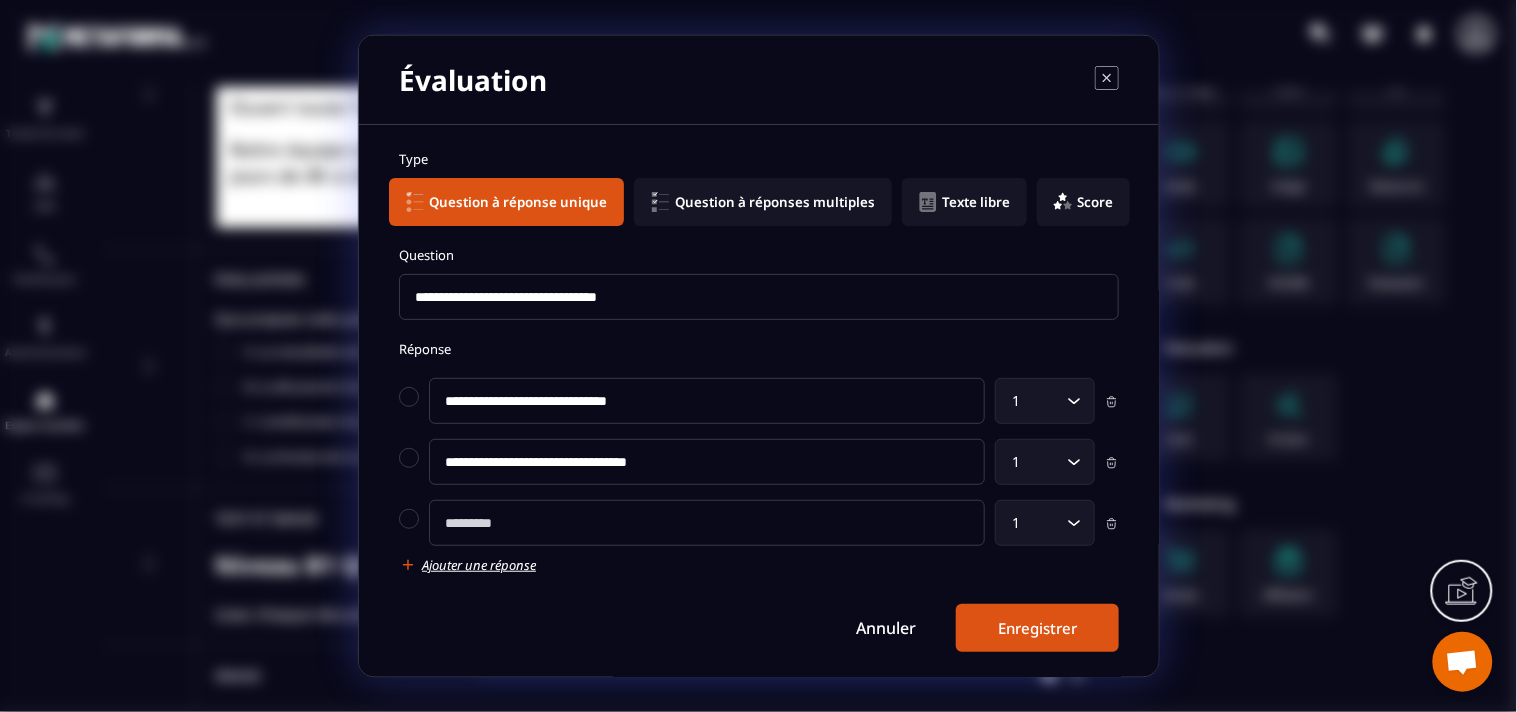 click at bounding box center (707, 523) 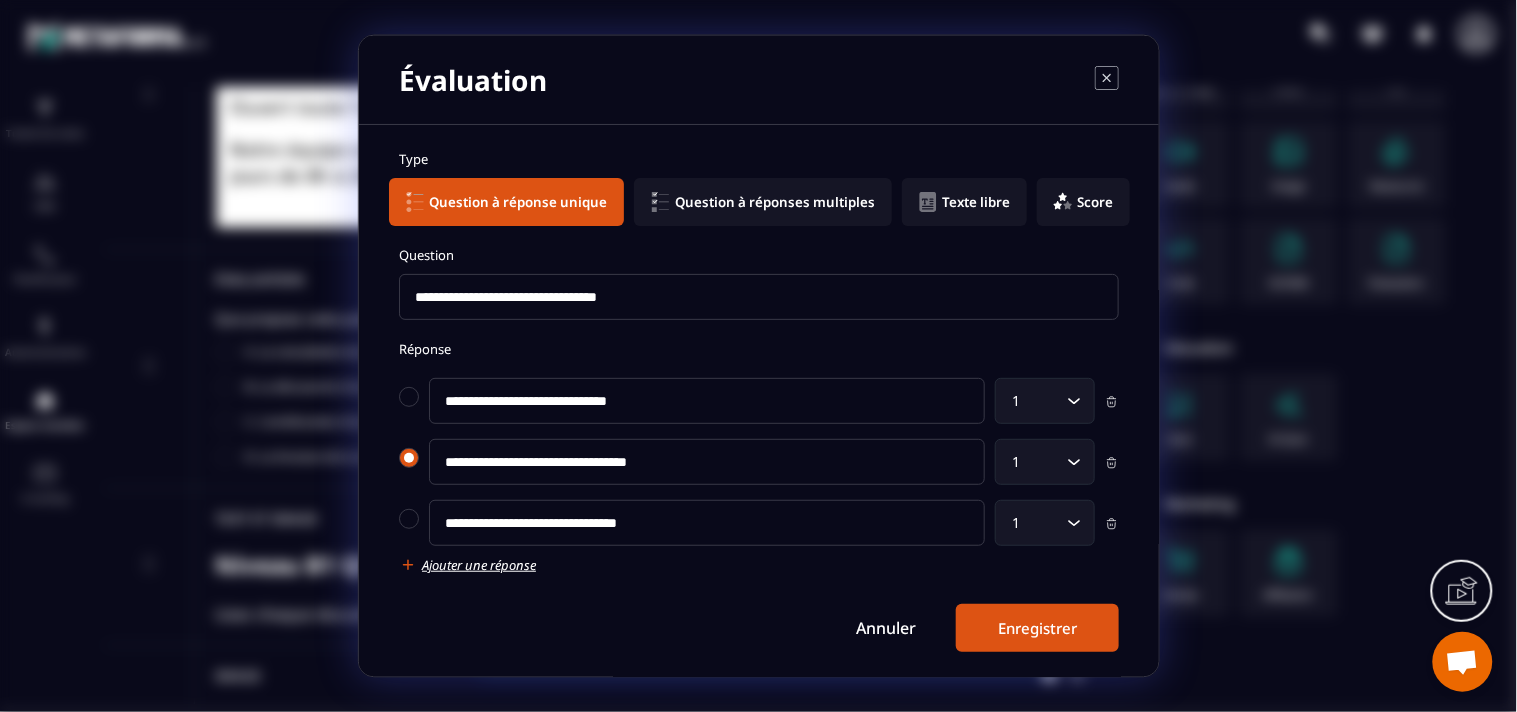 type on "**********" 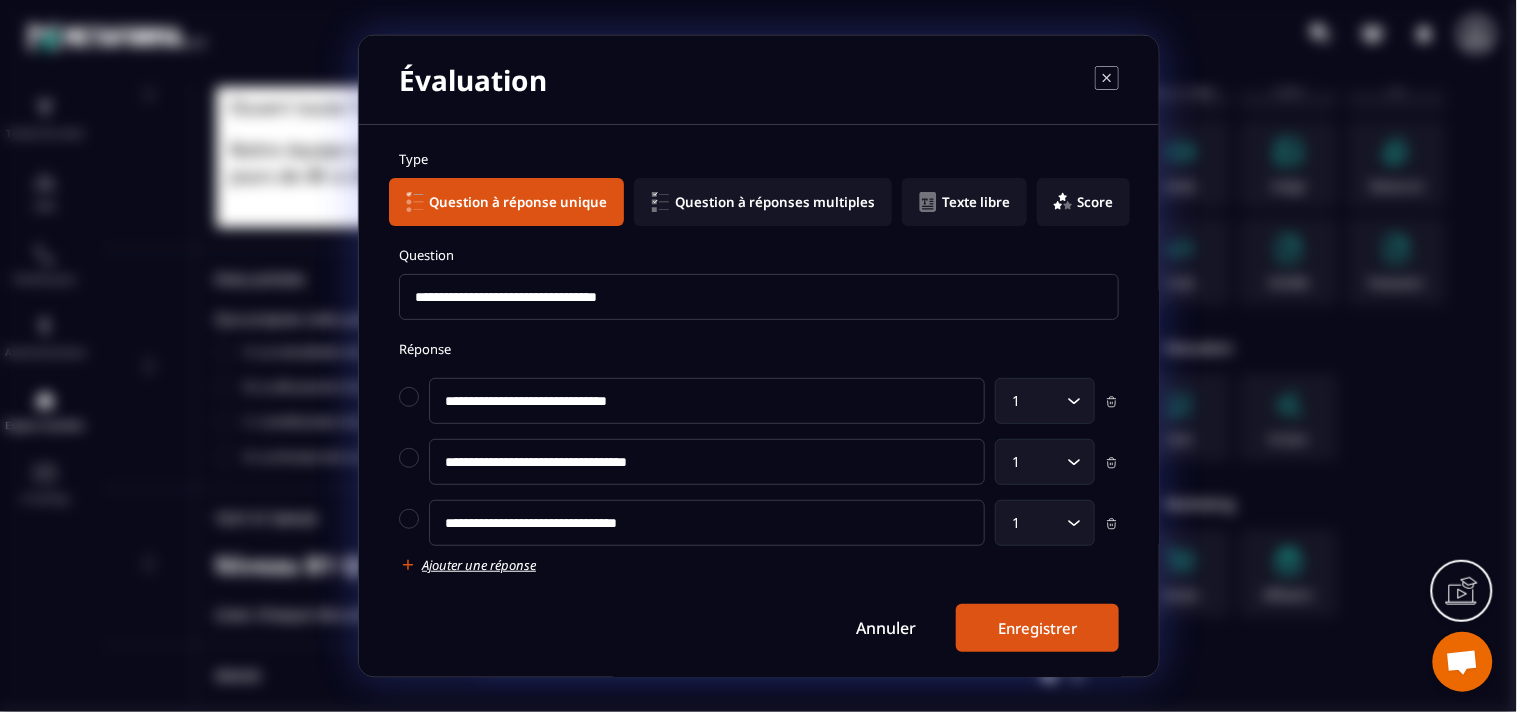 click on "**********" at bounding box center [759, 457] 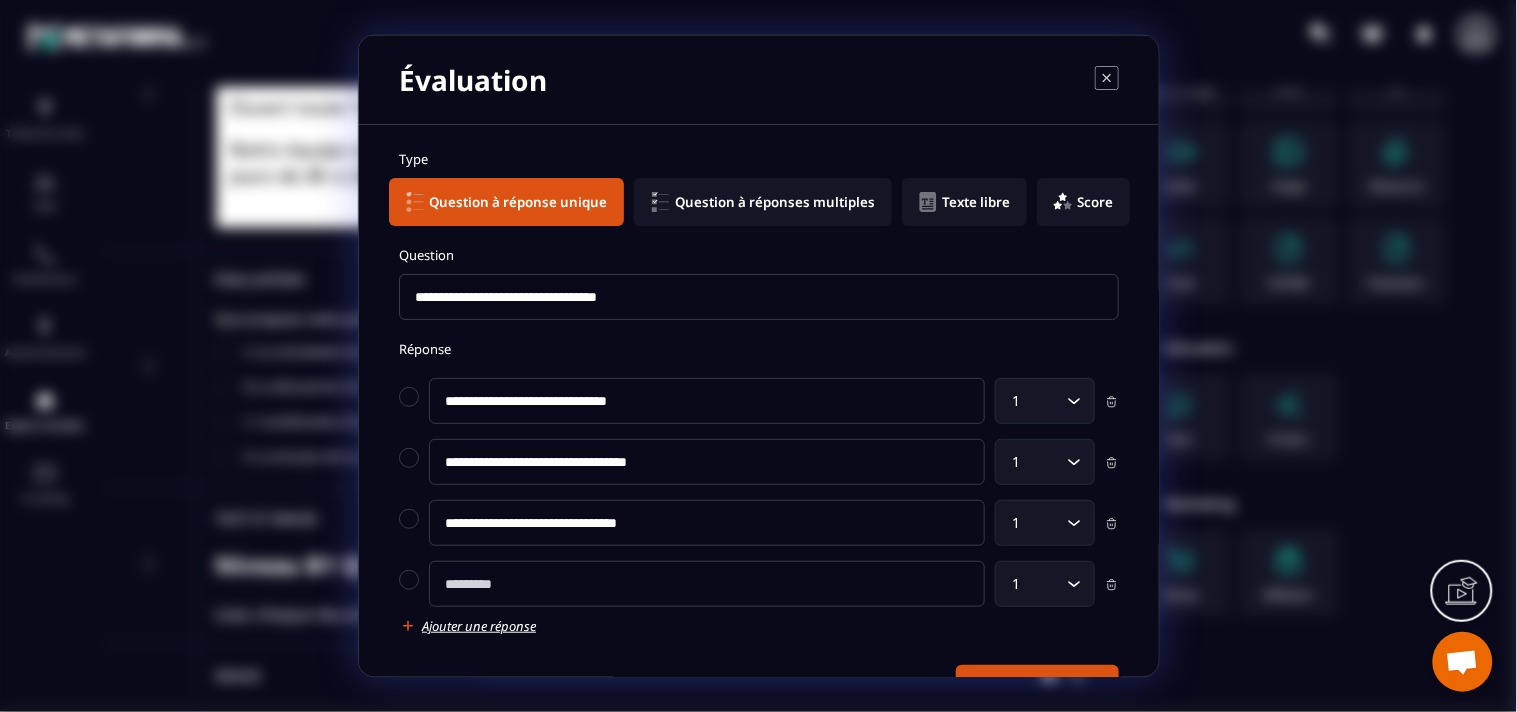 click on "**********" 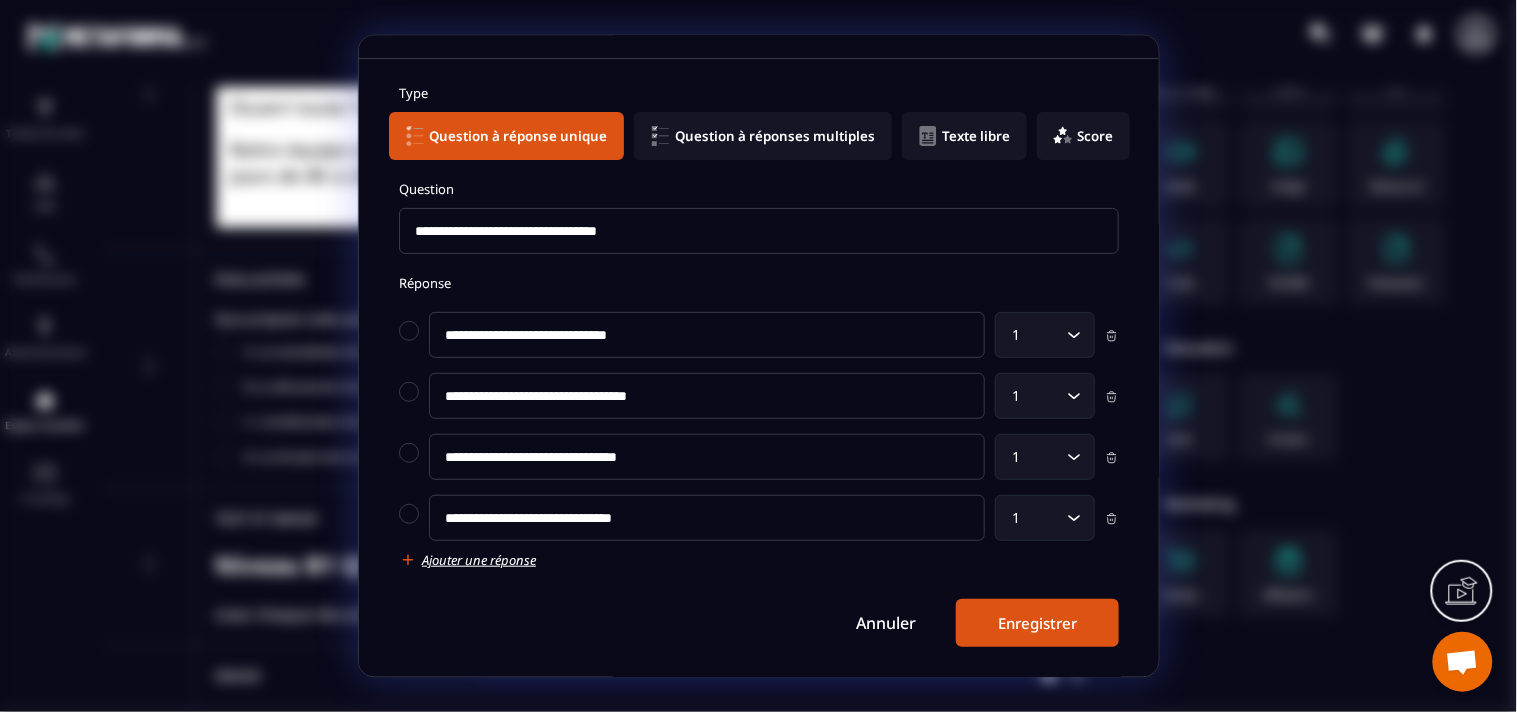 type on "**********" 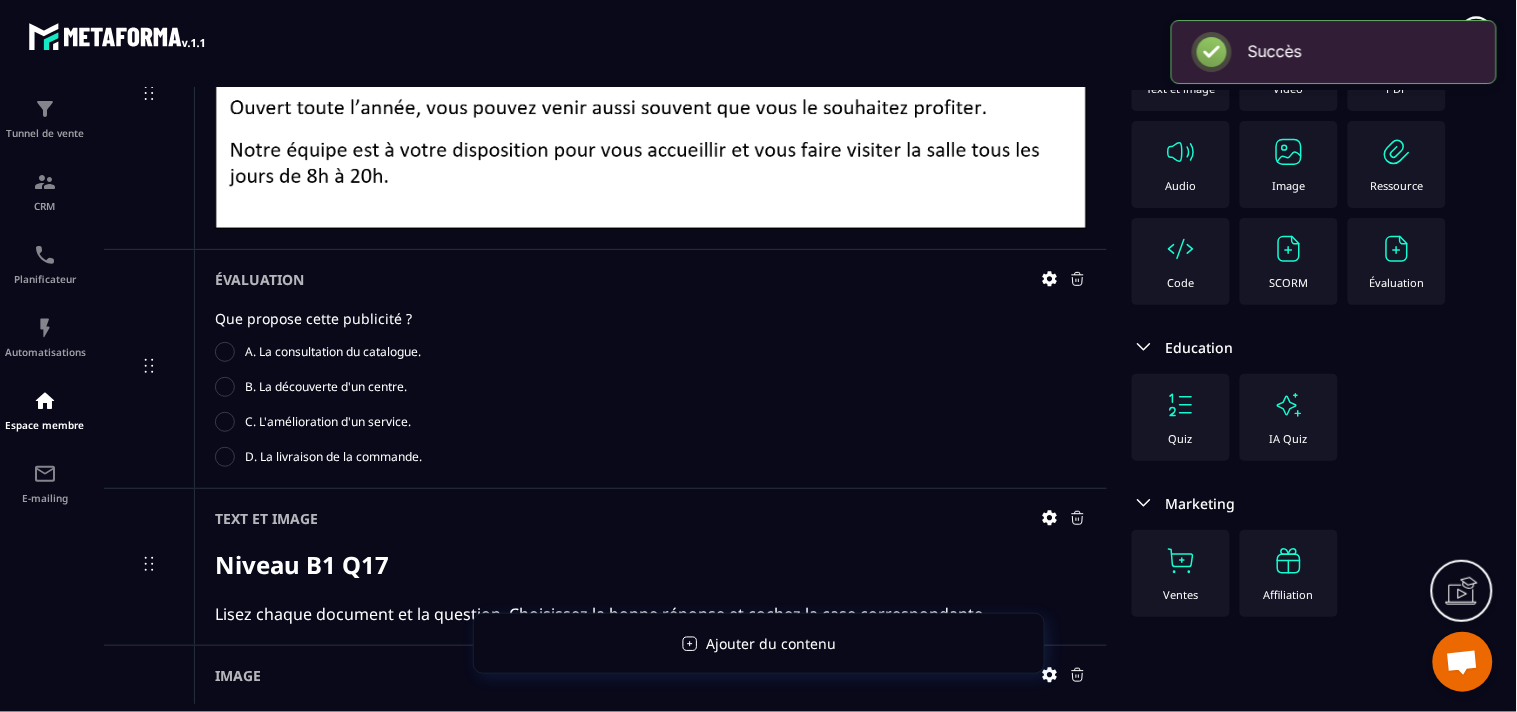 scroll, scrollTop: 66, scrollLeft: 0, axis: vertical 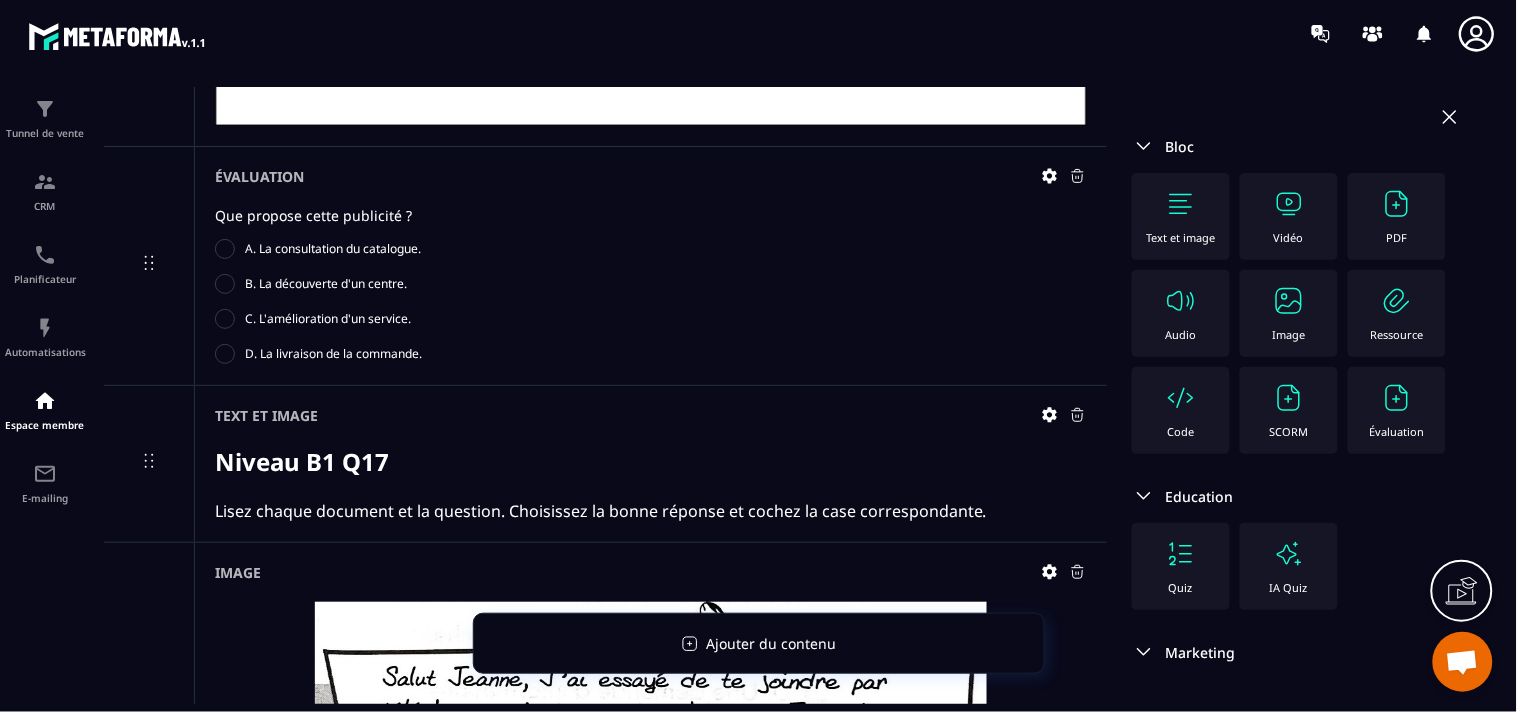 click on "Text et image" at bounding box center (1181, 237) 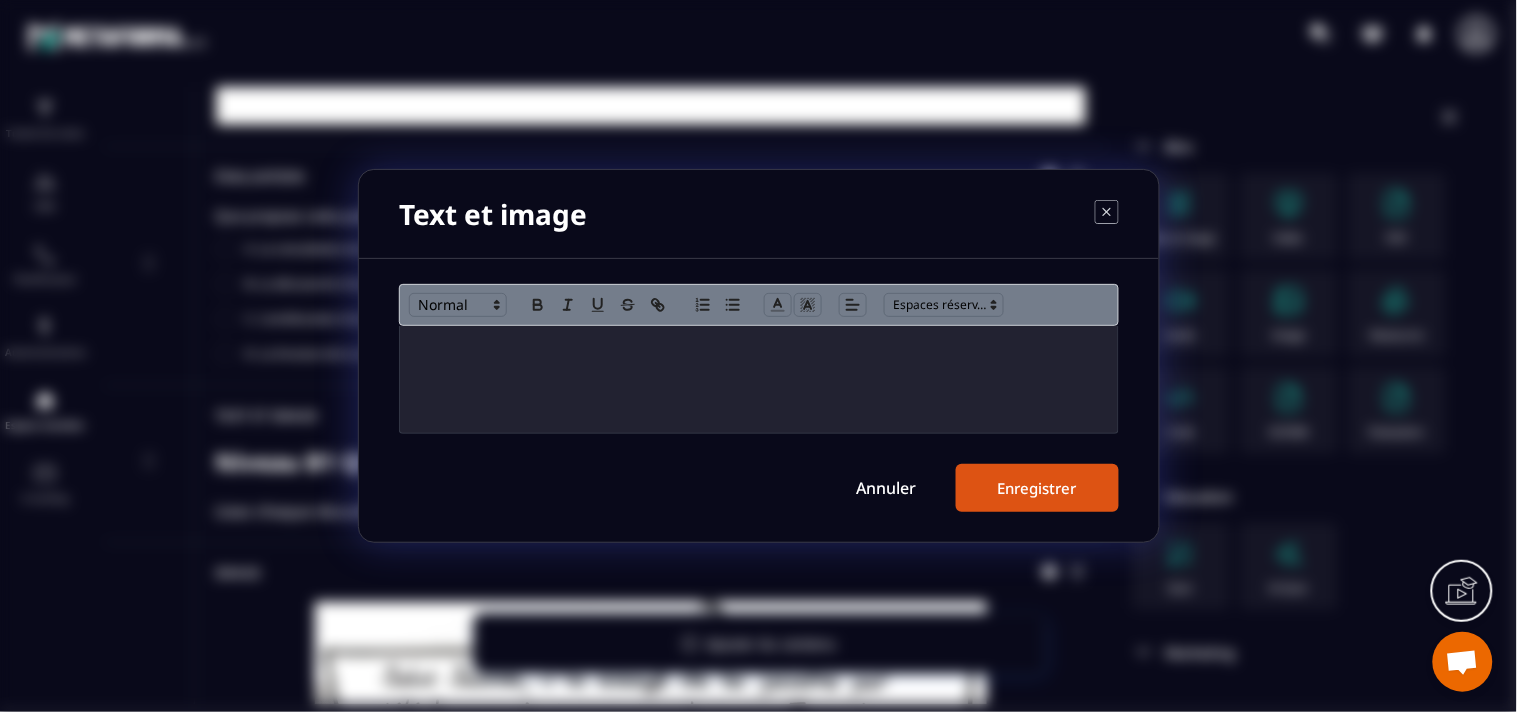 click at bounding box center [759, 379] 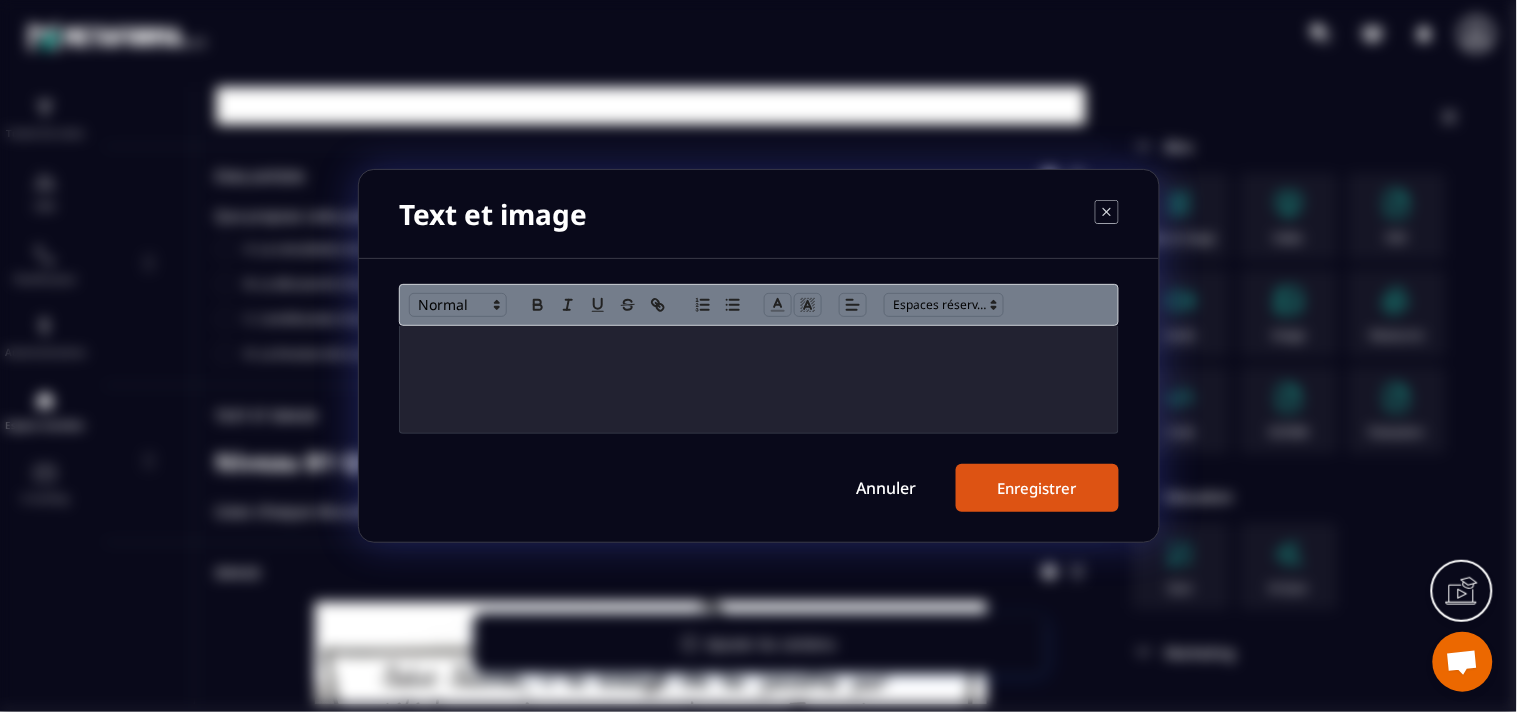 paste 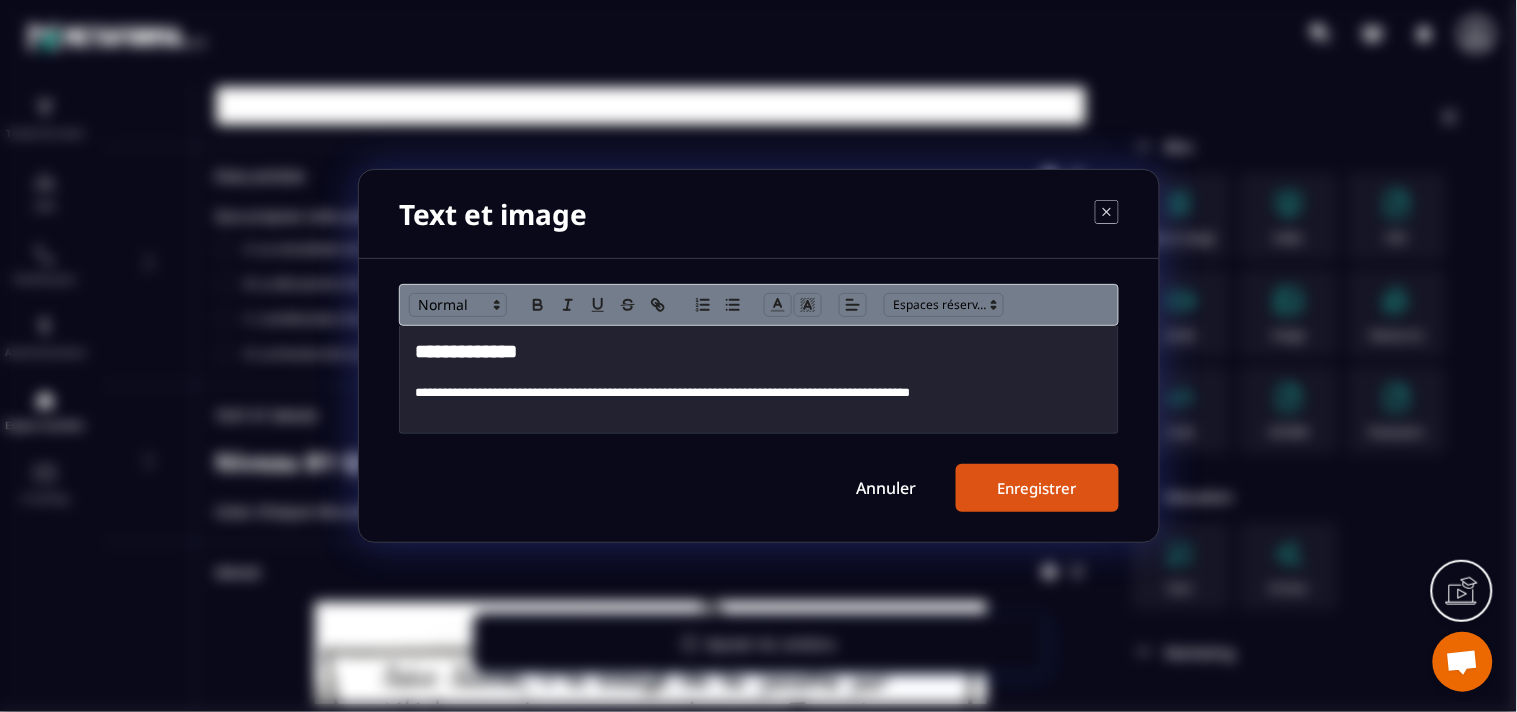 click on "**********" at bounding box center (759, 352) 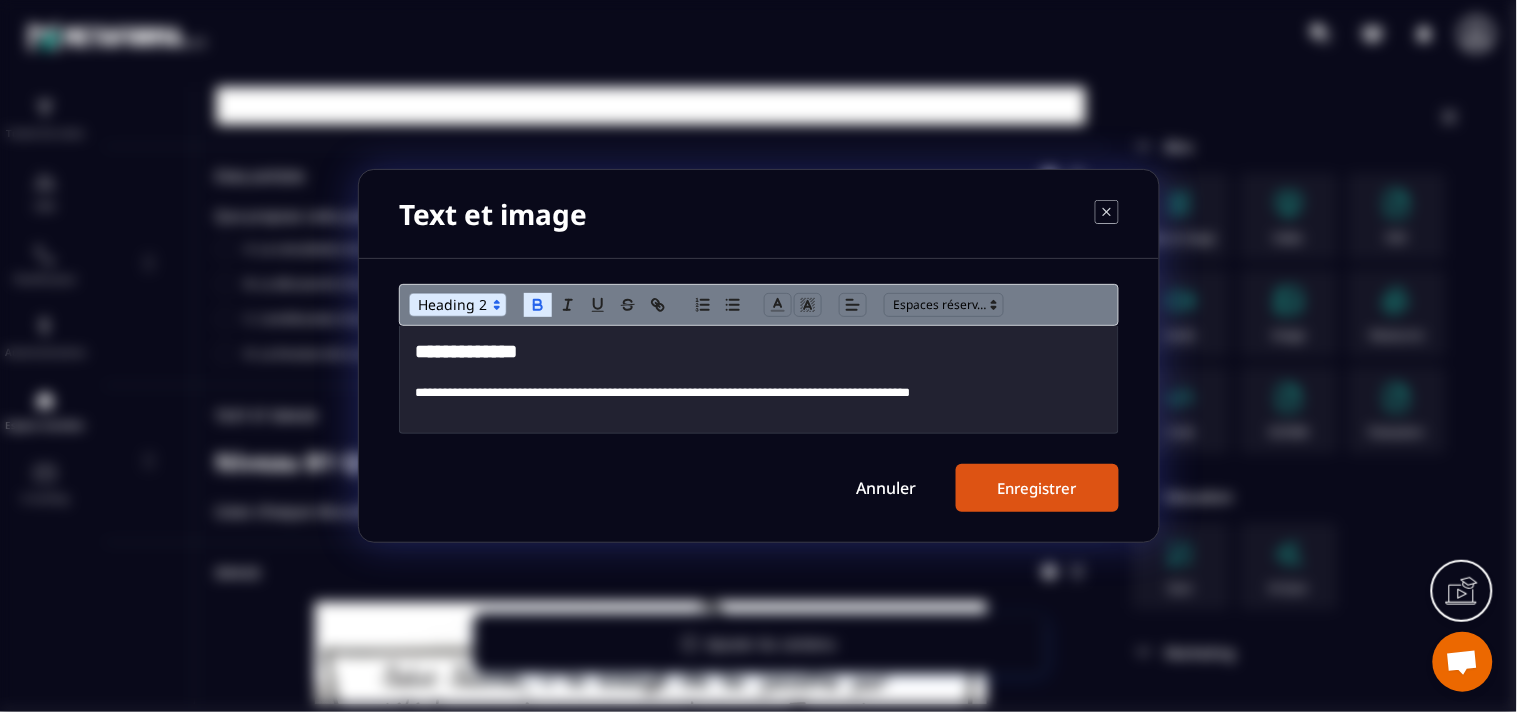 type 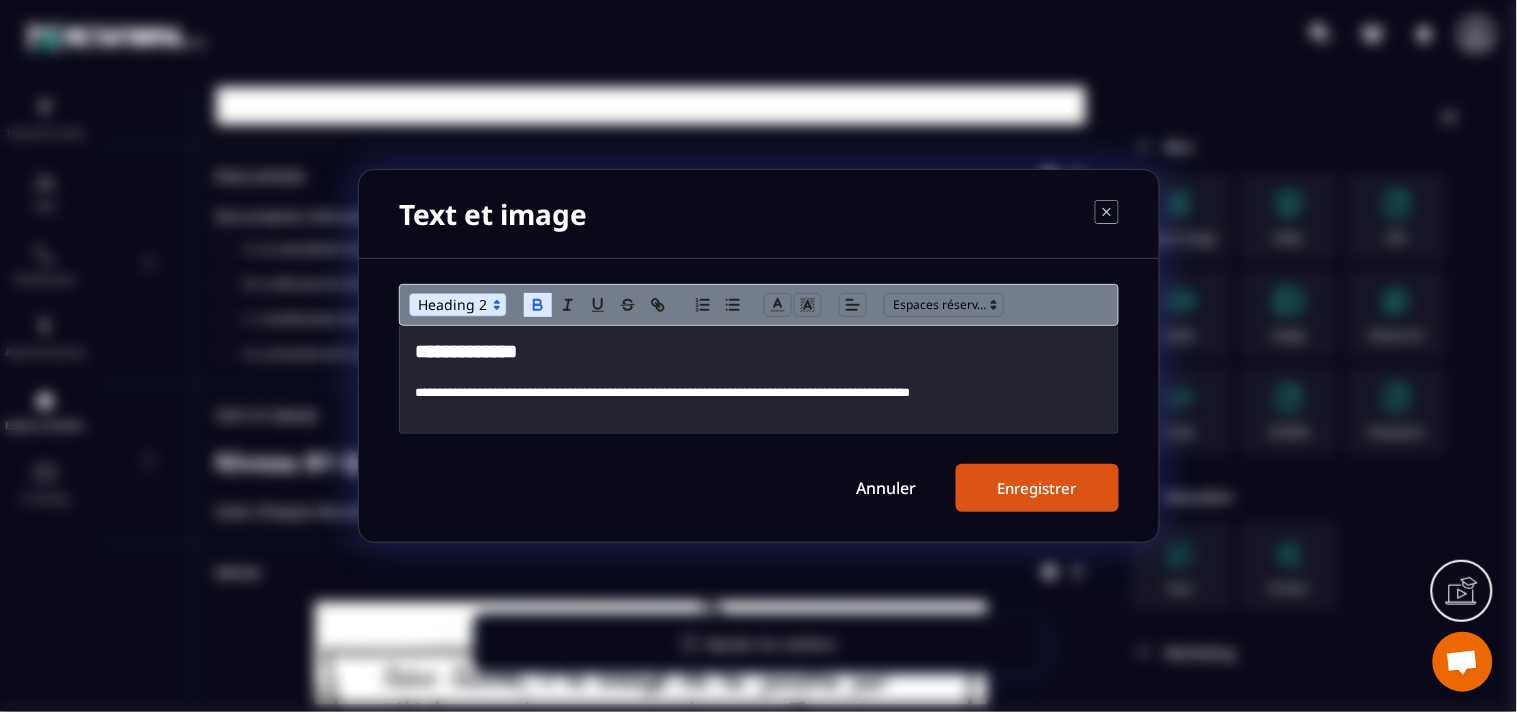 click on "Enregistrer" at bounding box center (1037, 488) 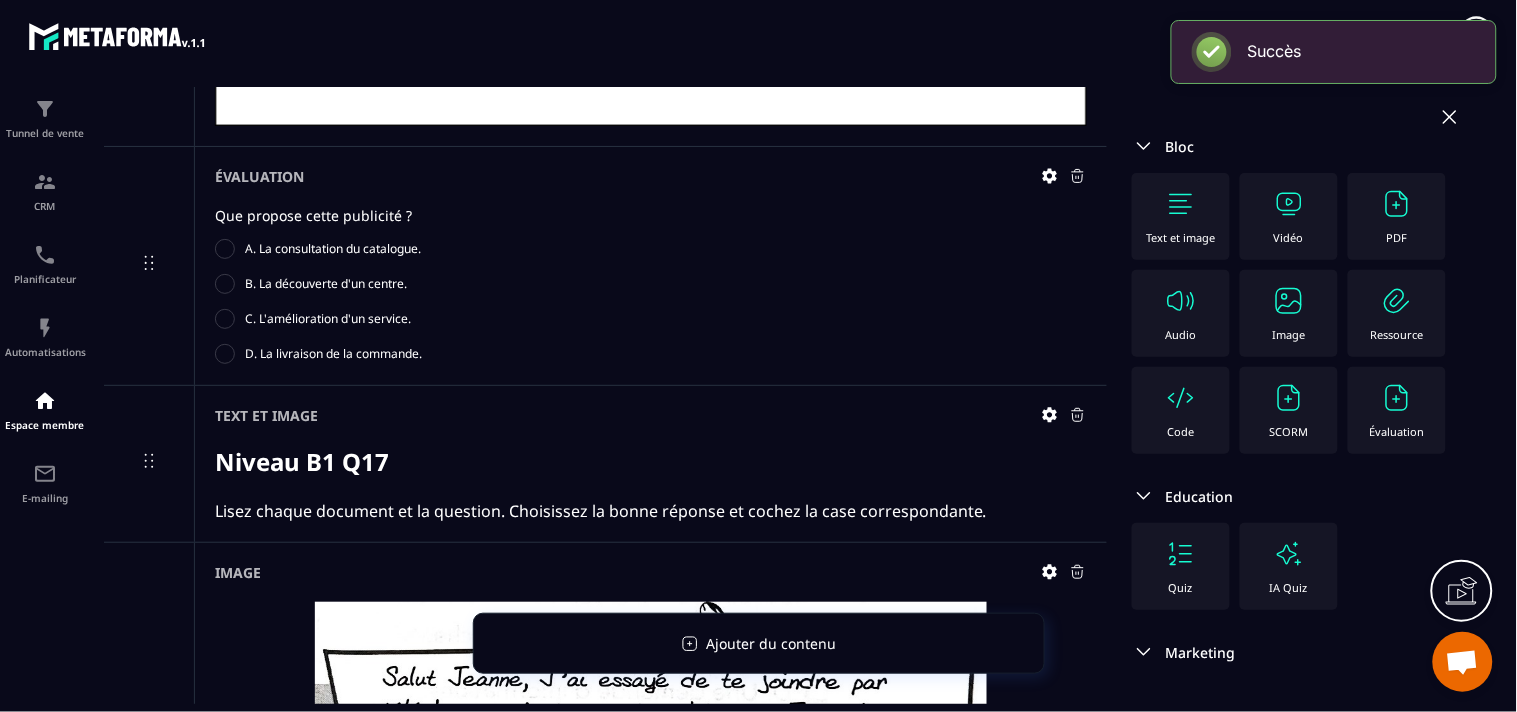 click on "Image" at bounding box center (1289, 313) 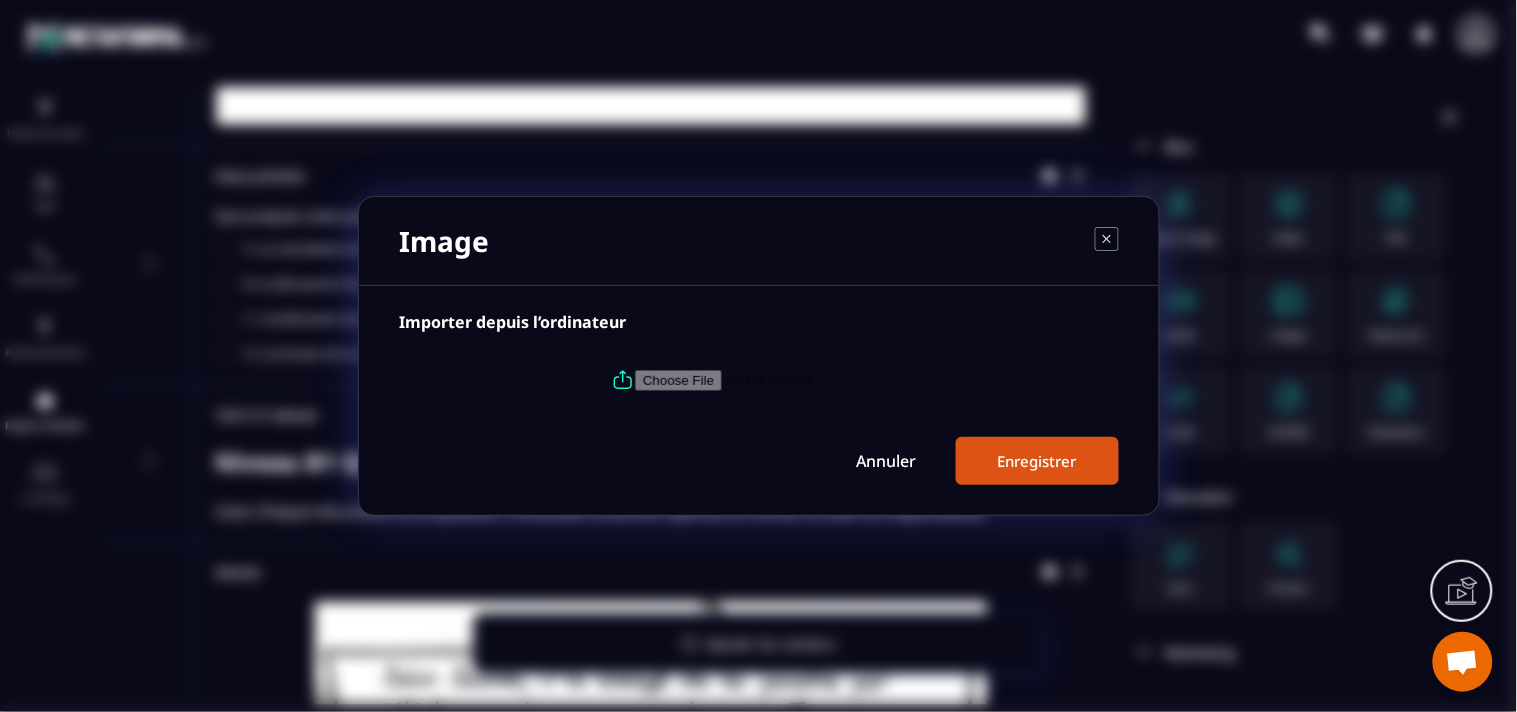 click at bounding box center [771, 380] 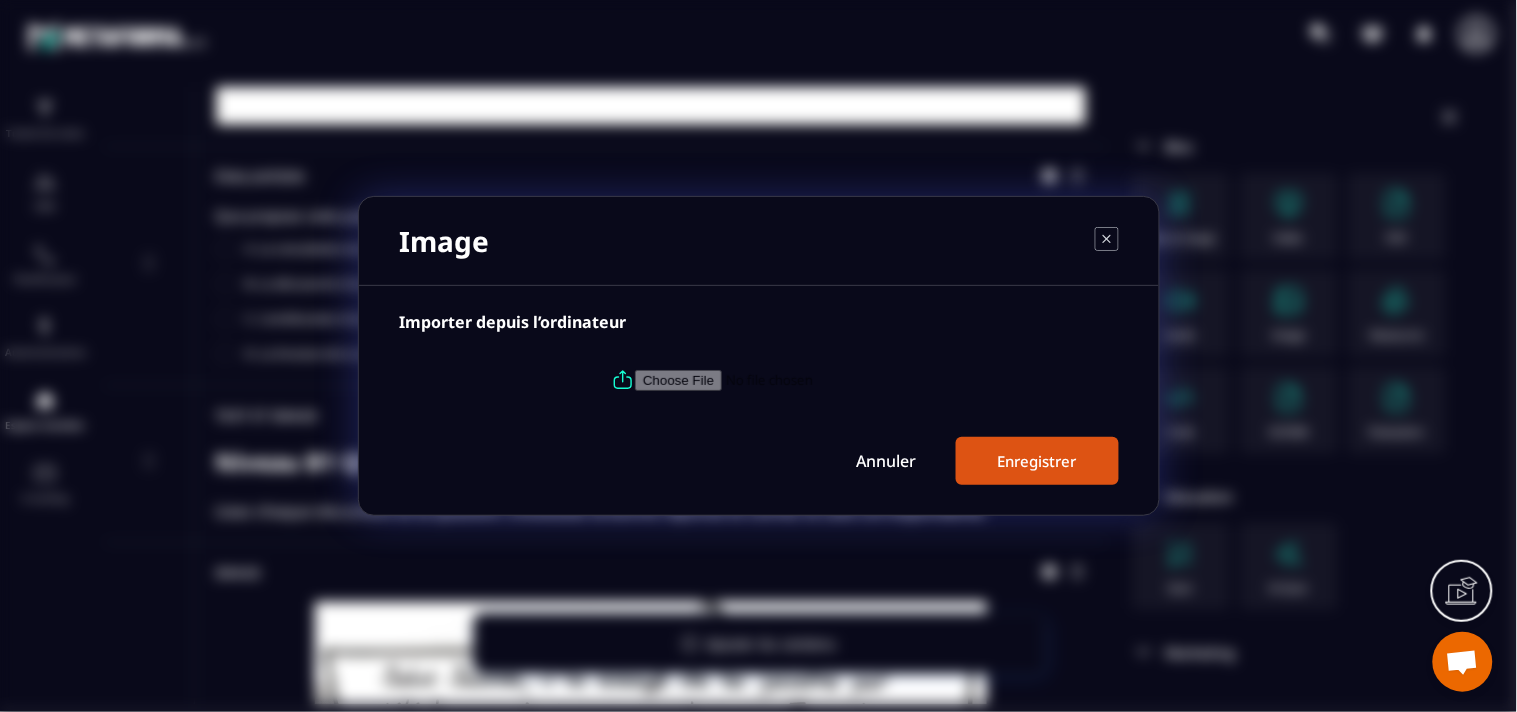 type on "**********" 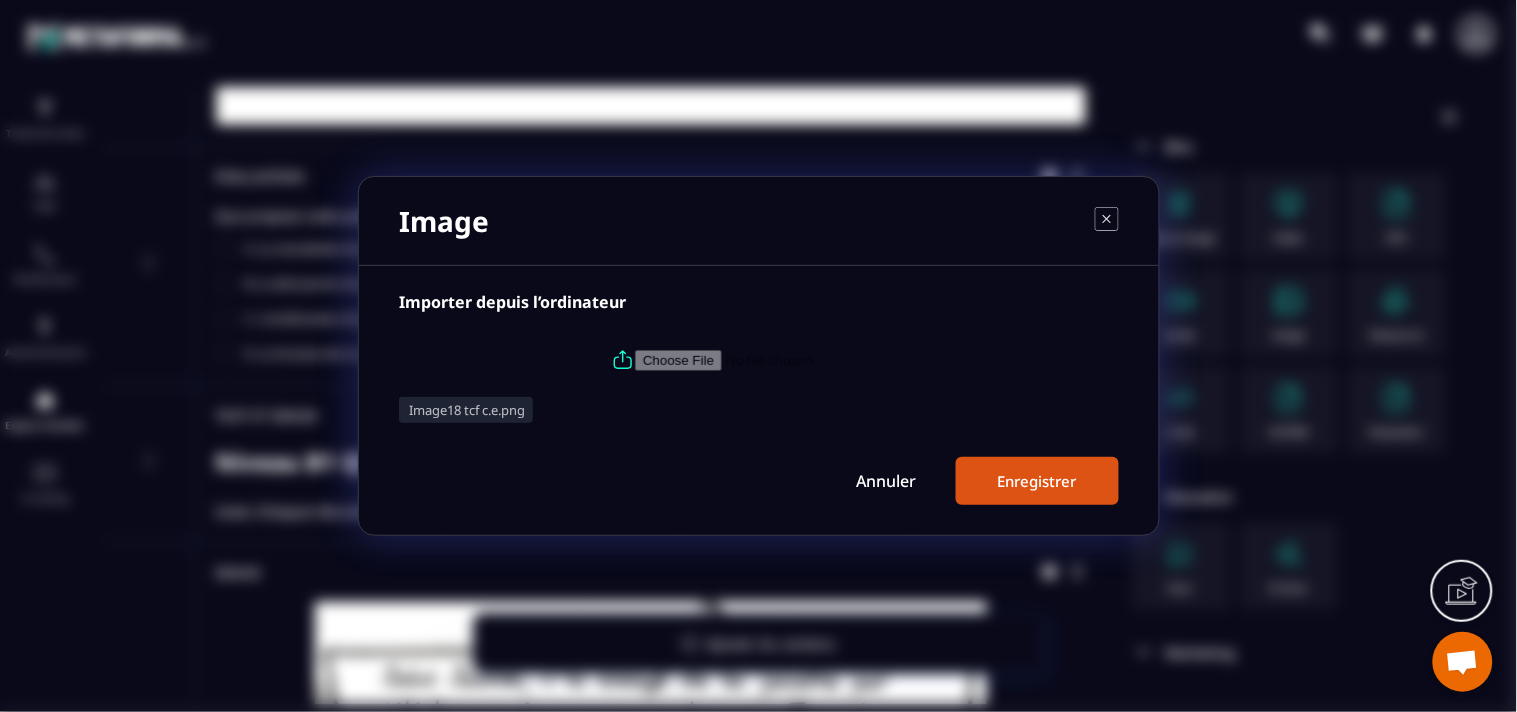 click on "Enregistrer" at bounding box center (1037, 481) 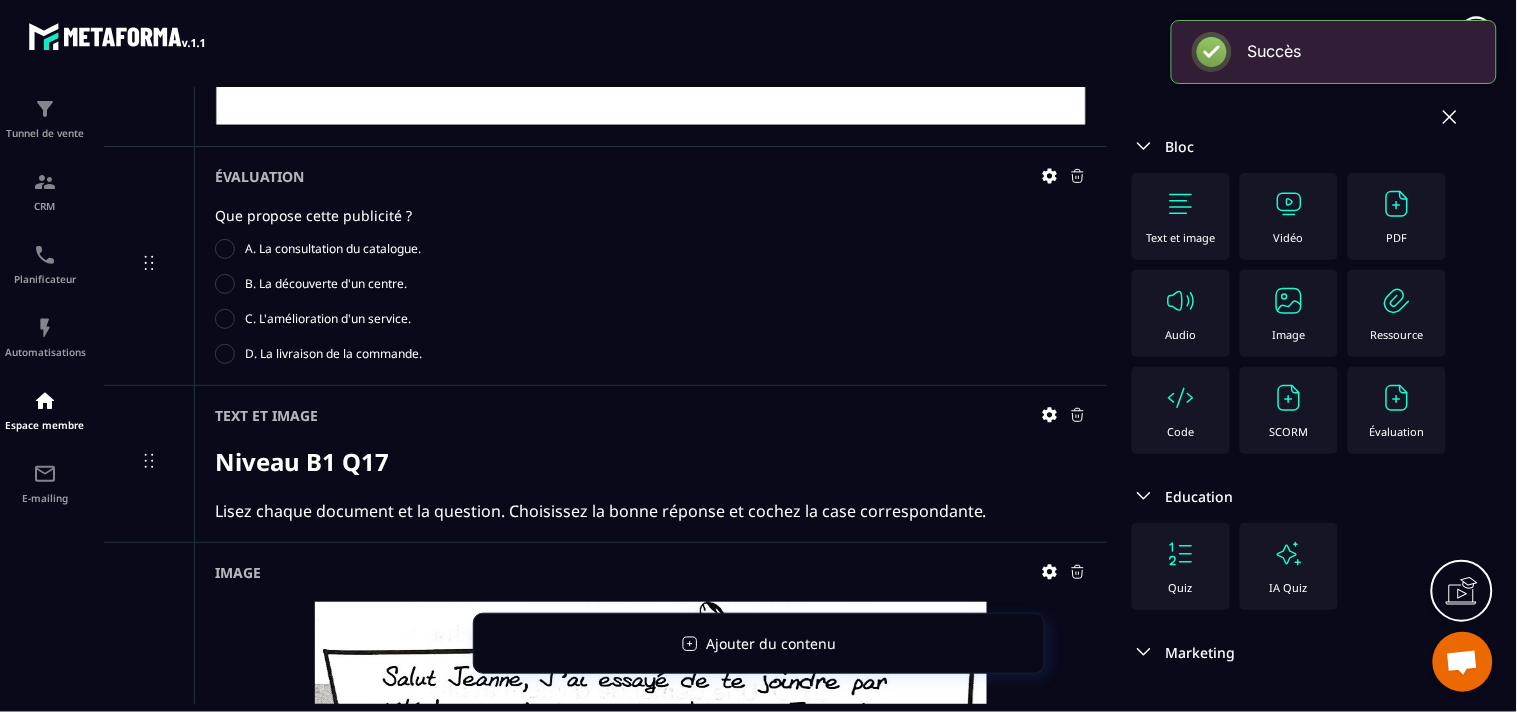 click at bounding box center (1397, 398) 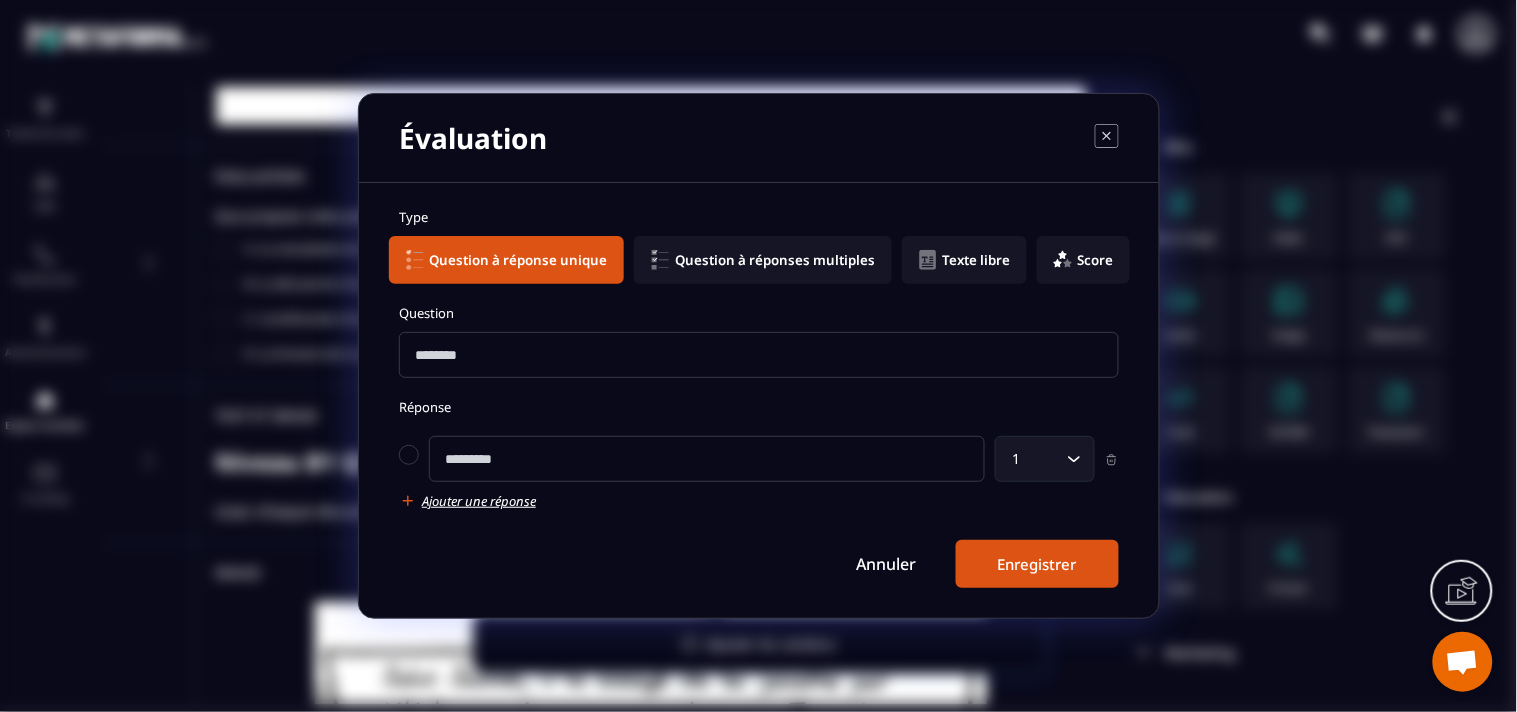 click on "Question Réponse 1 Loading... Ajouter une réponse" at bounding box center [759, 407] 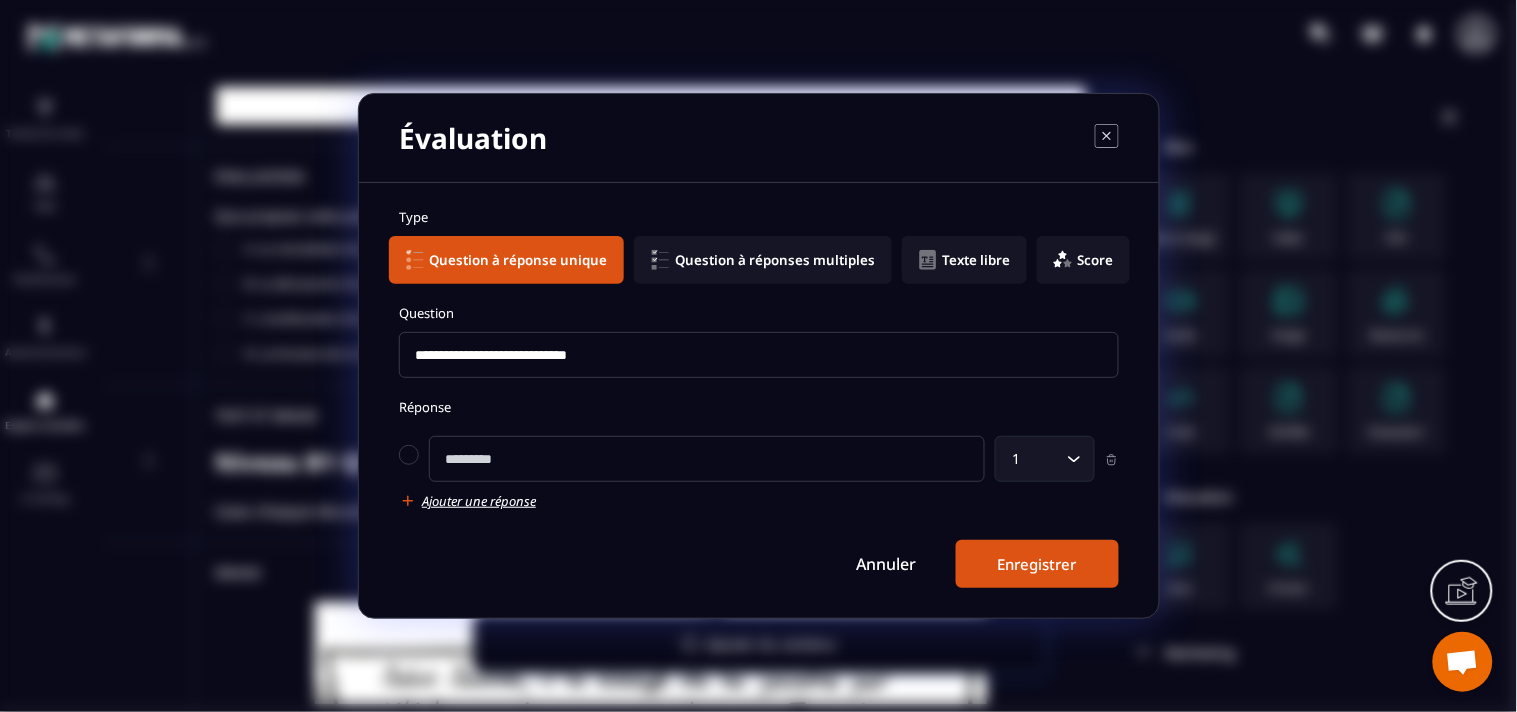 type on "**********" 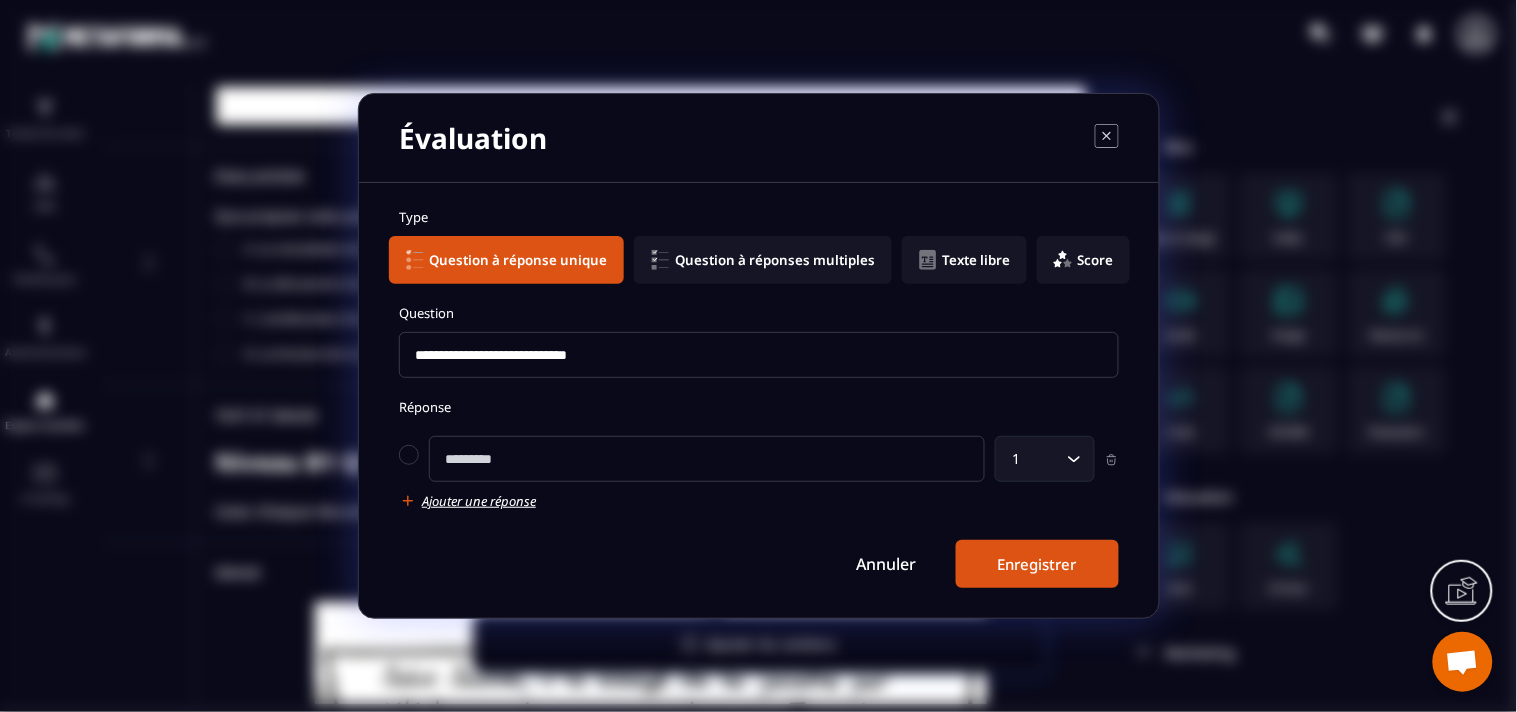 click at bounding box center [707, 459] 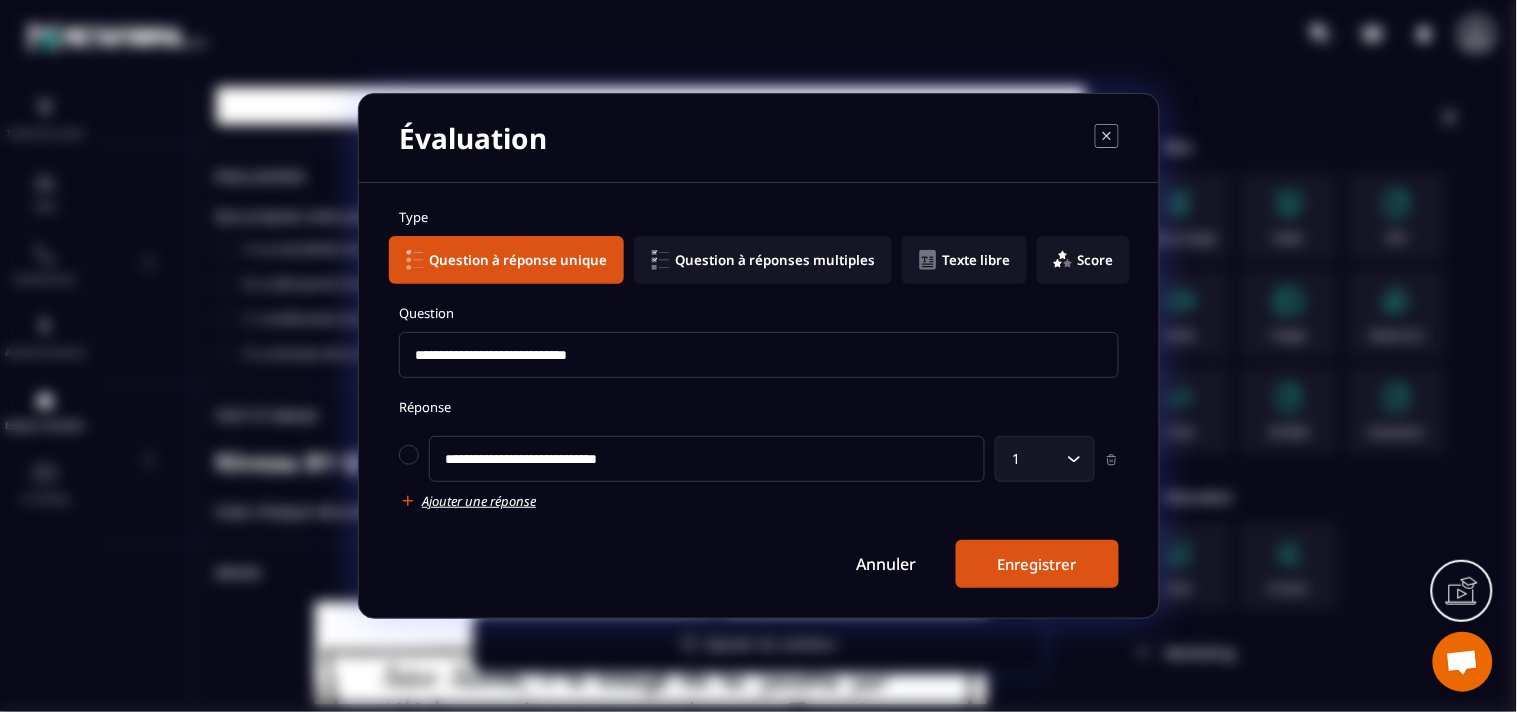 type on "**********" 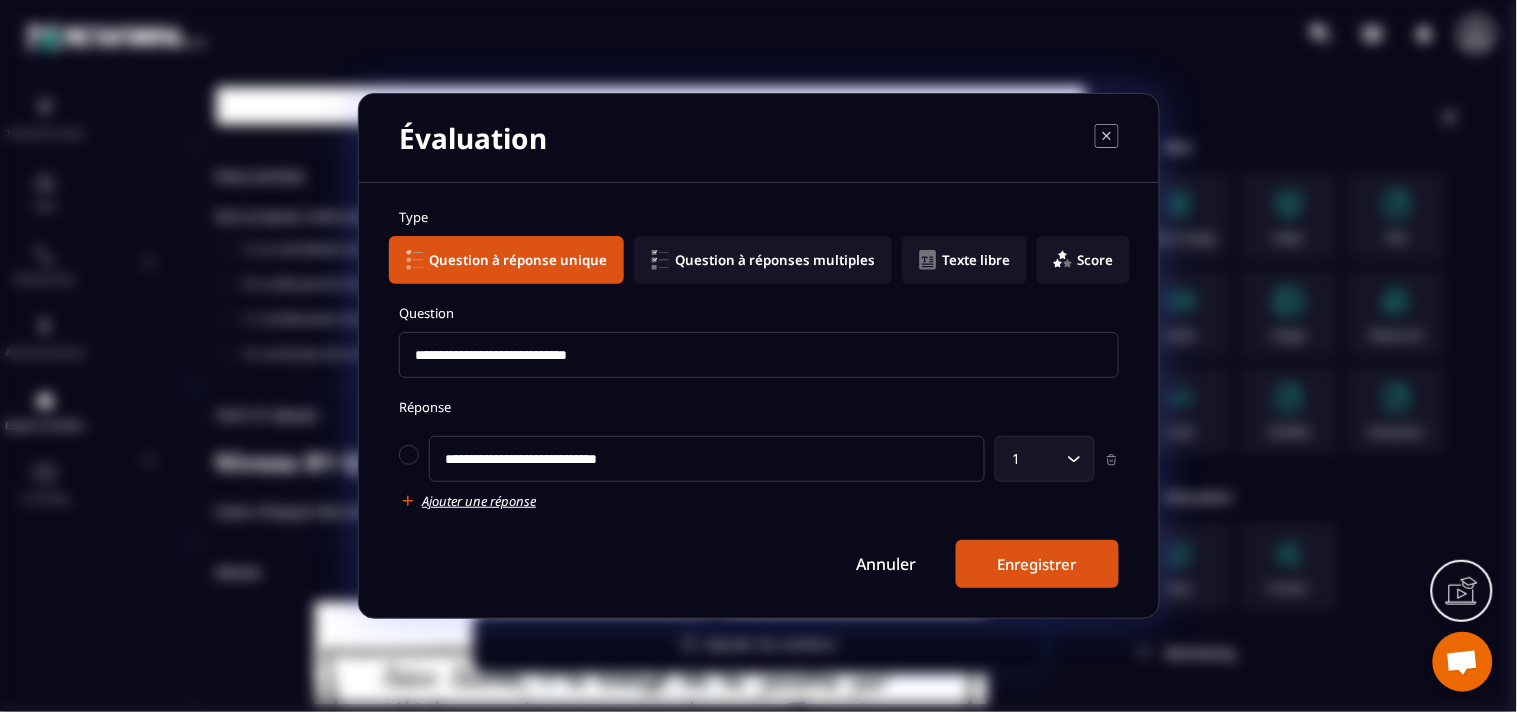 click on "Ajouter une réponse" at bounding box center (479, 501) 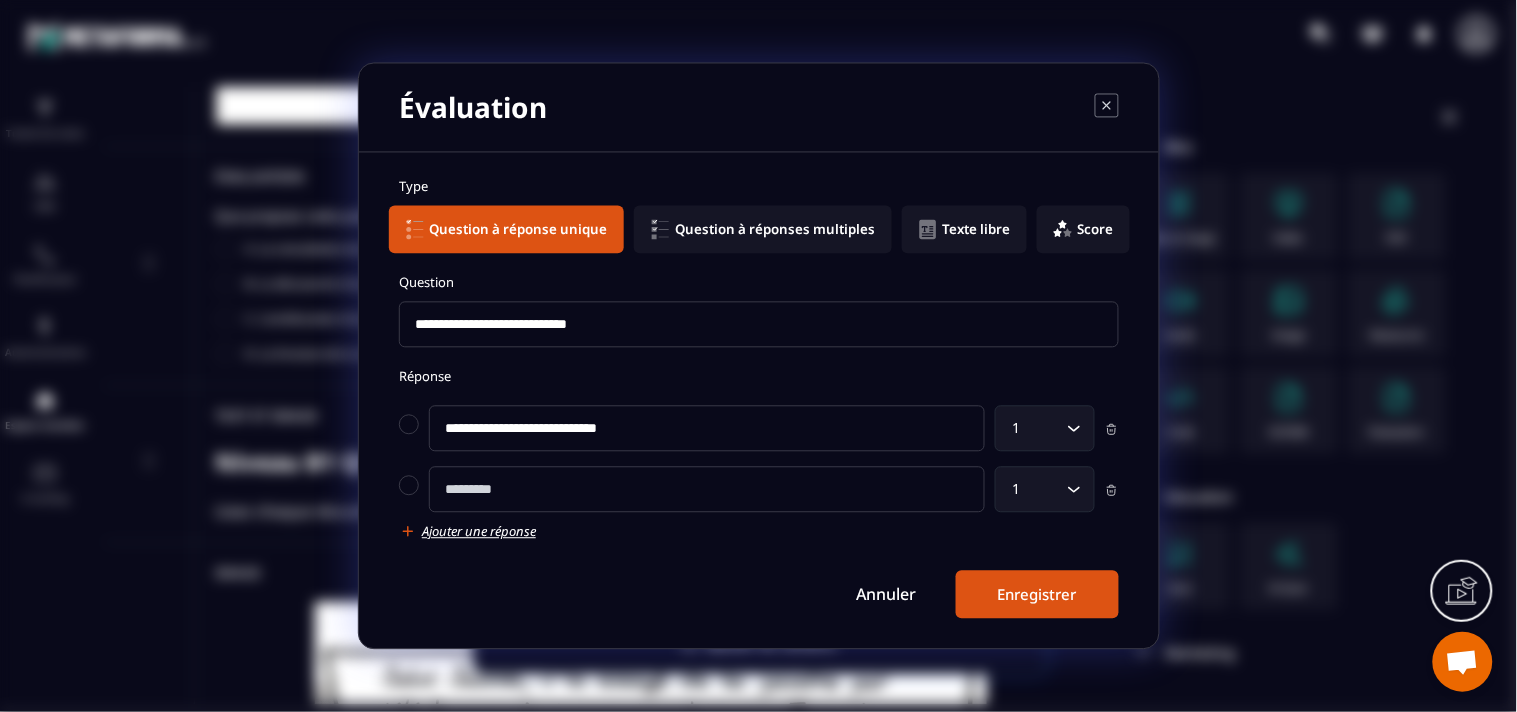 click at bounding box center [707, 490] 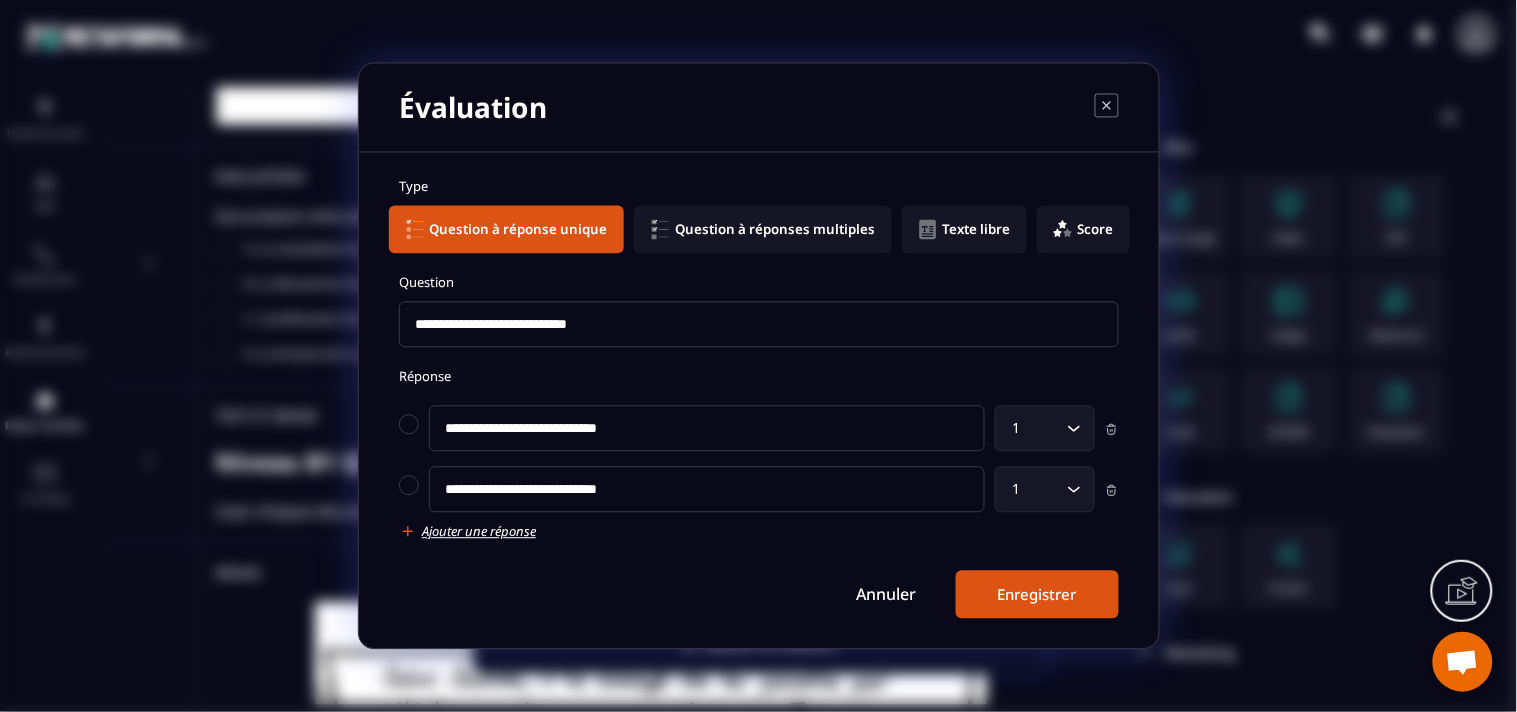 type on "**********" 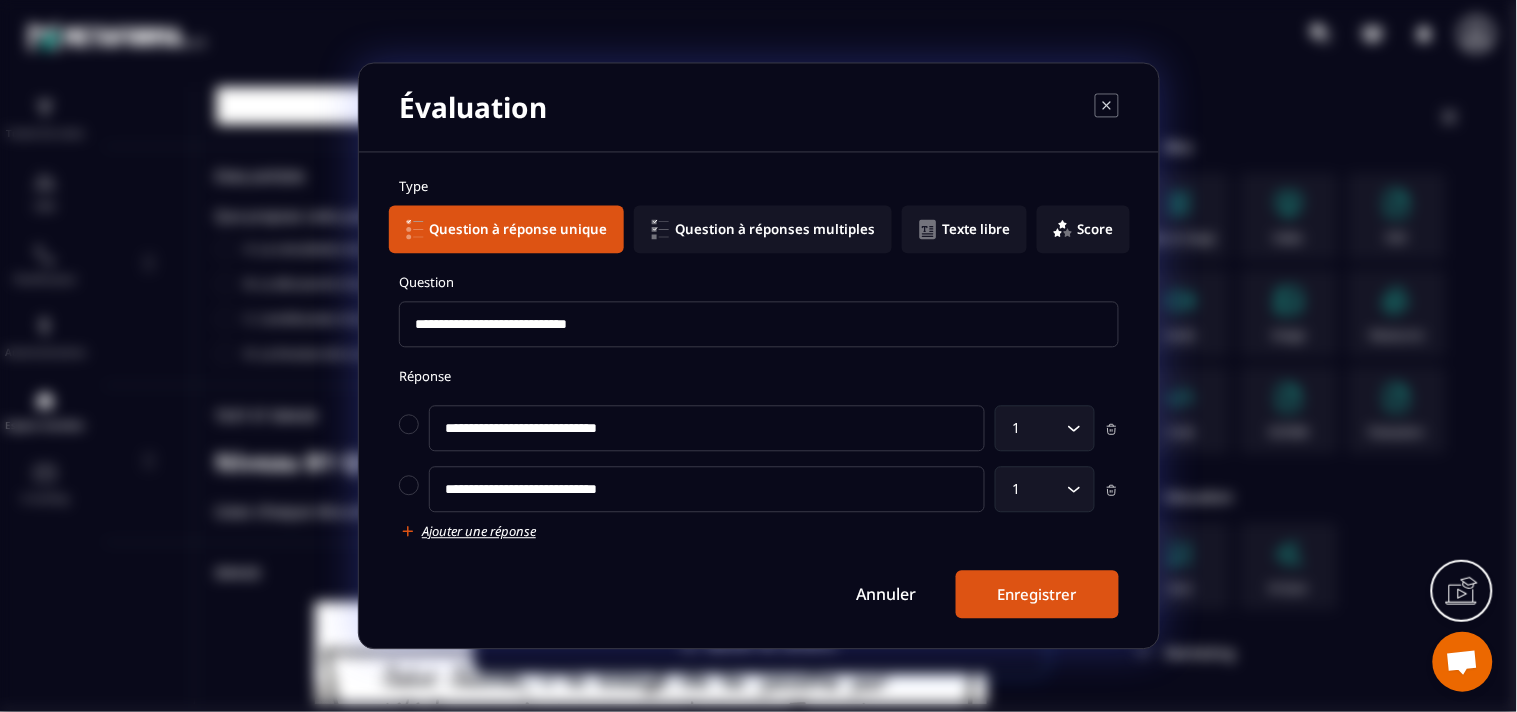 drag, startPoint x: 478, startPoint y: 512, endPoint x: 476, endPoint y: 538, distance: 26.076809 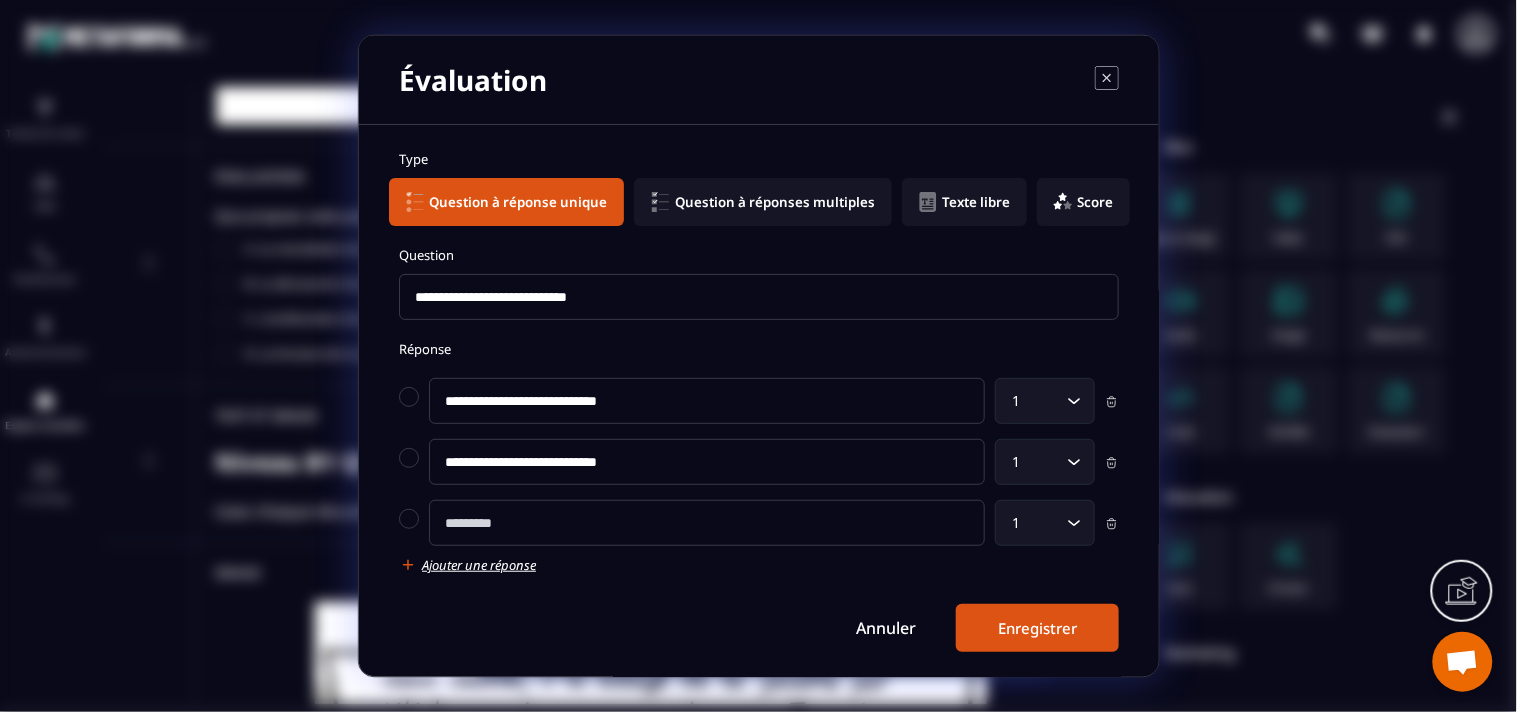 click at bounding box center [707, 523] 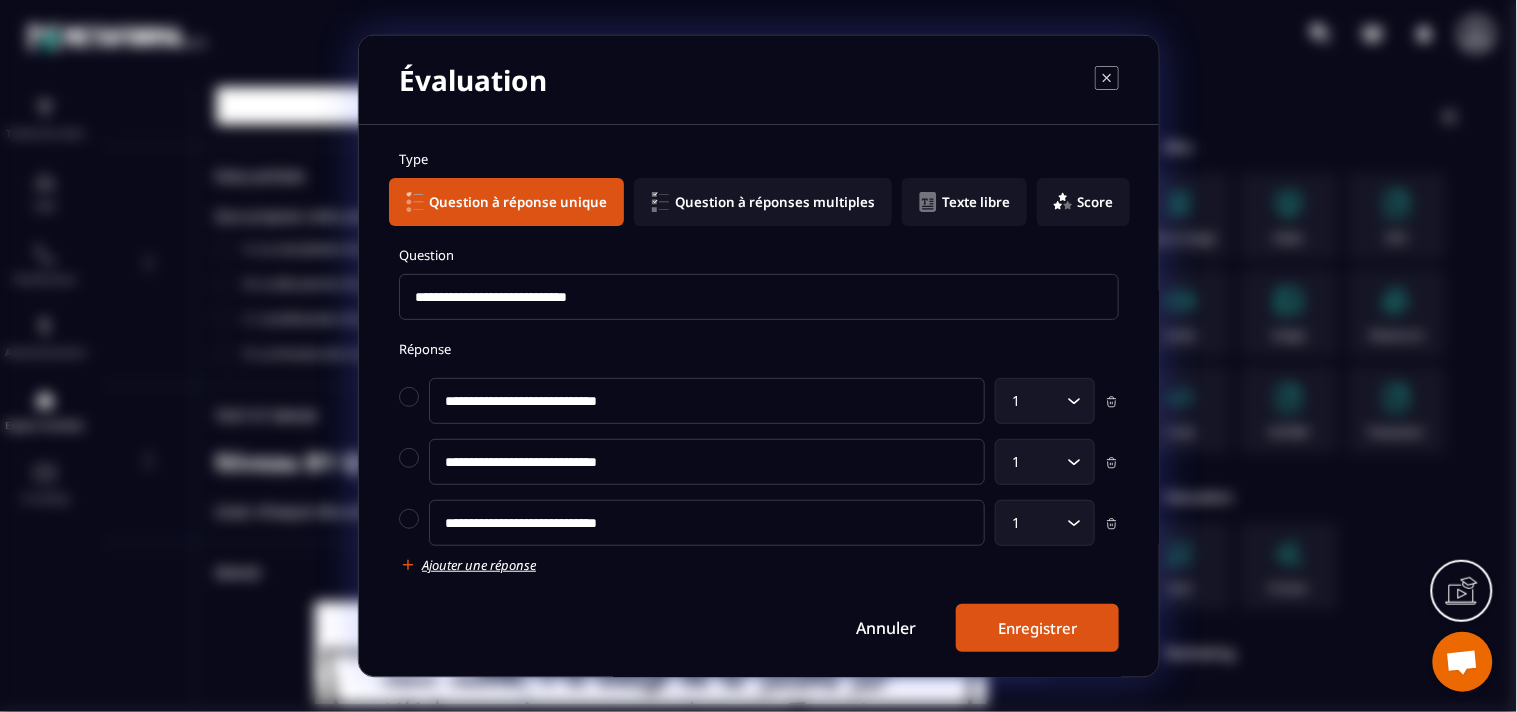 type on "**********" 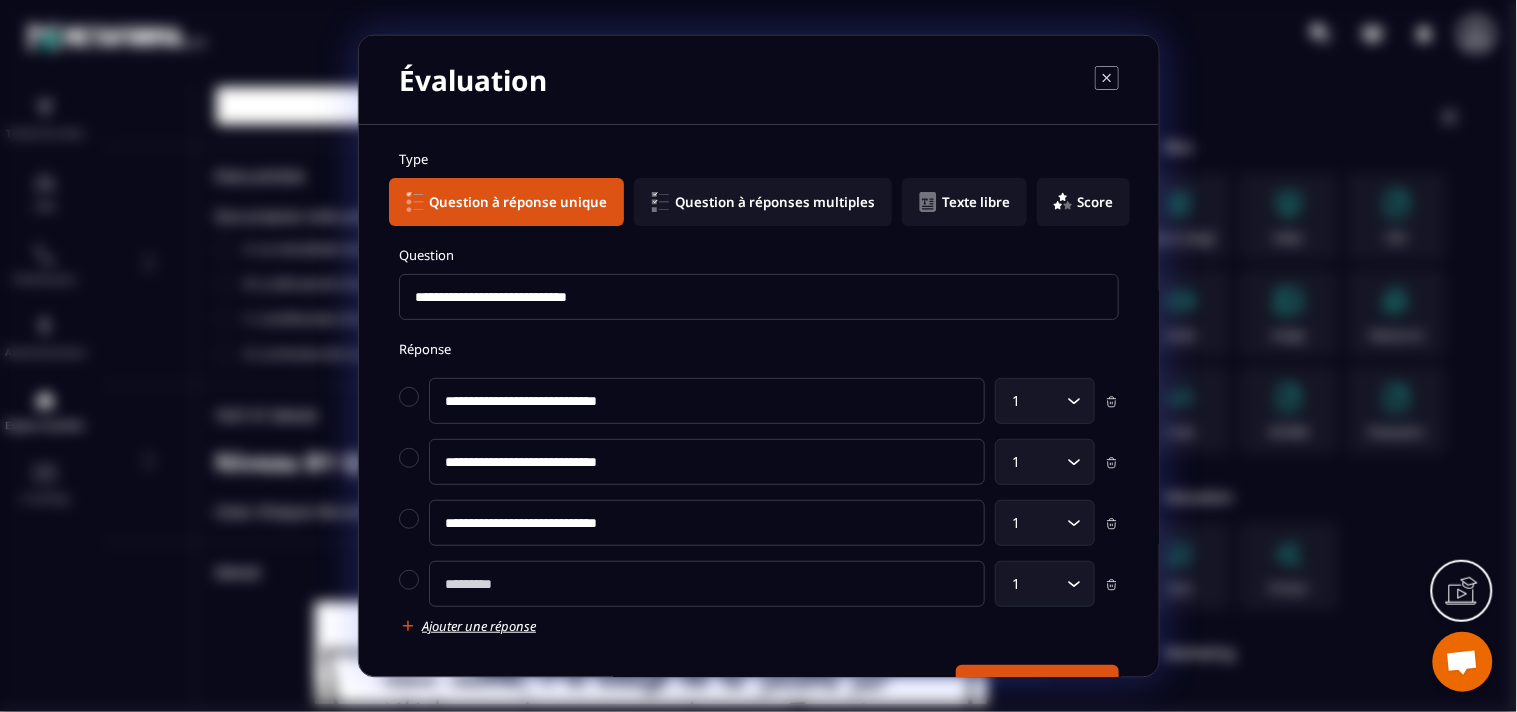 click at bounding box center [707, 584] 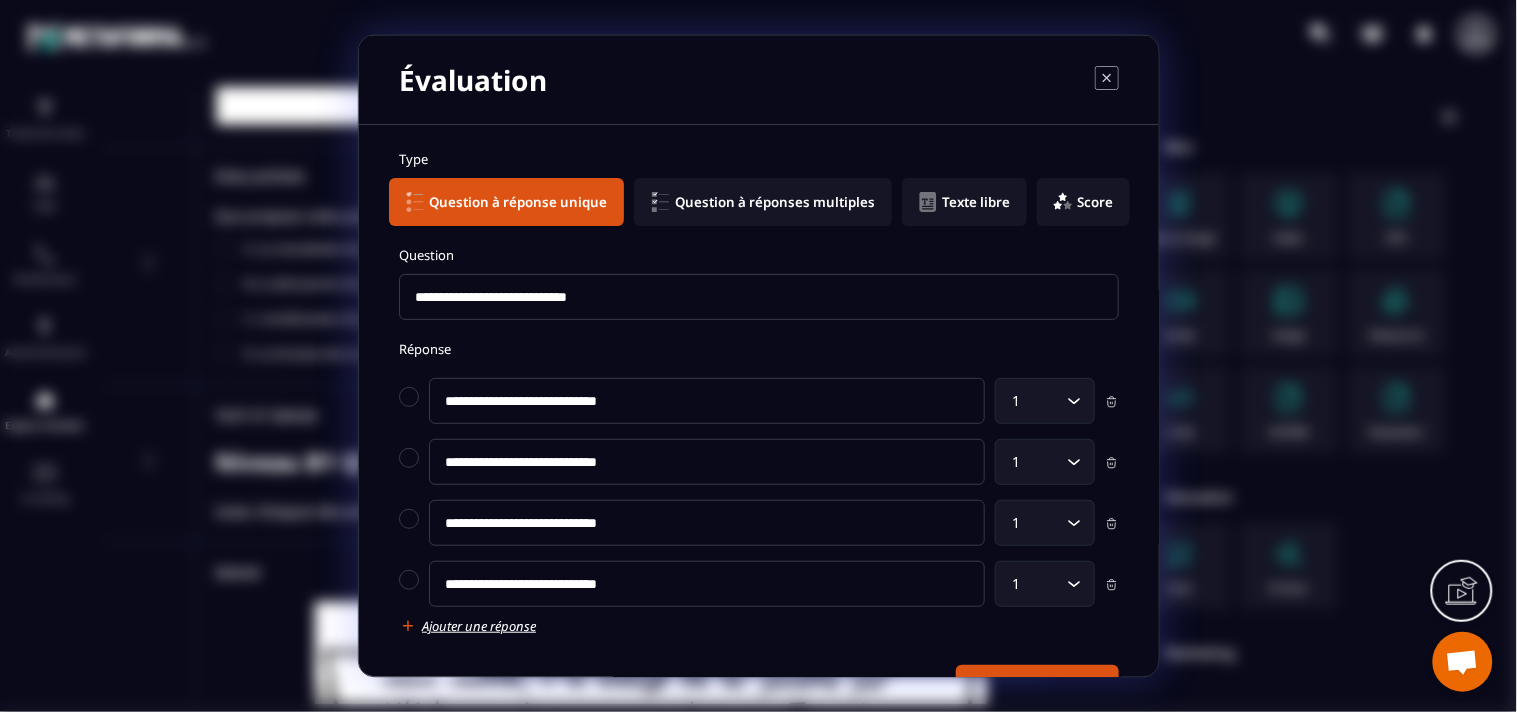 type on "**********" 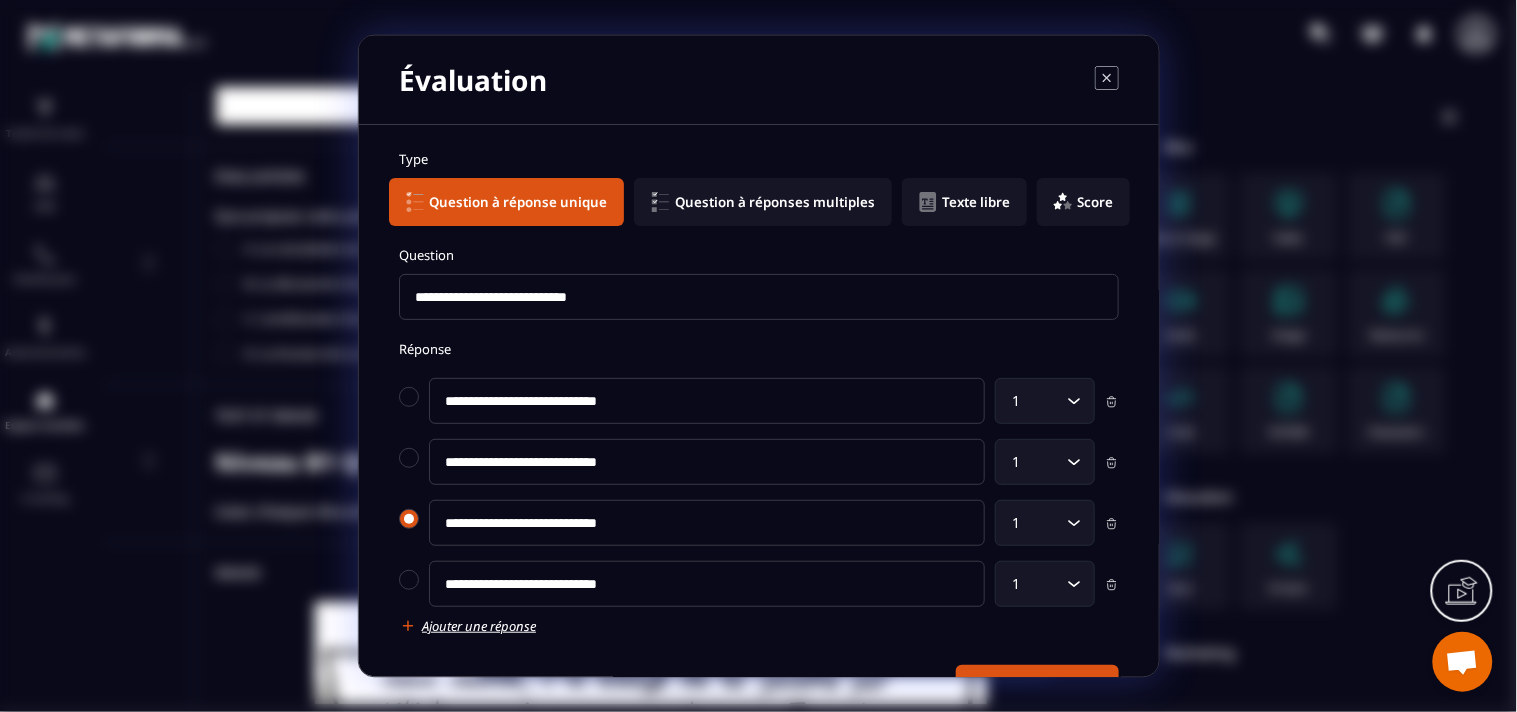 click at bounding box center (409, 519) 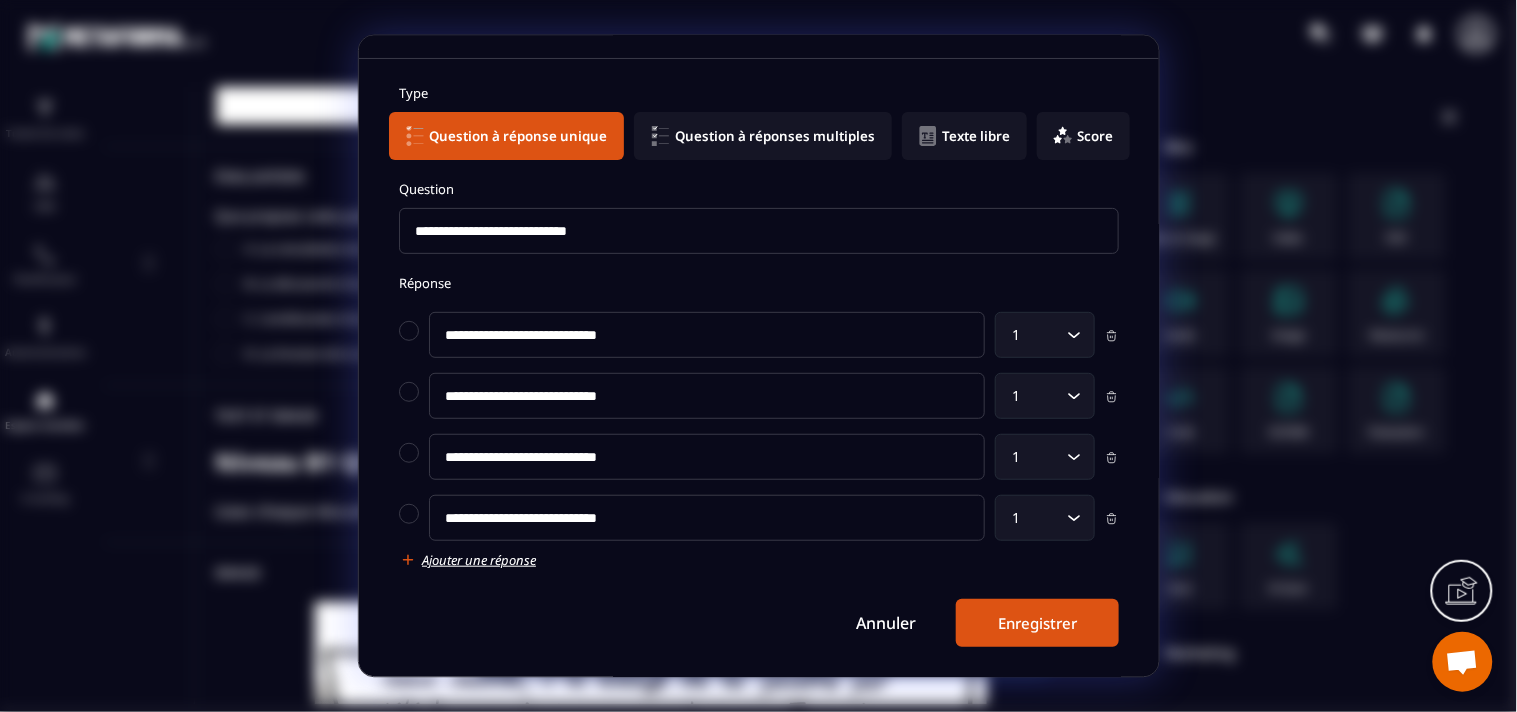 click on "Enregistrer" at bounding box center [1037, 623] 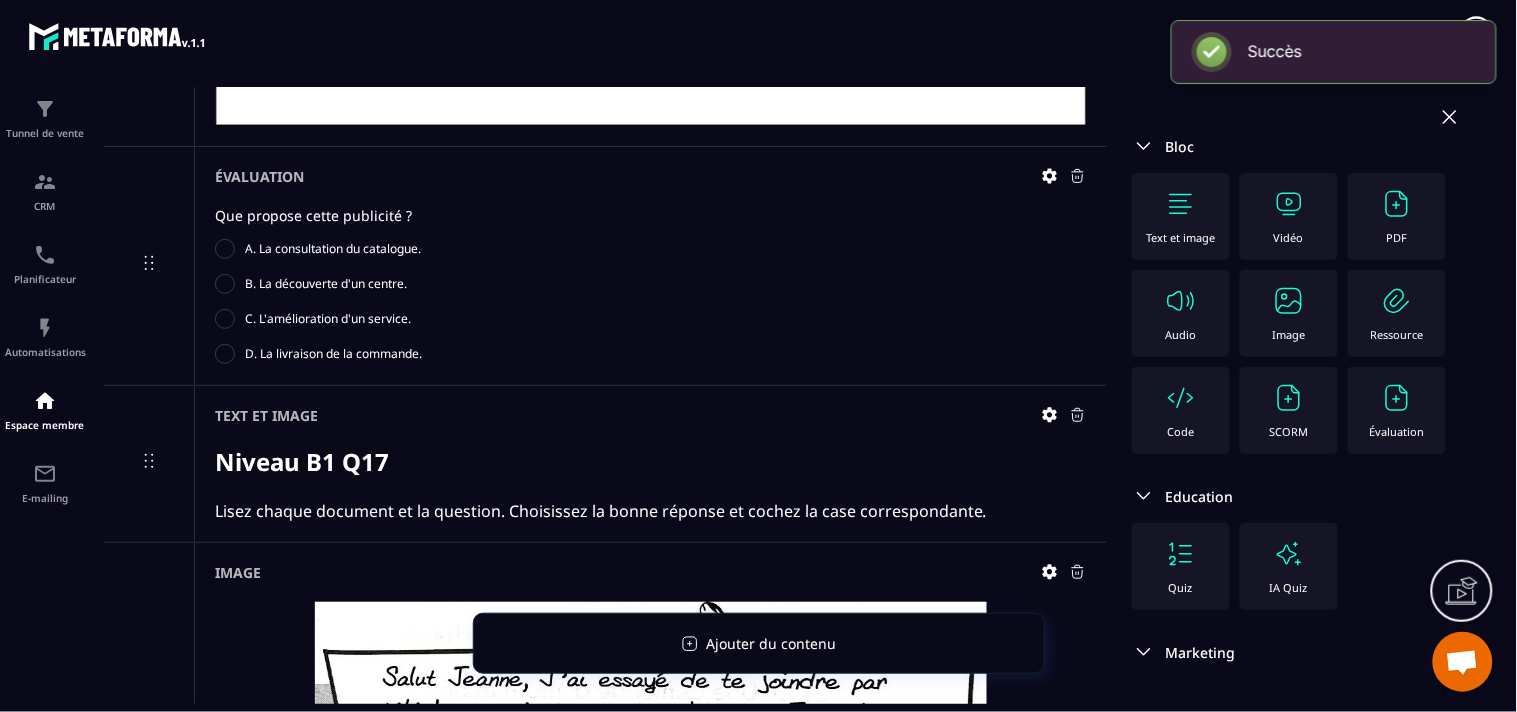 scroll, scrollTop: 66, scrollLeft: 0, axis: vertical 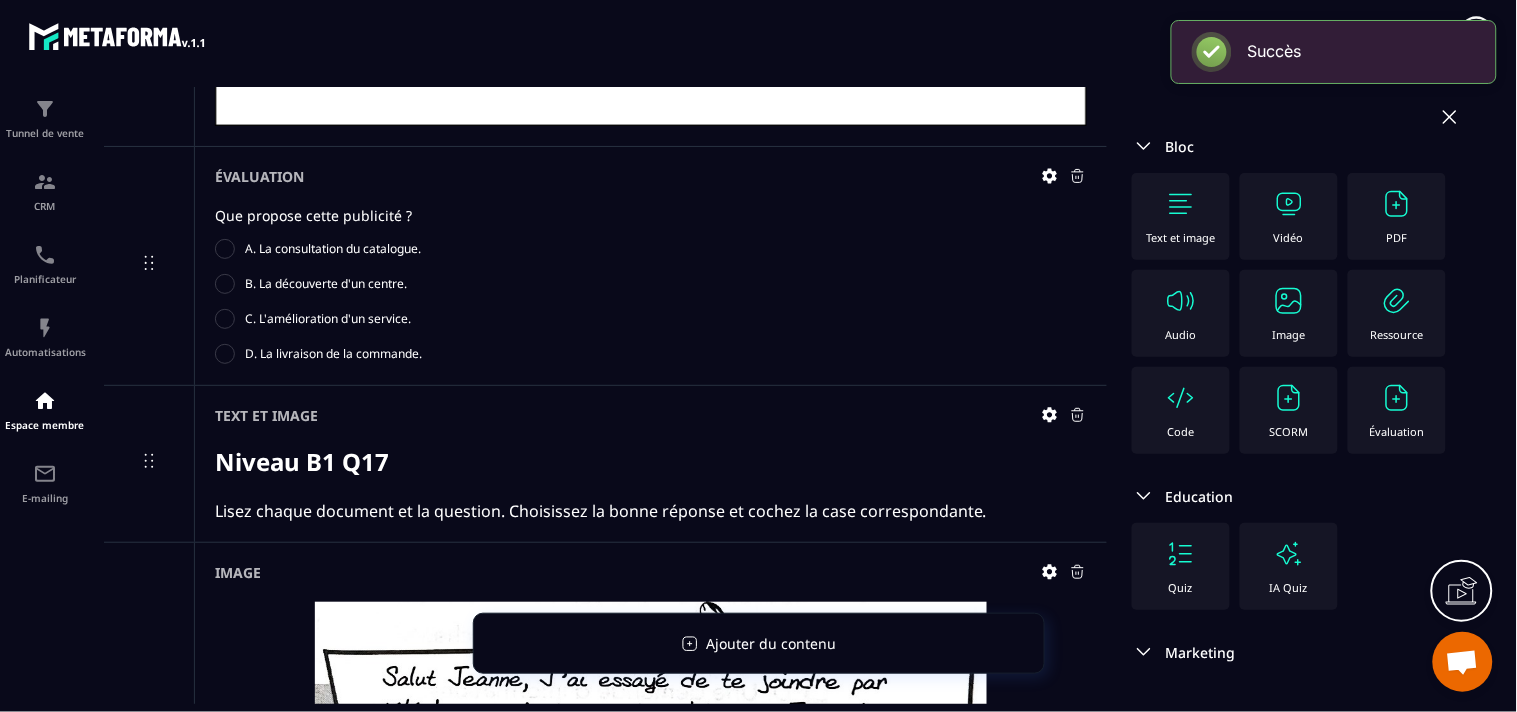 click on "Text et image" at bounding box center [1181, 216] 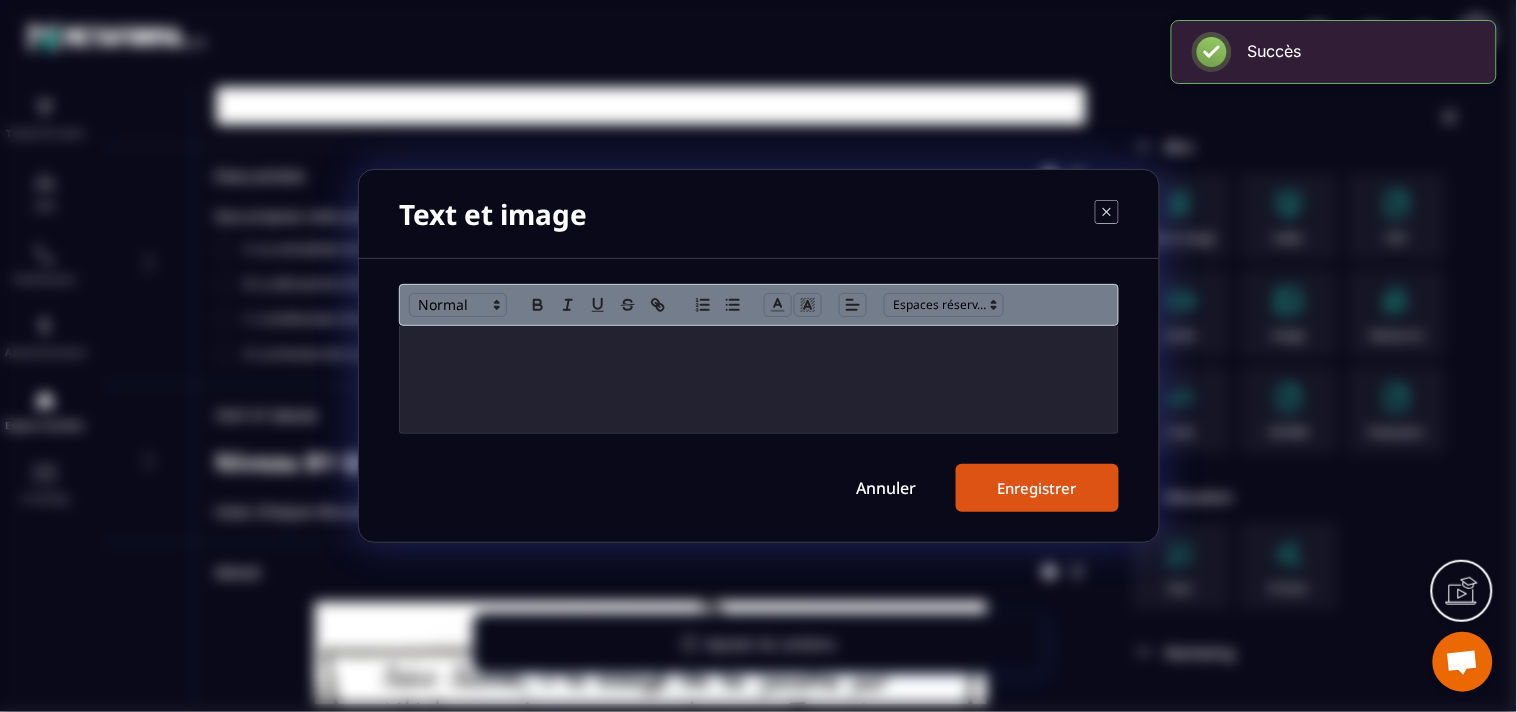 click at bounding box center [759, 379] 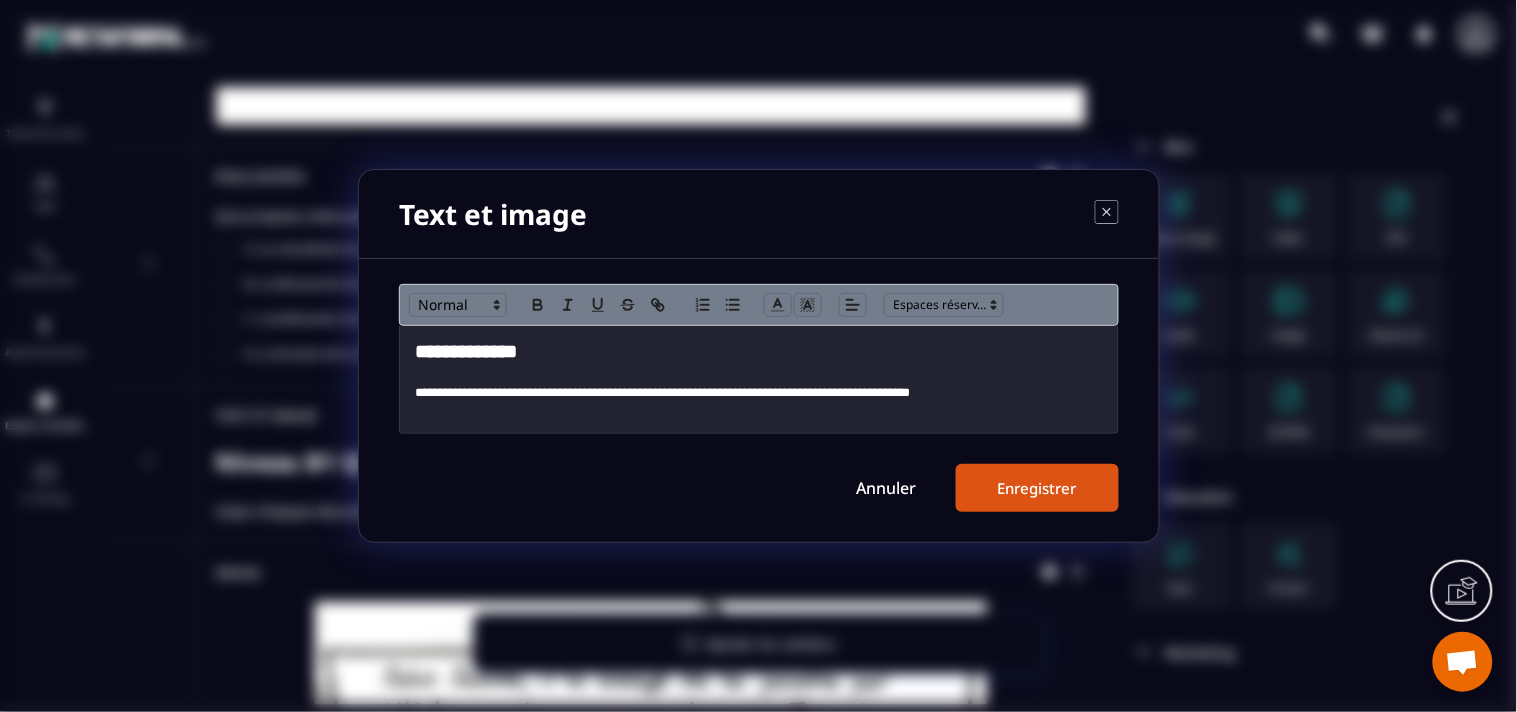scroll, scrollTop: 0, scrollLeft: 0, axis: both 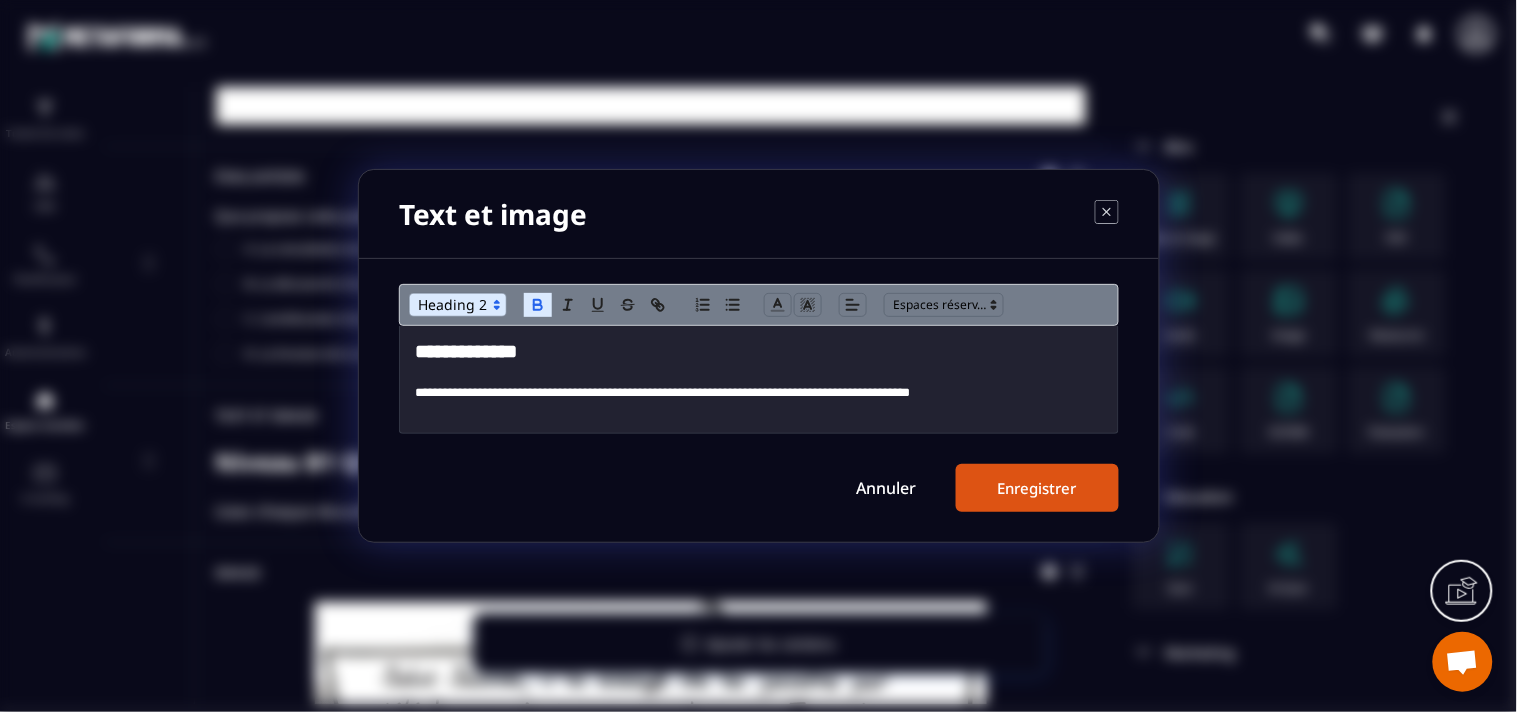 type 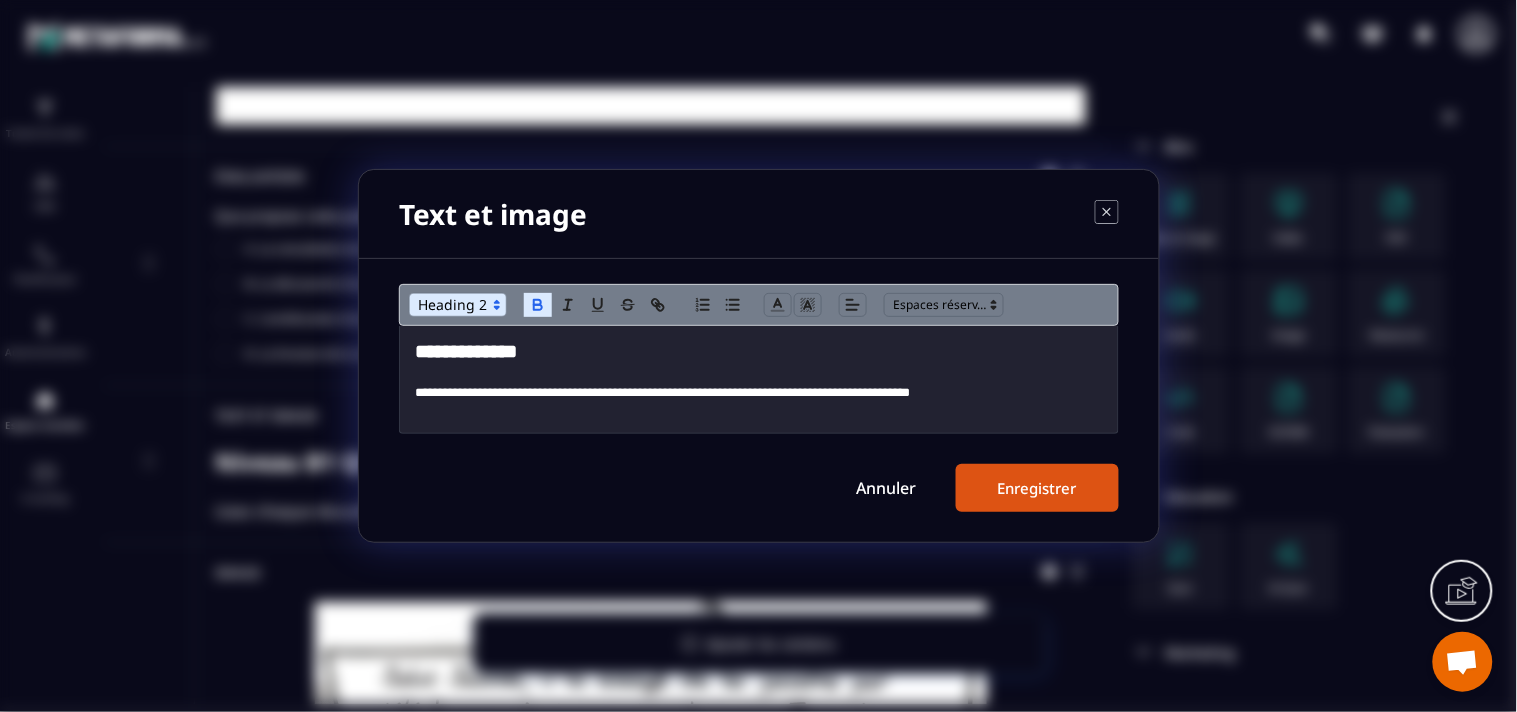 click on "Enregistrer" at bounding box center (1037, 488) 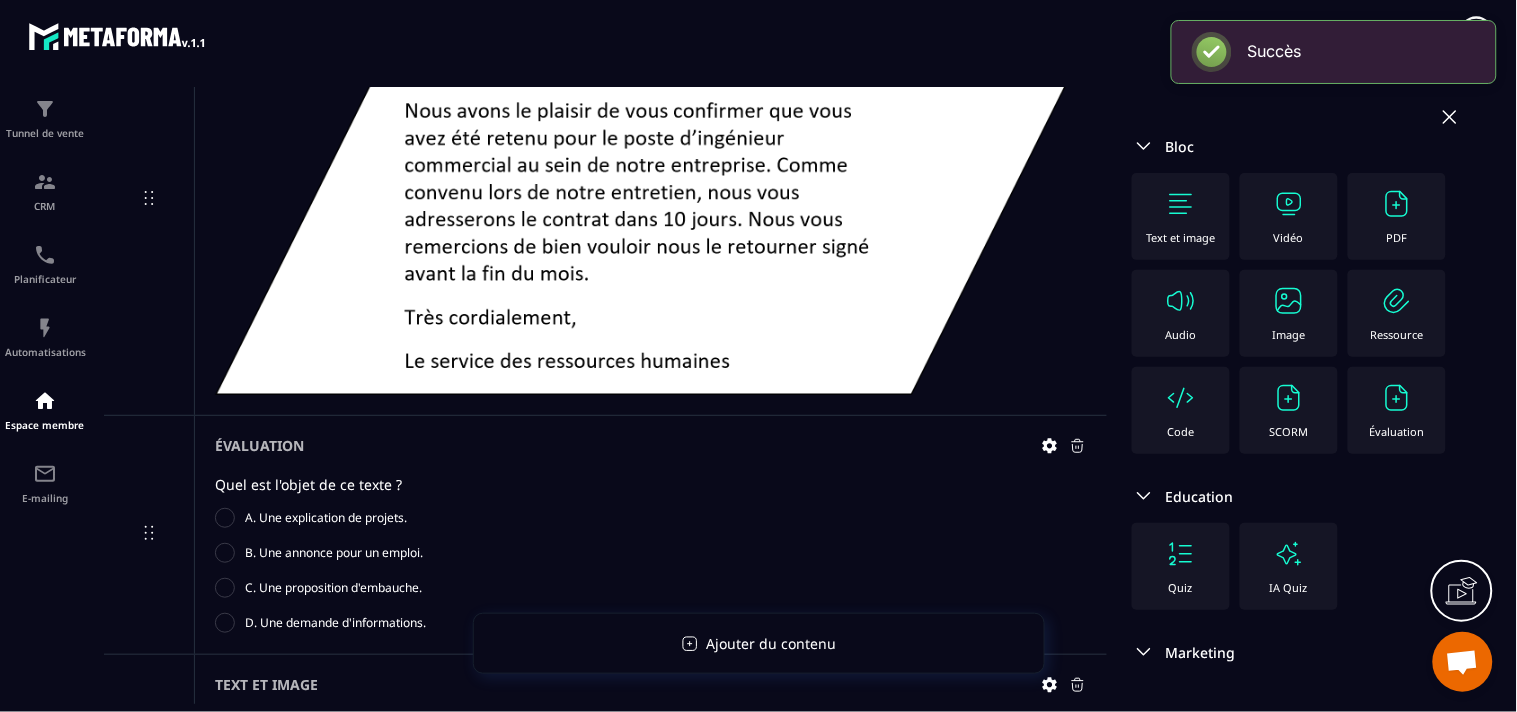 scroll, scrollTop: 14246, scrollLeft: 0, axis: vertical 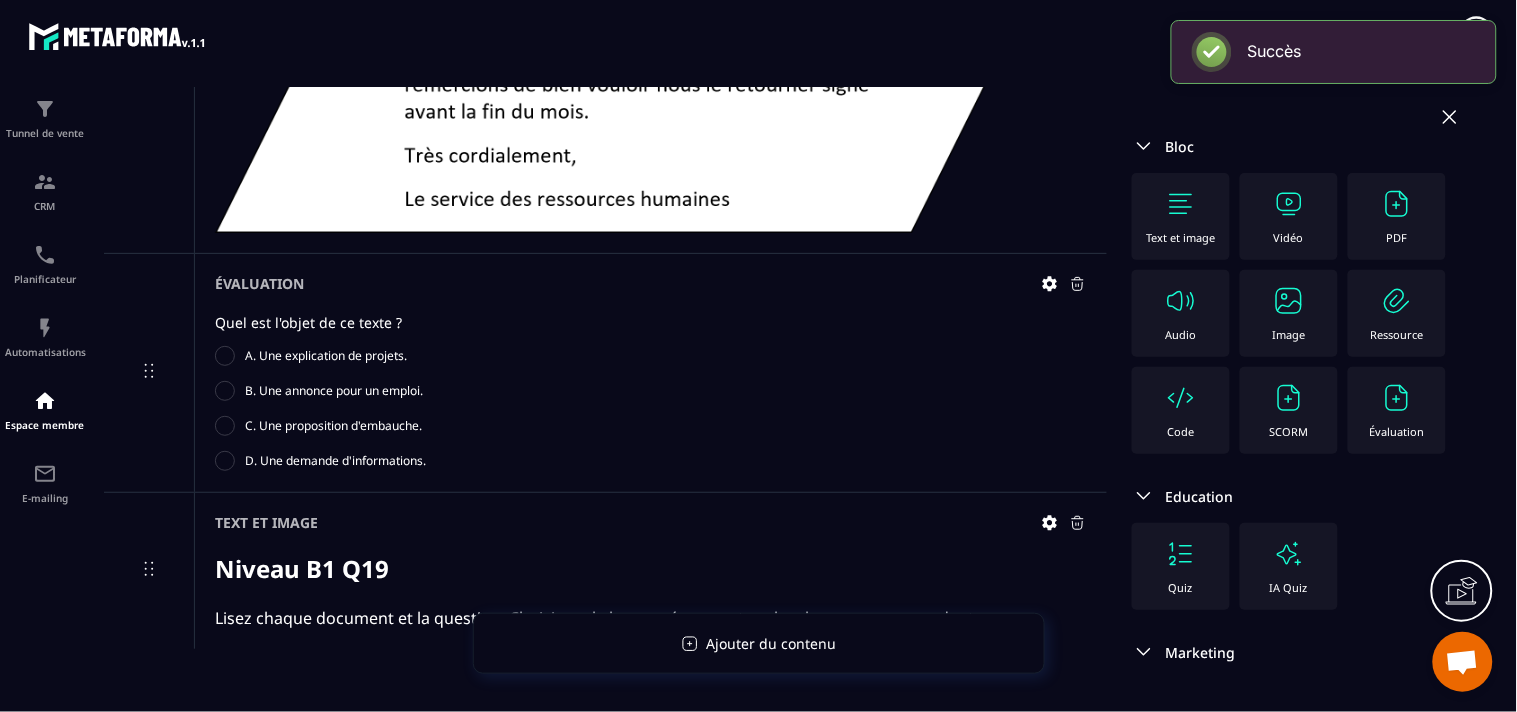 click at bounding box center [1289, 301] 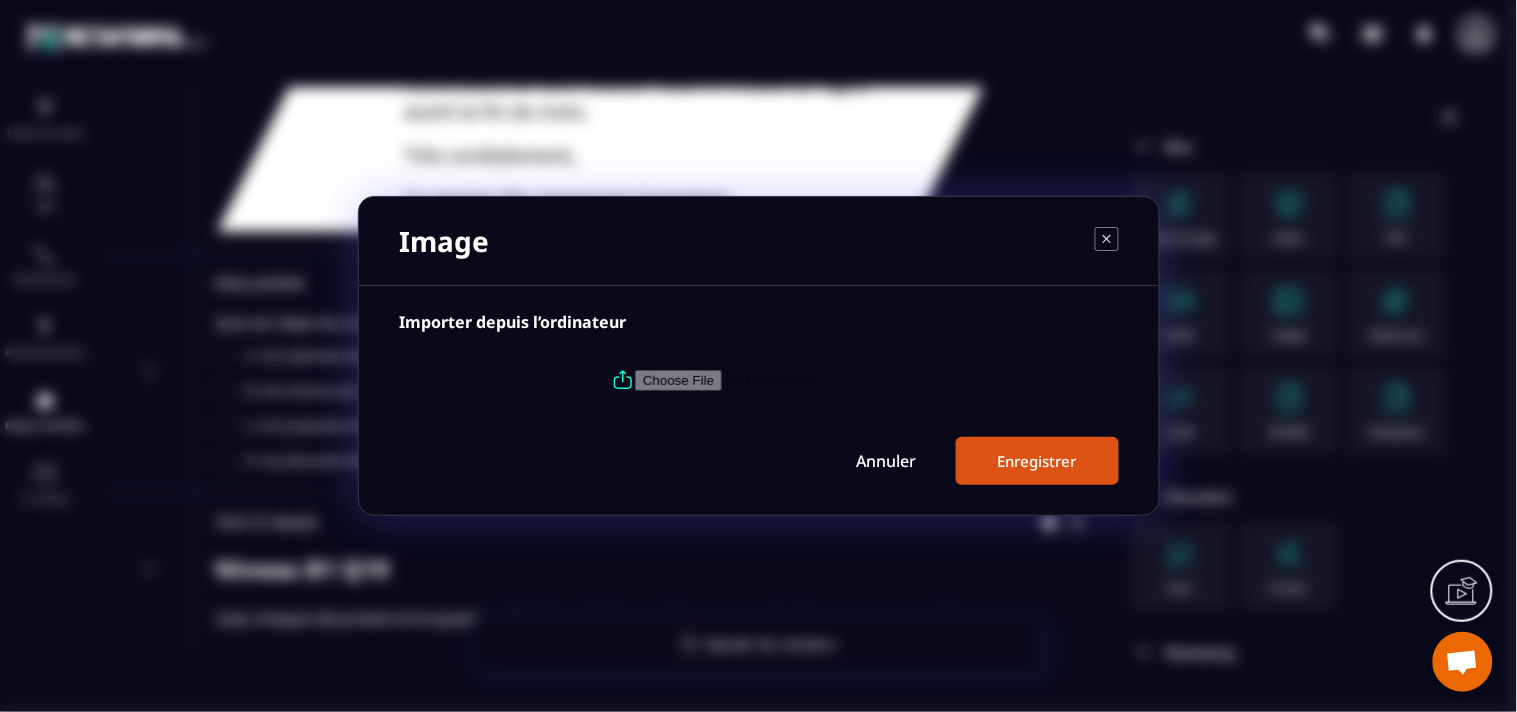 click at bounding box center (771, 380) 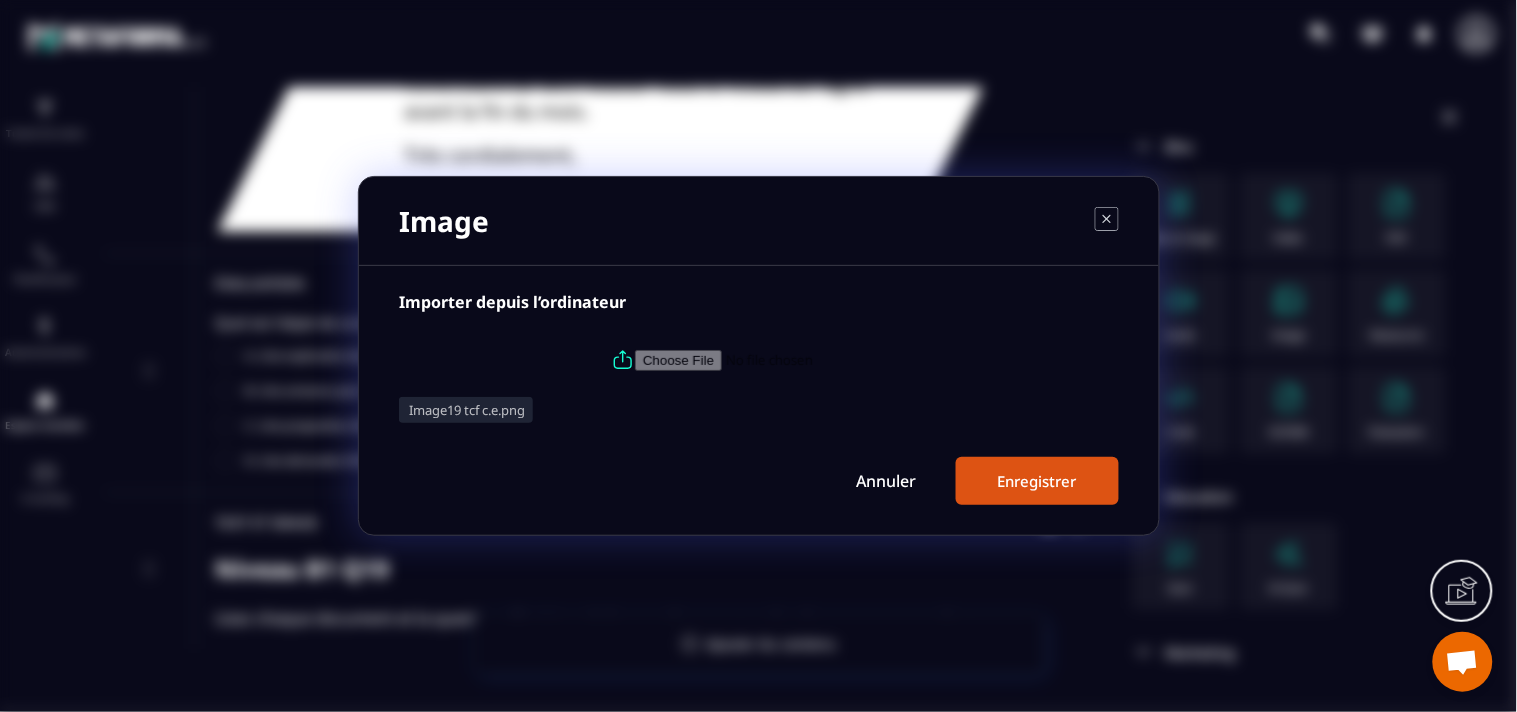 click on "Enregistrer" at bounding box center [1037, 481] 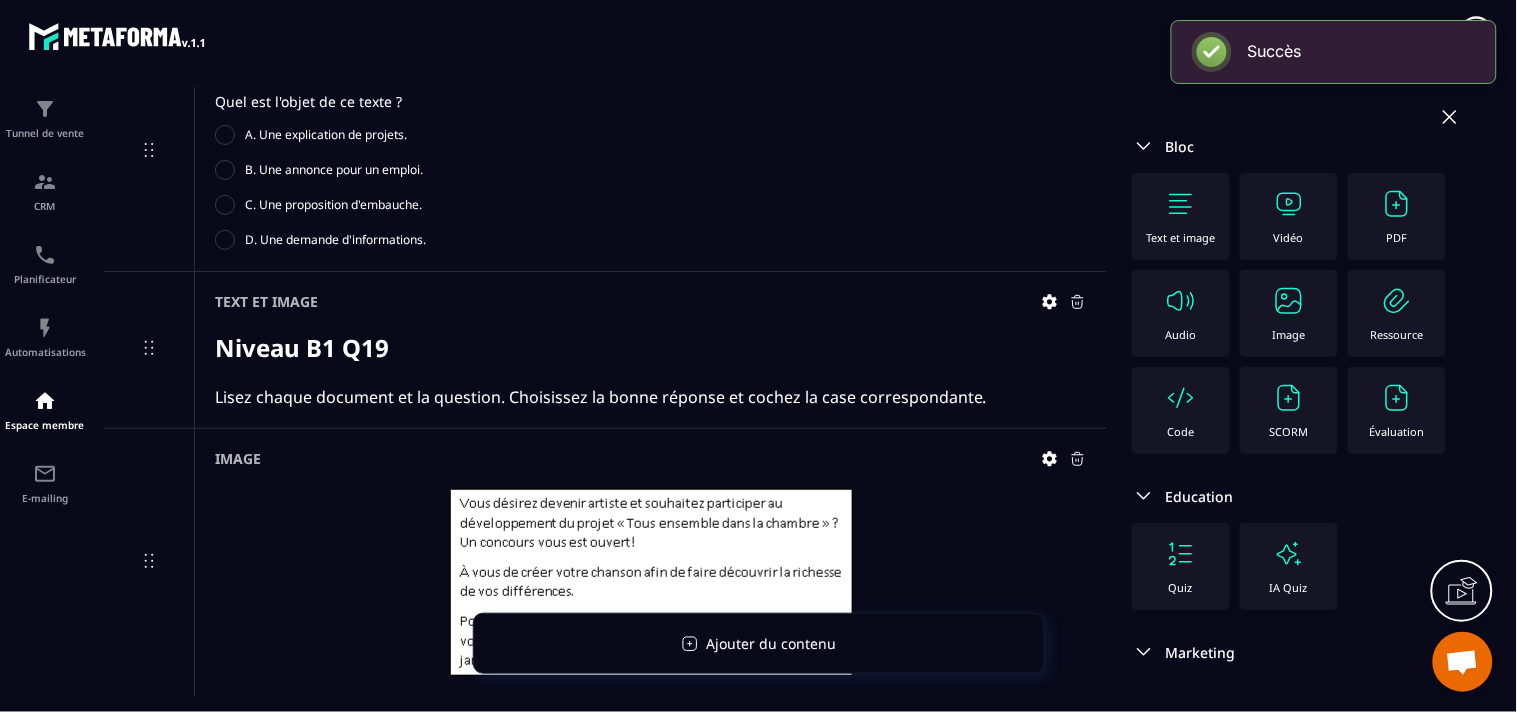 scroll, scrollTop: 14468, scrollLeft: 0, axis: vertical 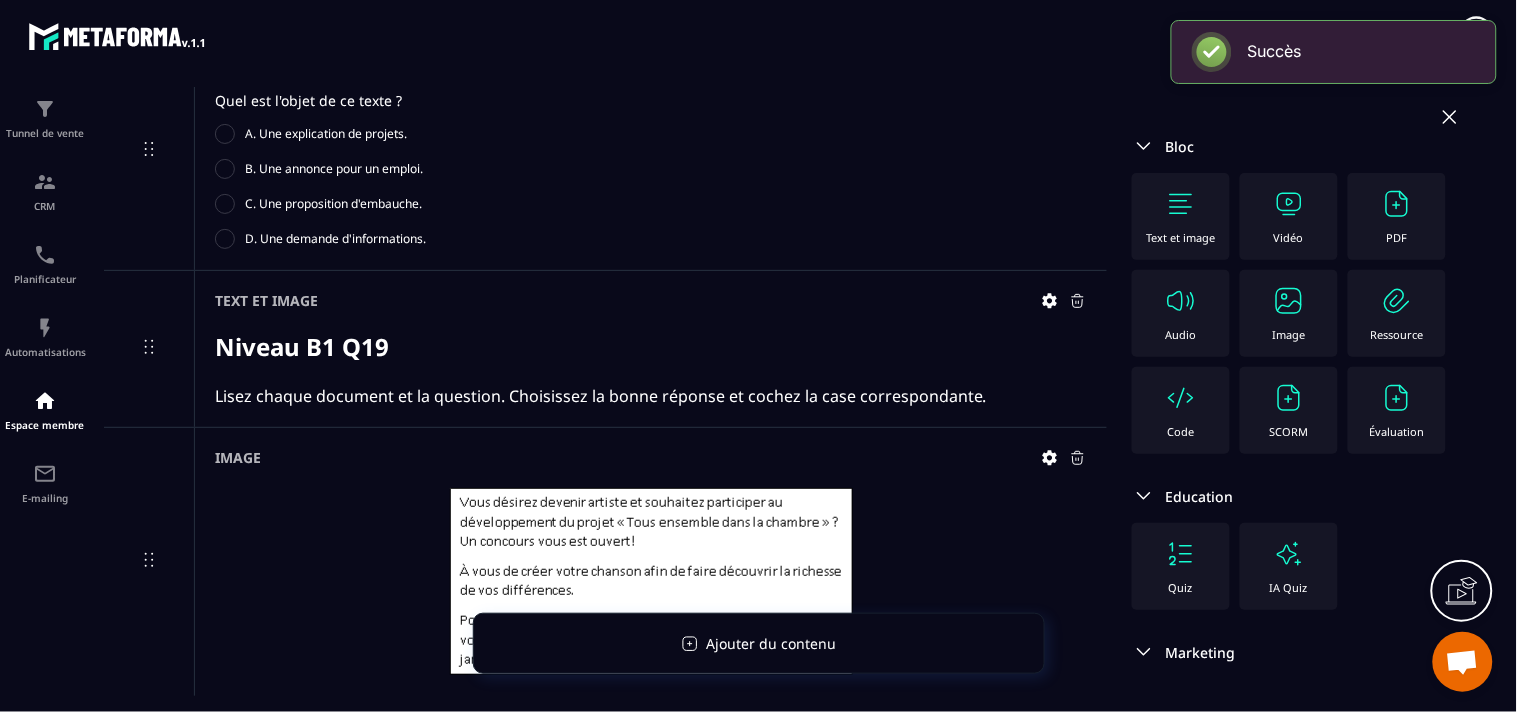 click at bounding box center [1397, 398] 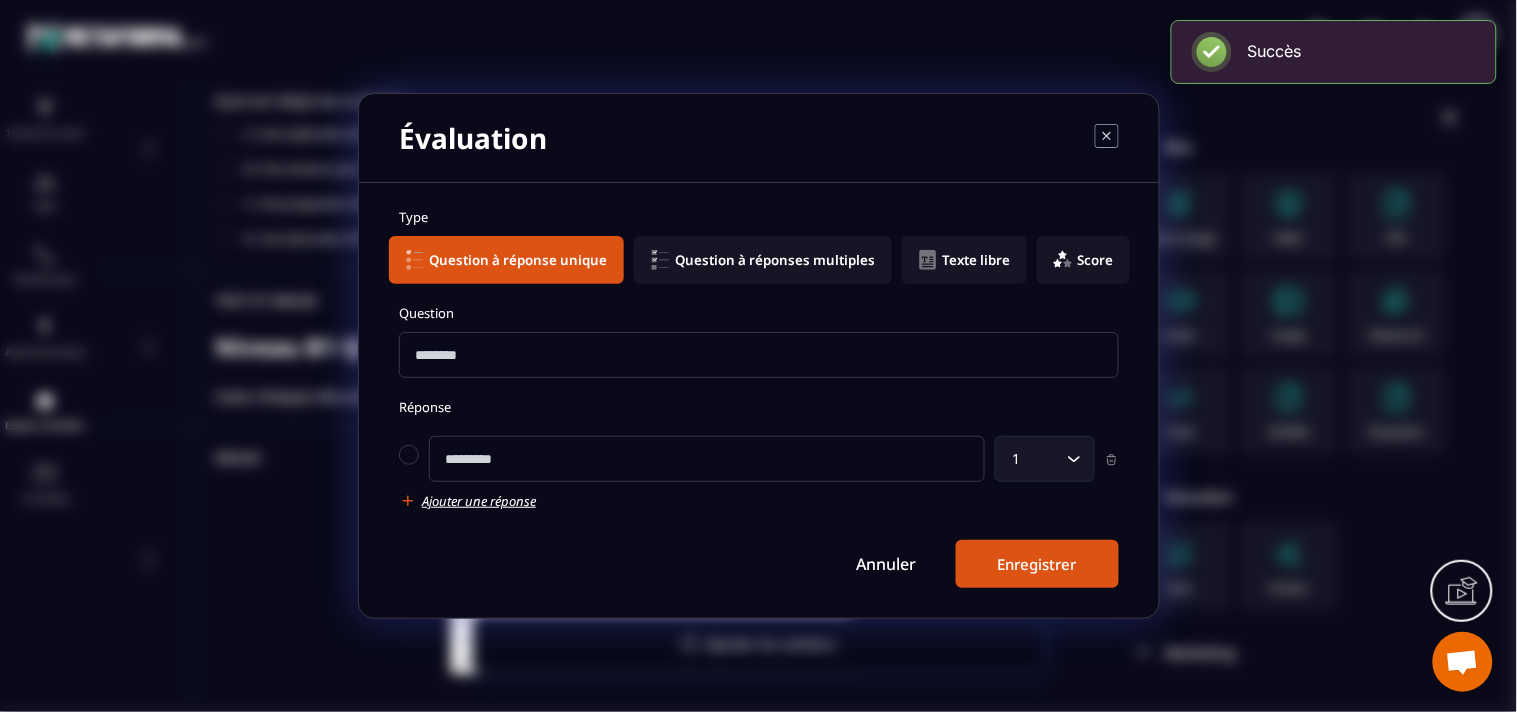 click at bounding box center (759, 355) 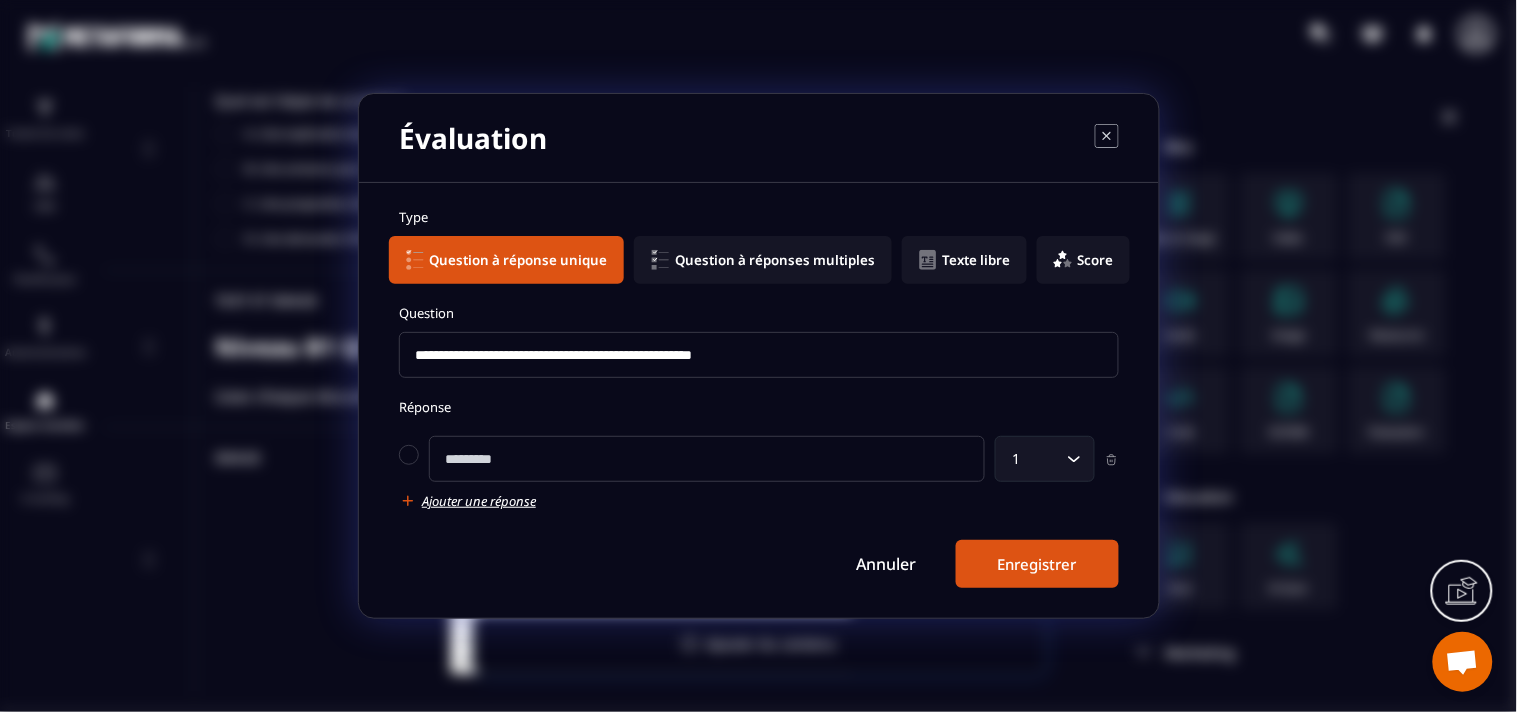 type on "**********" 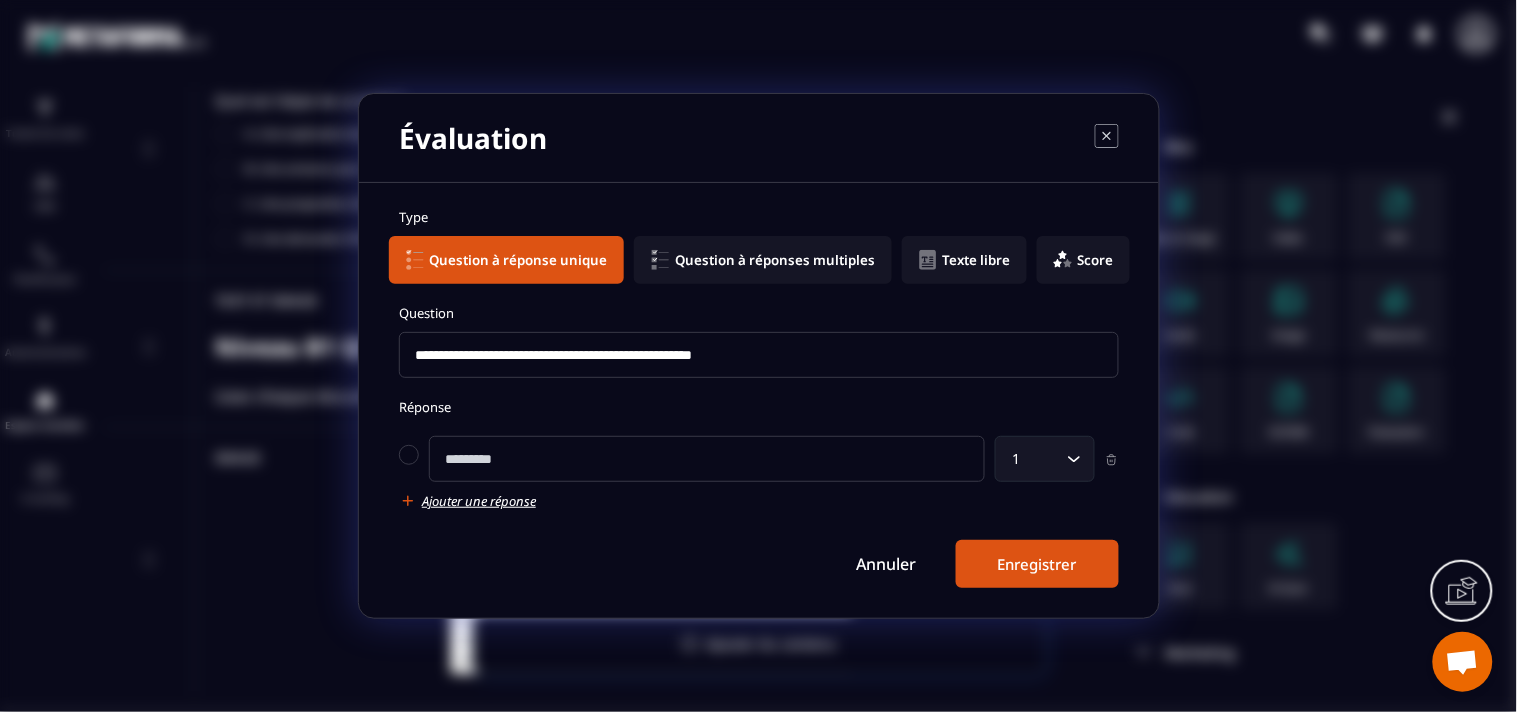 click at bounding box center [707, 459] 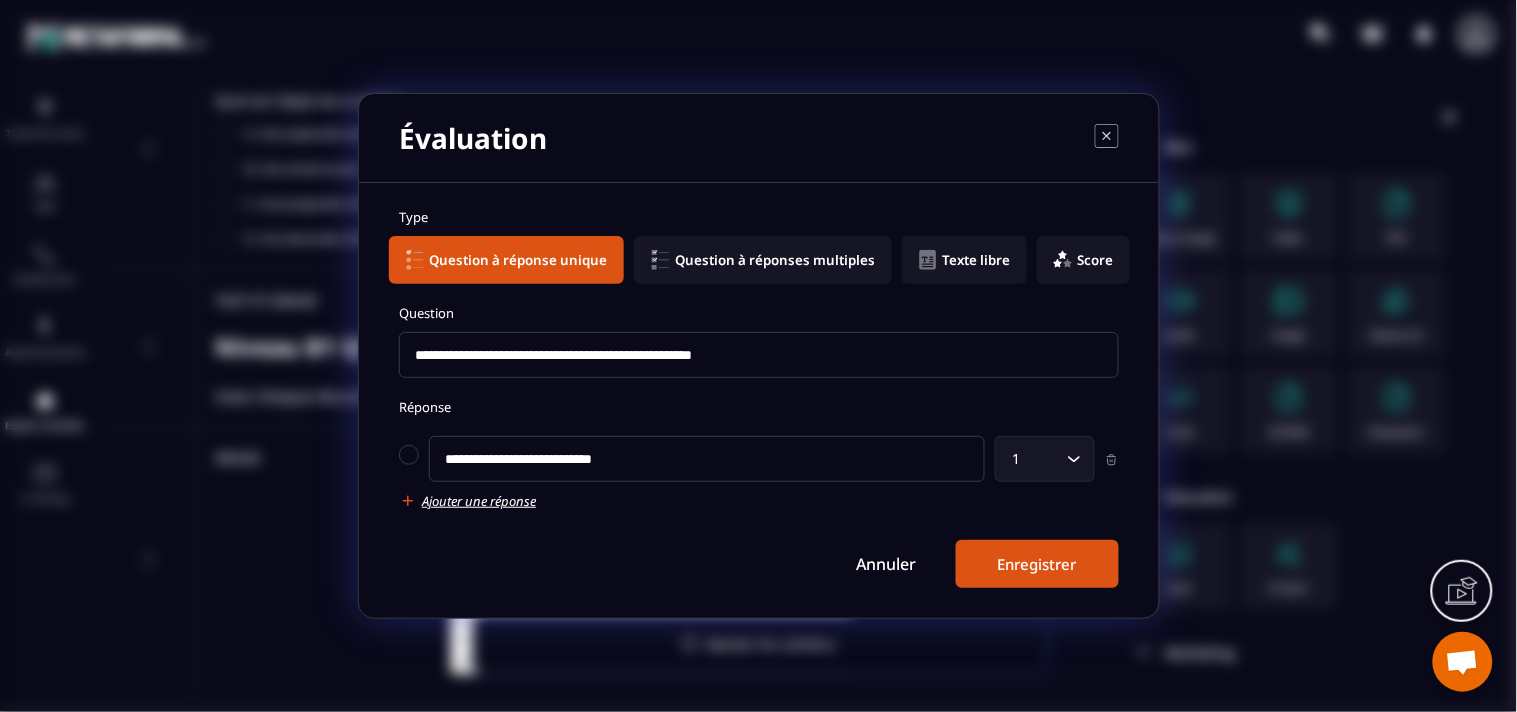 type on "**********" 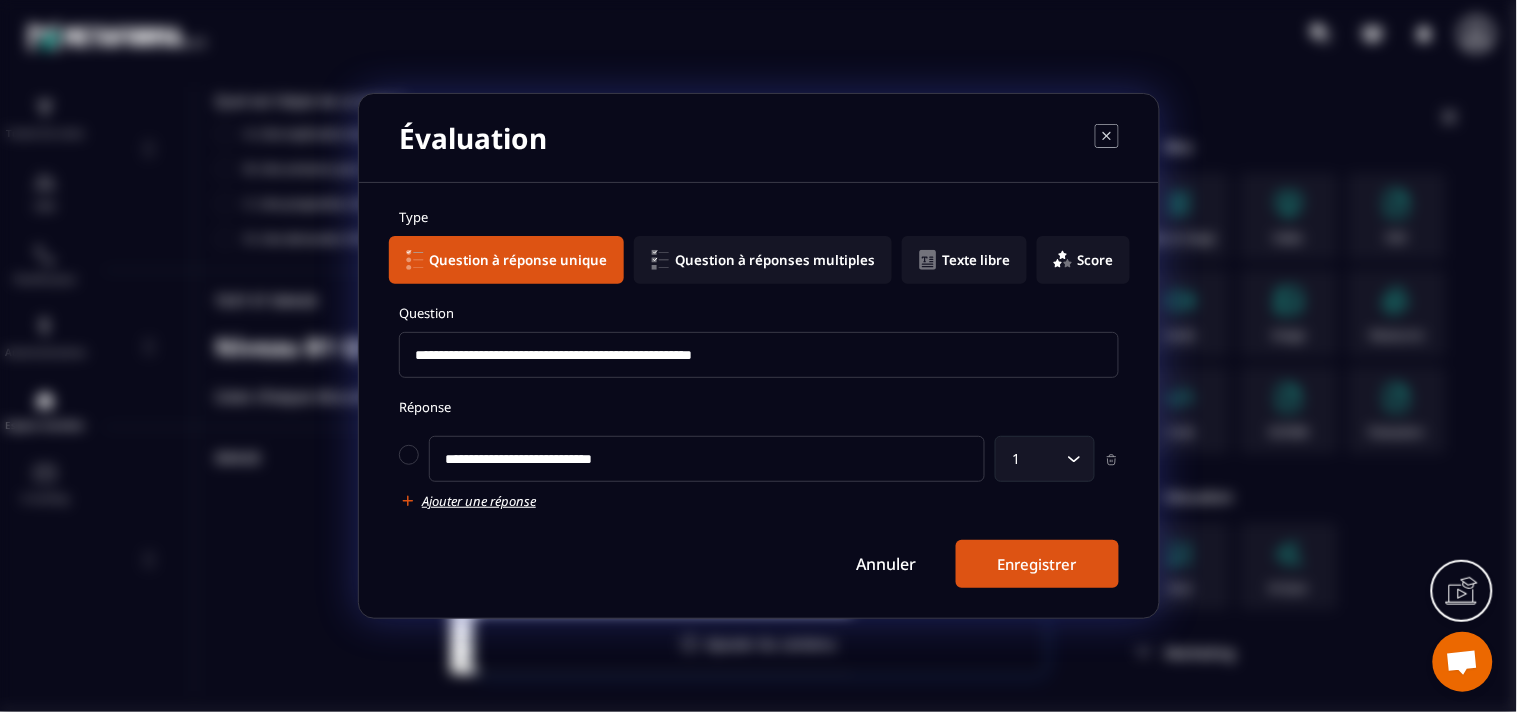 click on "Ajouter une réponse" at bounding box center (479, 501) 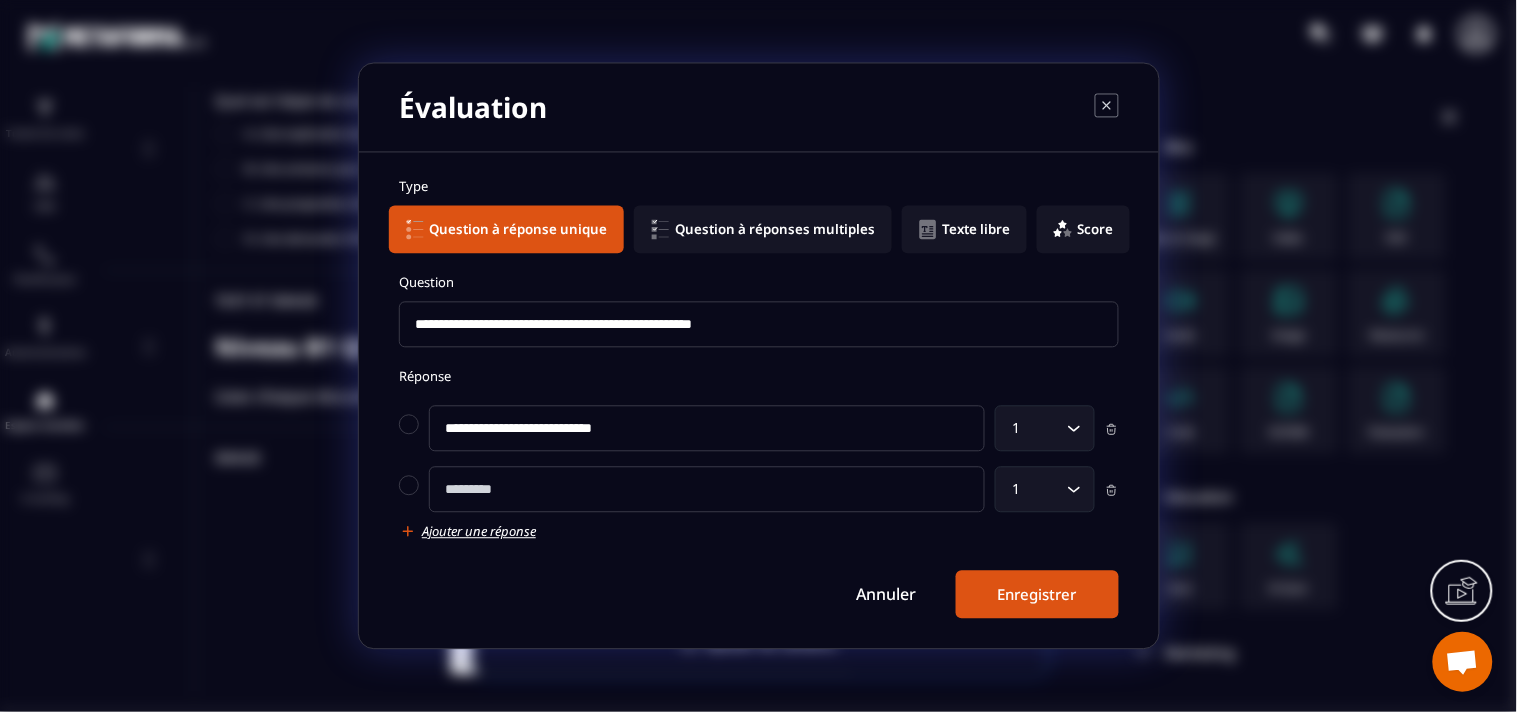click at bounding box center [707, 490] 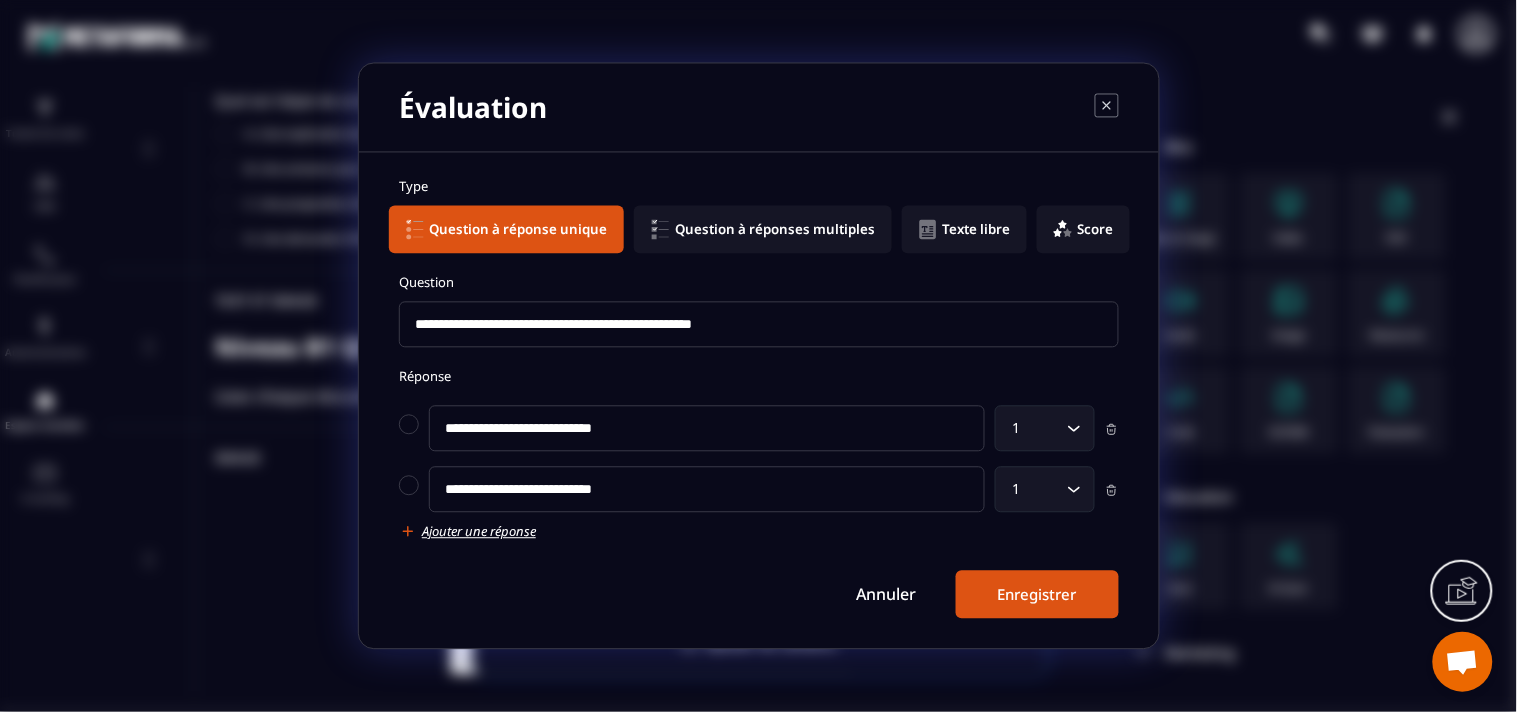 type on "**********" 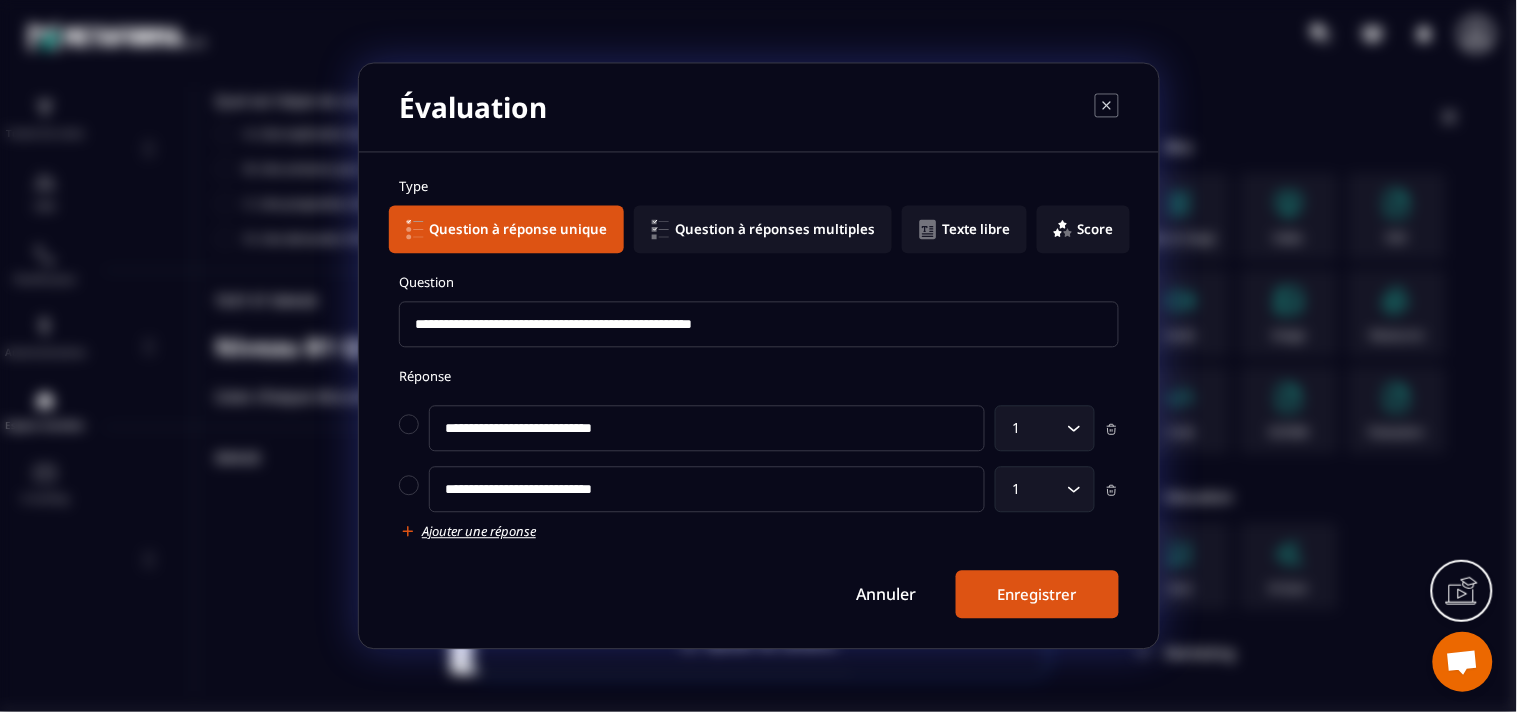 click on "Ajouter une réponse" at bounding box center [479, 532] 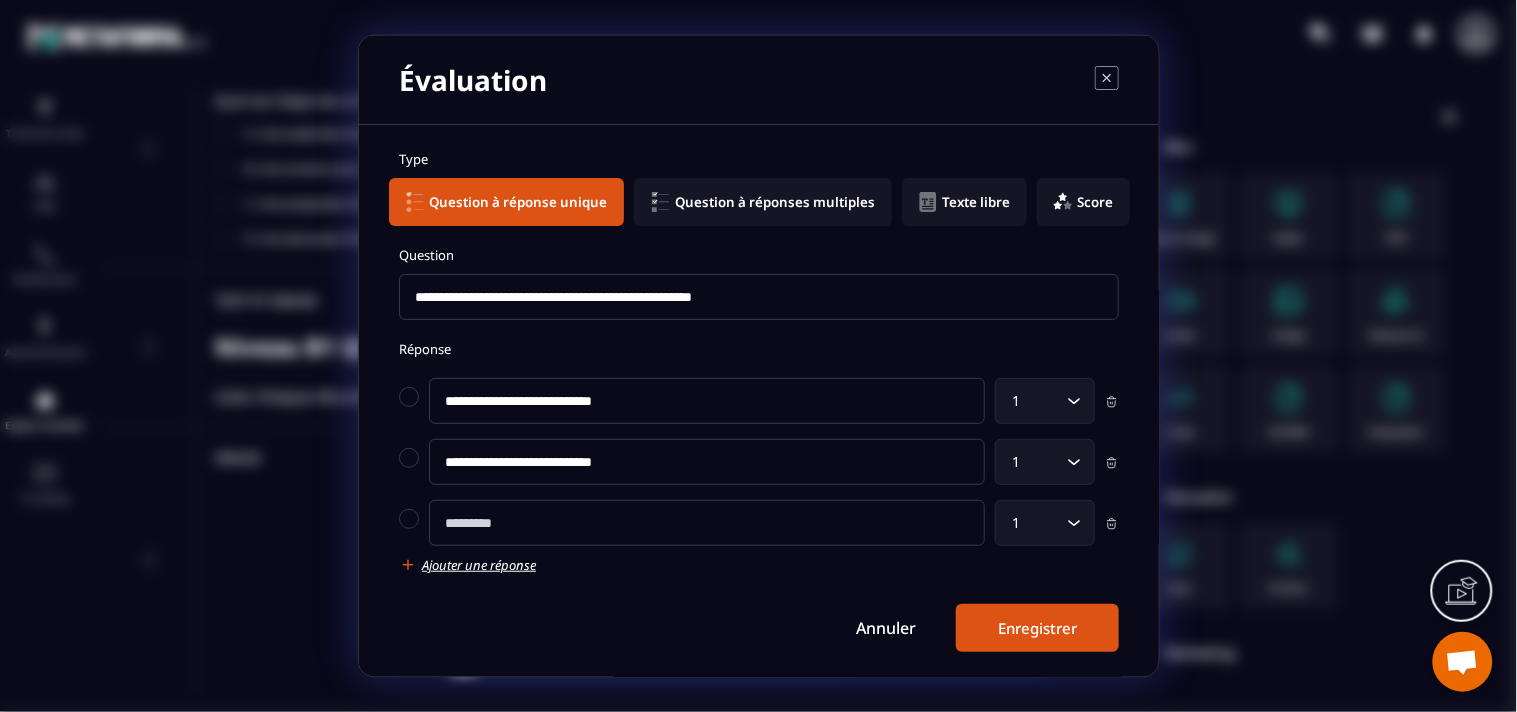 click at bounding box center (707, 523) 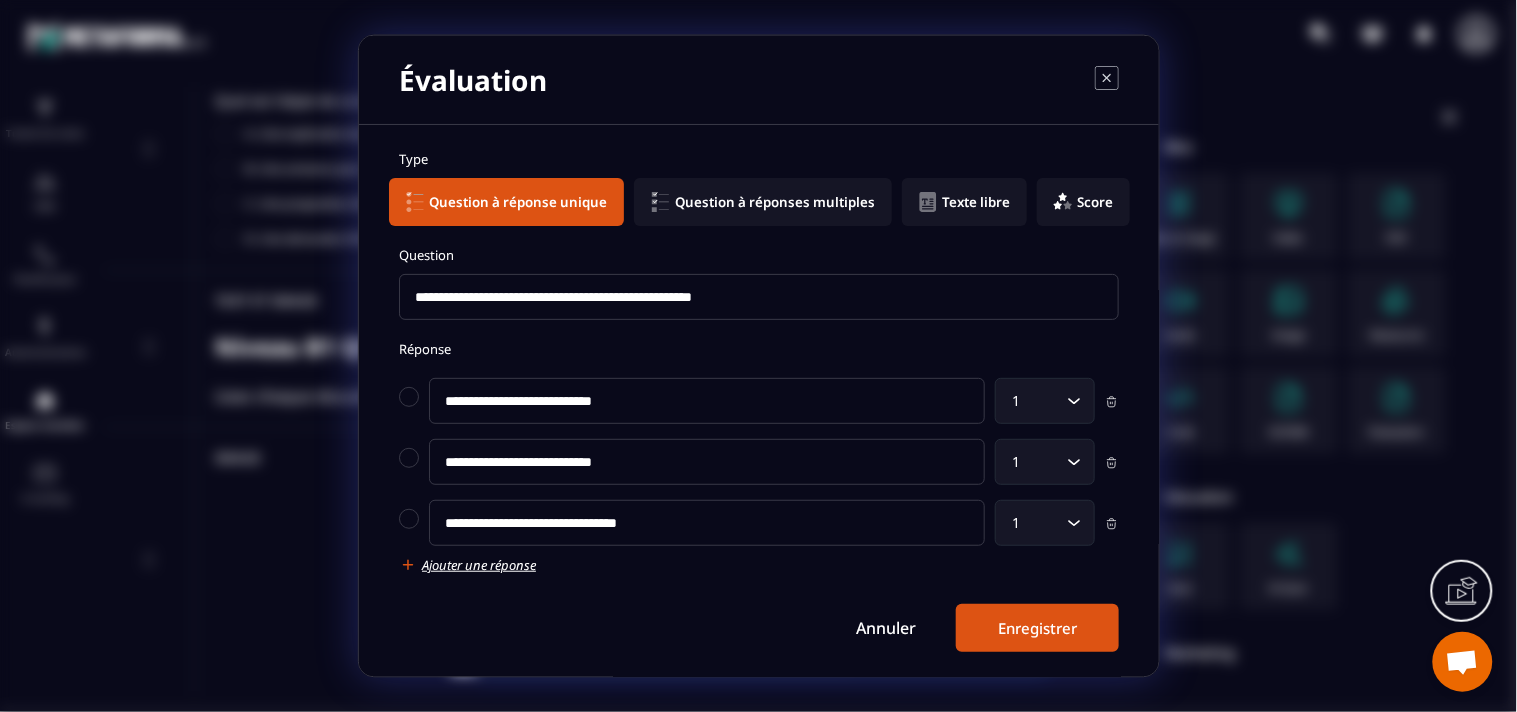 type on "**********" 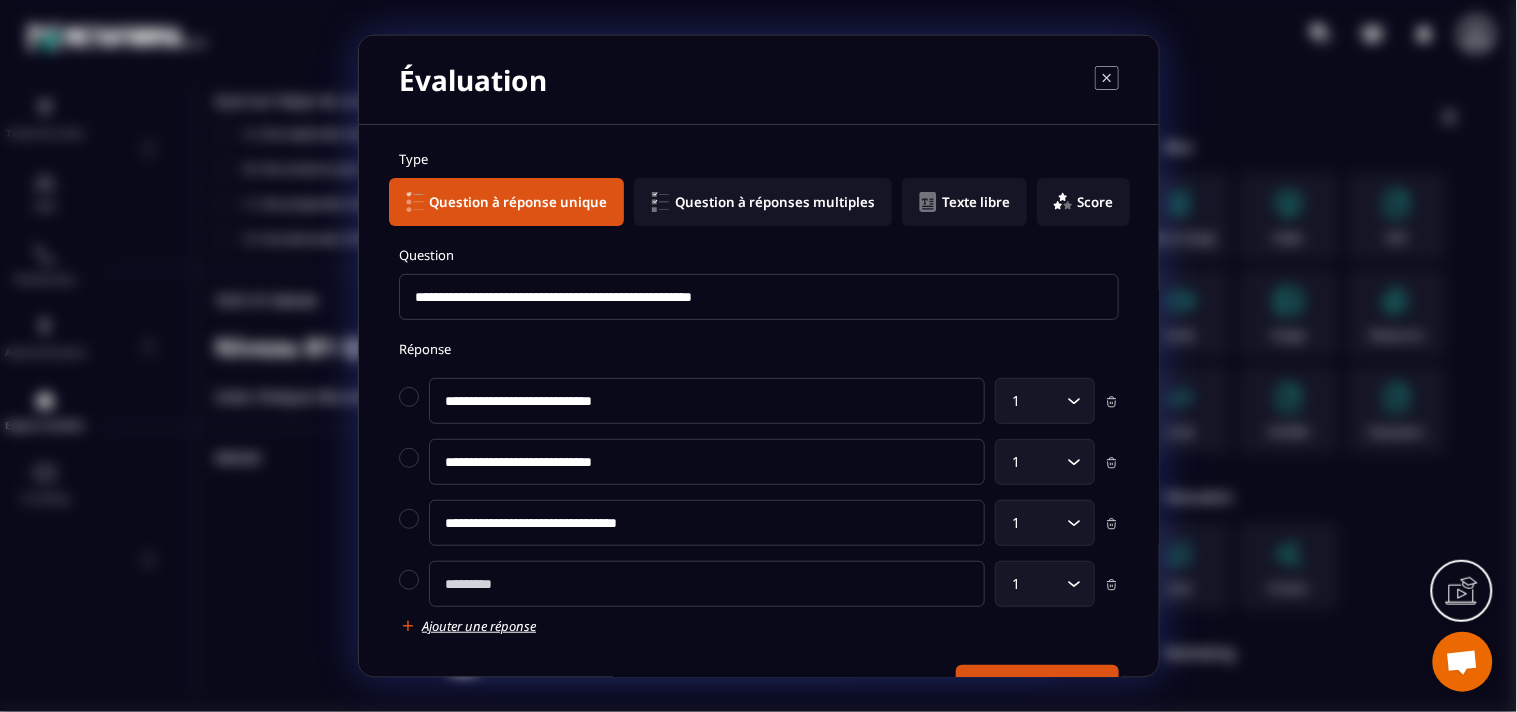 click at bounding box center [707, 584] 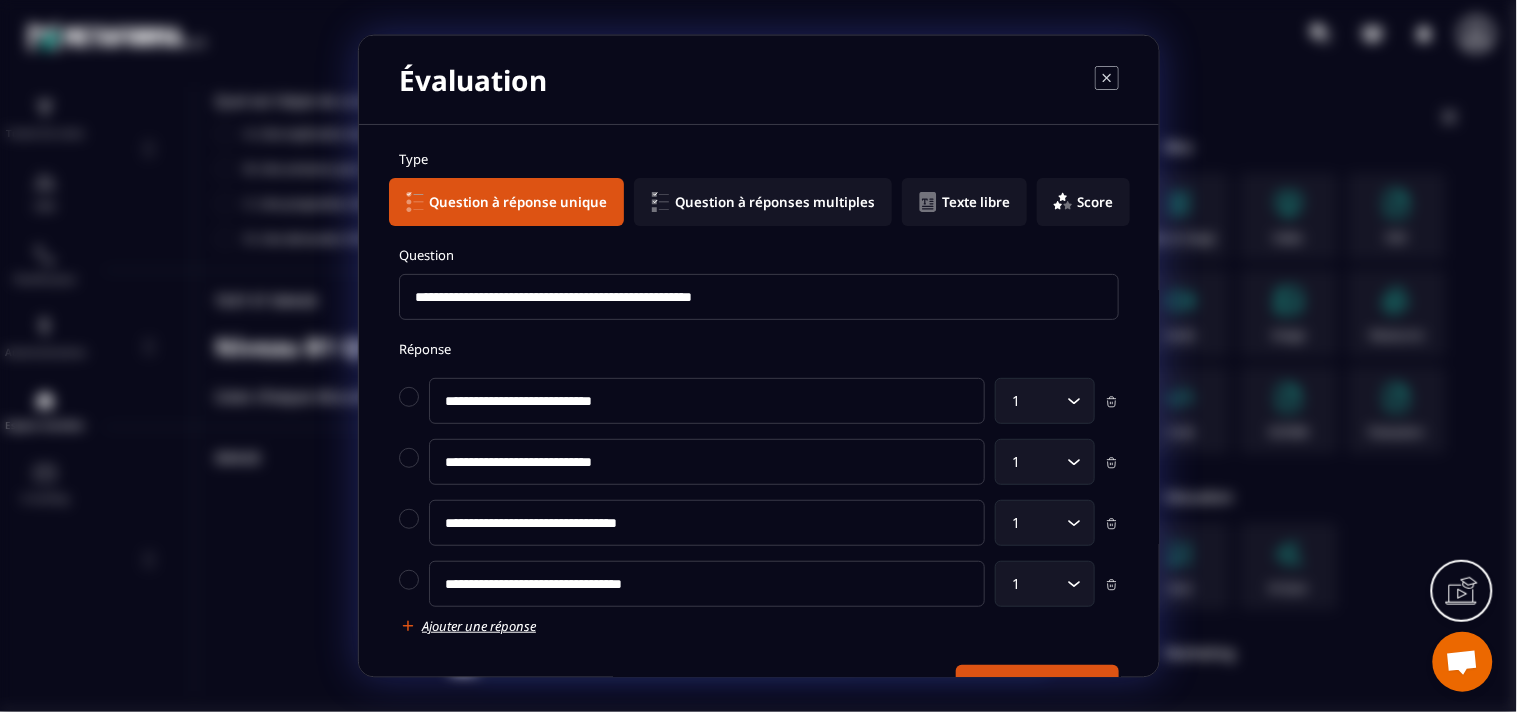 type on "**********" 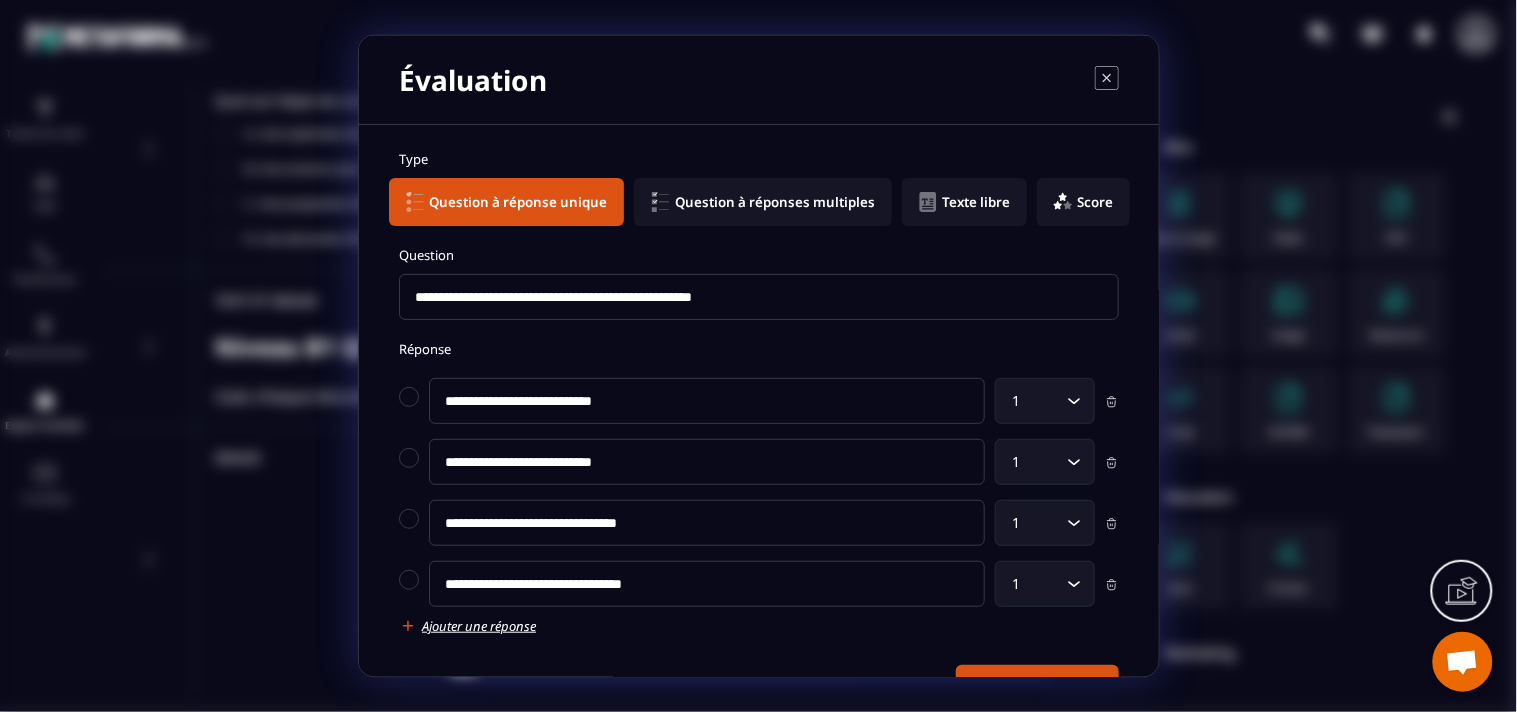 scroll, scrollTop: 66, scrollLeft: 0, axis: vertical 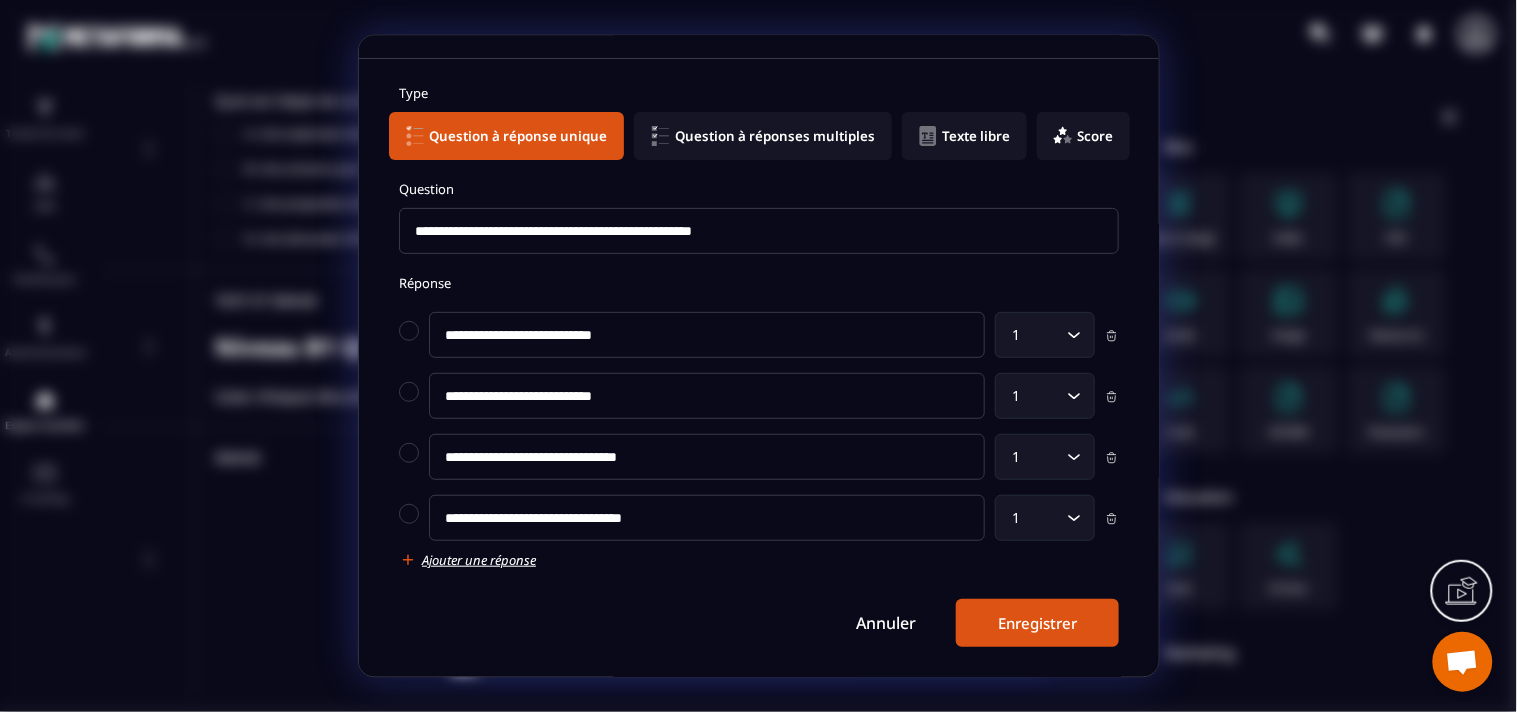 click on "Enregistrer" at bounding box center [1037, 623] 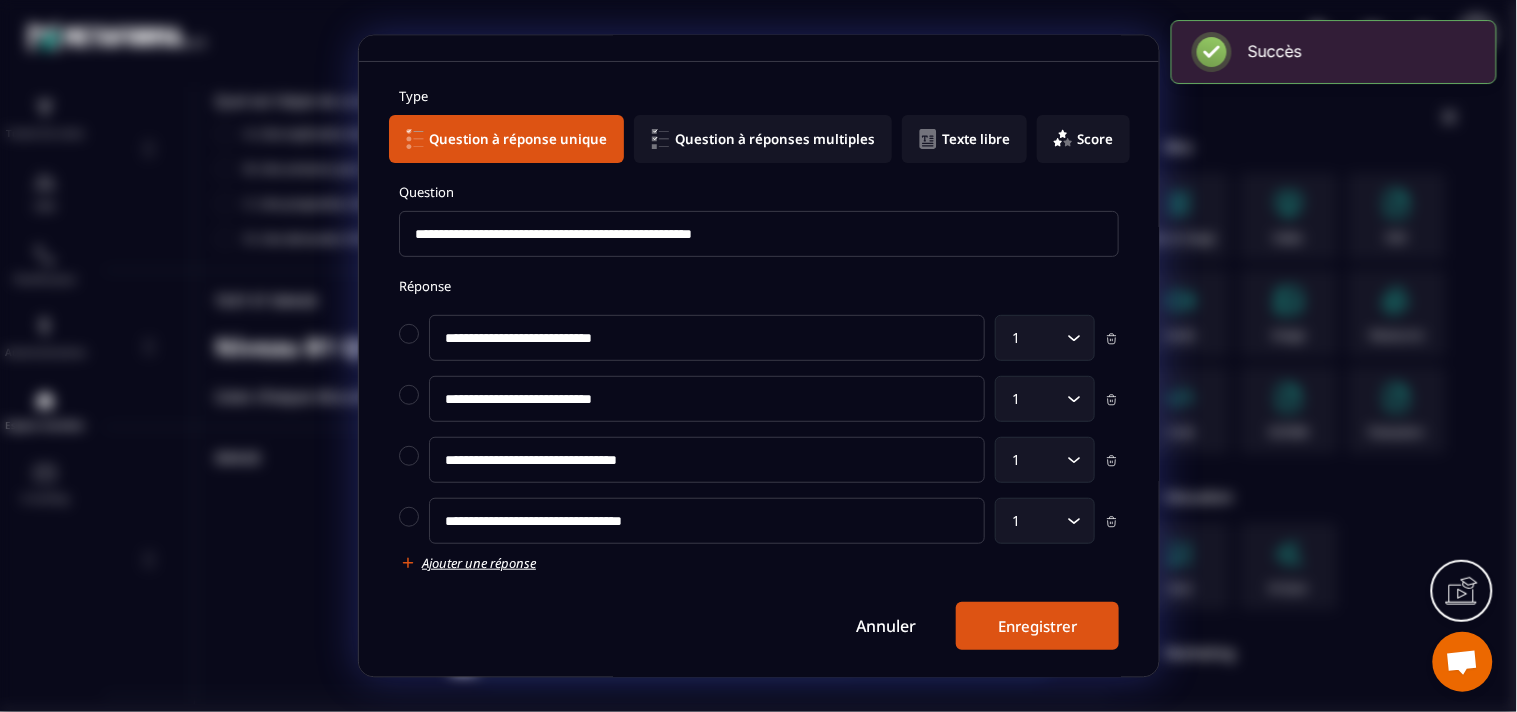 scroll, scrollTop: 66, scrollLeft: 0, axis: vertical 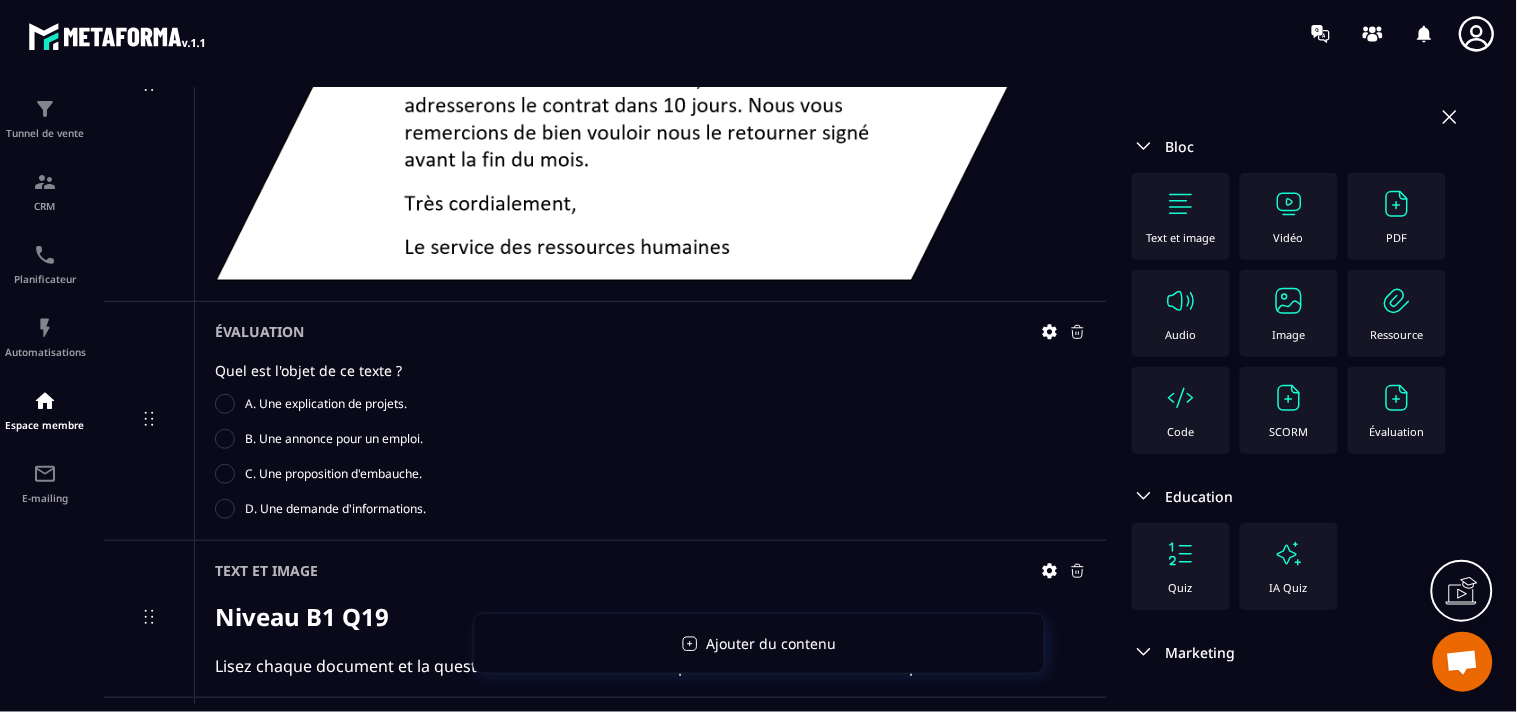 click at bounding box center [1181, 204] 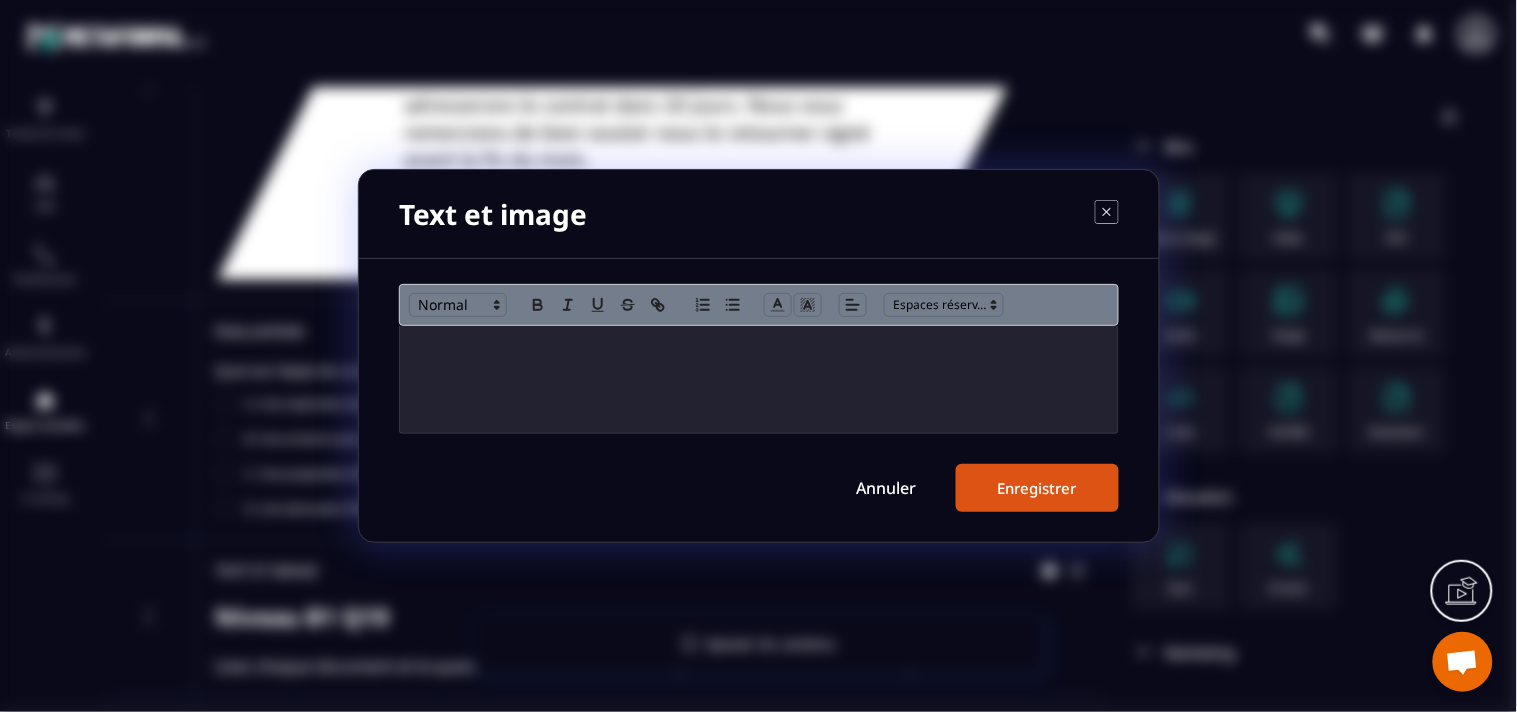 click at bounding box center (759, 379) 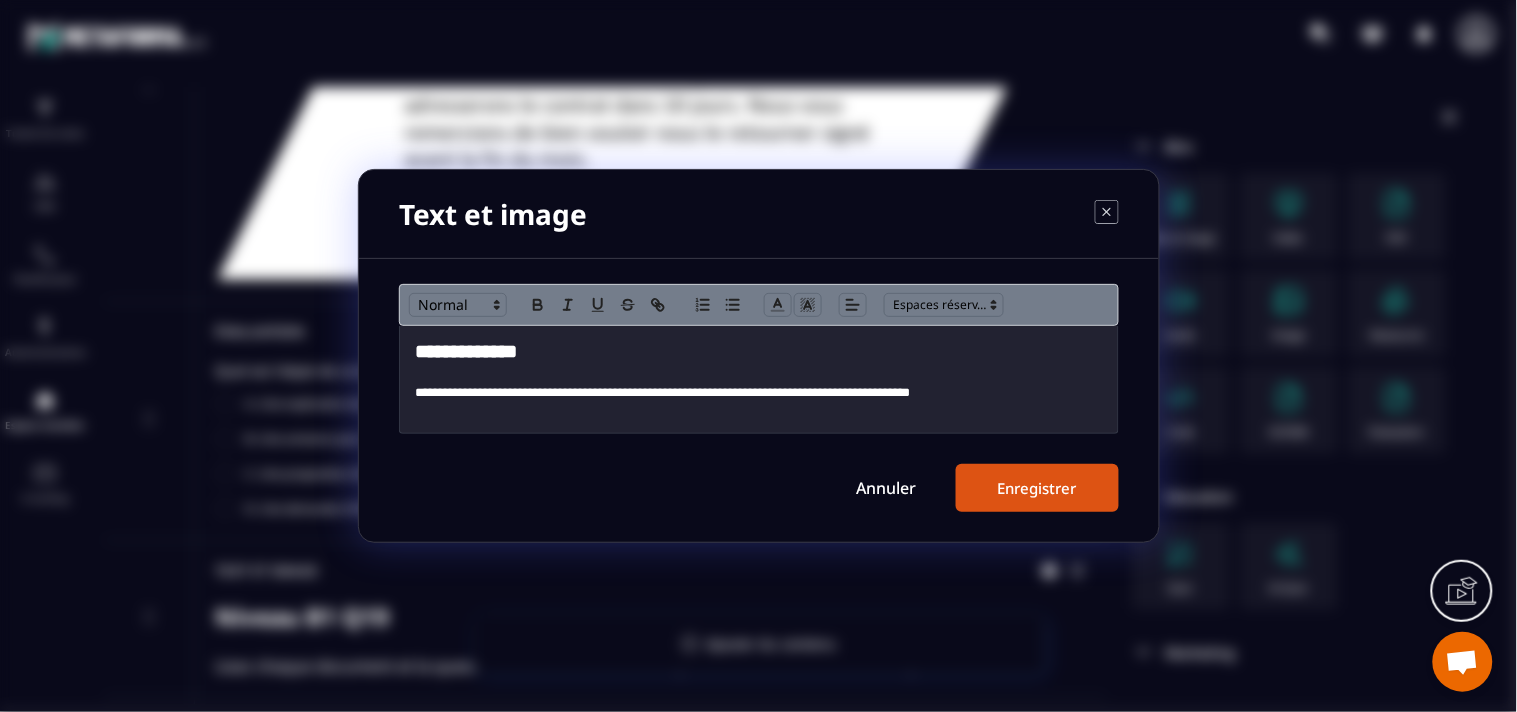 scroll, scrollTop: 0, scrollLeft: 0, axis: both 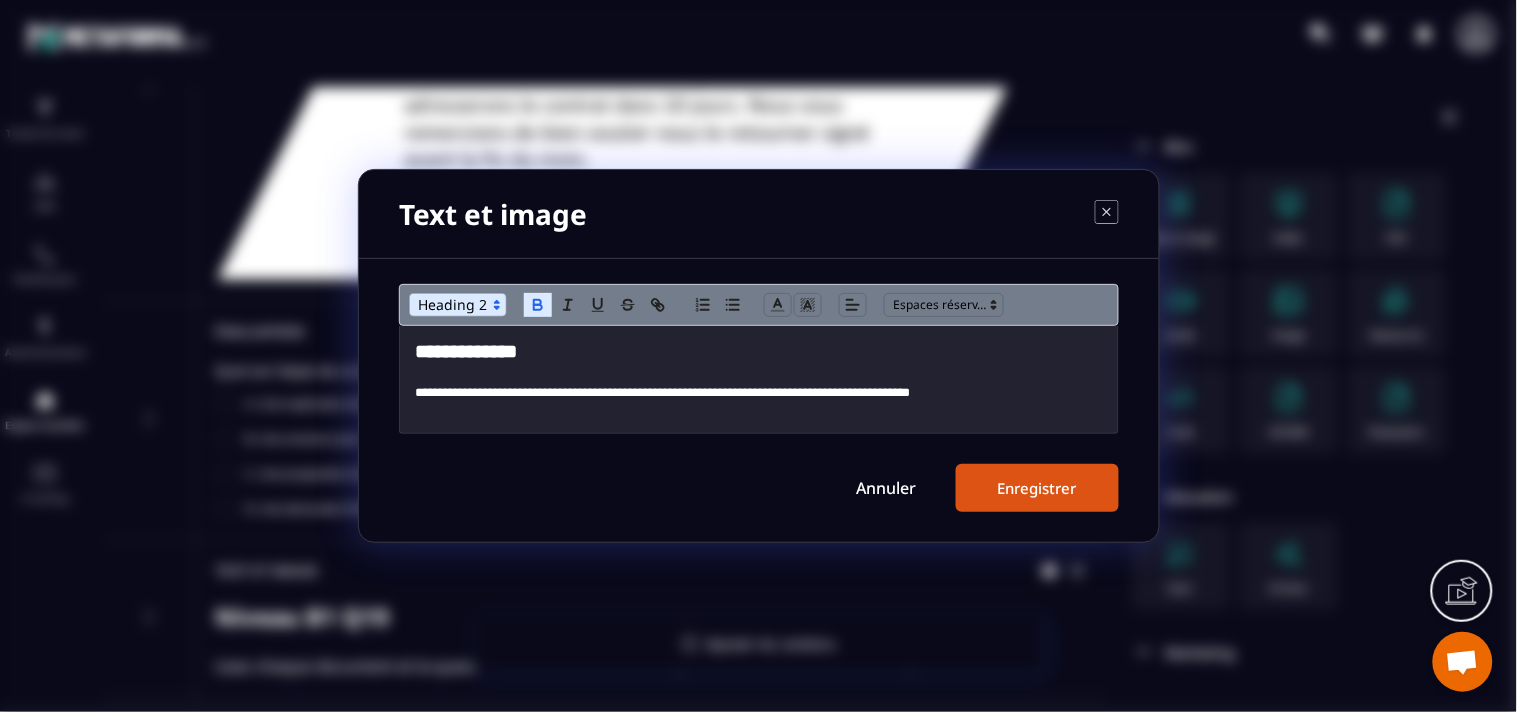 type 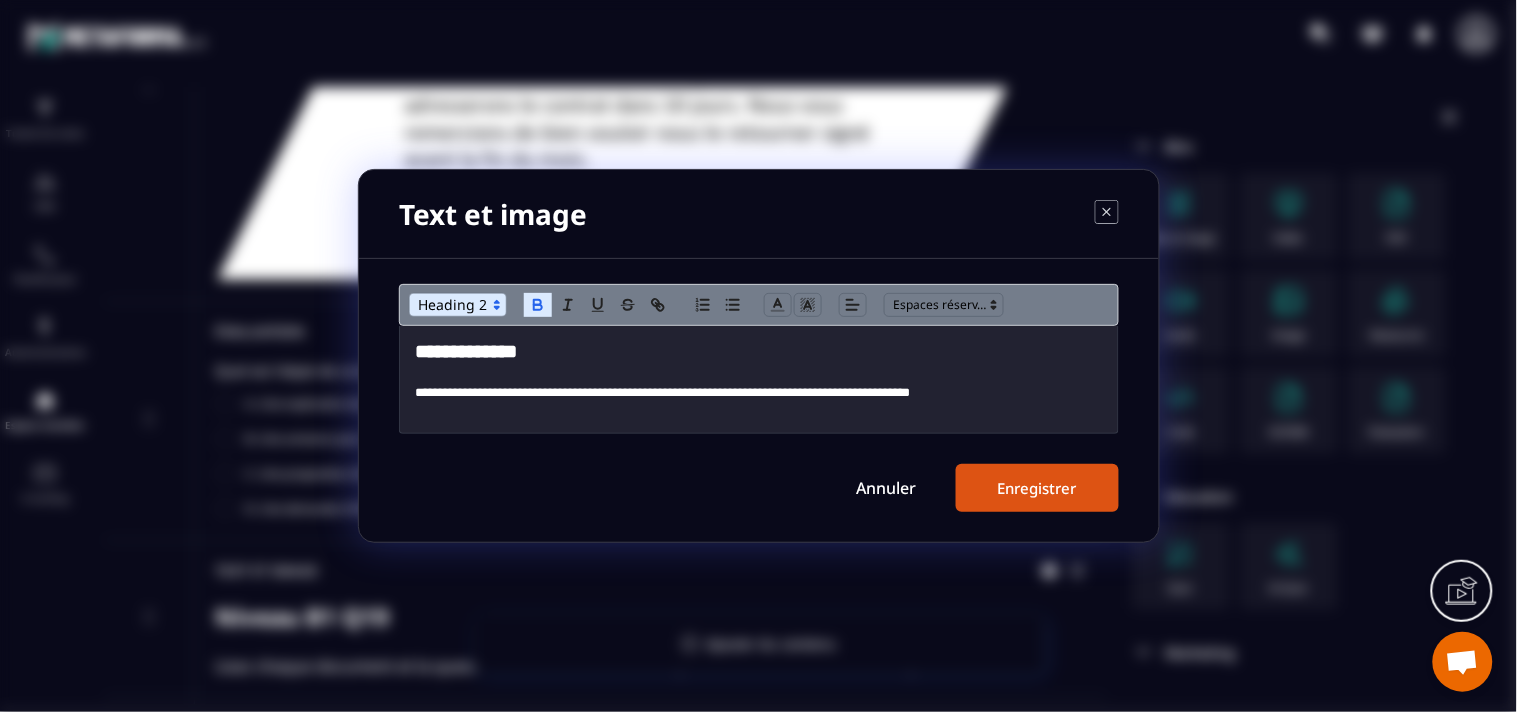 drag, startPoint x: 983, startPoint y: 466, endPoint x: 1025, endPoint y: 485, distance: 46.09772 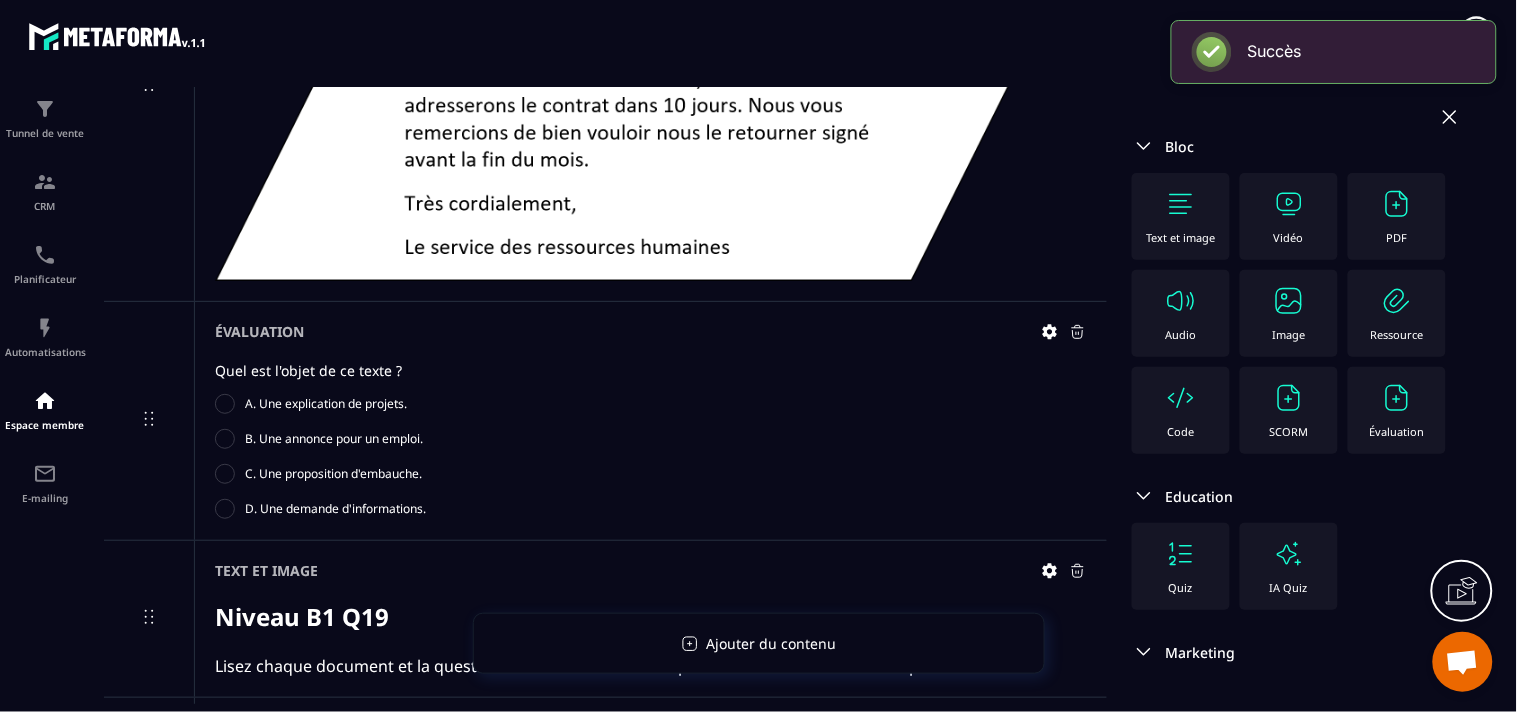 click on "Image" at bounding box center [1289, 313] 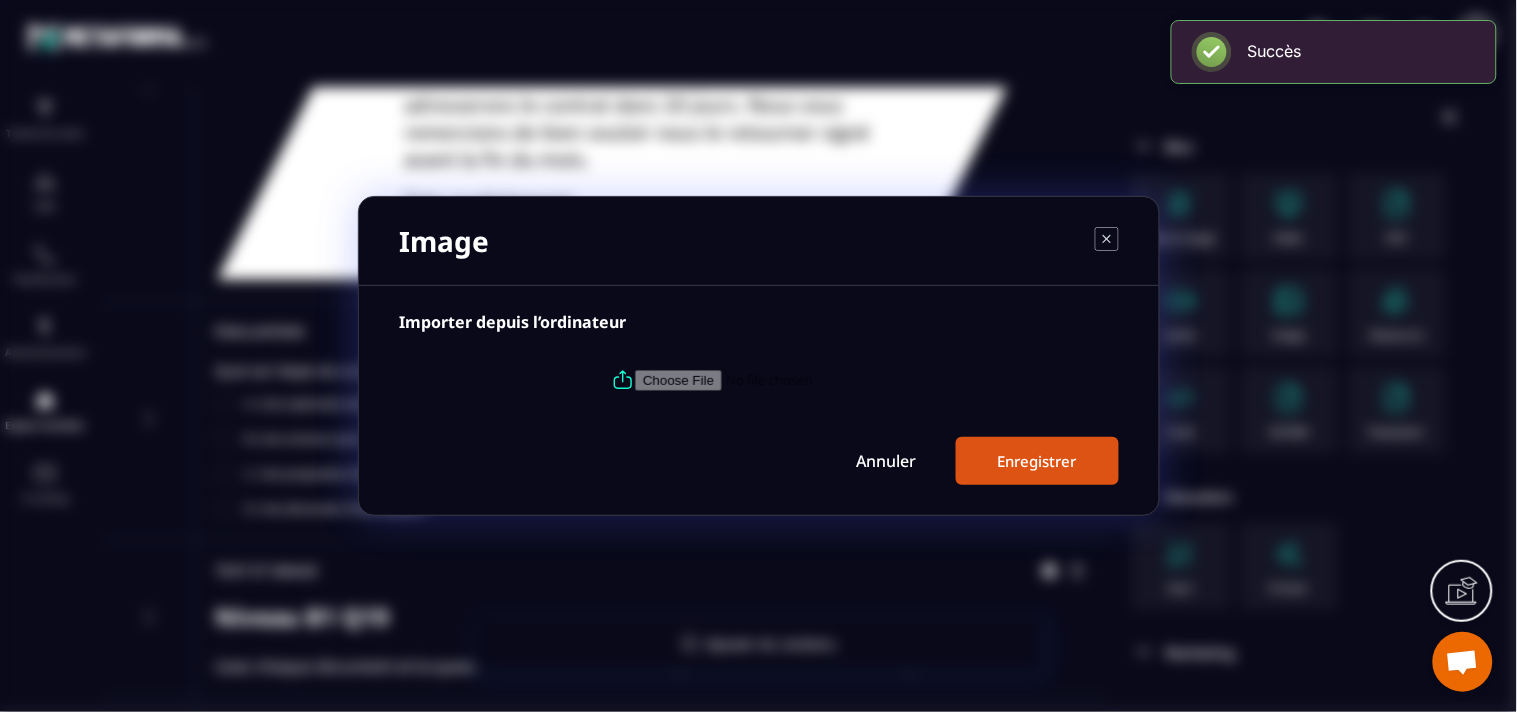 click at bounding box center (771, 380) 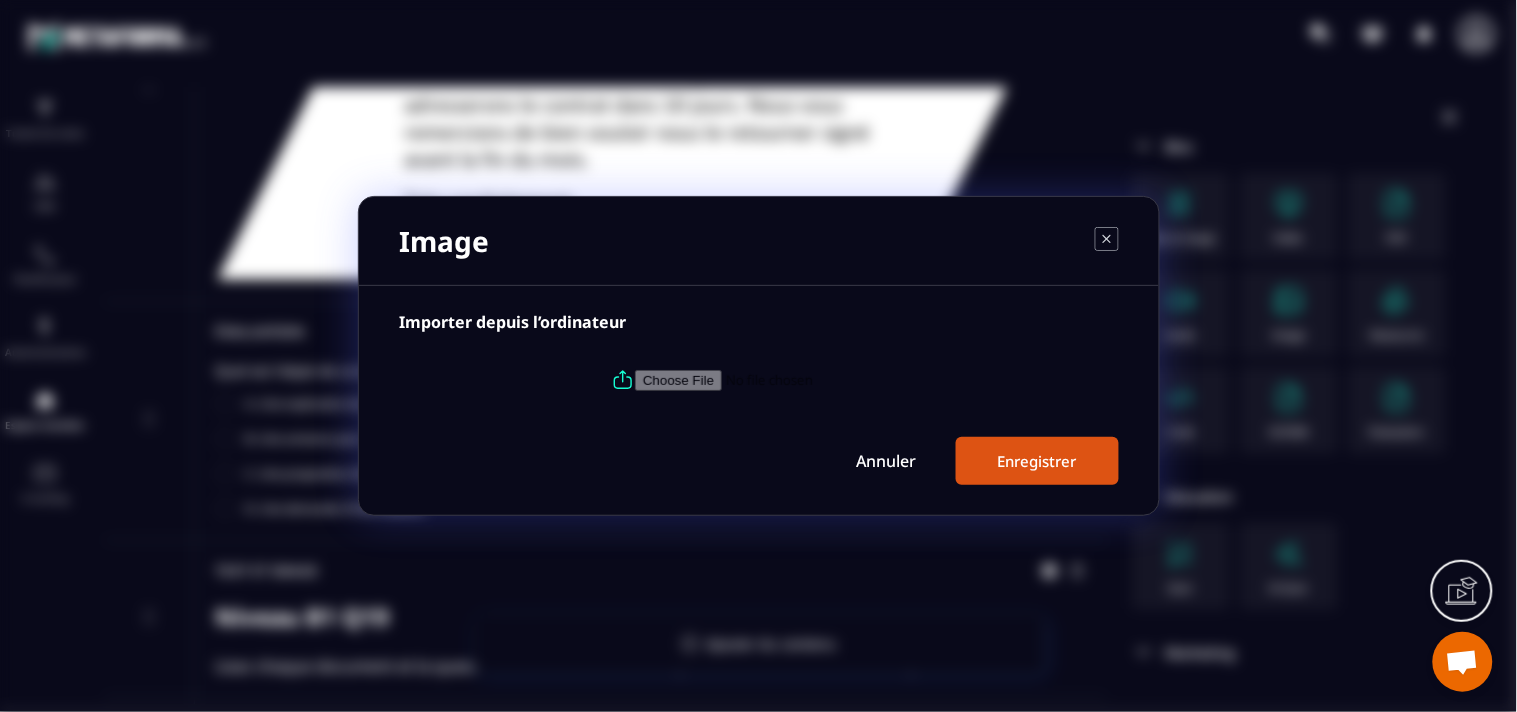 type on "**********" 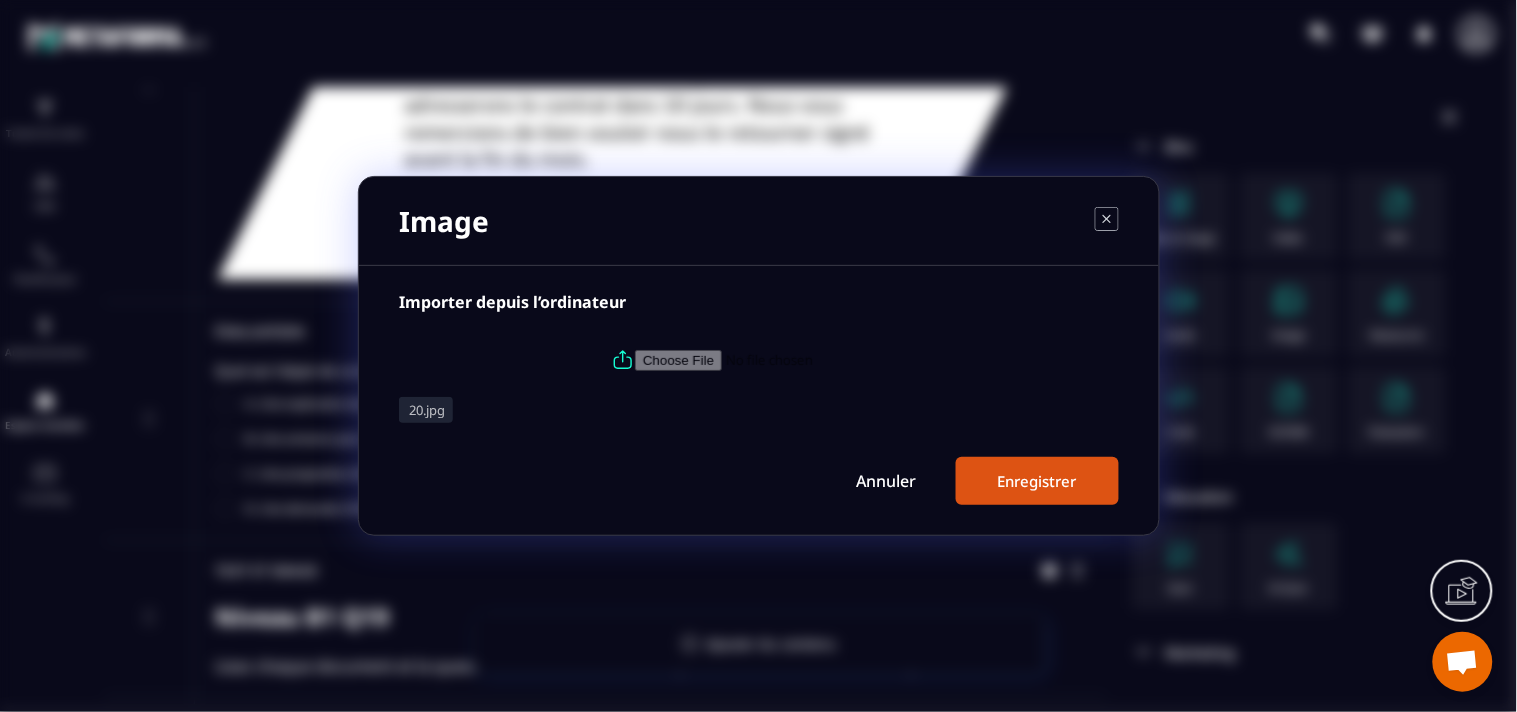 click on "Enregistrer" at bounding box center [1037, 481] 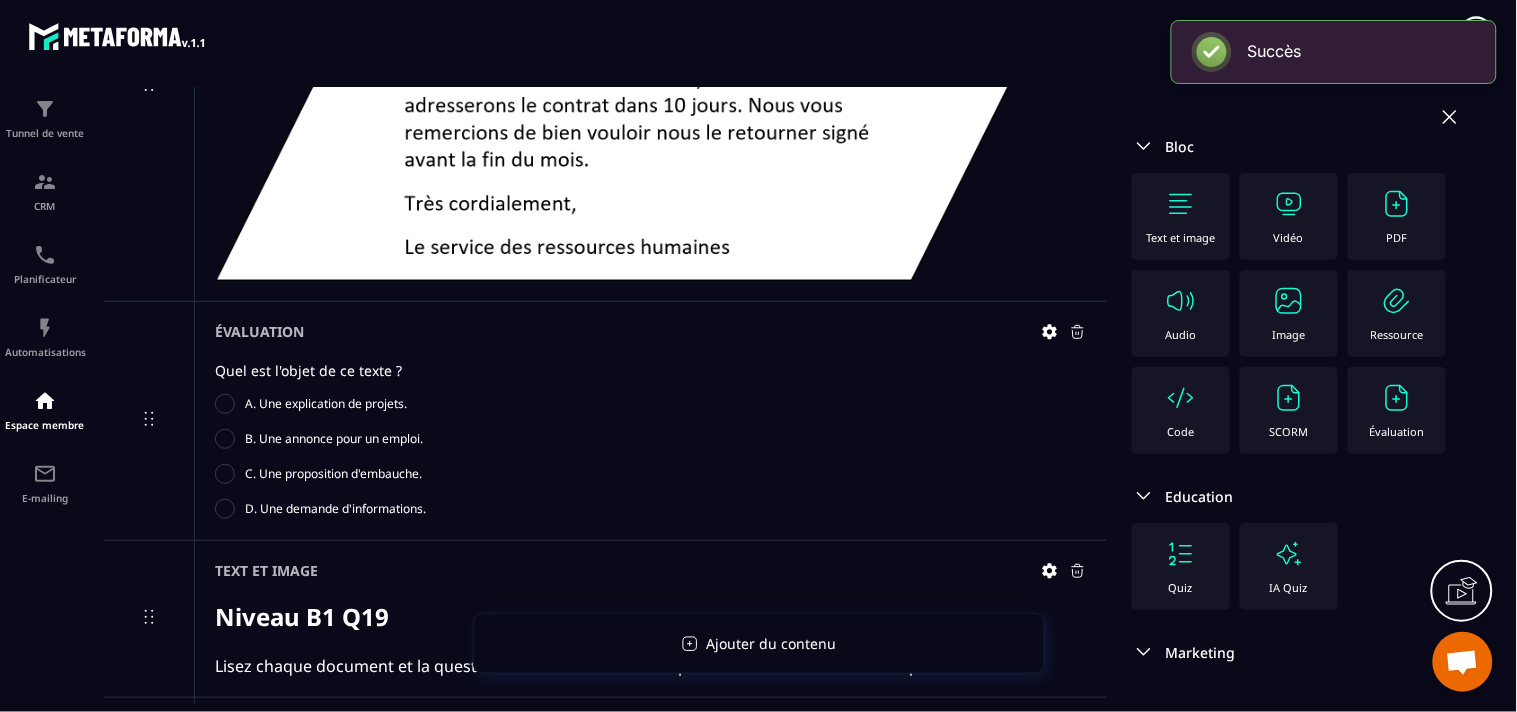 click at bounding box center (1397, 398) 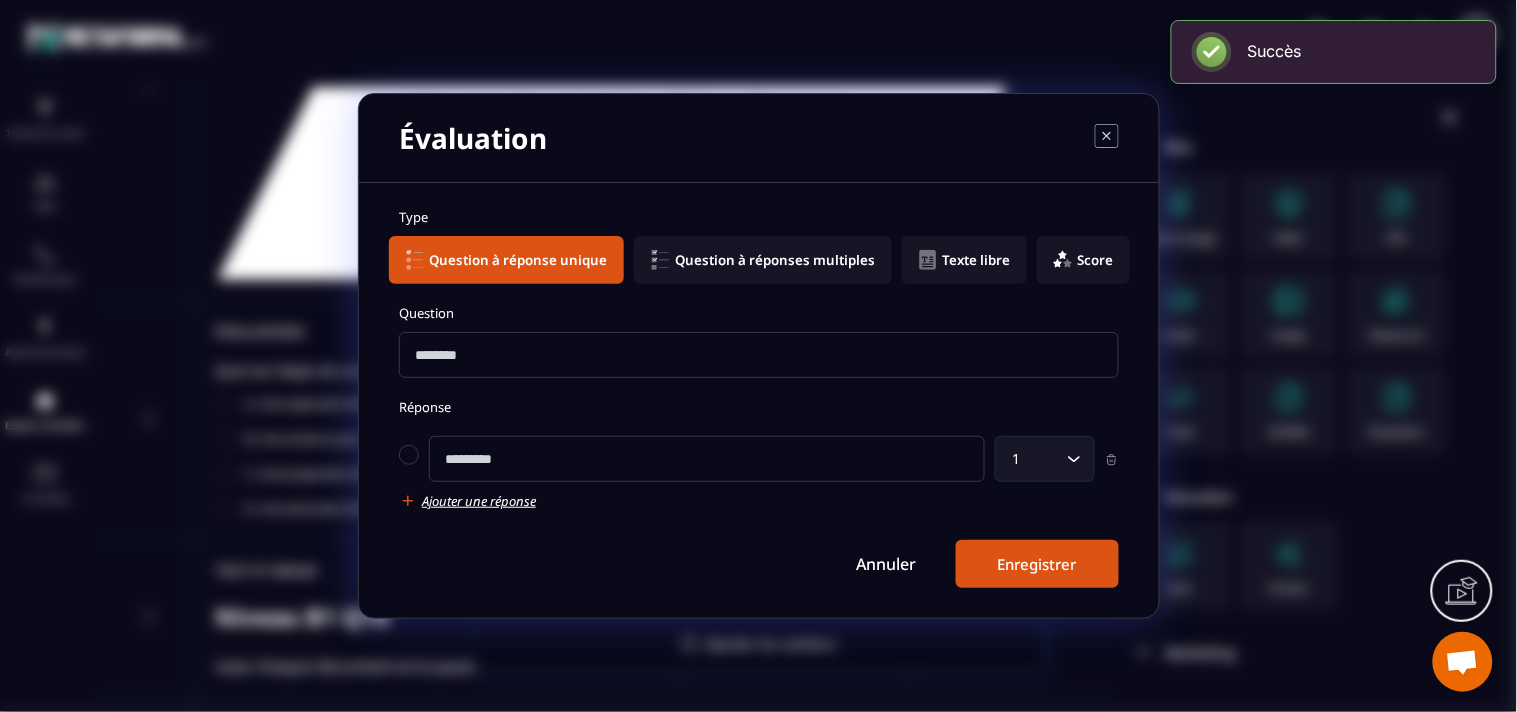 click at bounding box center (759, 355) 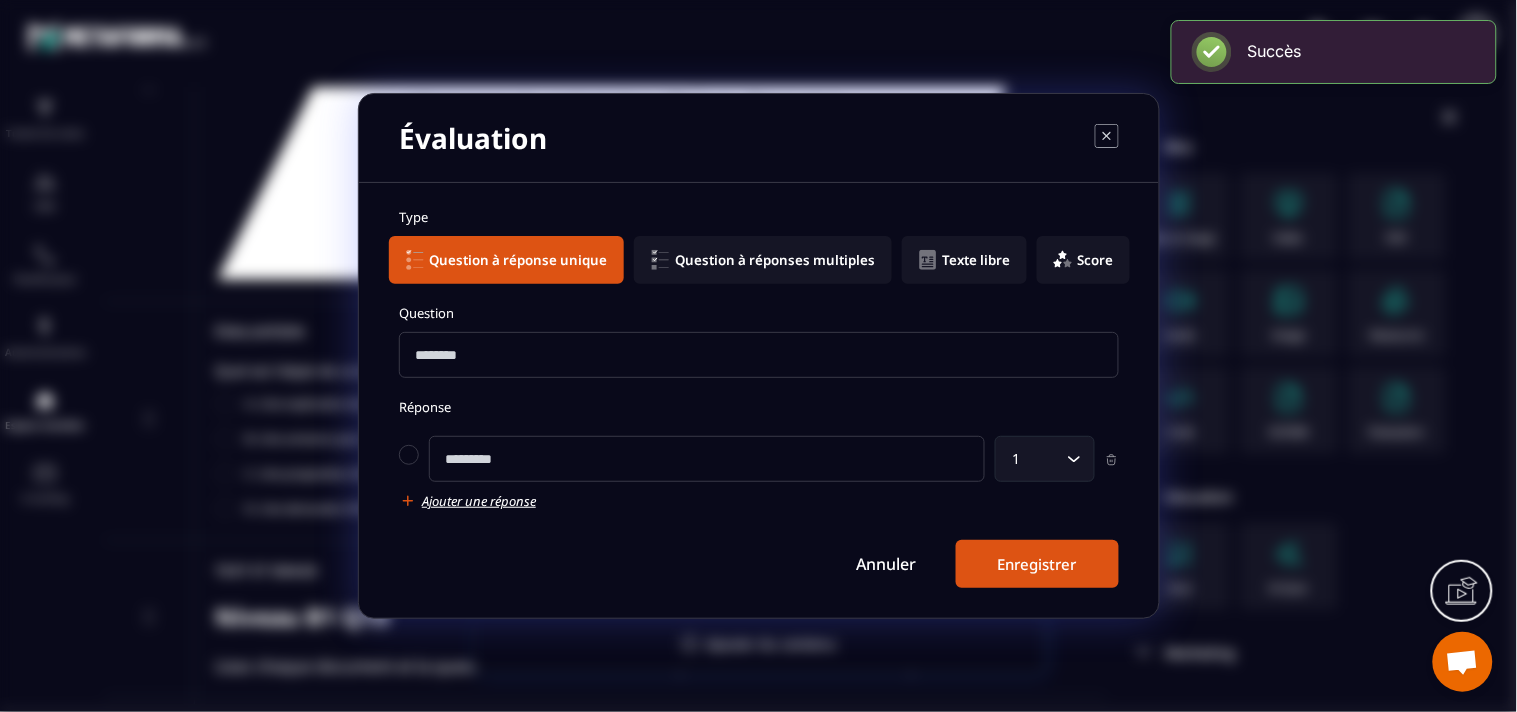 paste on "**********" 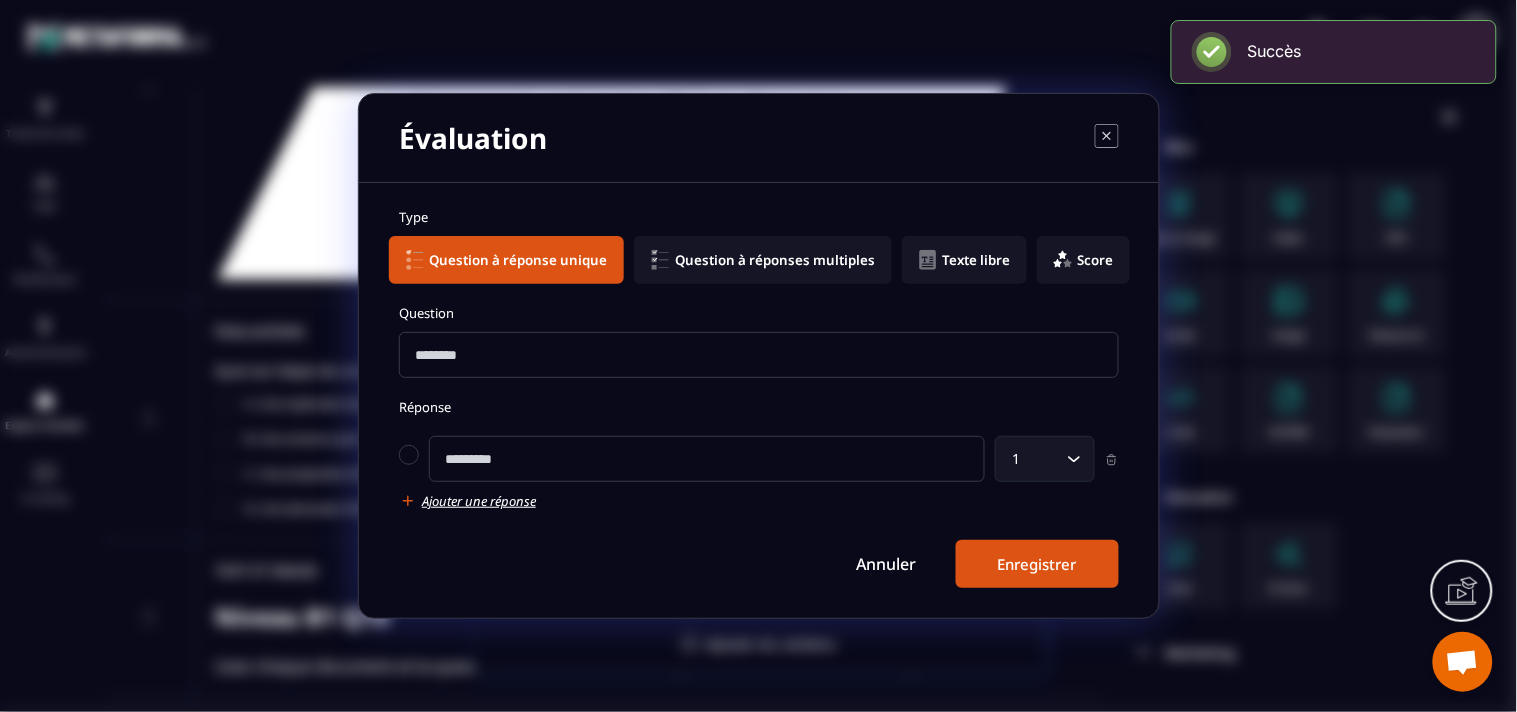 type on "**********" 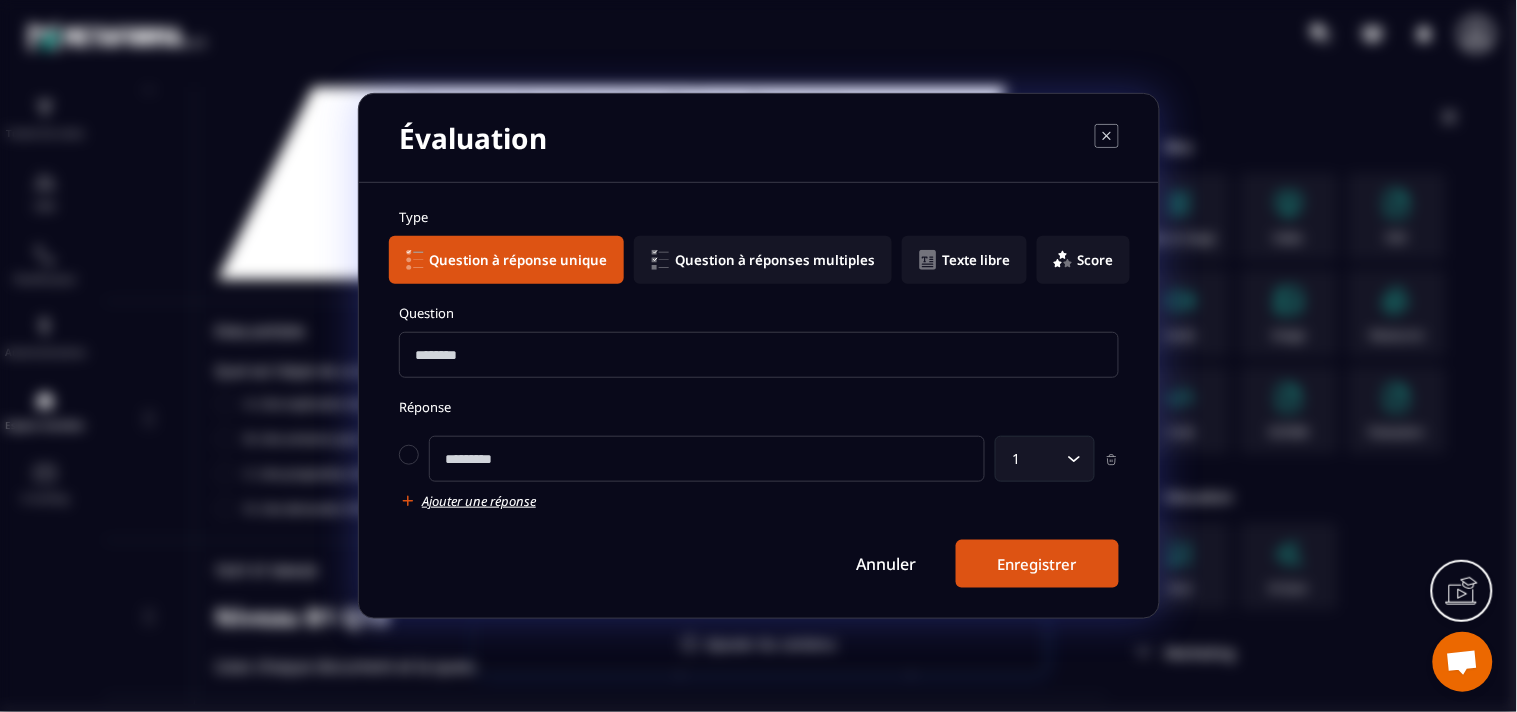scroll, scrollTop: 0, scrollLeft: 0, axis: both 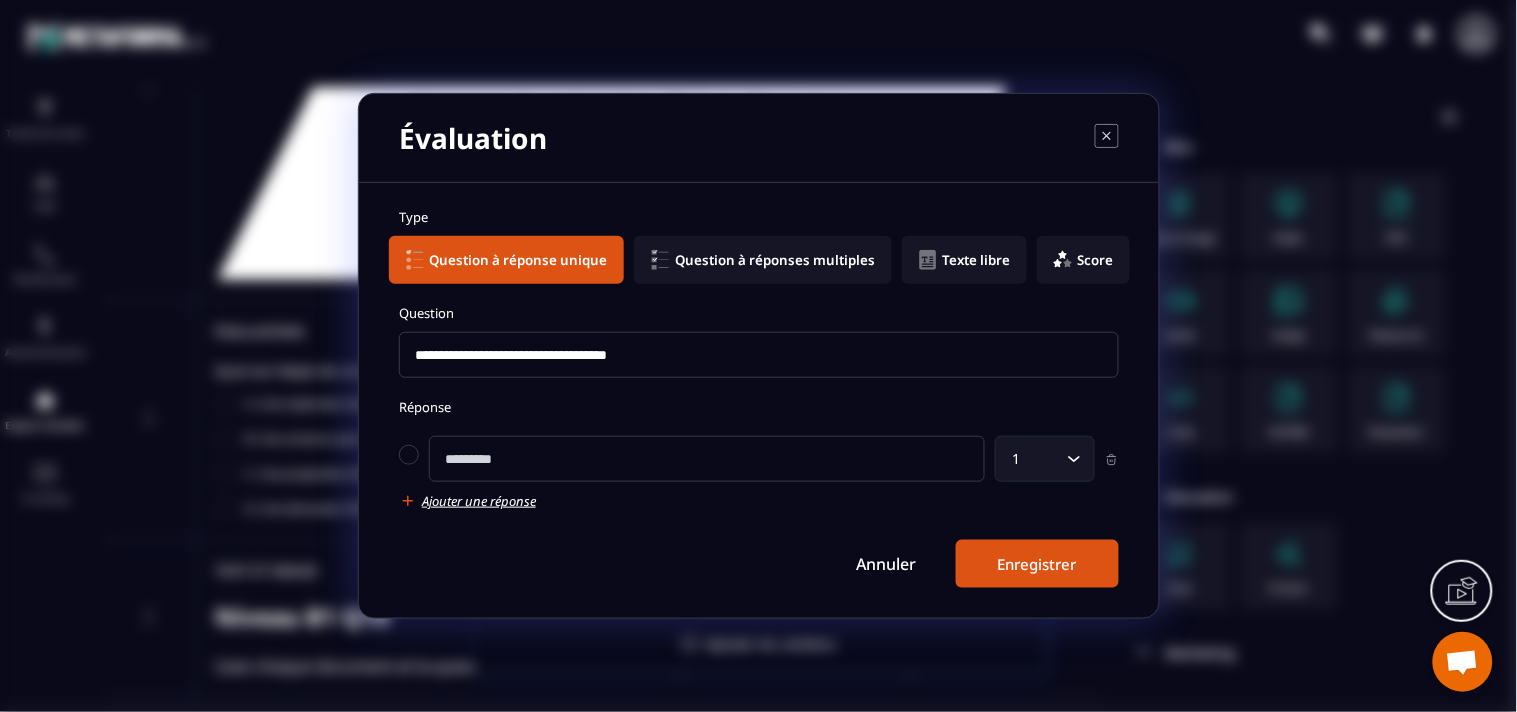 type on "**********" 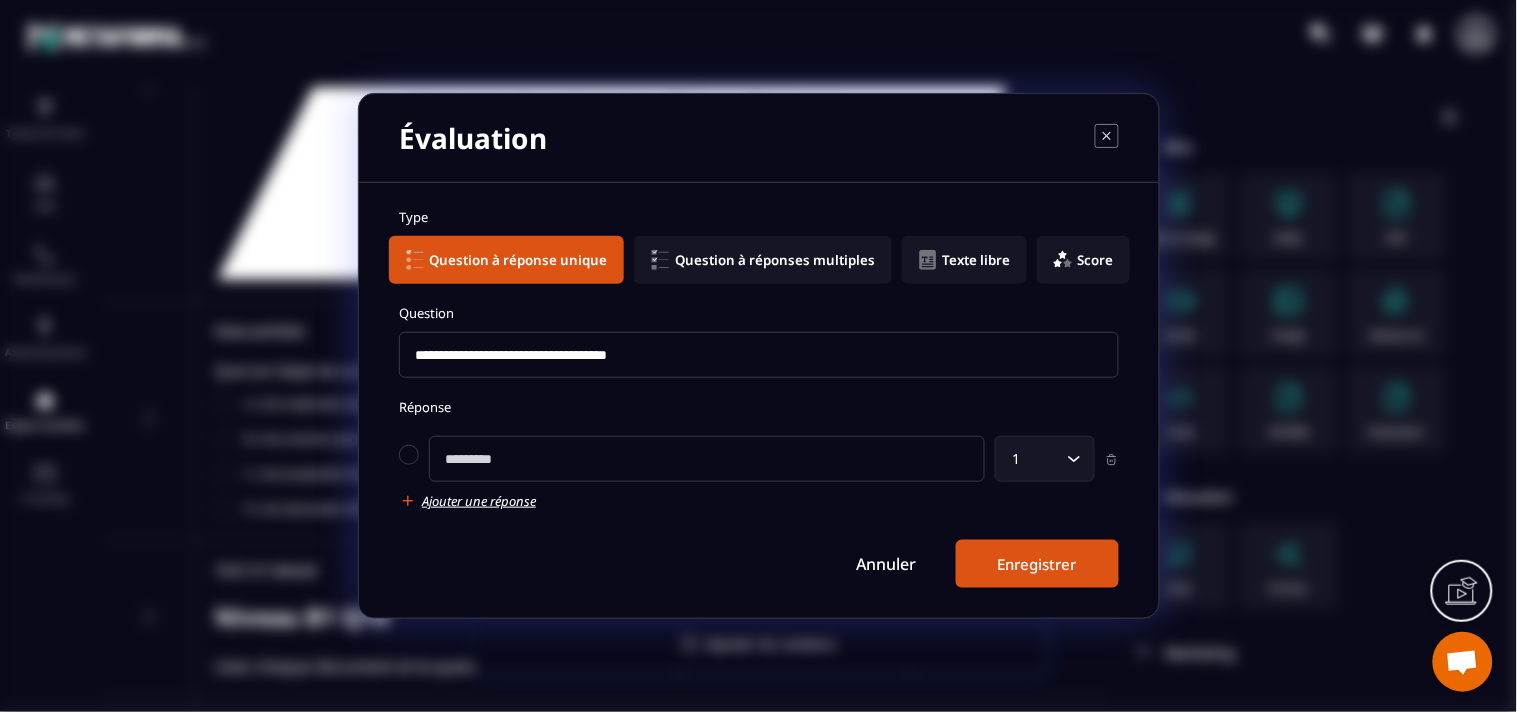 click at bounding box center [707, 459] 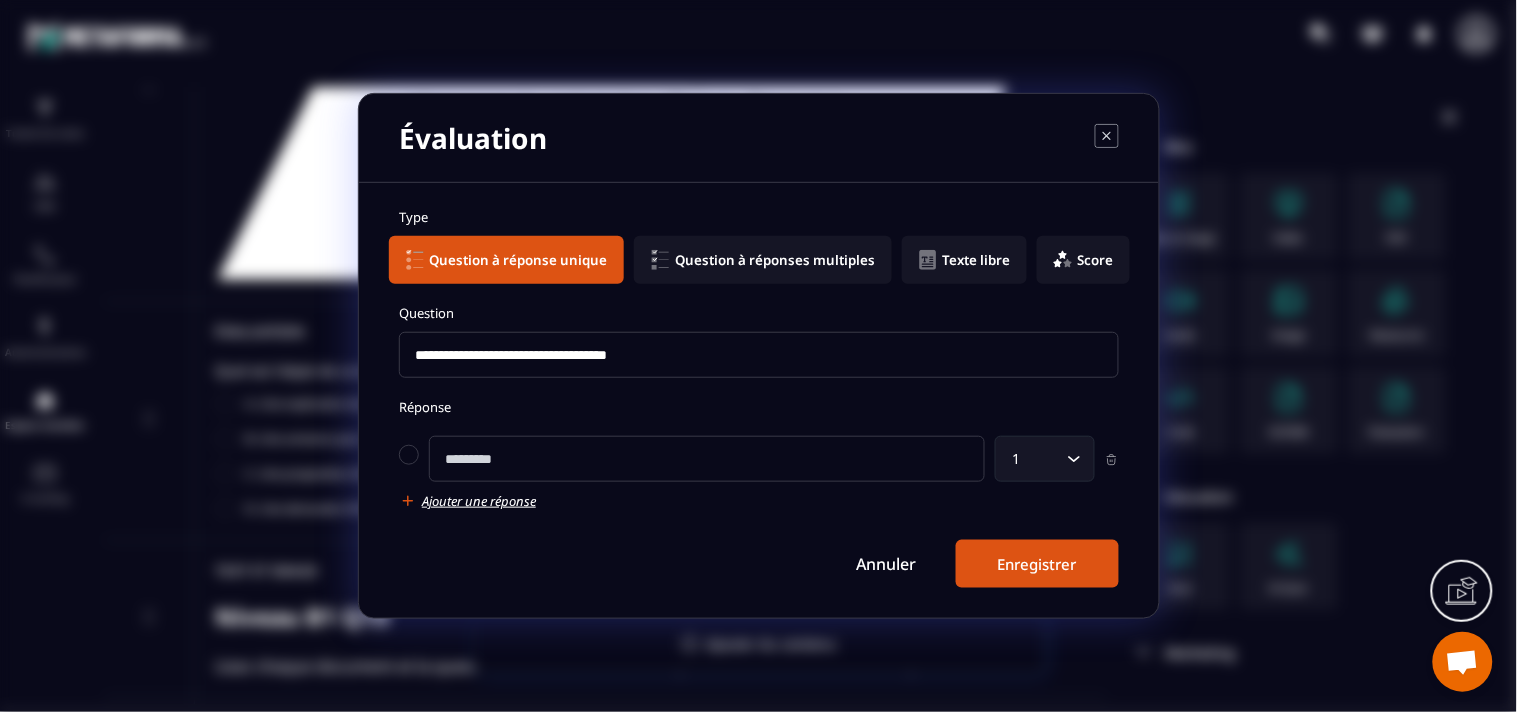 paste on "**********" 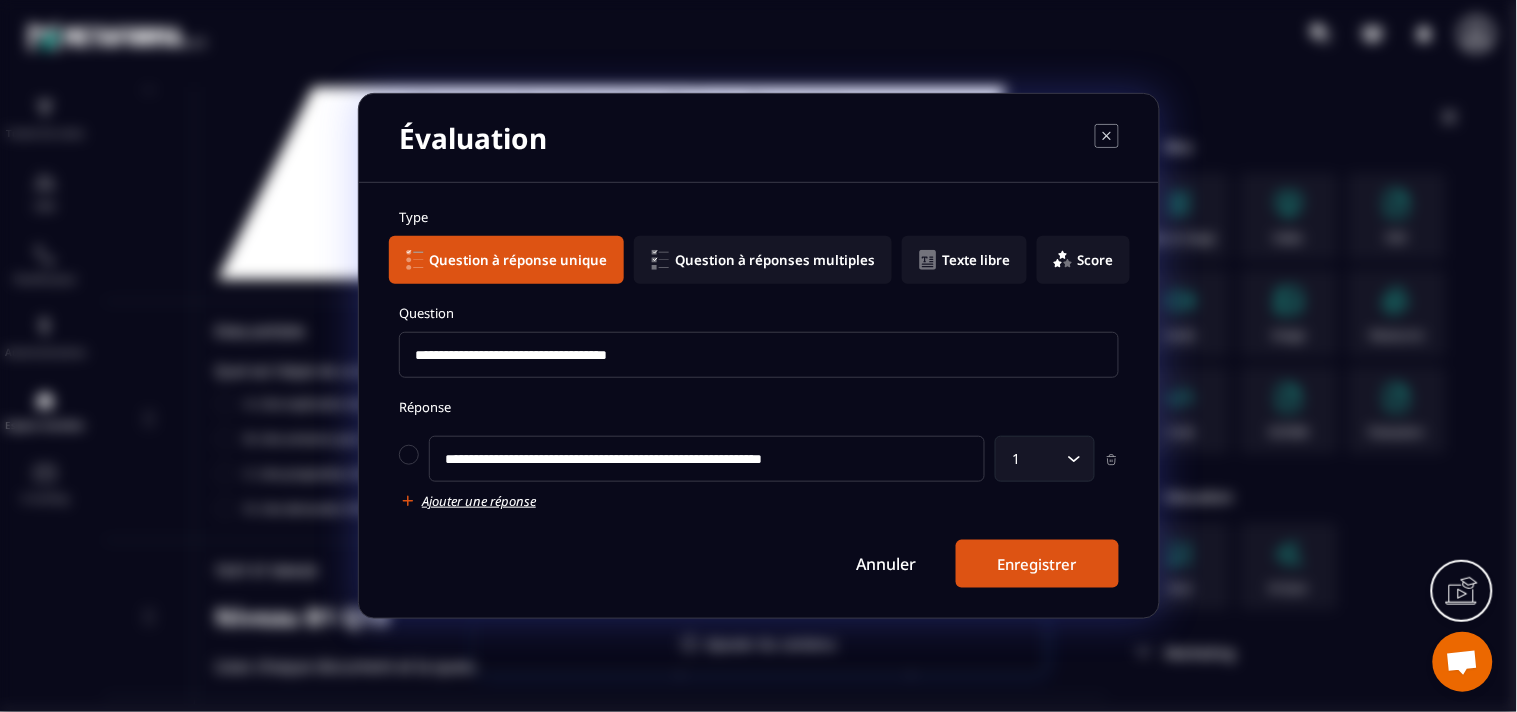 type on "**********" 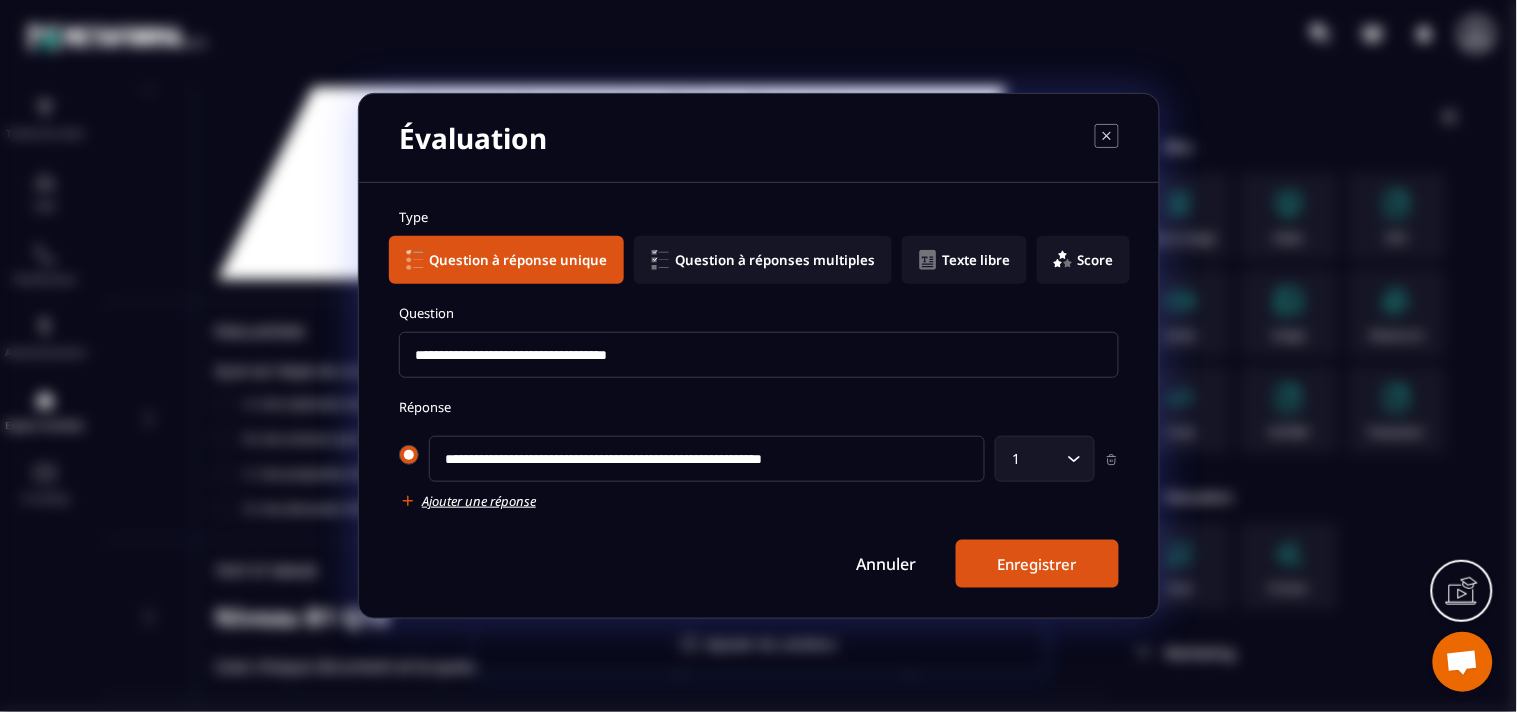 click at bounding box center [409, 455] 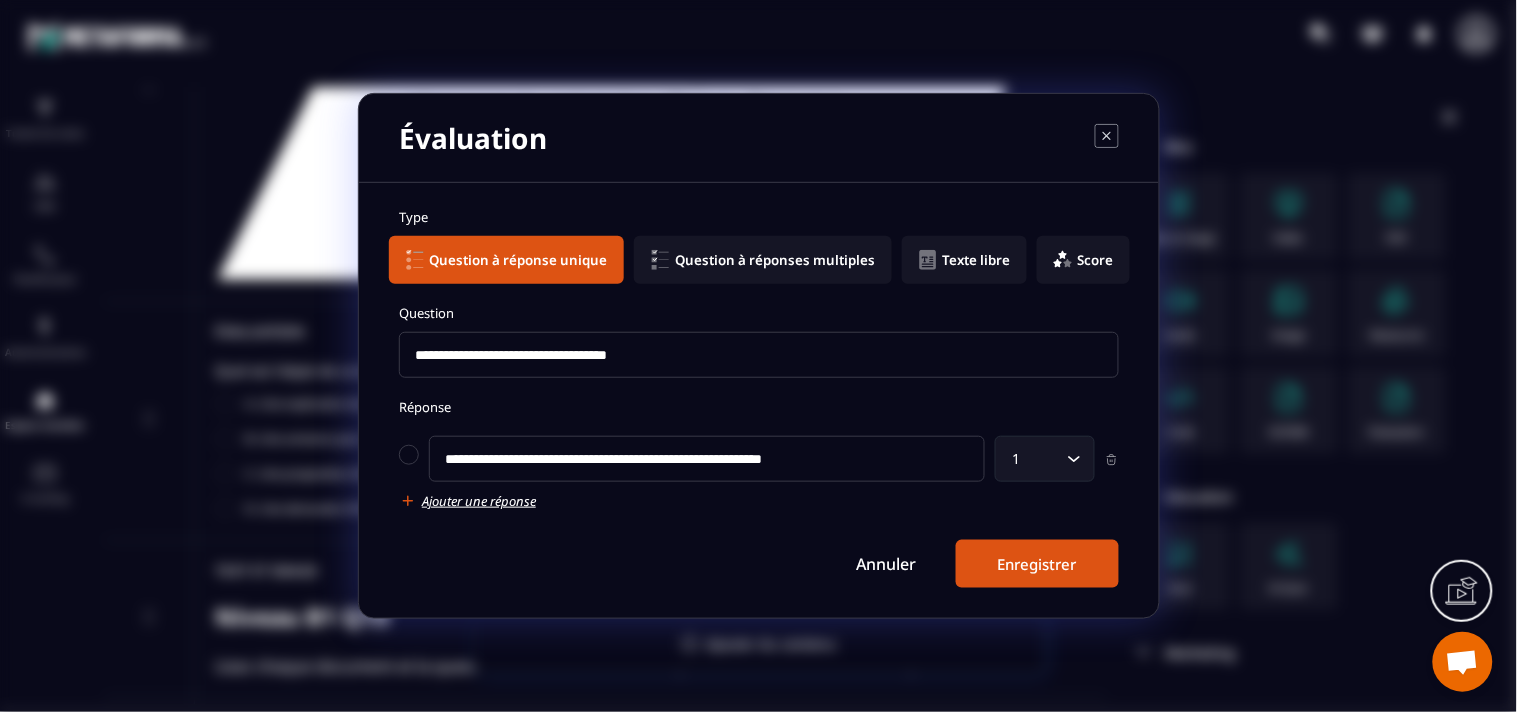 click on "Ajouter une réponse" at bounding box center (479, 501) 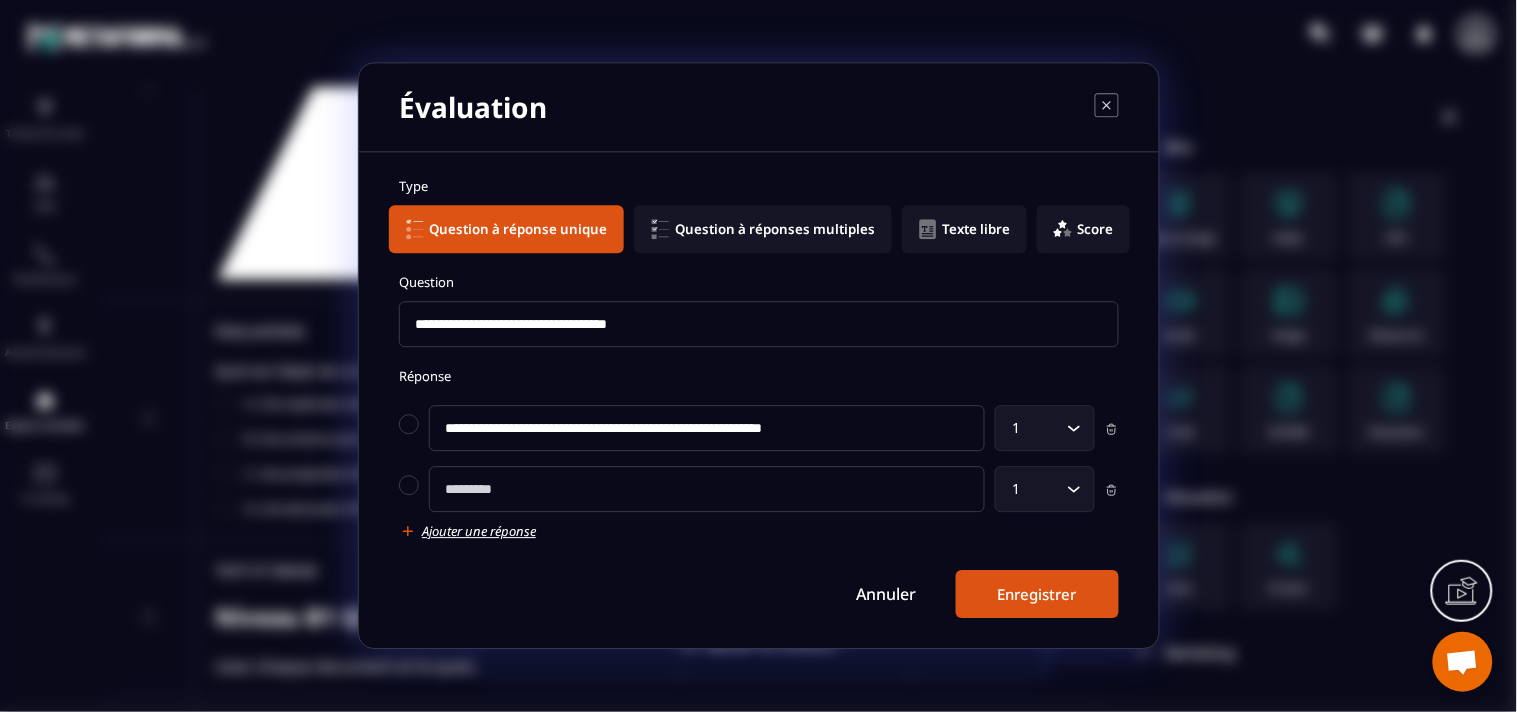 click at bounding box center (707, 490) 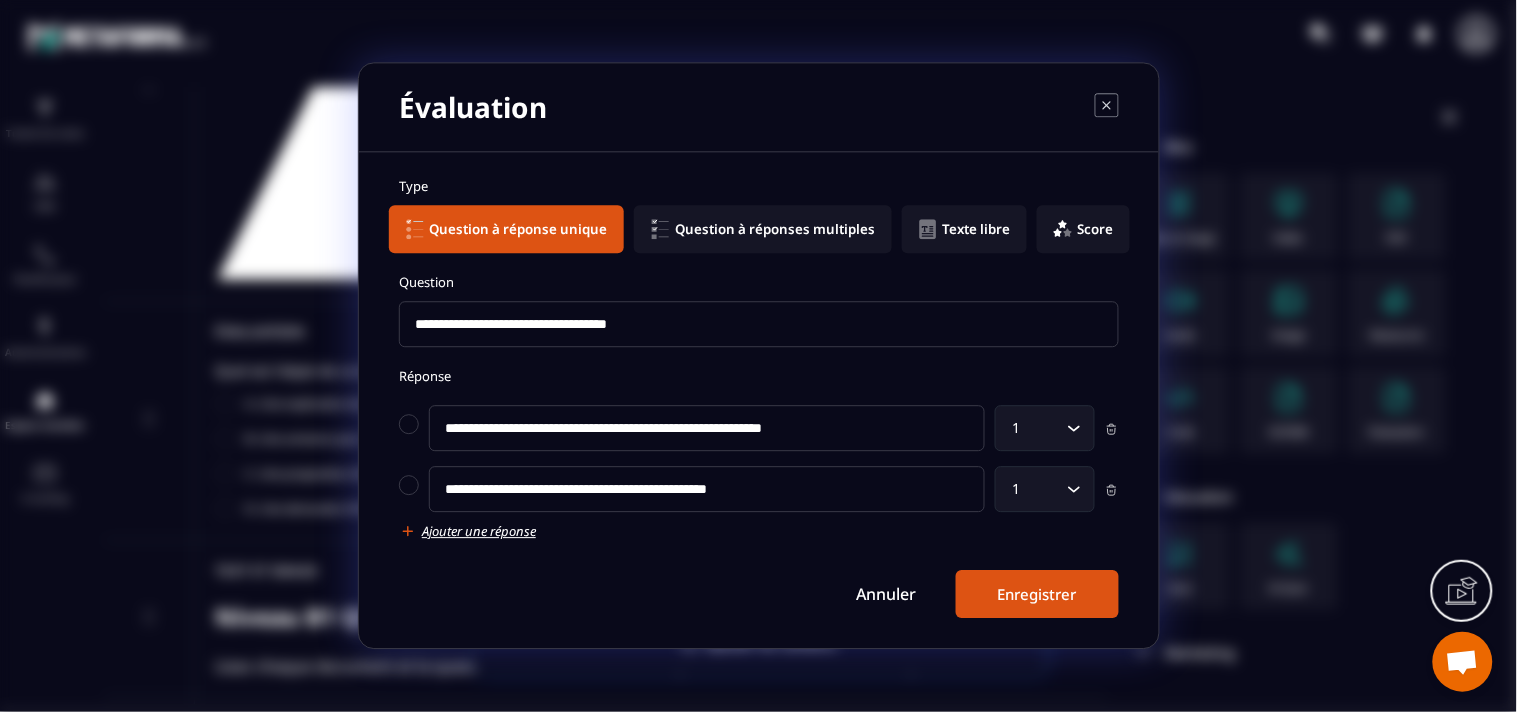 type on "**********" 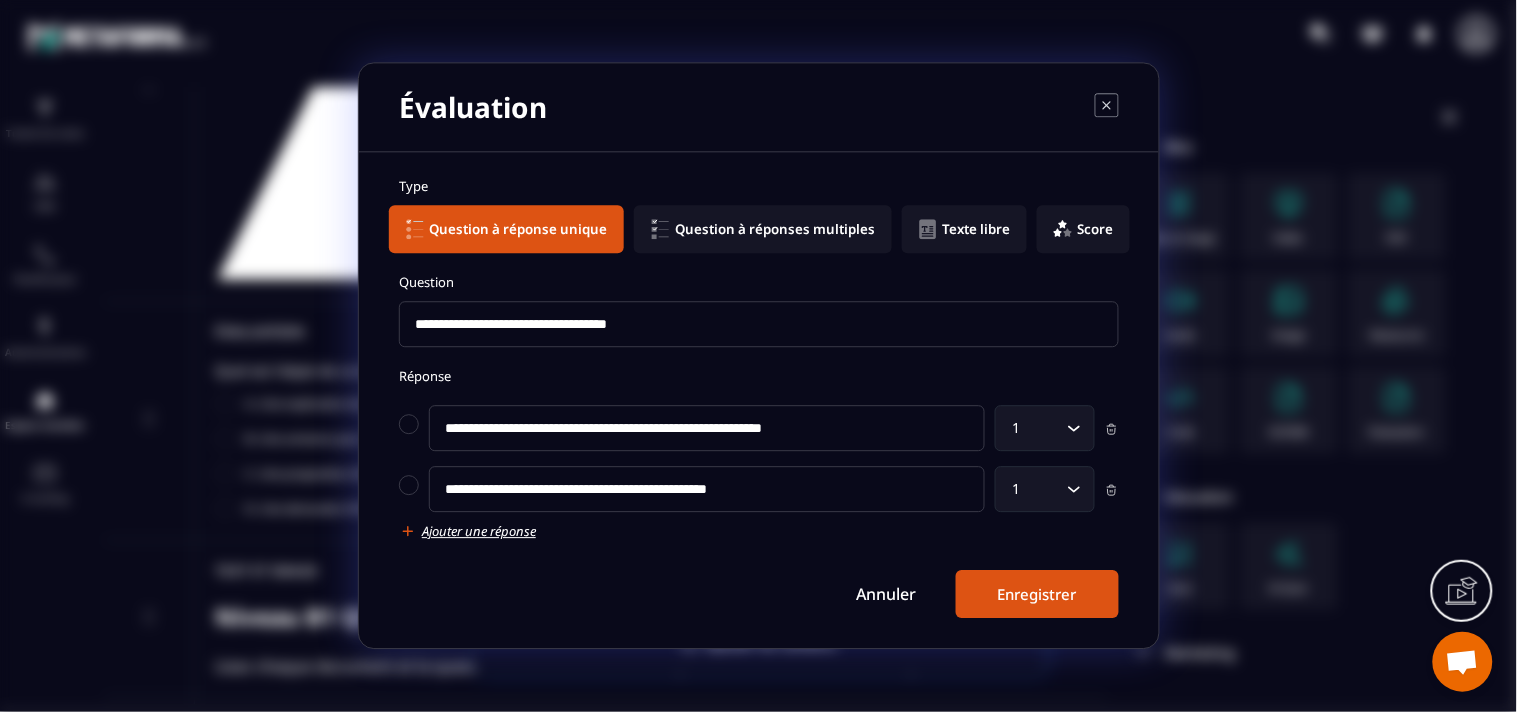 click on "Ajouter une réponse" at bounding box center [479, 532] 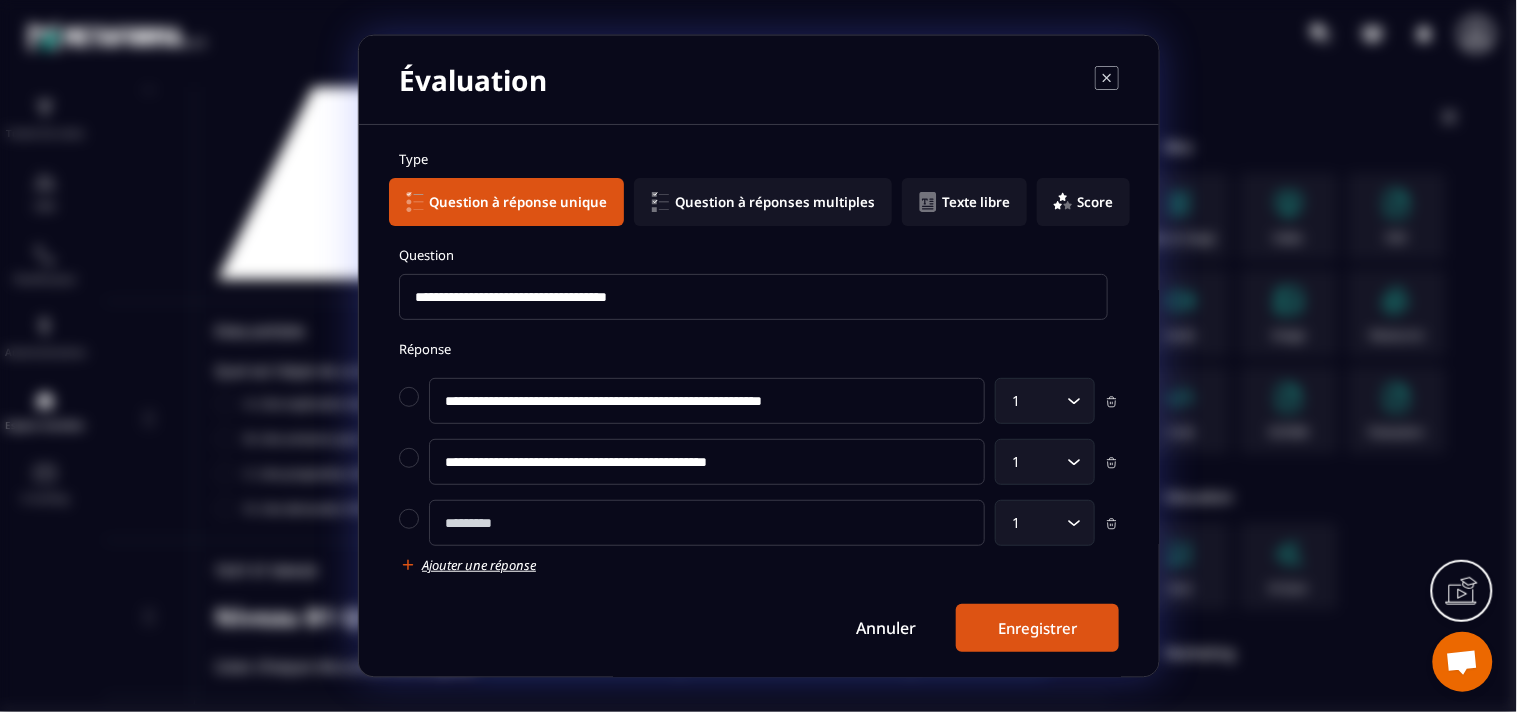 click at bounding box center (707, 523) 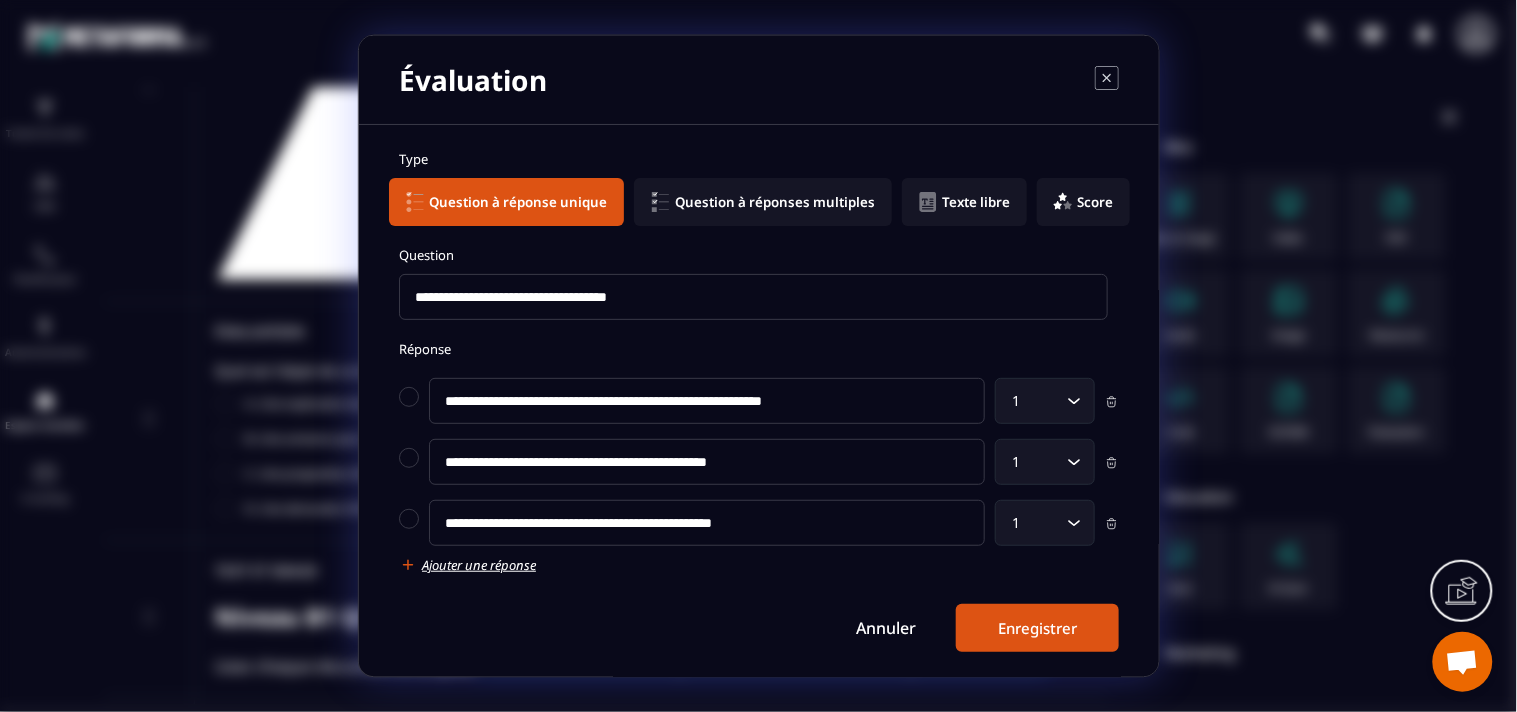 type on "**********" 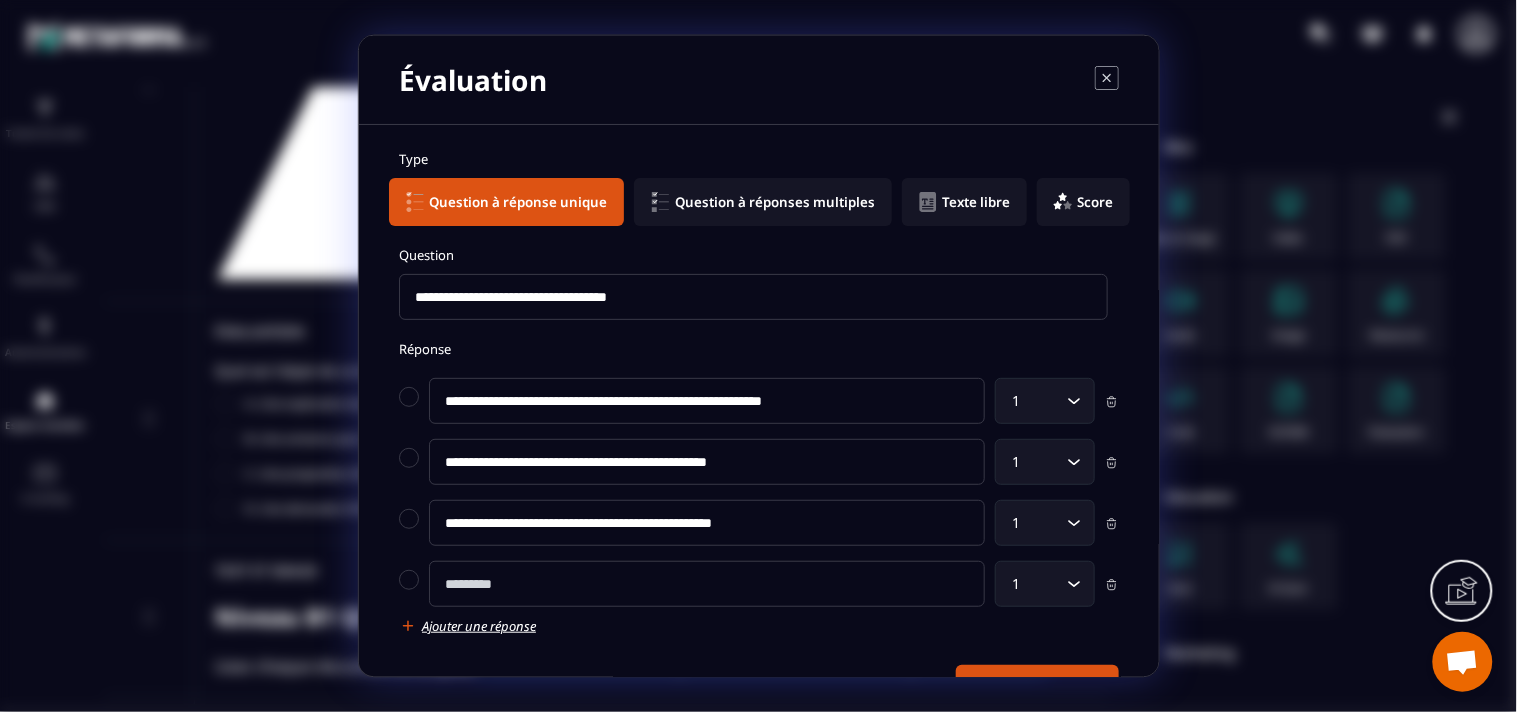 click at bounding box center [707, 584] 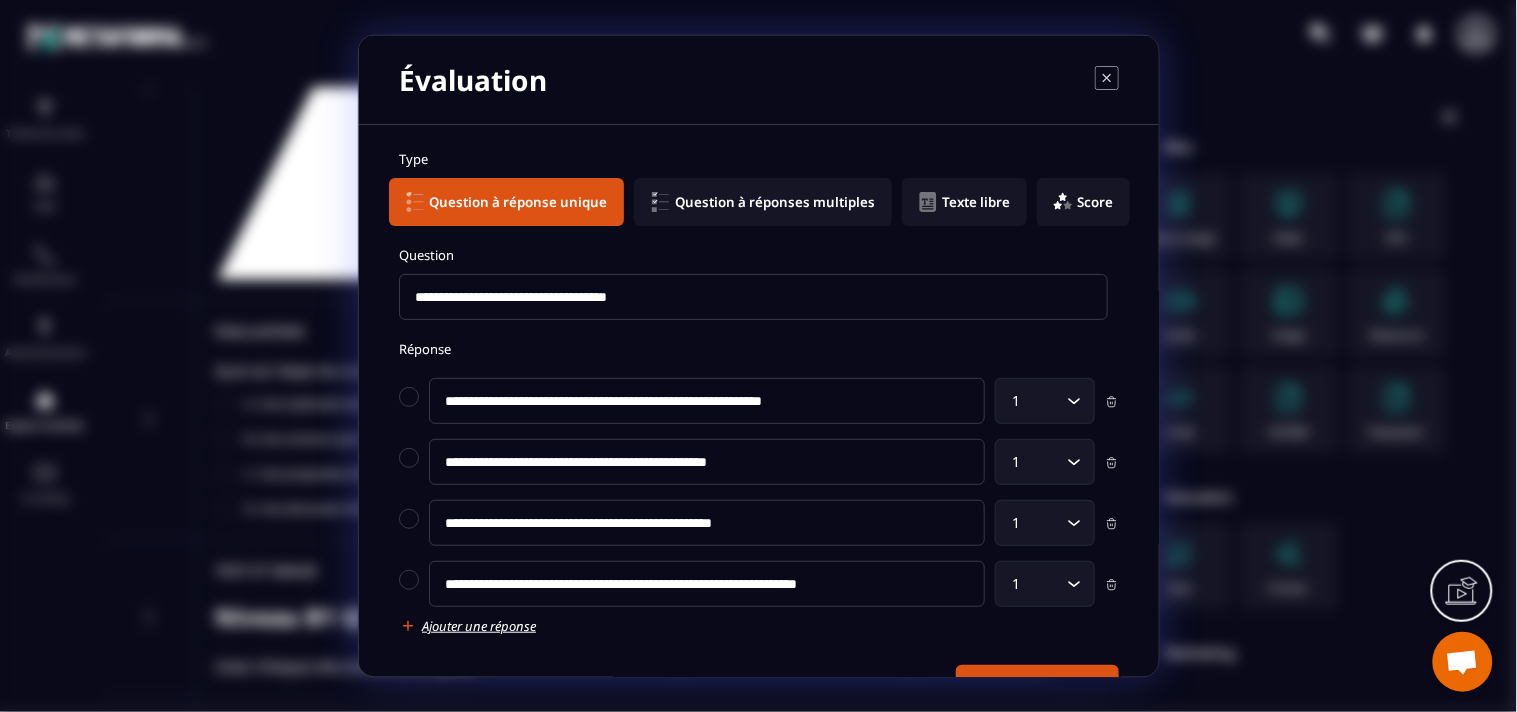 drag, startPoint x: 507, startPoint y: 581, endPoint x: 518, endPoint y: 525, distance: 57.070133 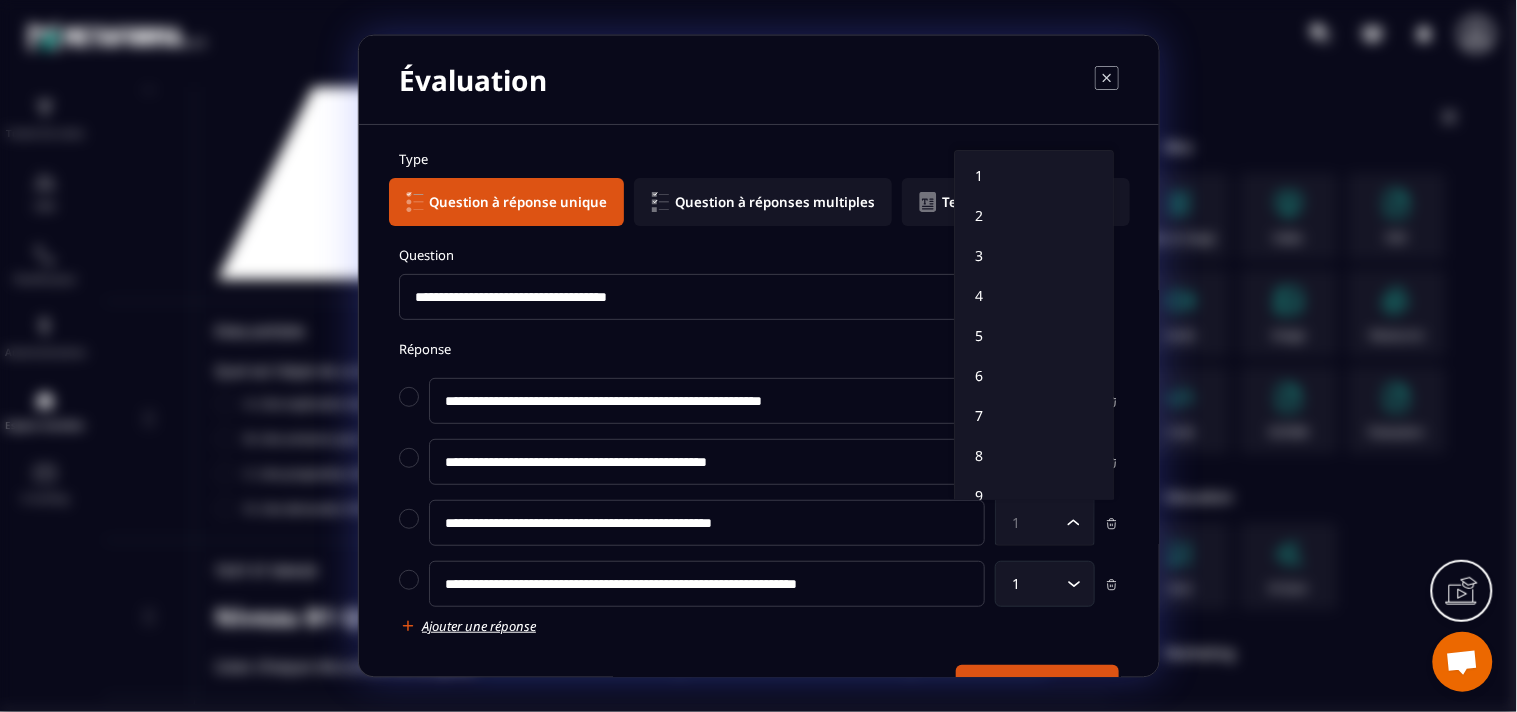click 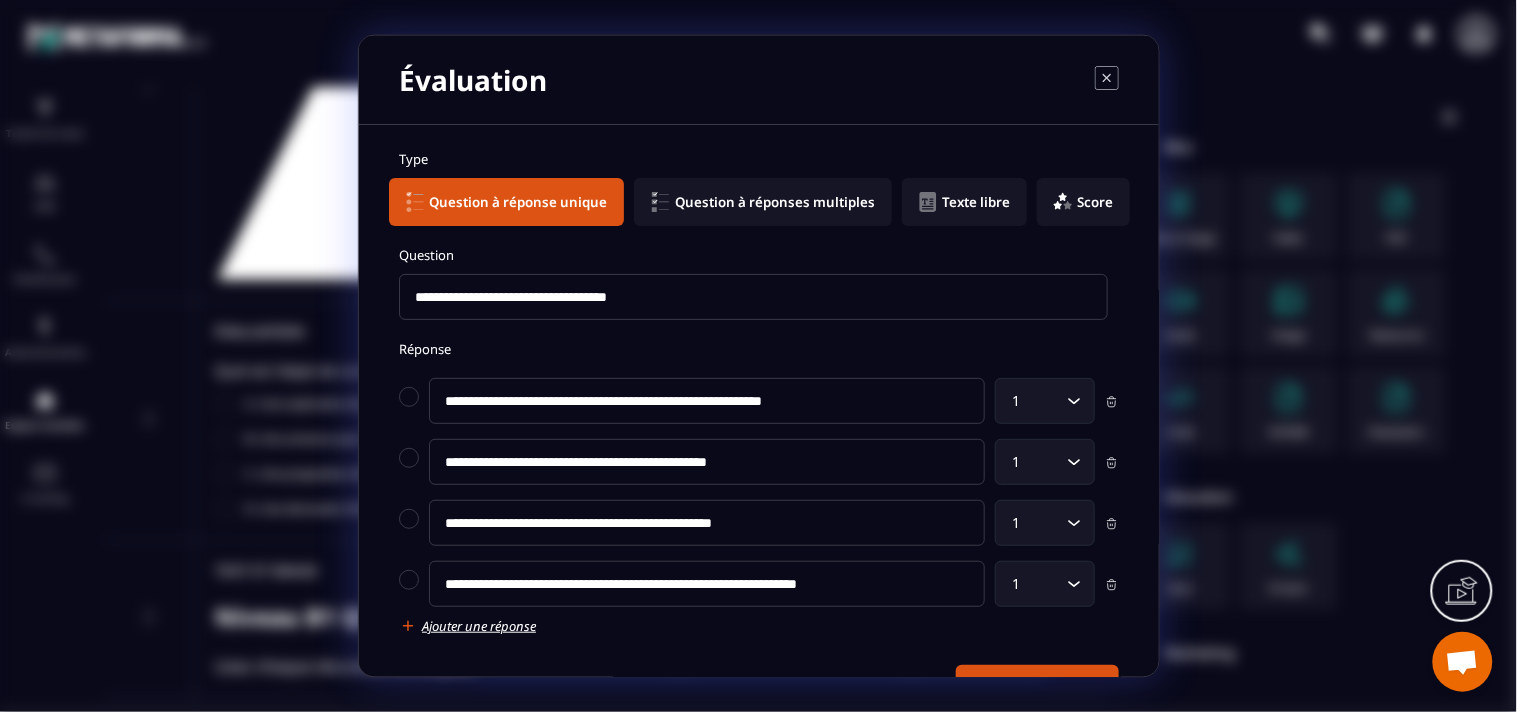 drag, startPoint x: 742, startPoint y: 521, endPoint x: 315, endPoint y: 513, distance: 427.07492 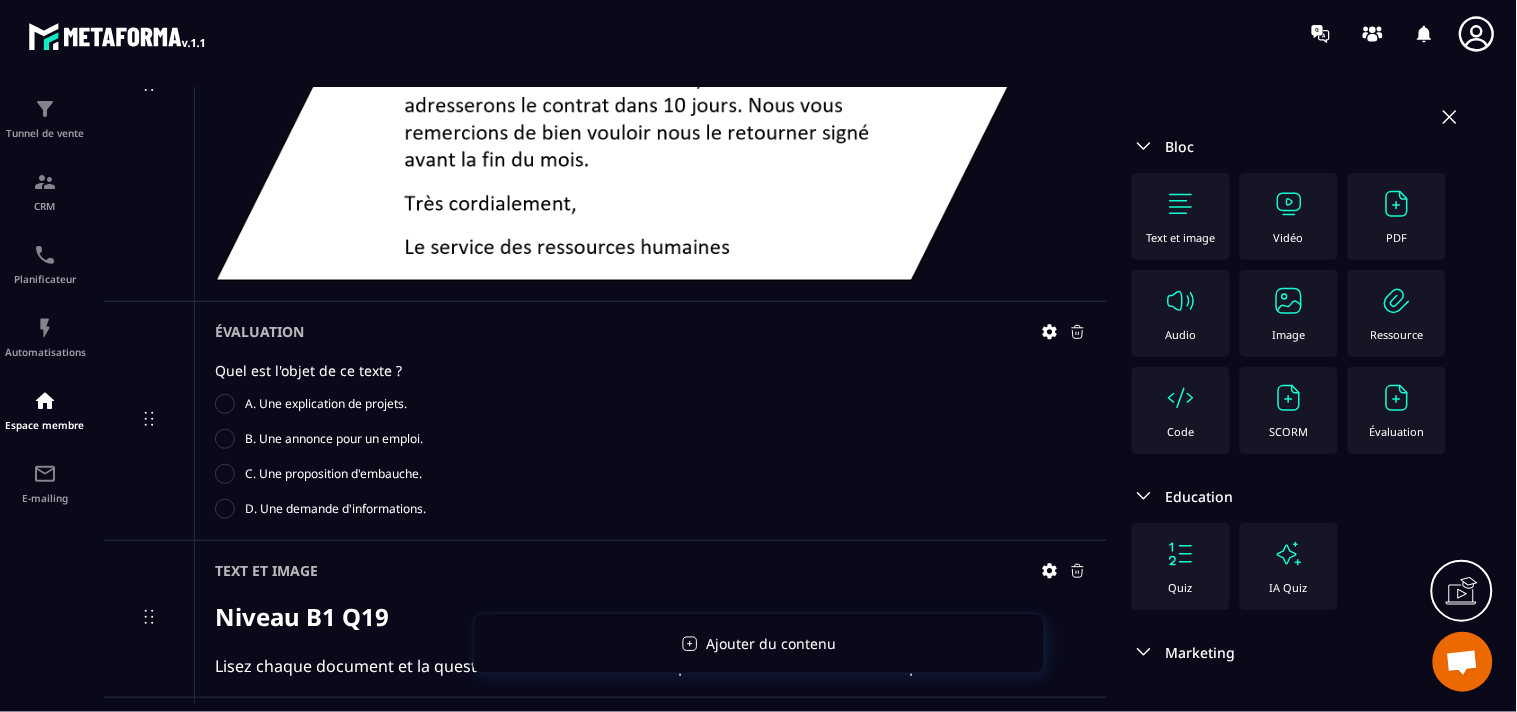 click at bounding box center [1397, 398] 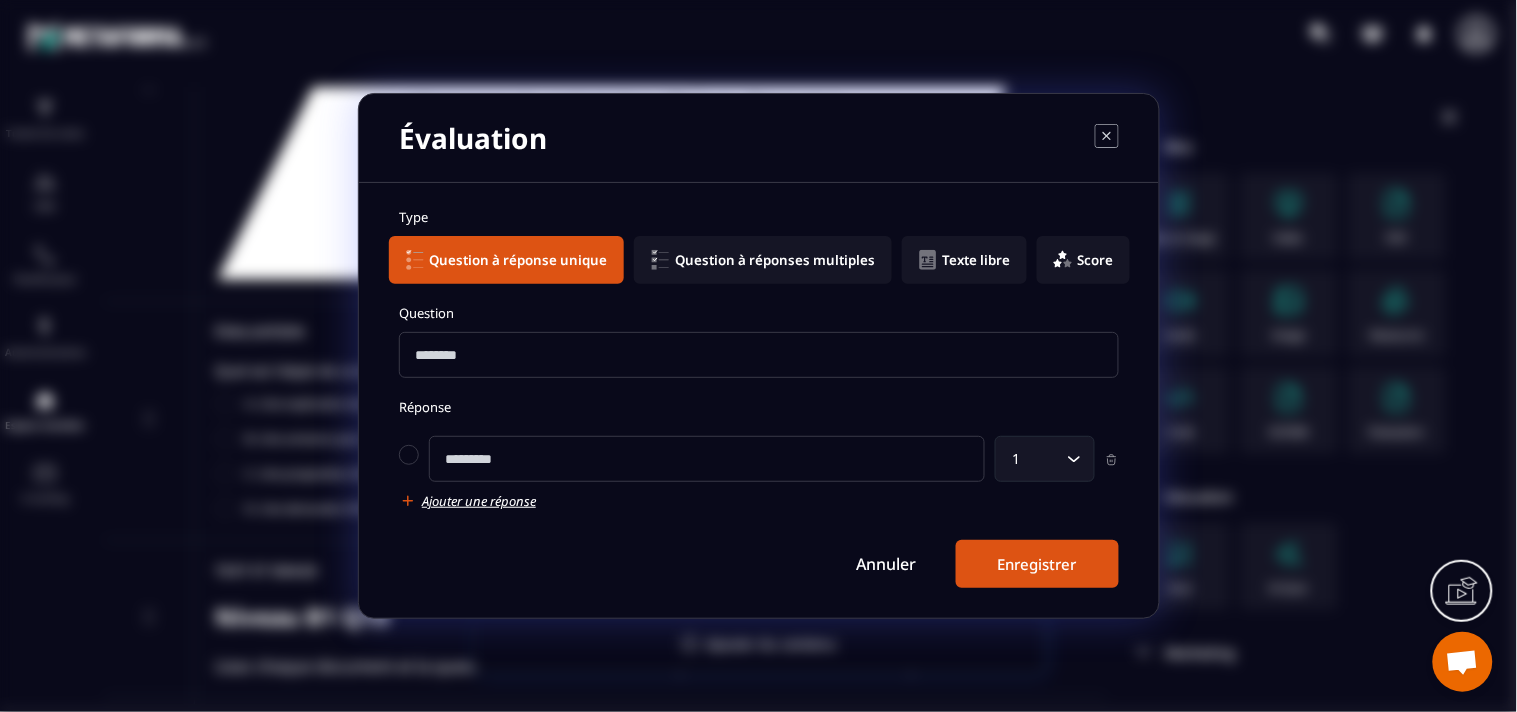 click at bounding box center [759, 355] 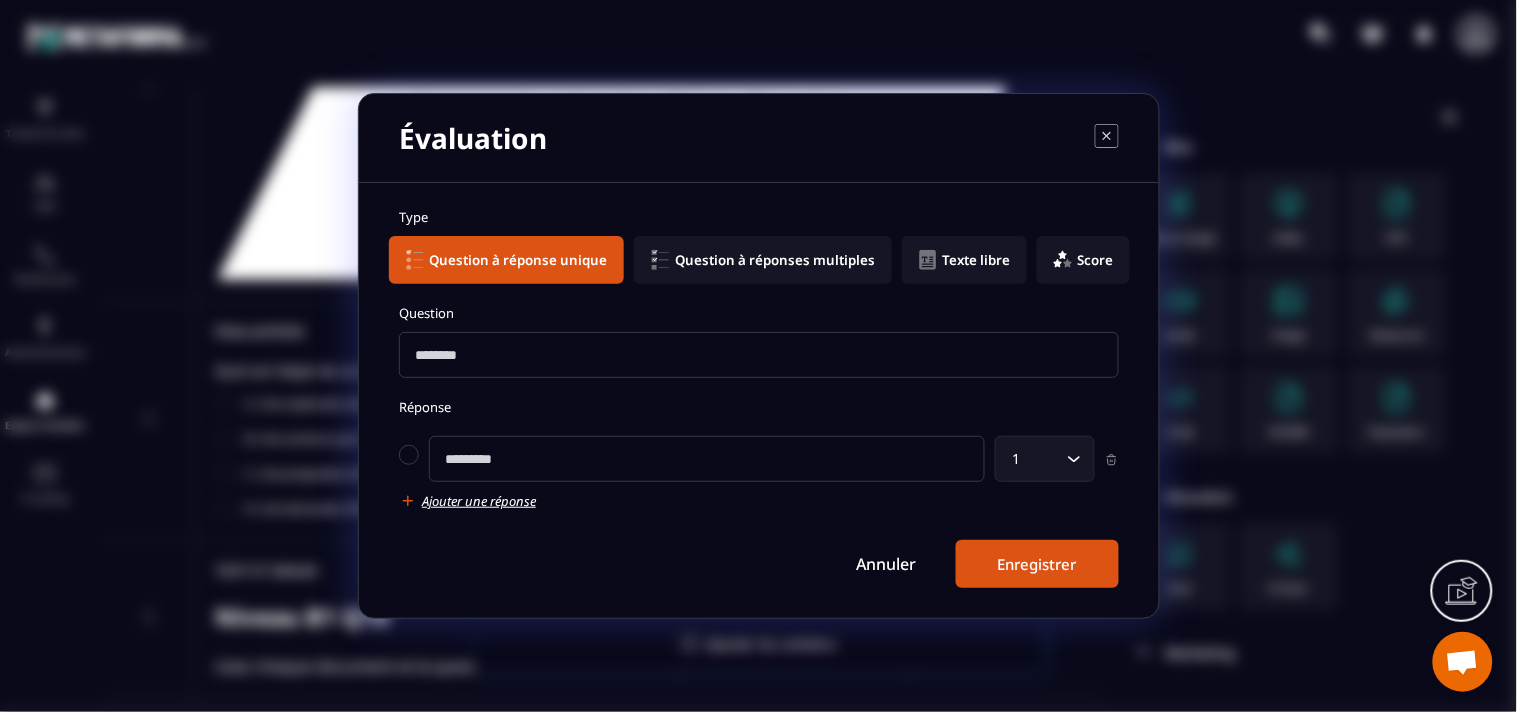 paste on "**********" 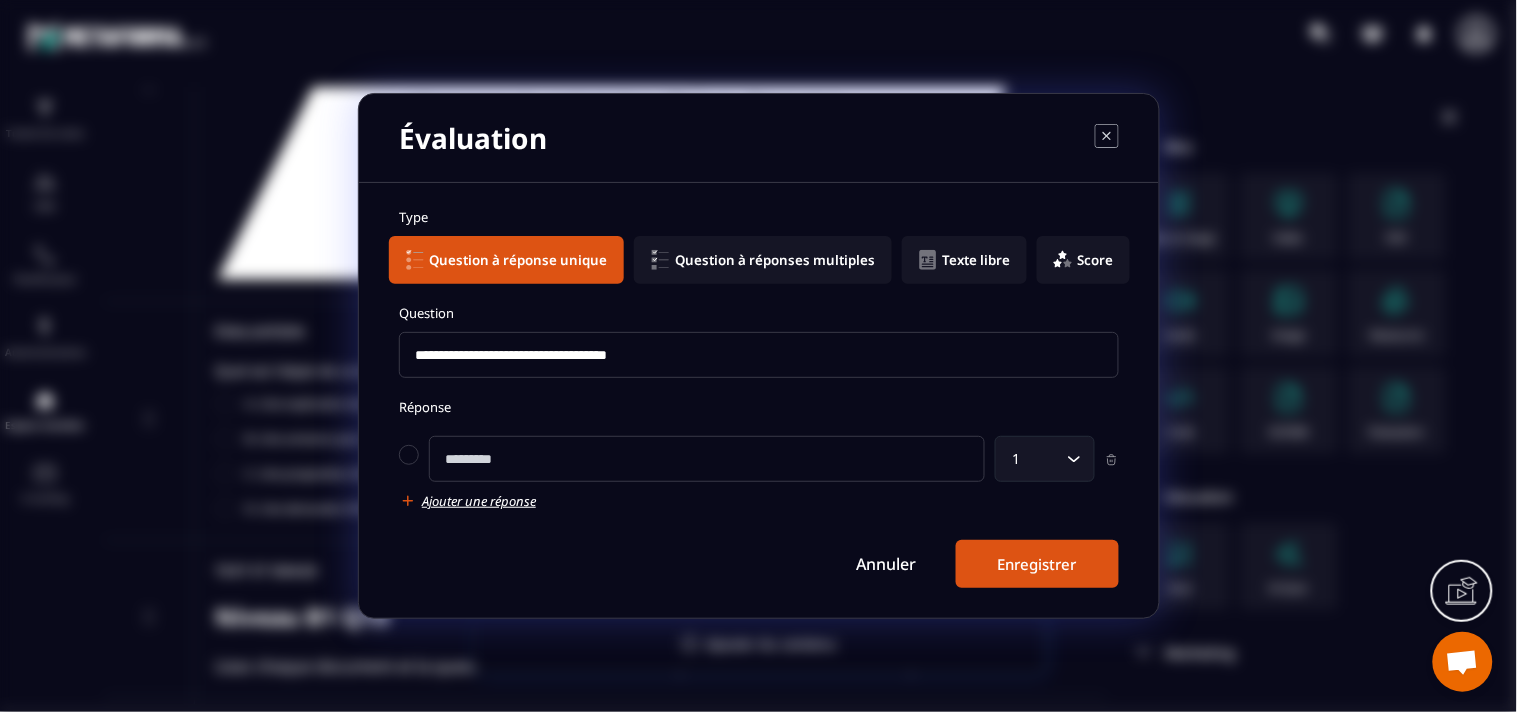 type on "**********" 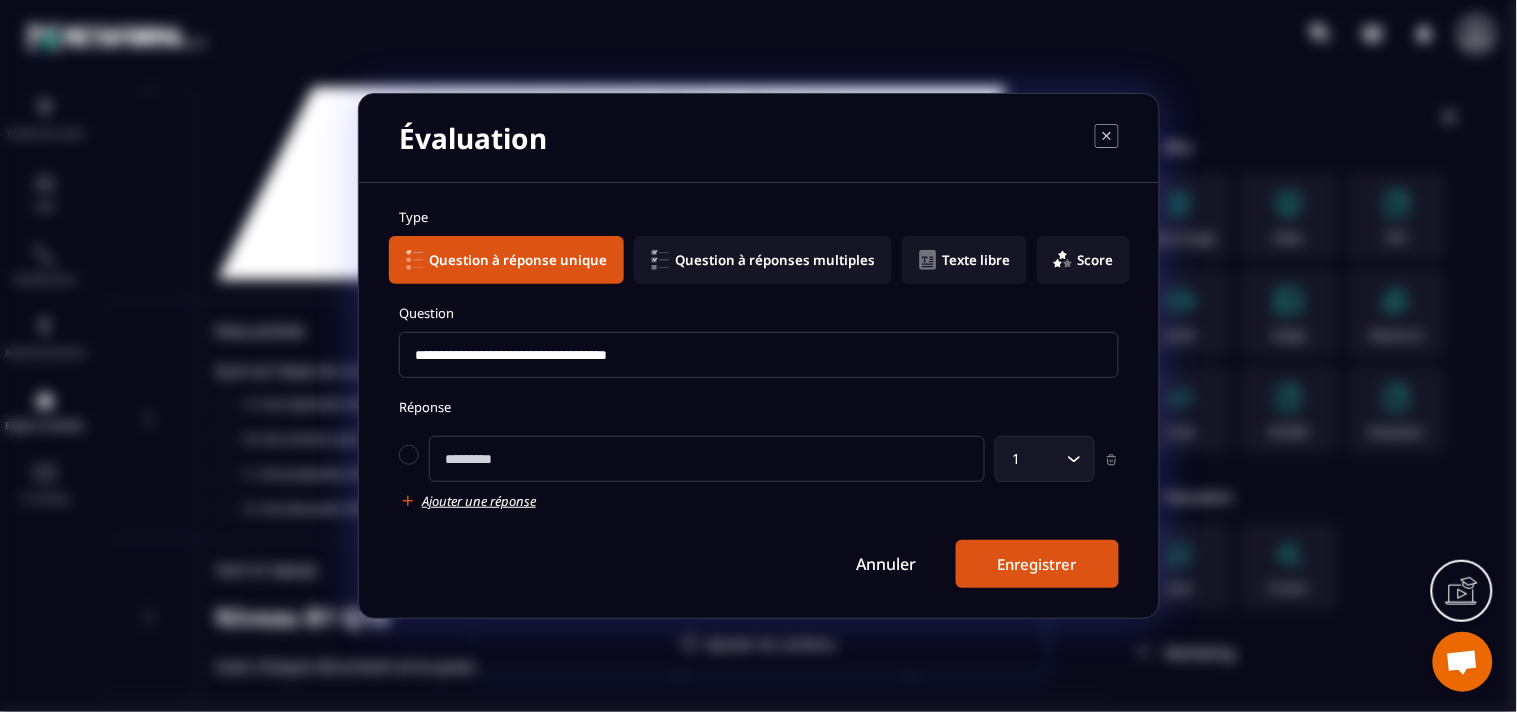 click at bounding box center [707, 459] 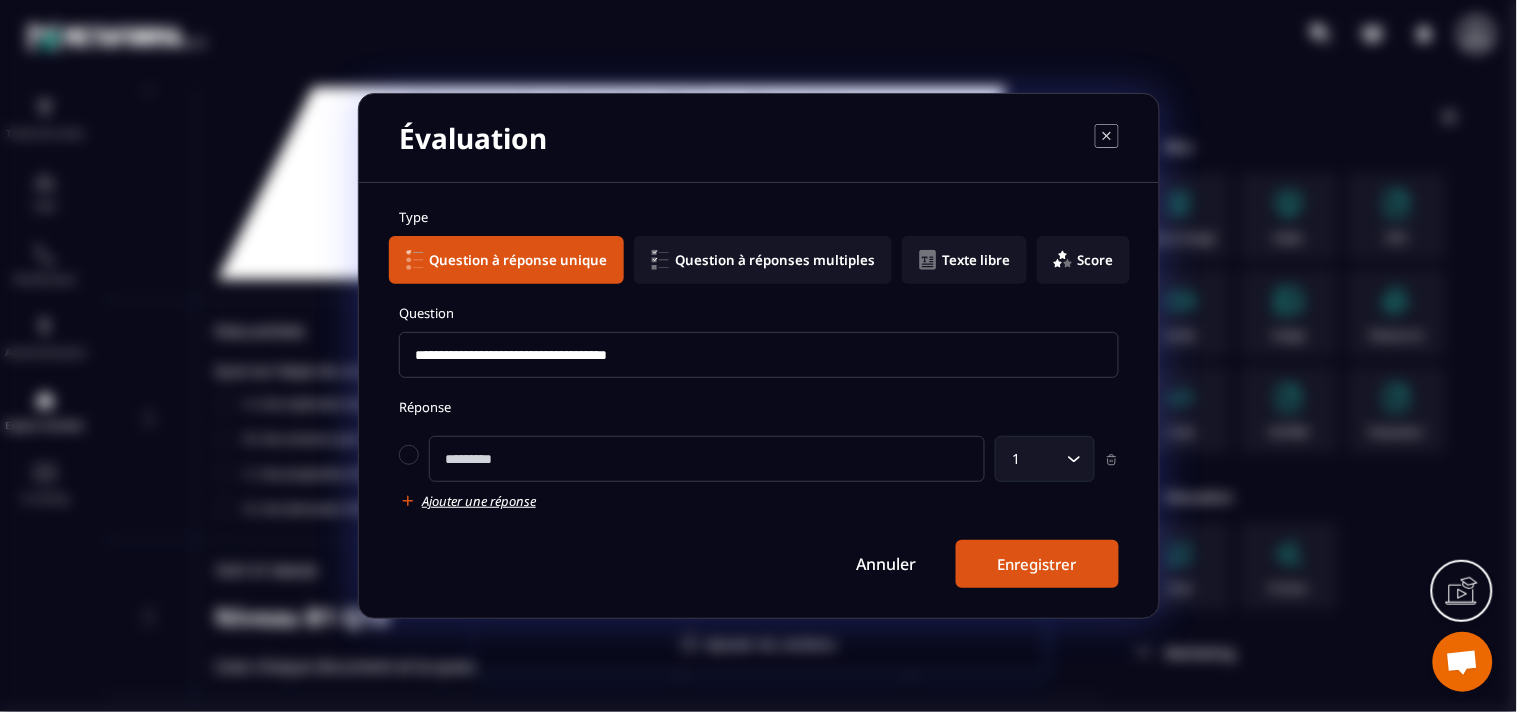 paste on "**********" 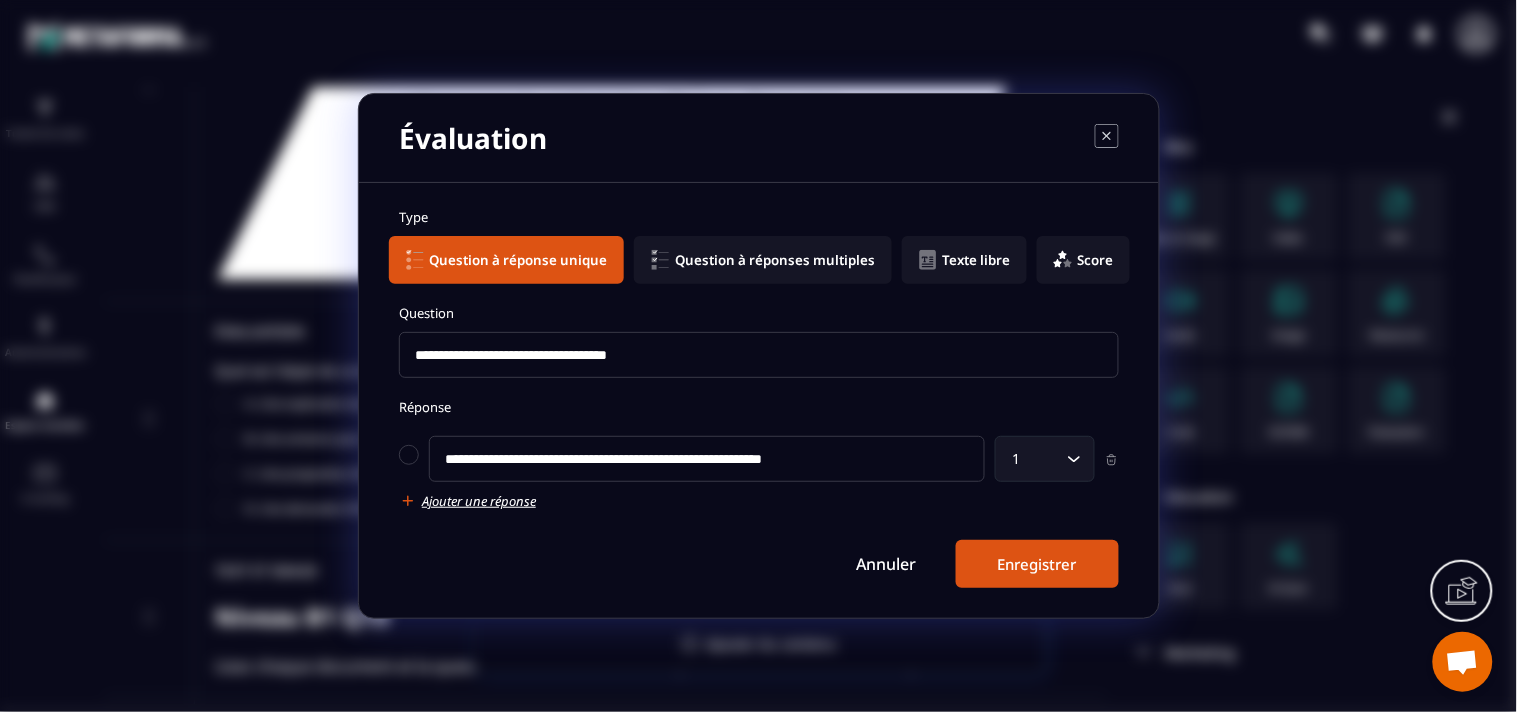 type on "**********" 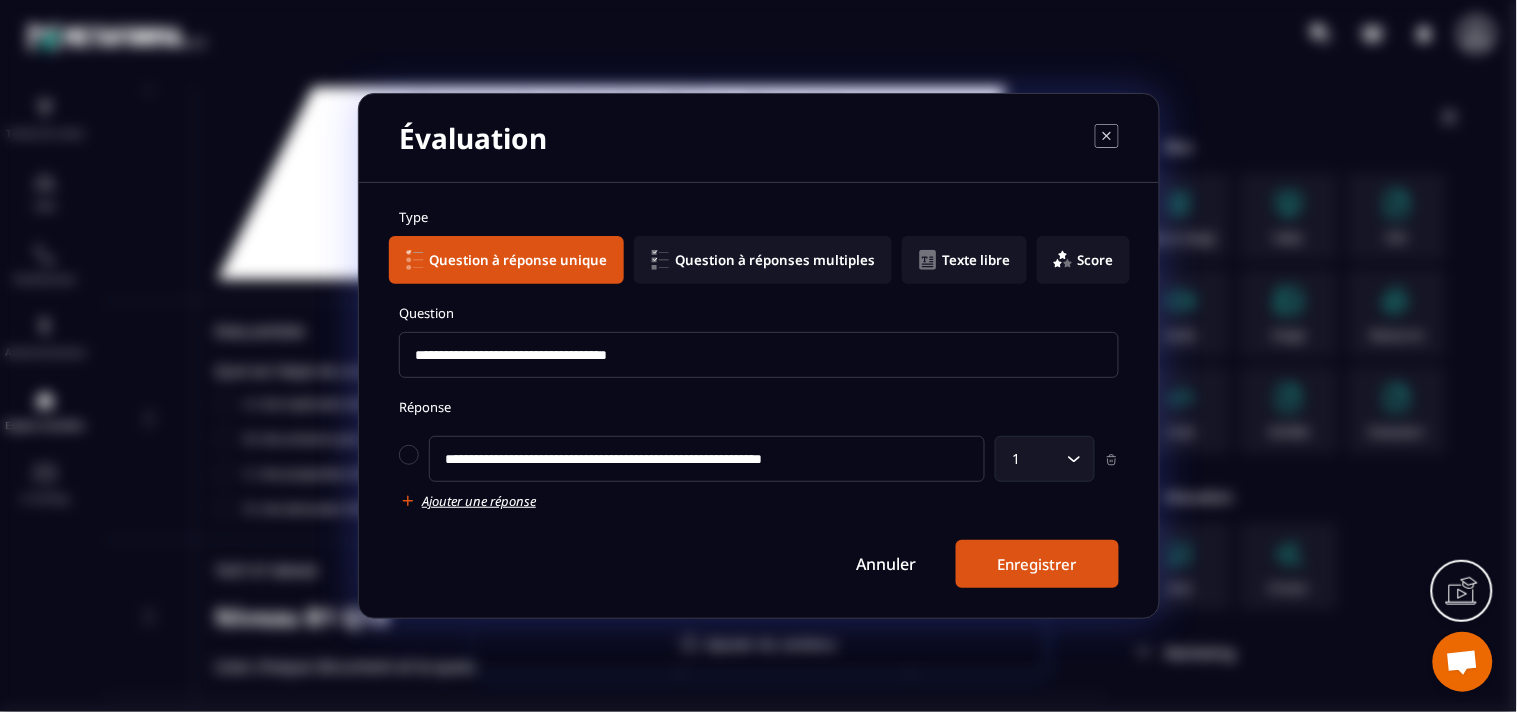 click on "Ajouter une réponse" at bounding box center (479, 501) 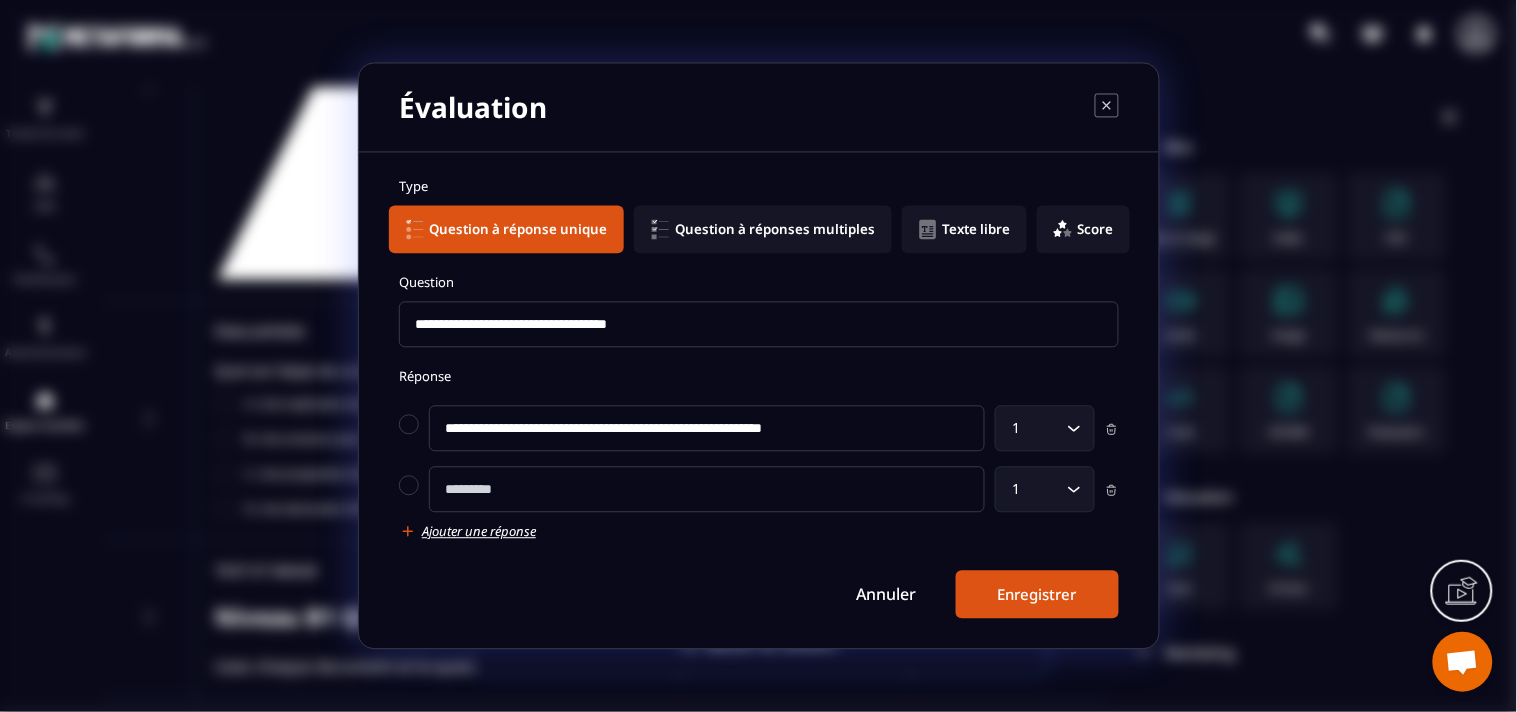 click at bounding box center [707, 490] 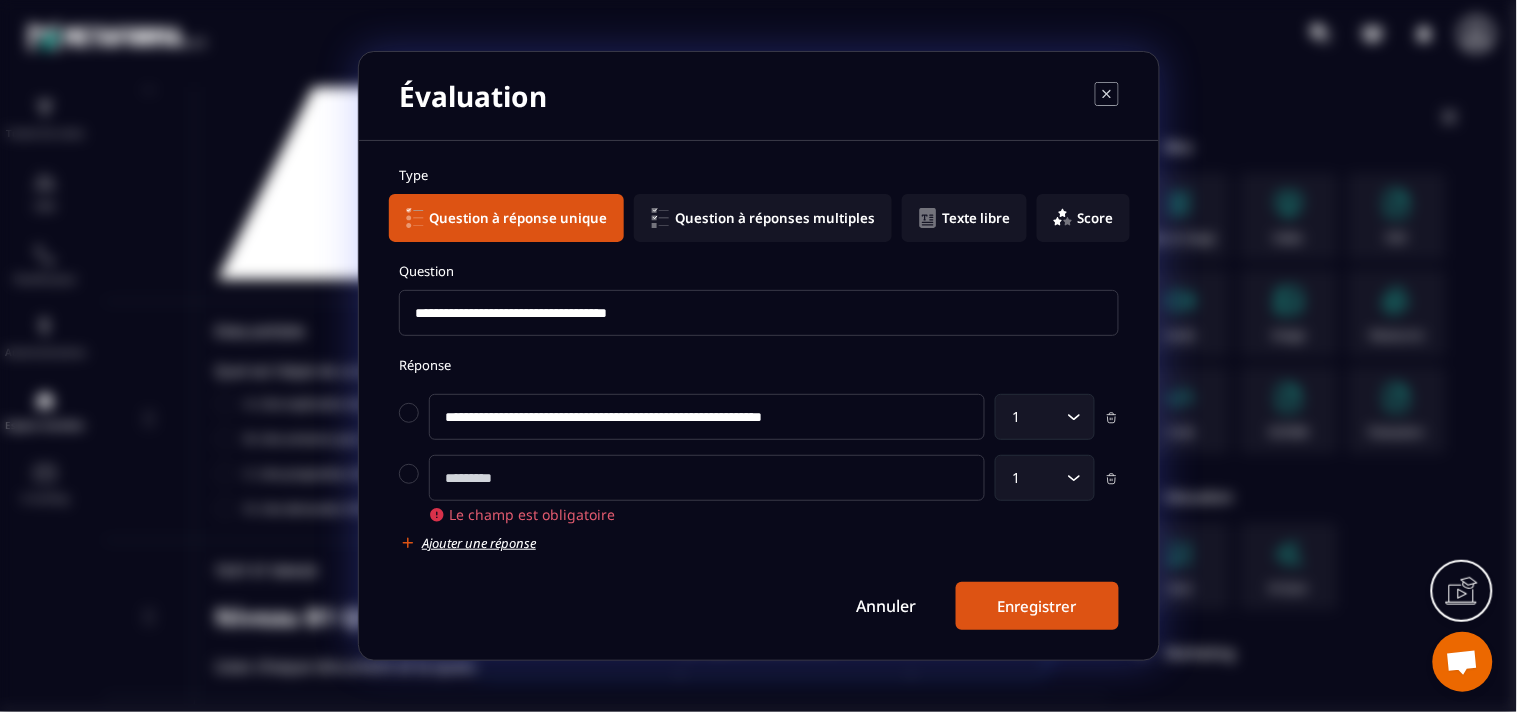 click at bounding box center [707, 478] 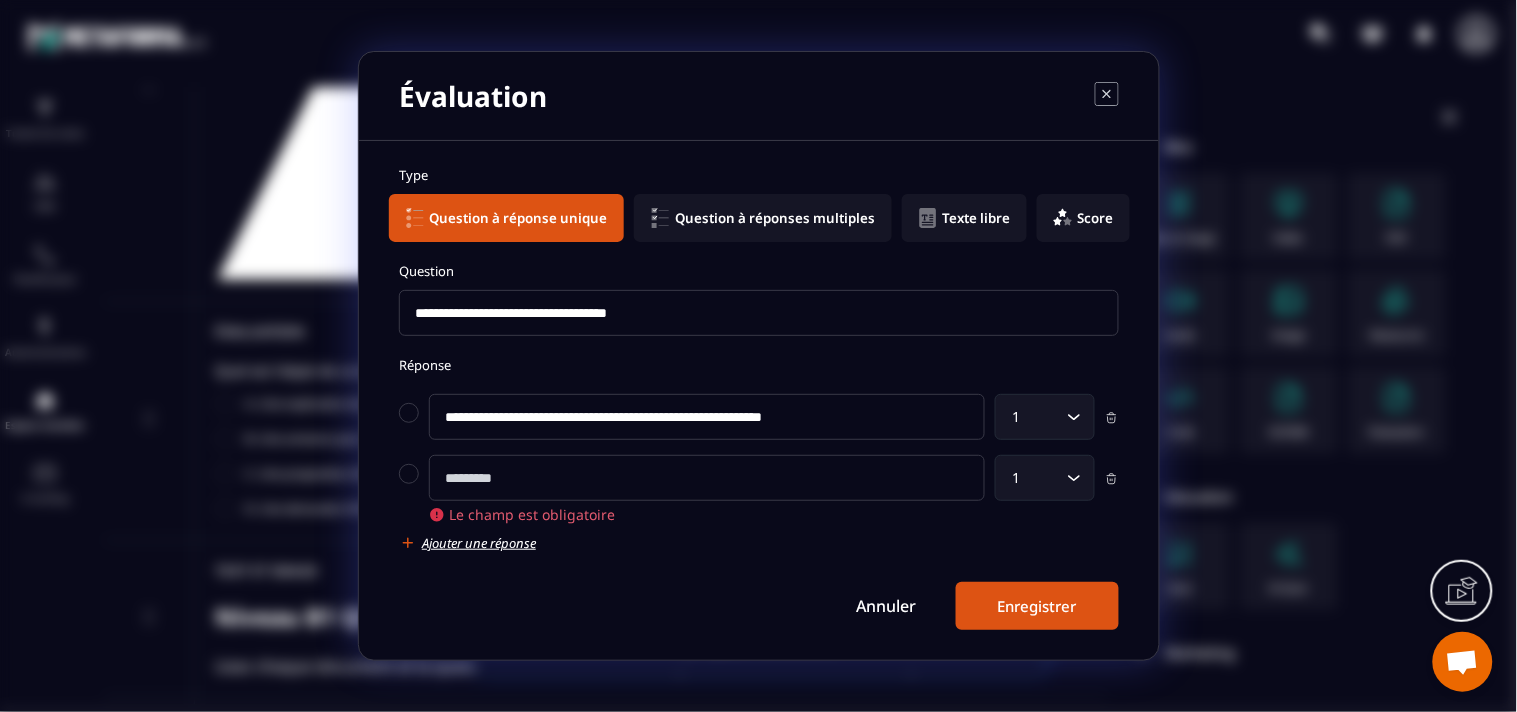 paste on "**********" 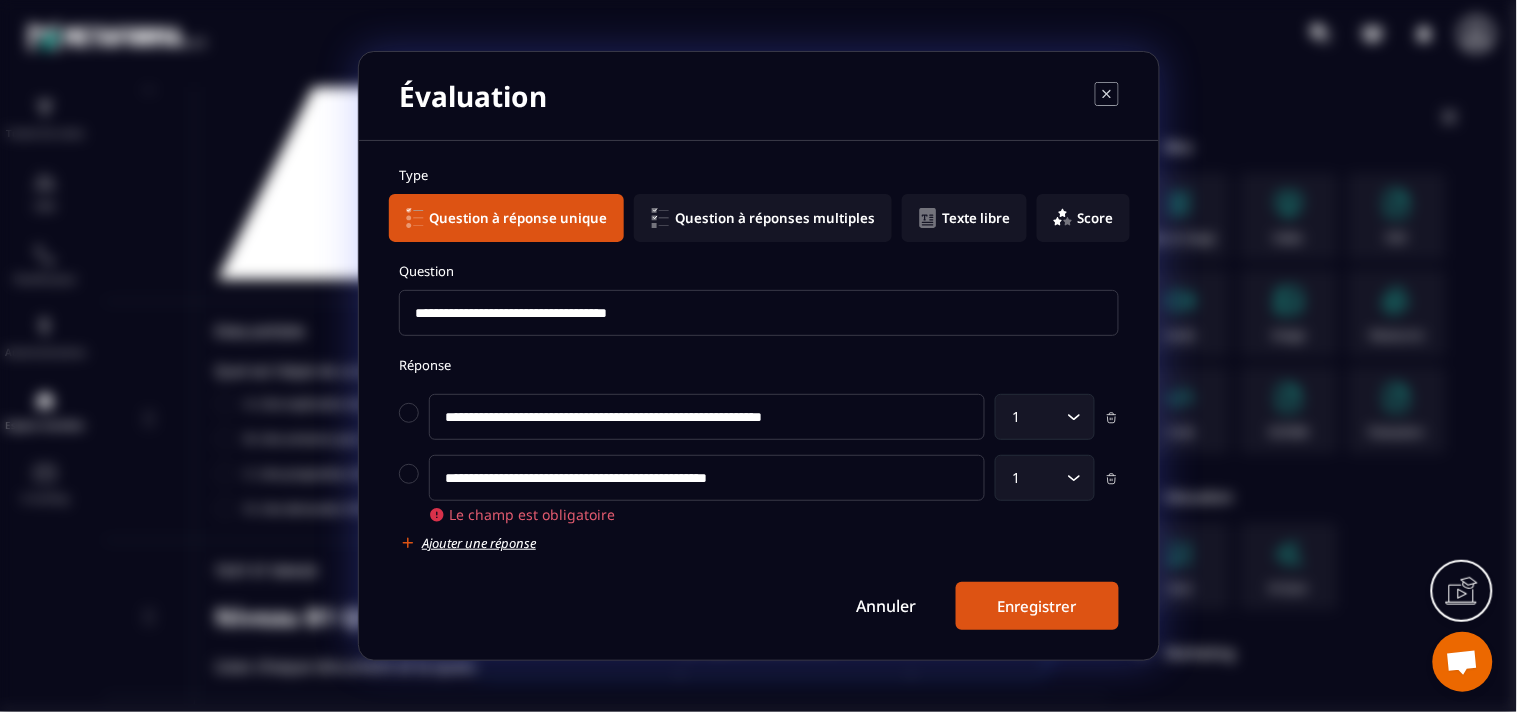type on "**********" 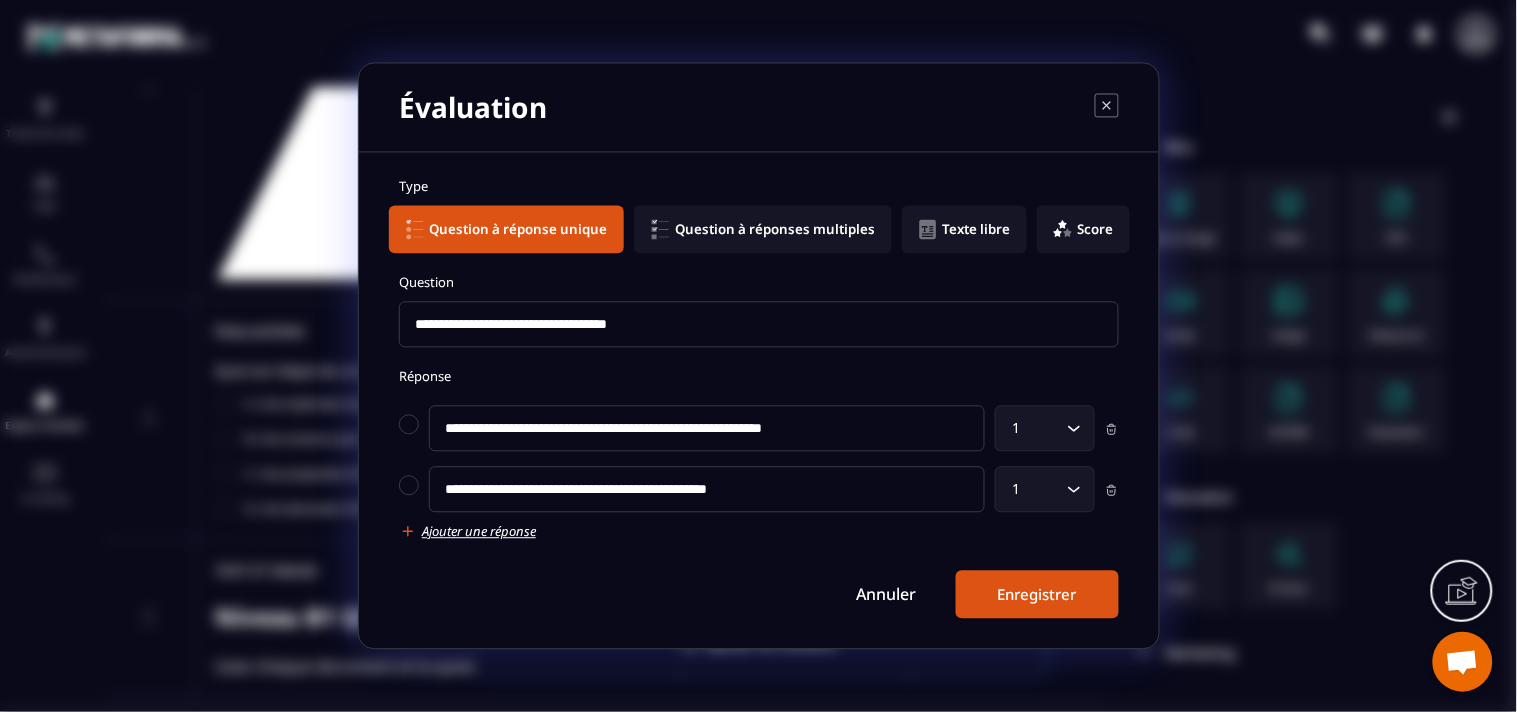 click on "**********" at bounding box center (759, 398) 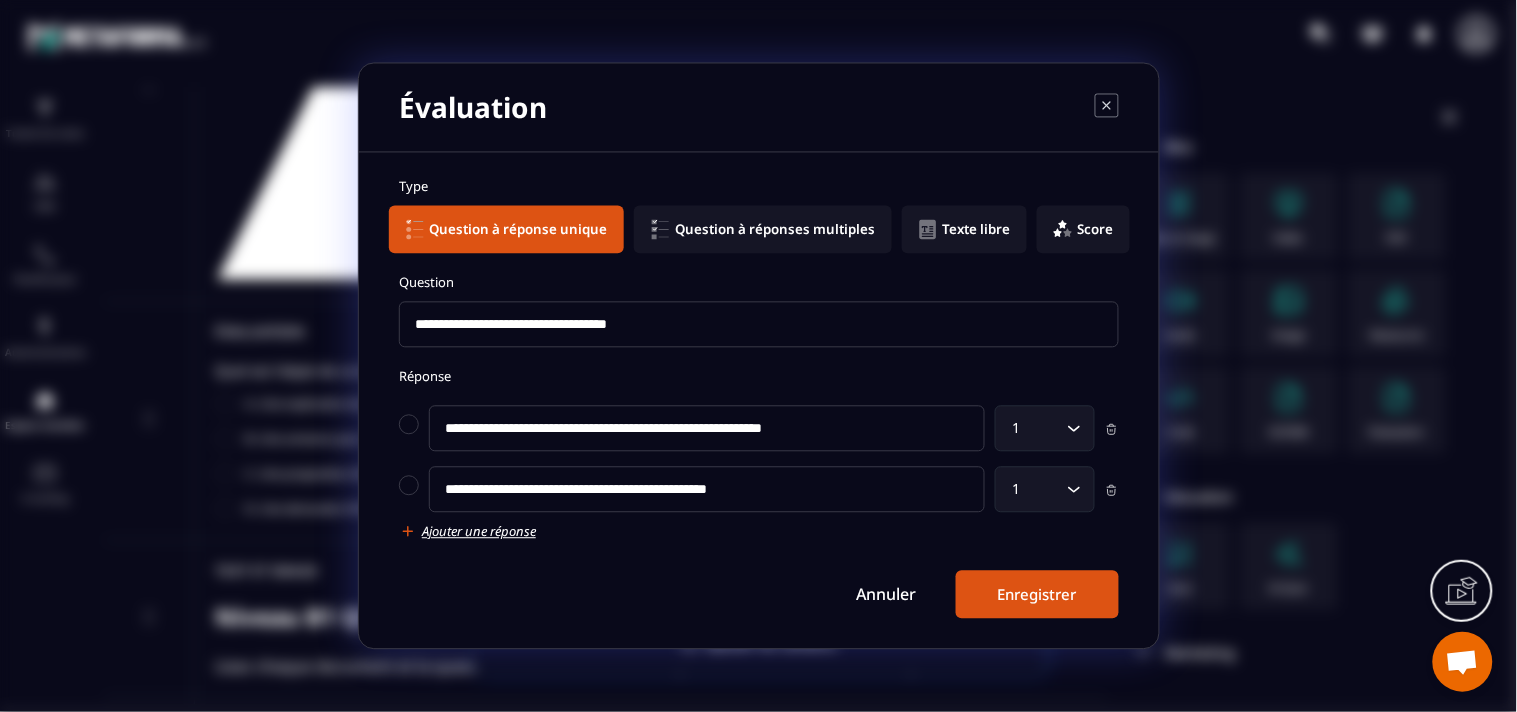 click on "Ajouter une réponse" at bounding box center [479, 532] 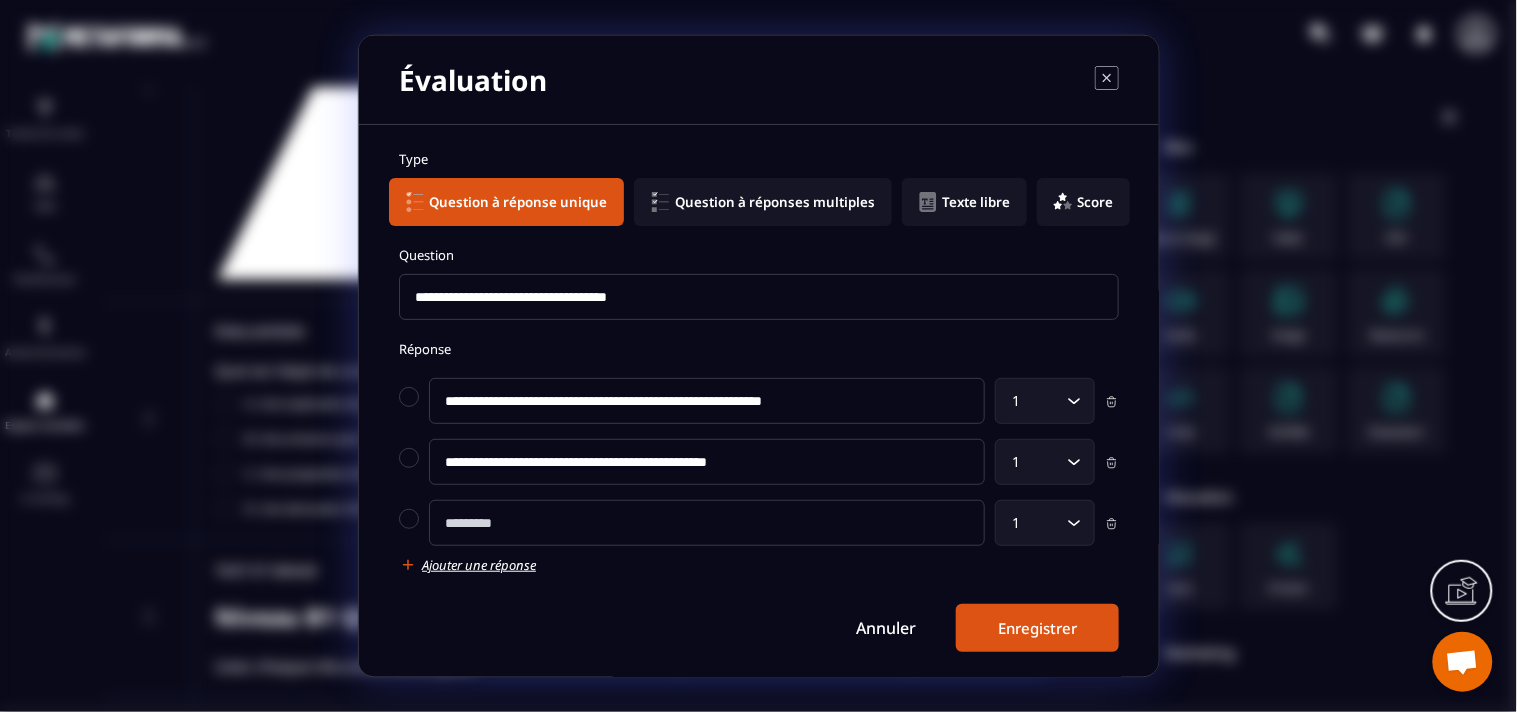 click at bounding box center (707, 523) 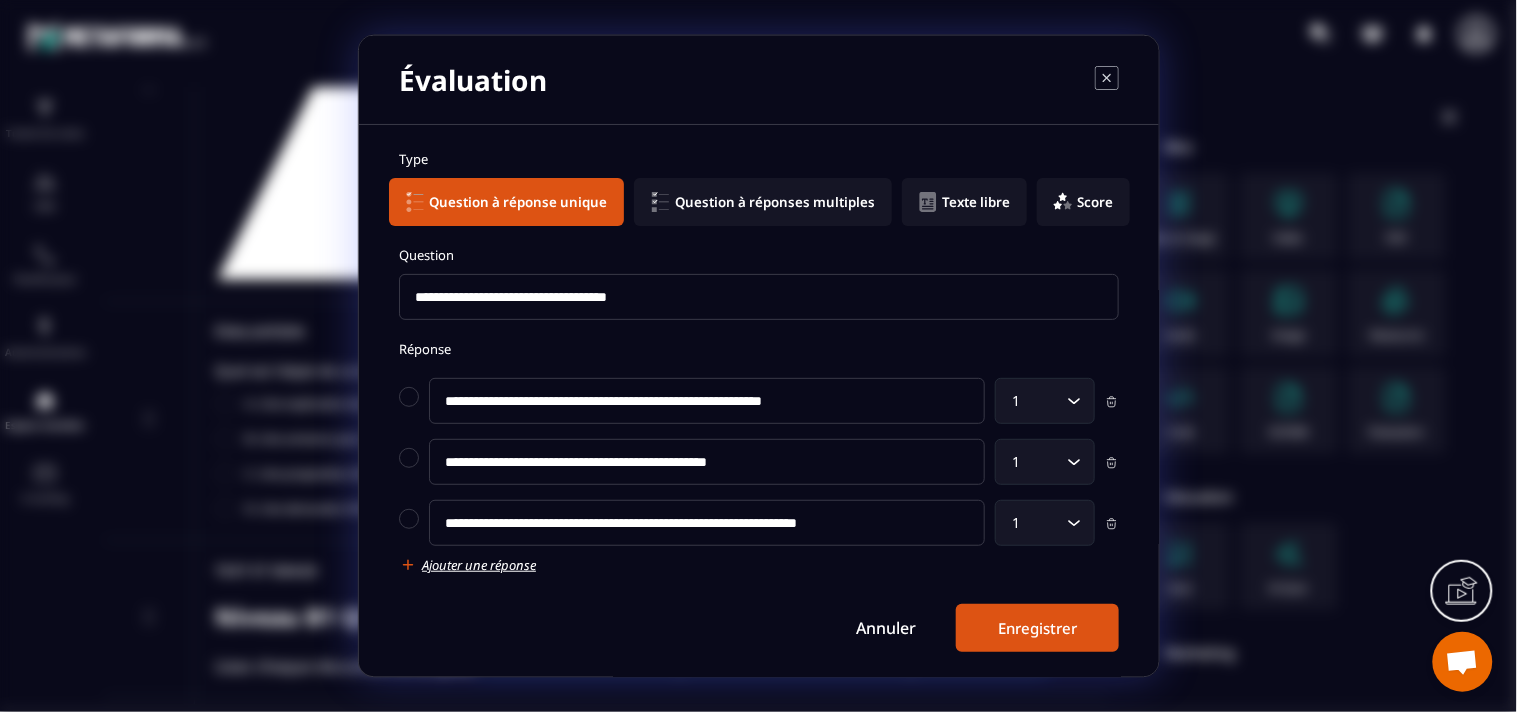 type on "**********" 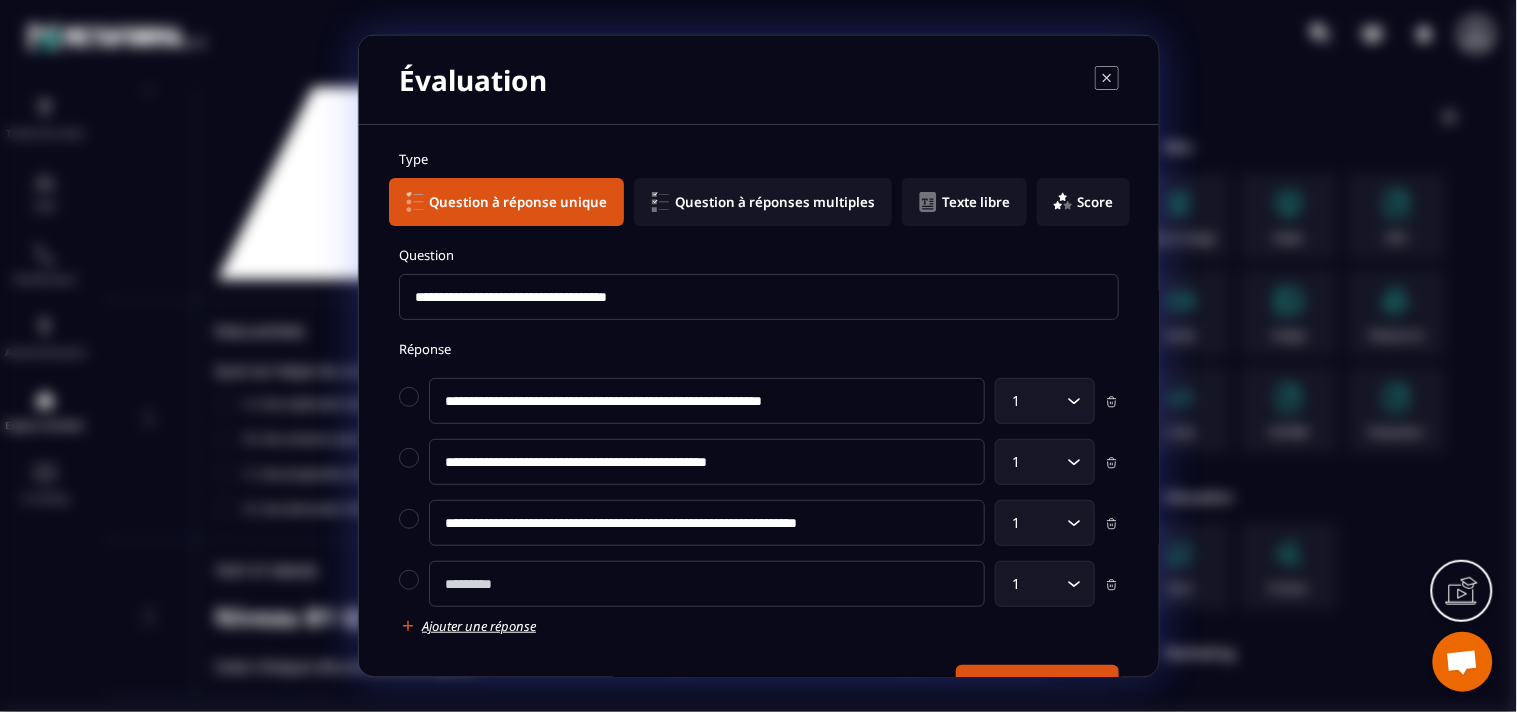 click at bounding box center (707, 584) 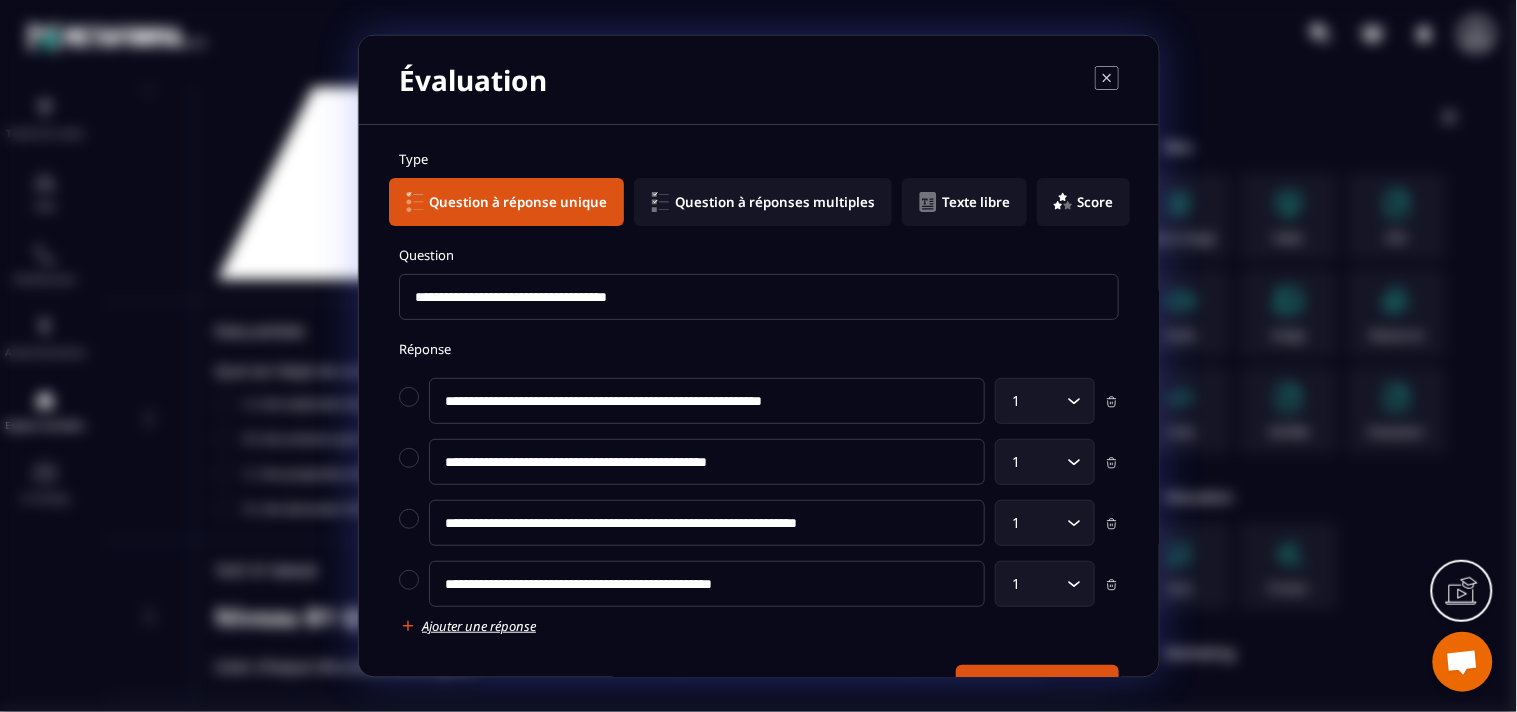 type on "**********" 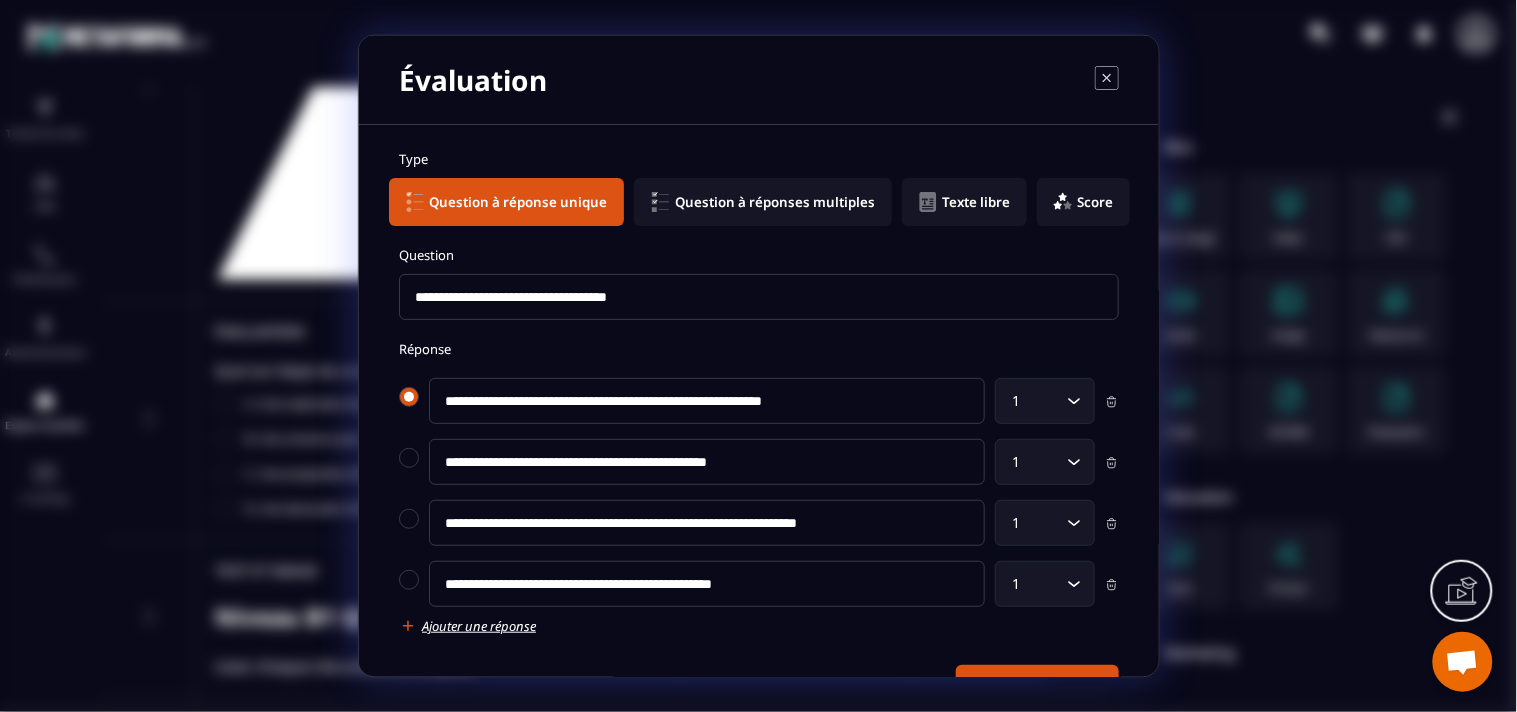 click at bounding box center [409, 397] 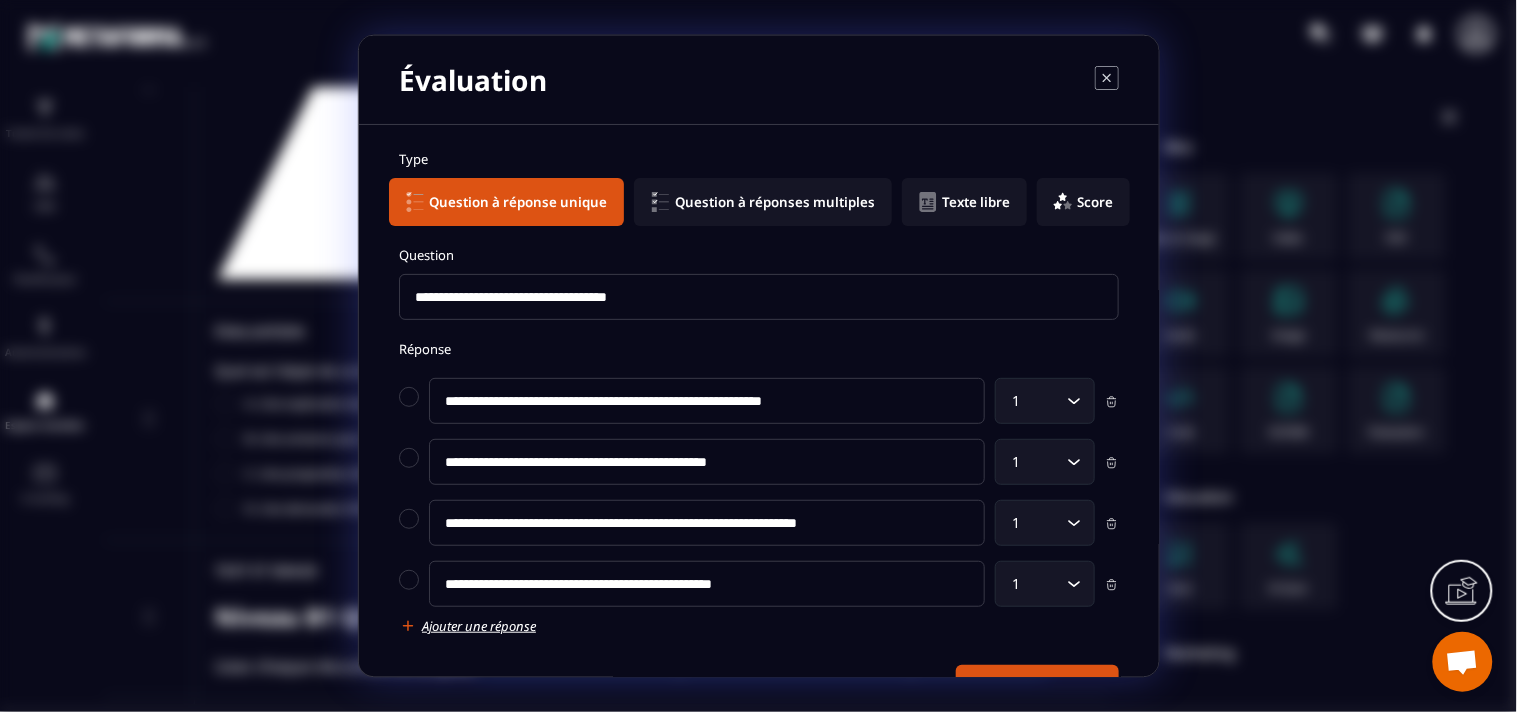 scroll, scrollTop: 66, scrollLeft: 0, axis: vertical 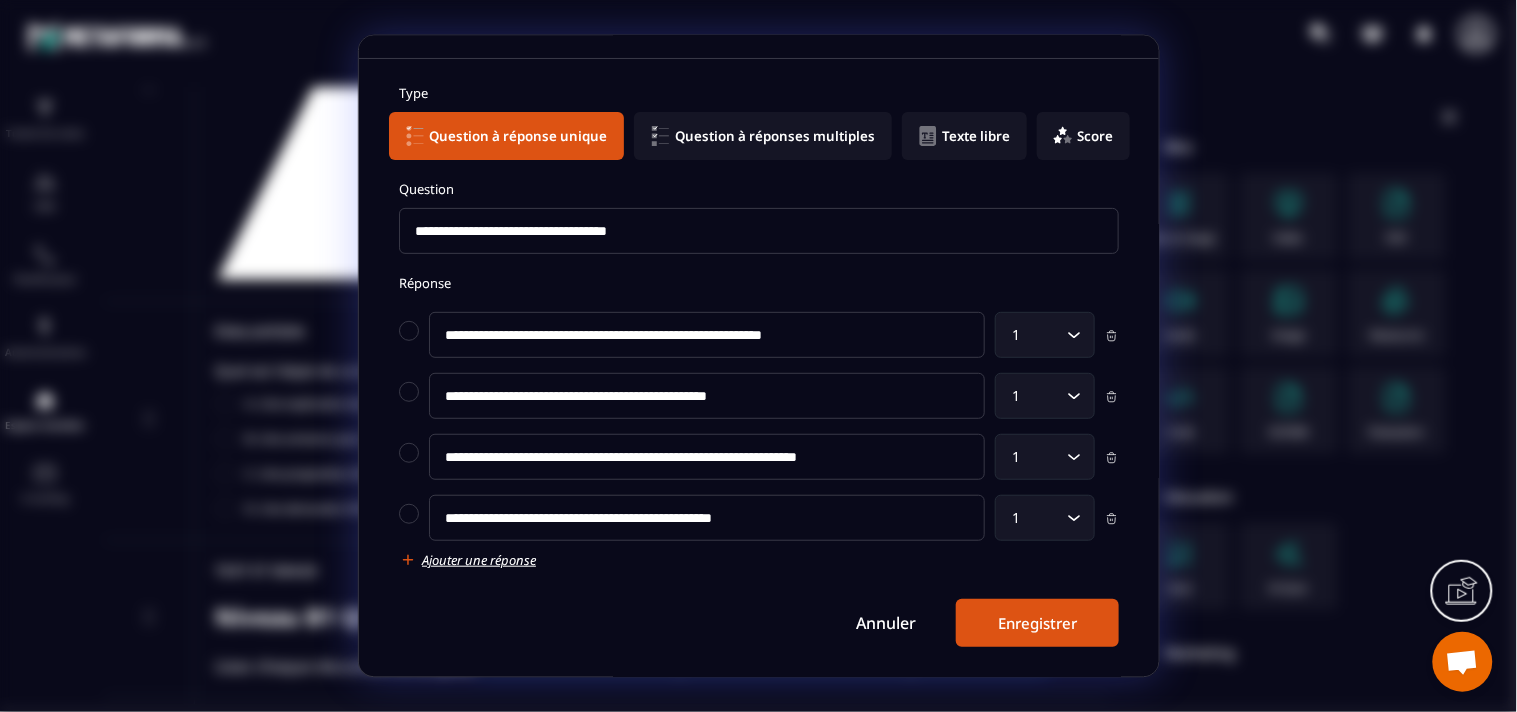 click on "Enregistrer" at bounding box center (1037, 623) 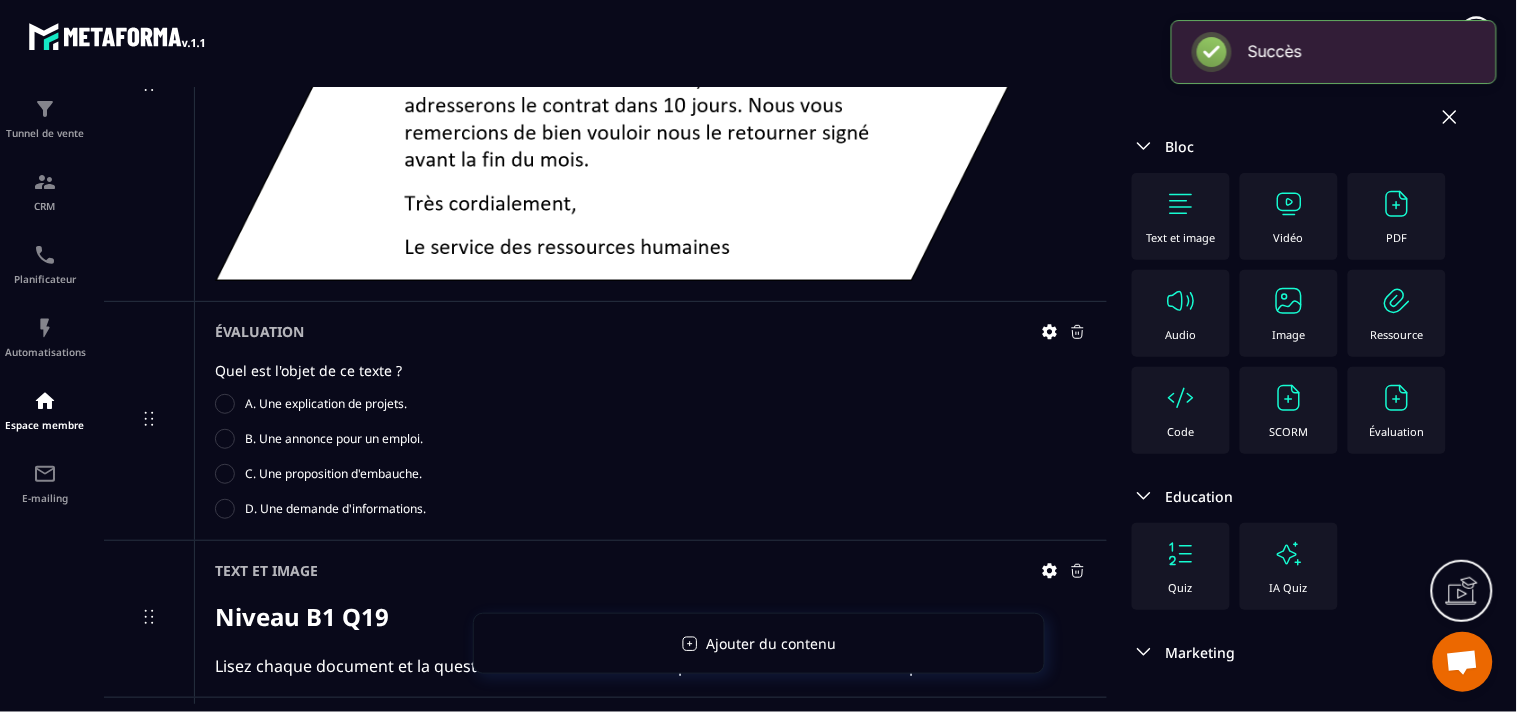 scroll, scrollTop: 66, scrollLeft: 0, axis: vertical 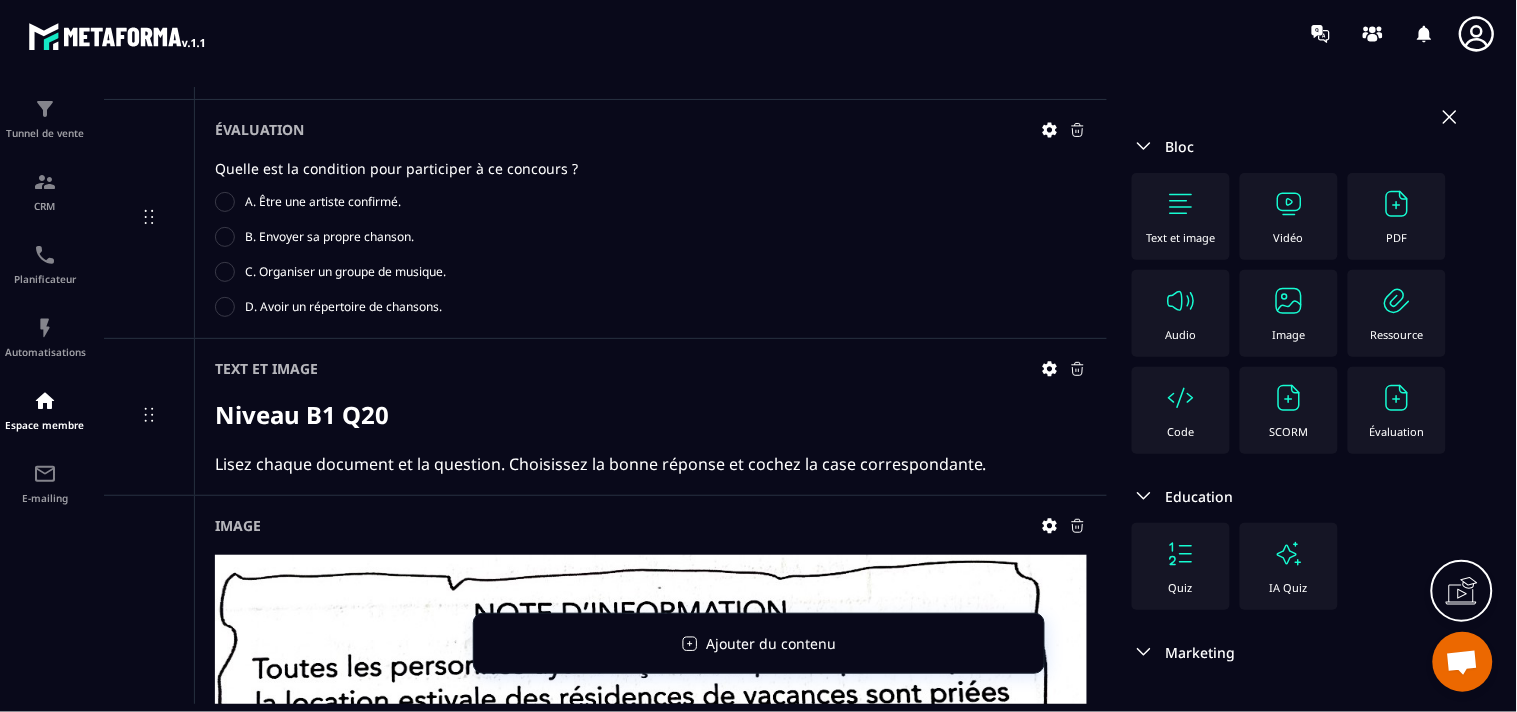 click 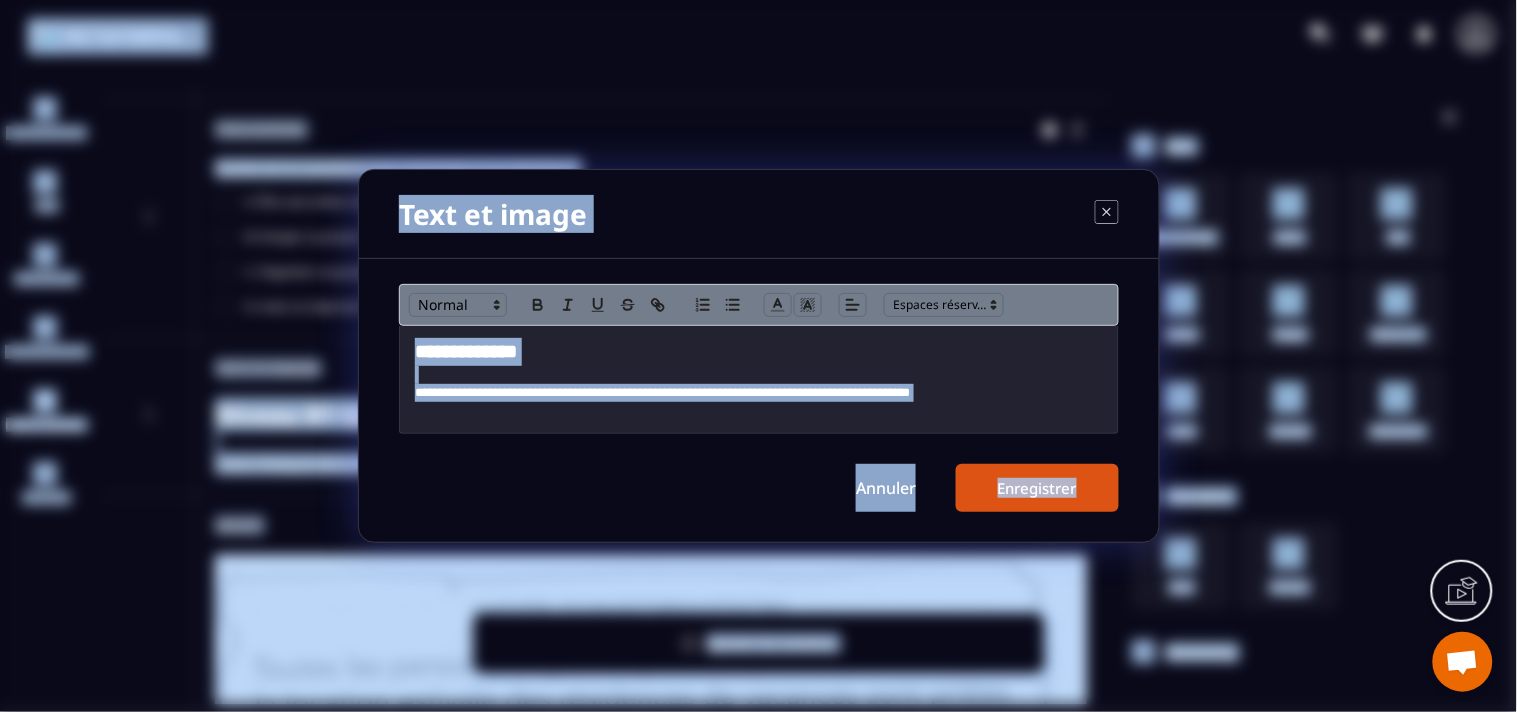 click on "**********" at bounding box center [759, 352] 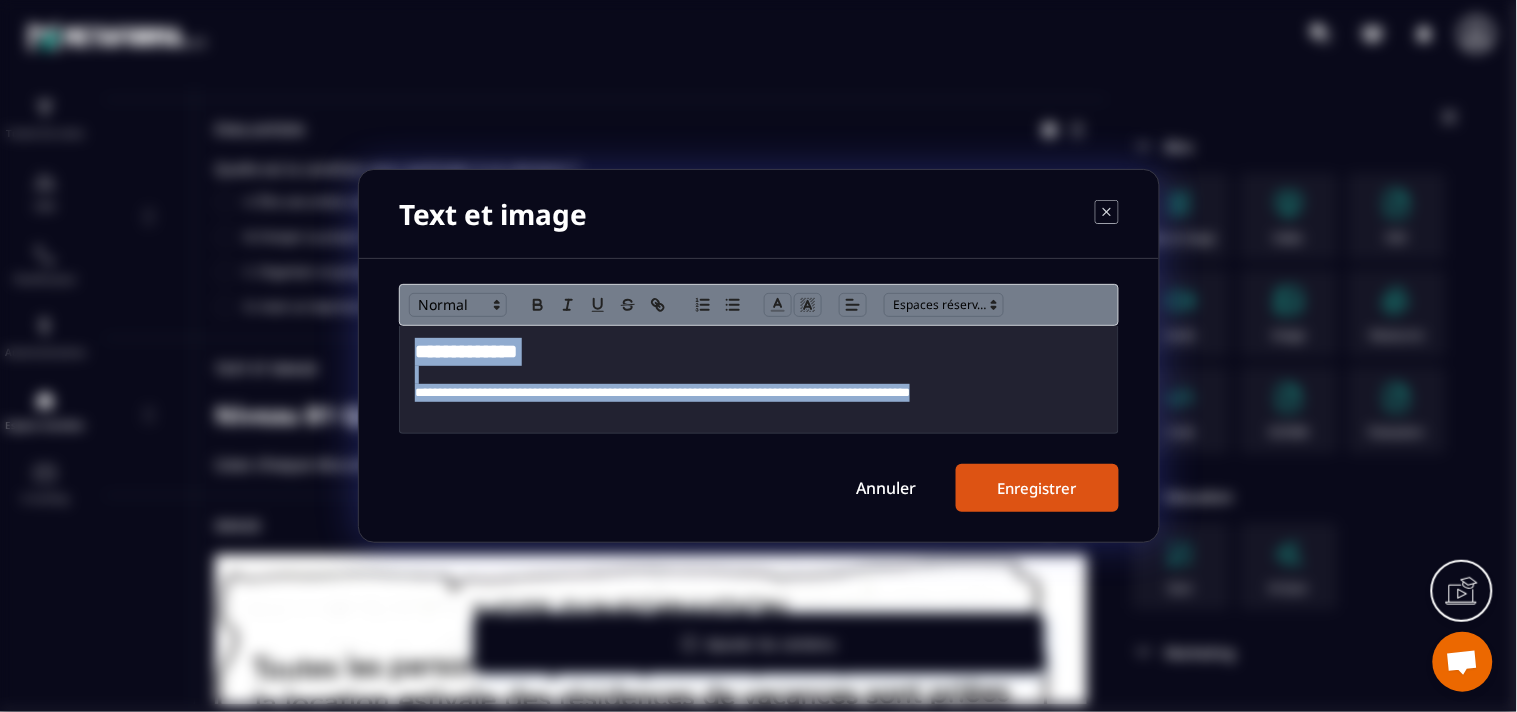 copy on "**********" 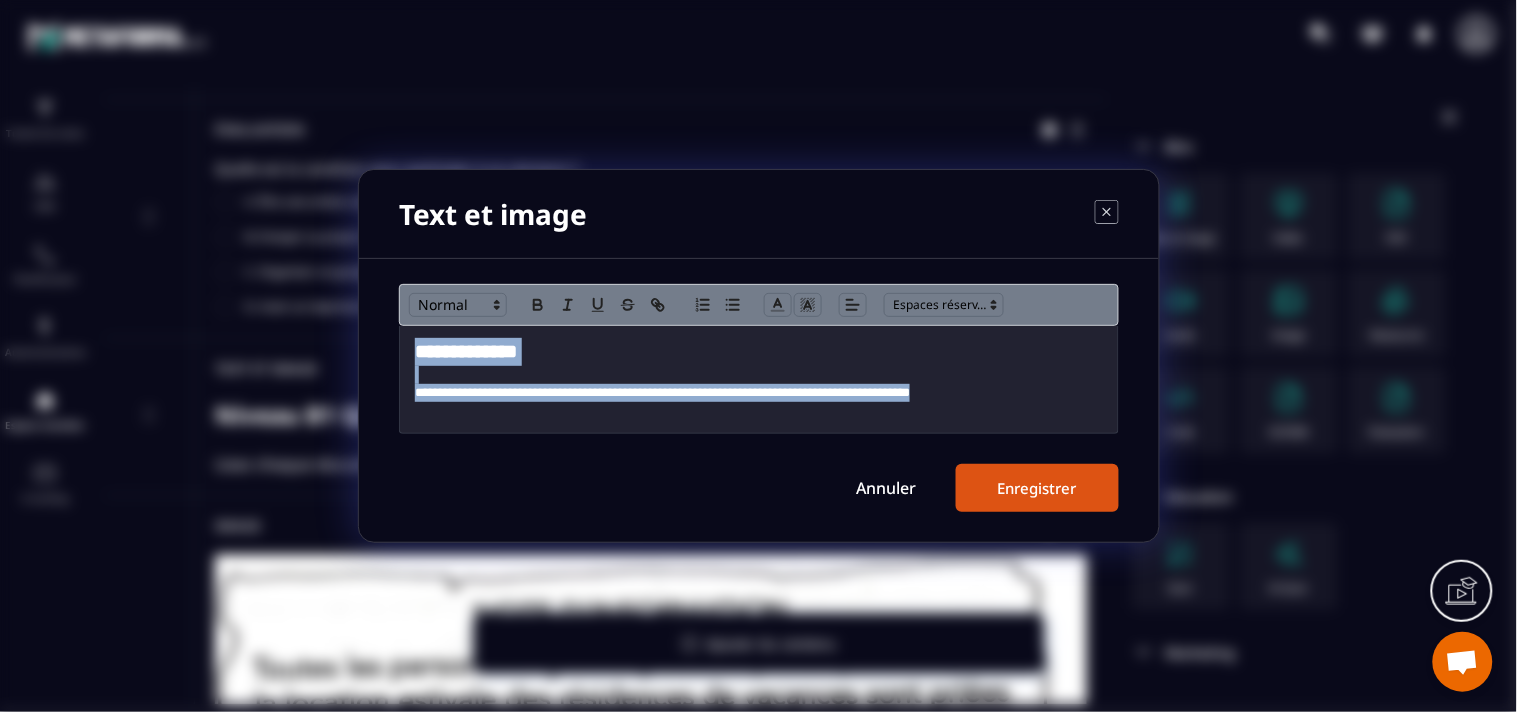 click on "Annuler" at bounding box center [886, 488] 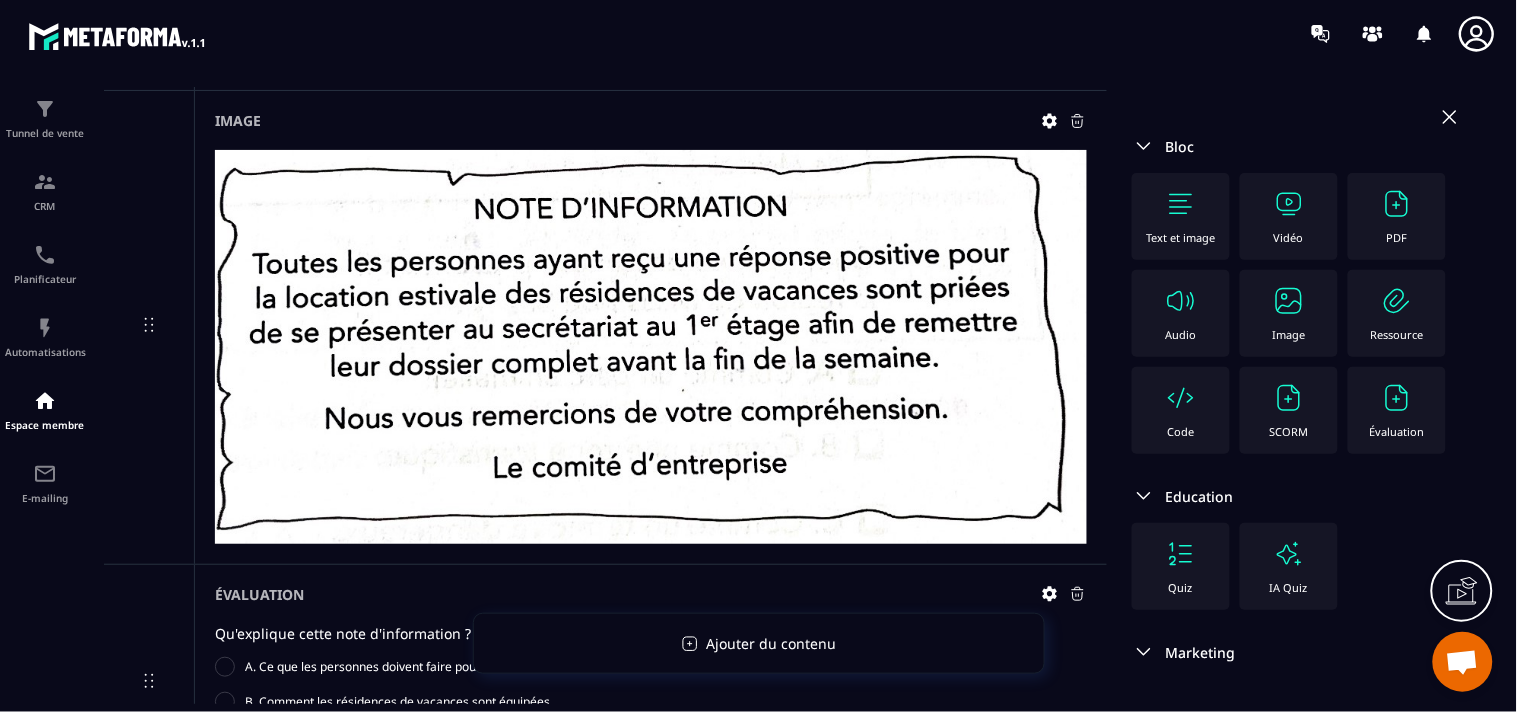 scroll, scrollTop: 15510, scrollLeft: 0, axis: vertical 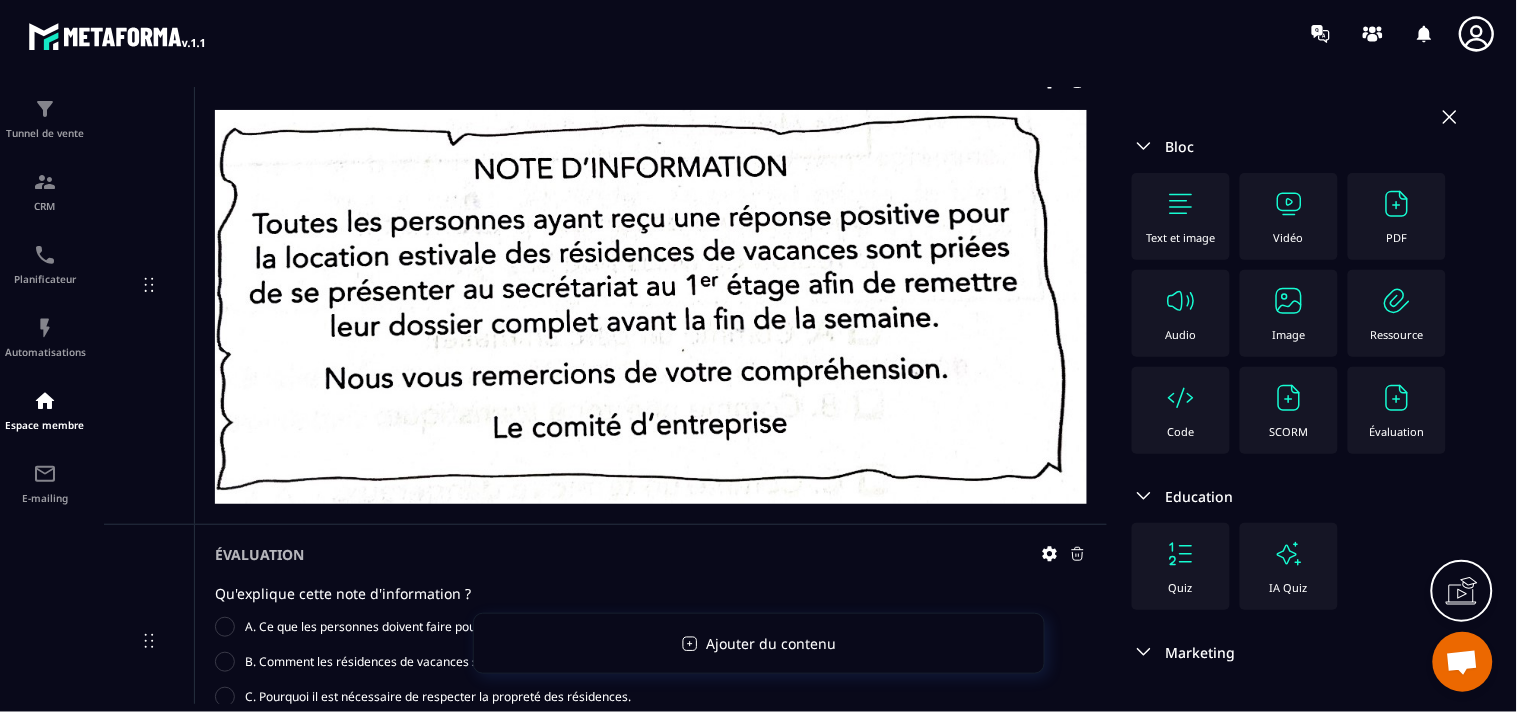 click on "Text et image" 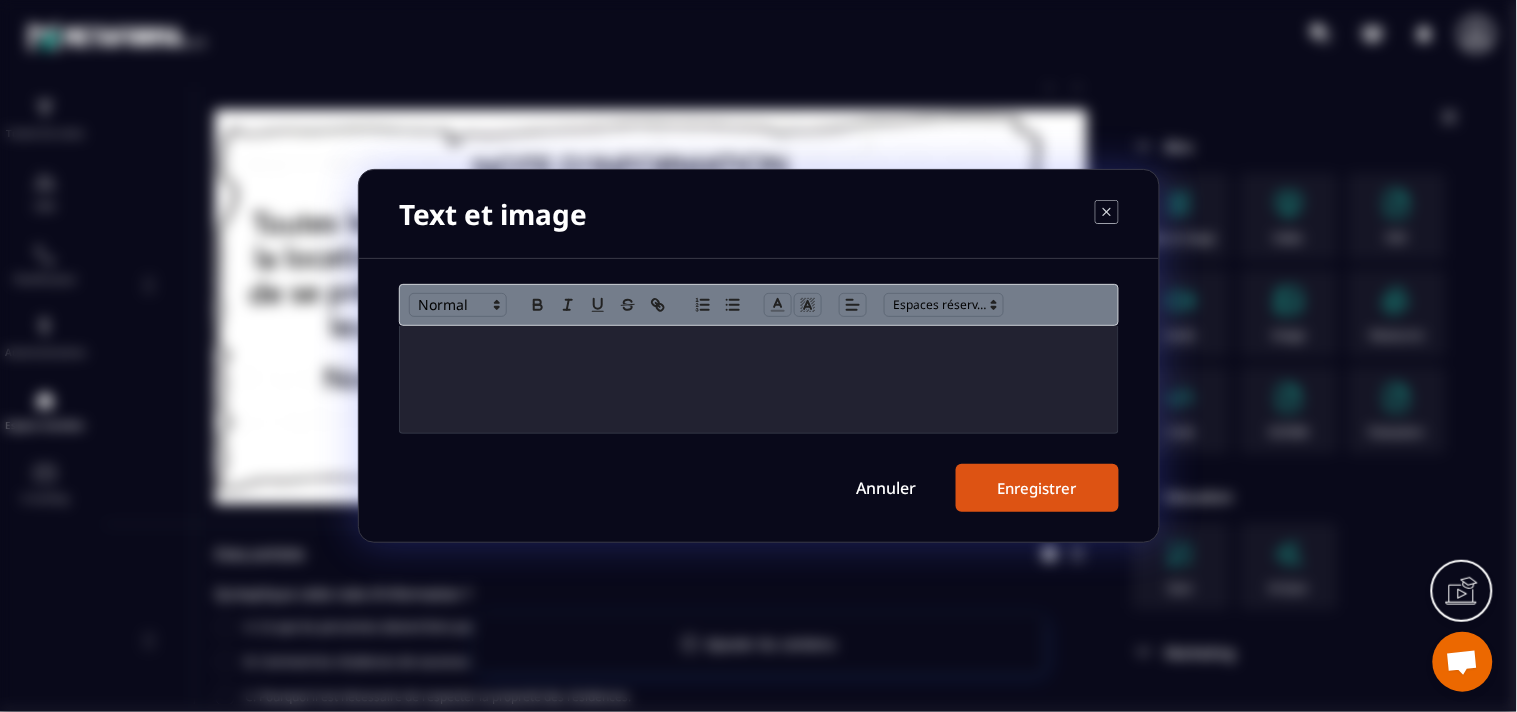 click at bounding box center (759, 379) 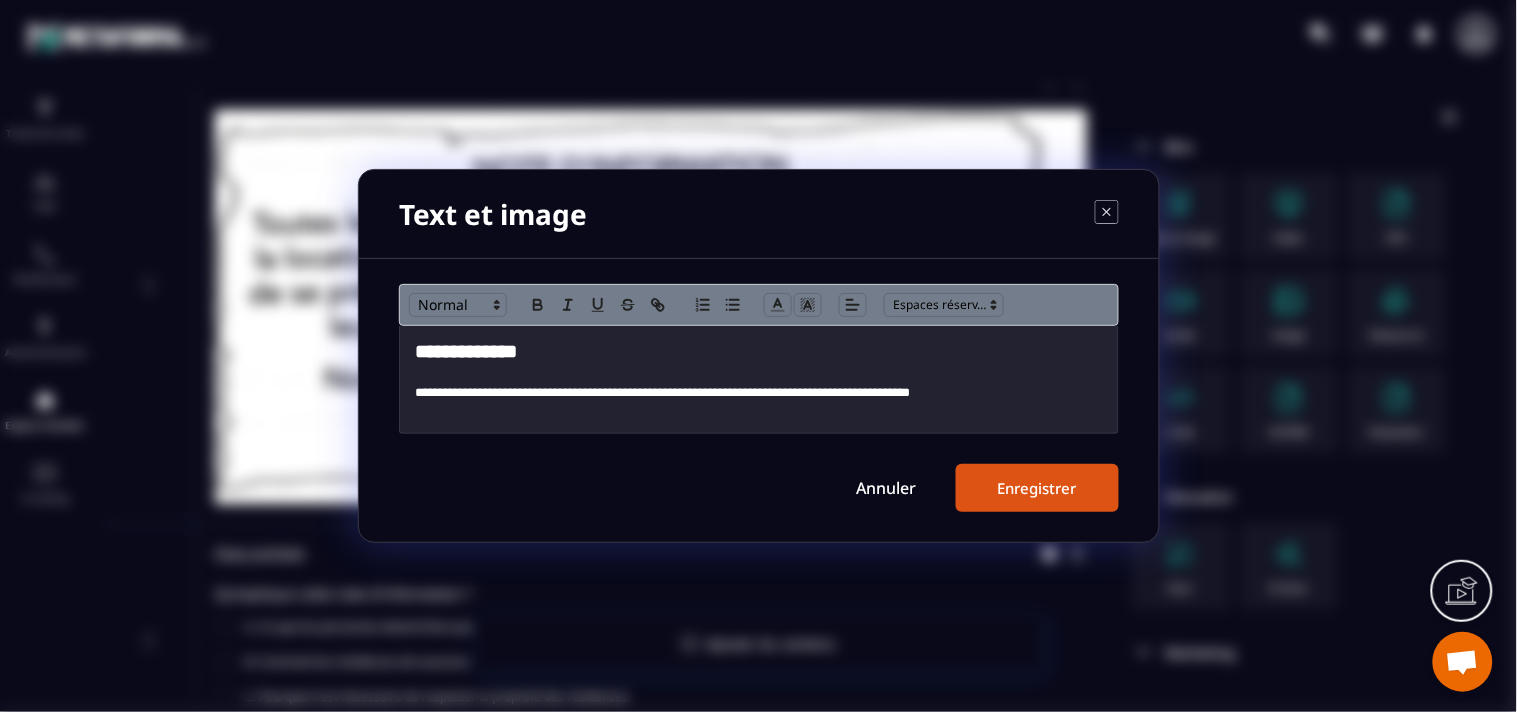 click on "**********" at bounding box center [759, 352] 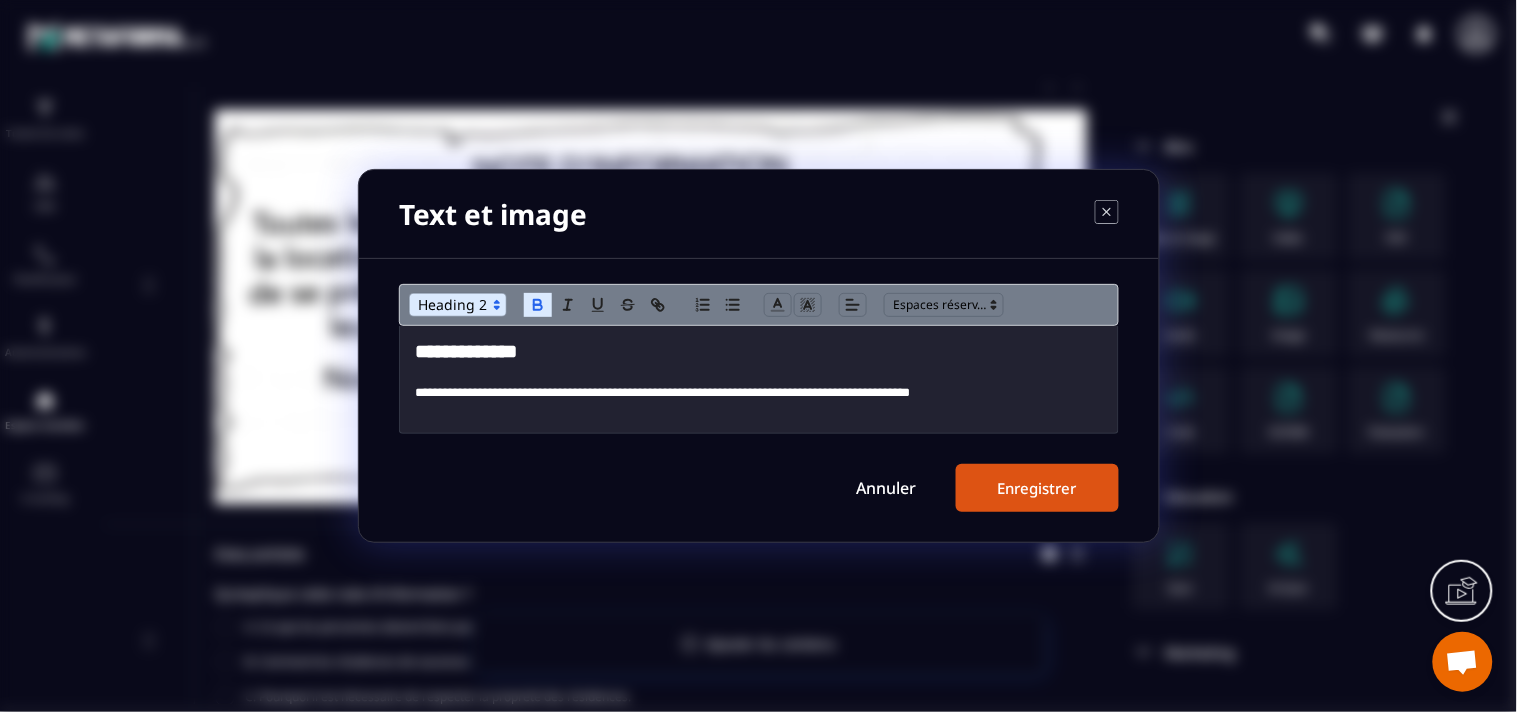 type 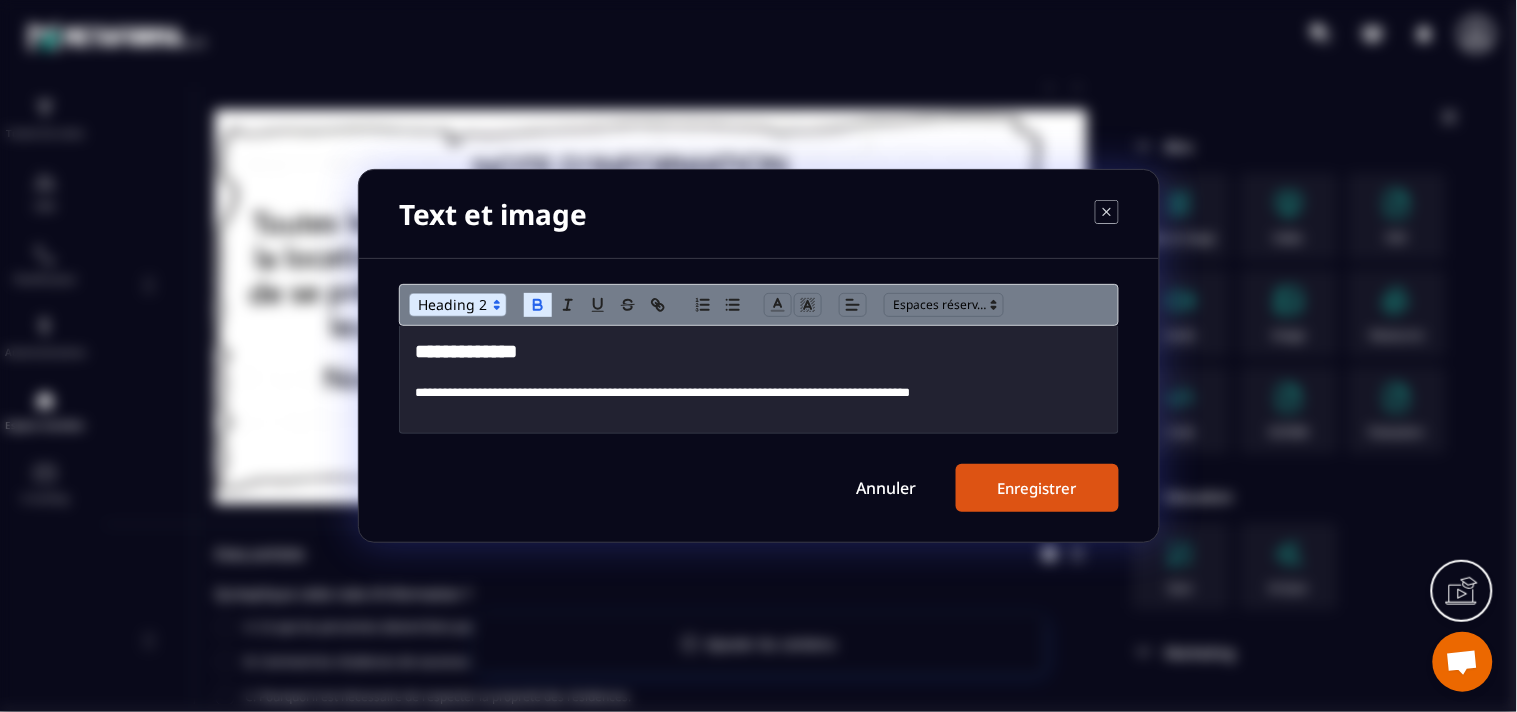 click on "Enregistrer" at bounding box center (1037, 488) 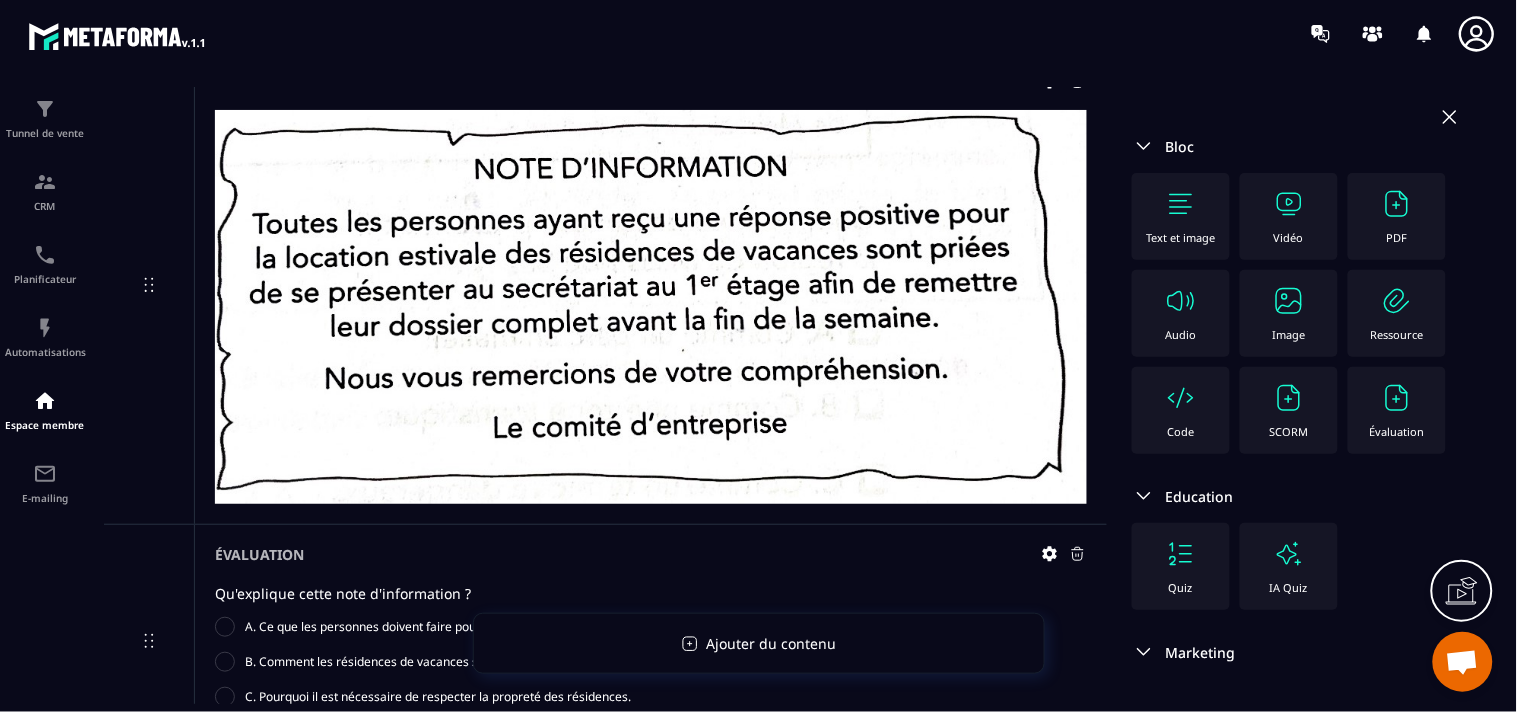 click on "Image" at bounding box center [1289, 313] 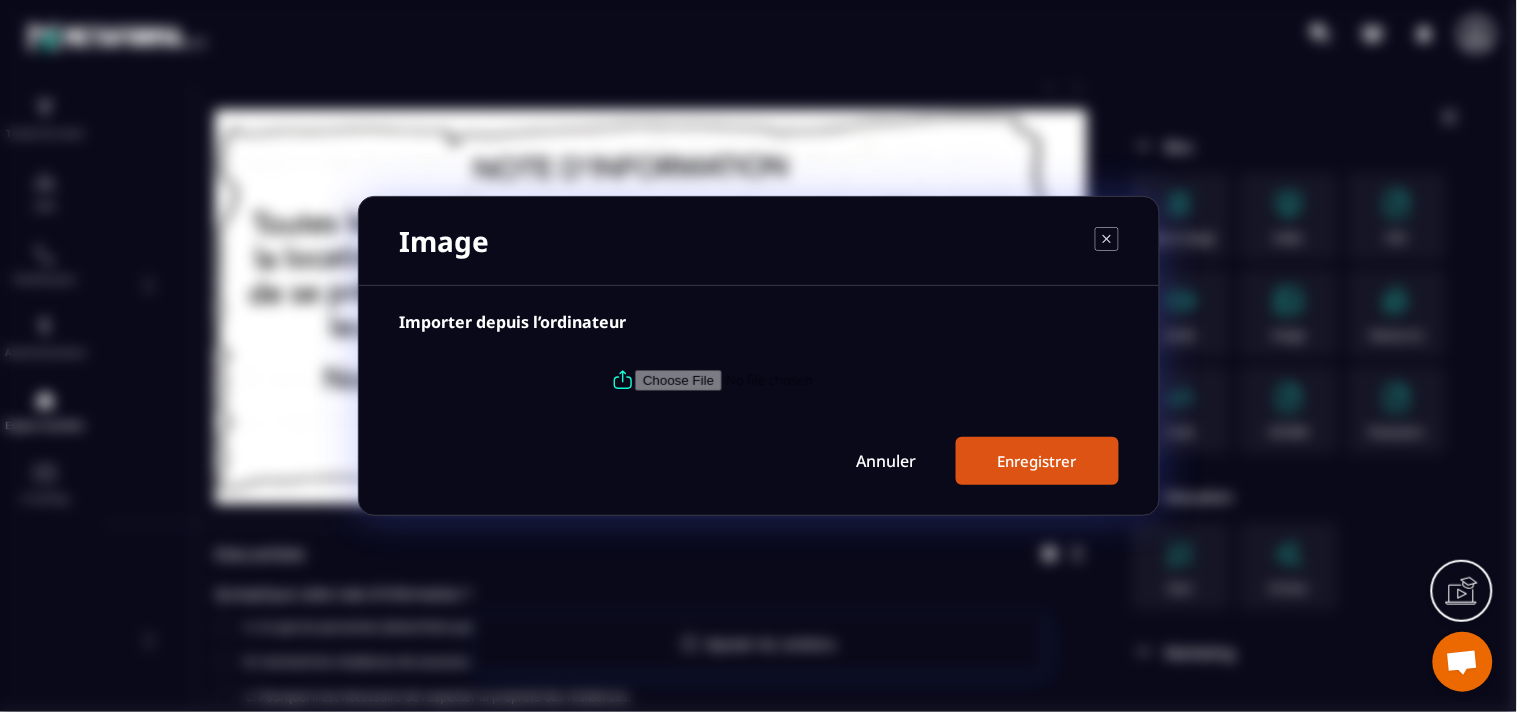 click at bounding box center (771, 380) 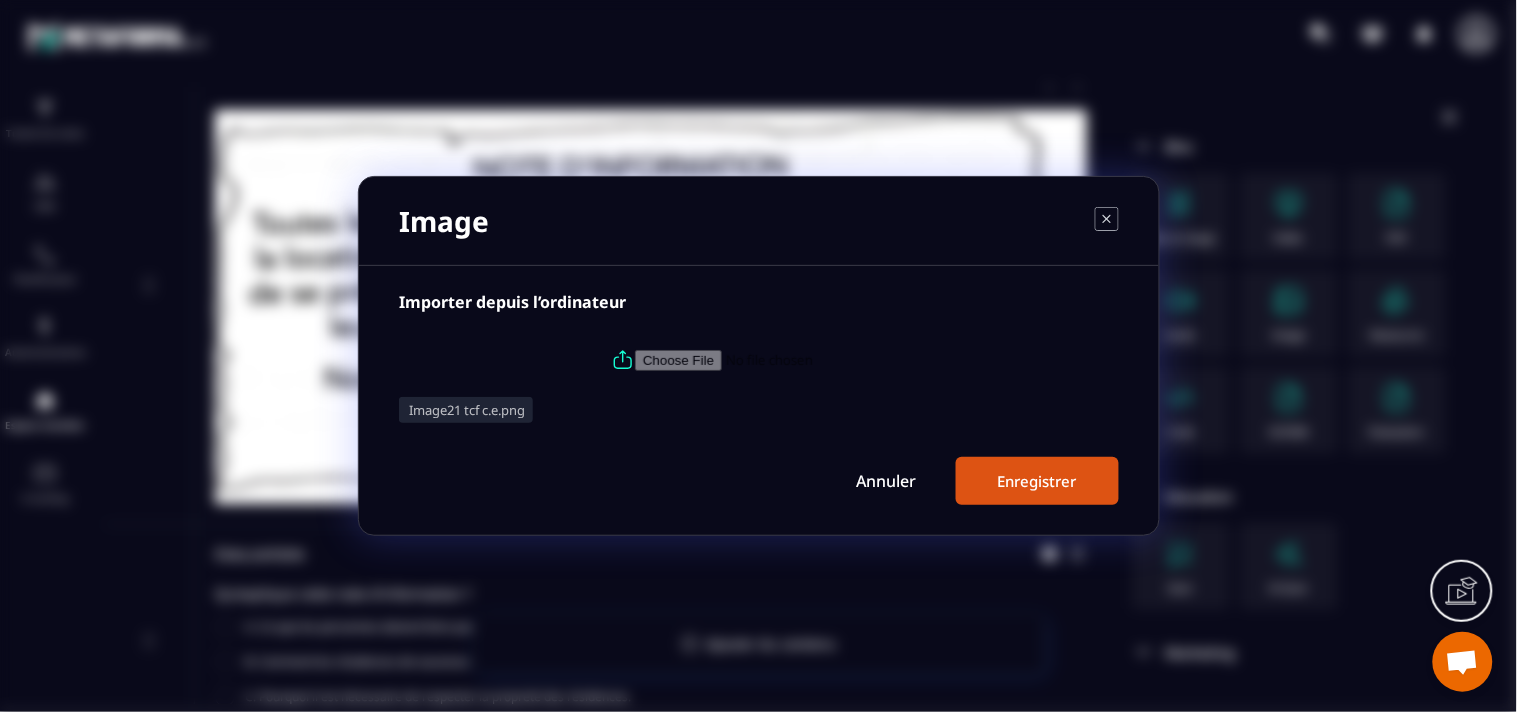 click on "Enregistrer" at bounding box center (1037, 481) 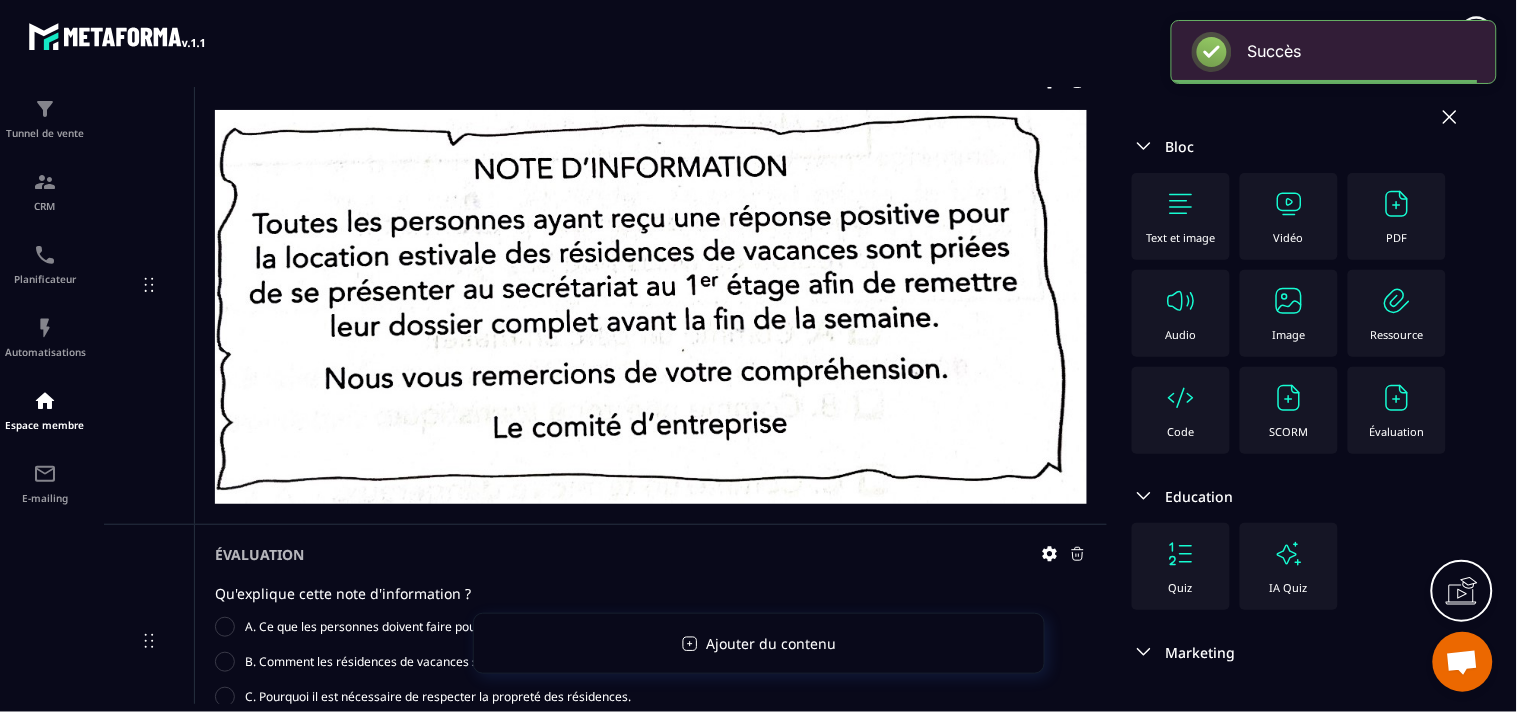 click on "Évaluation" 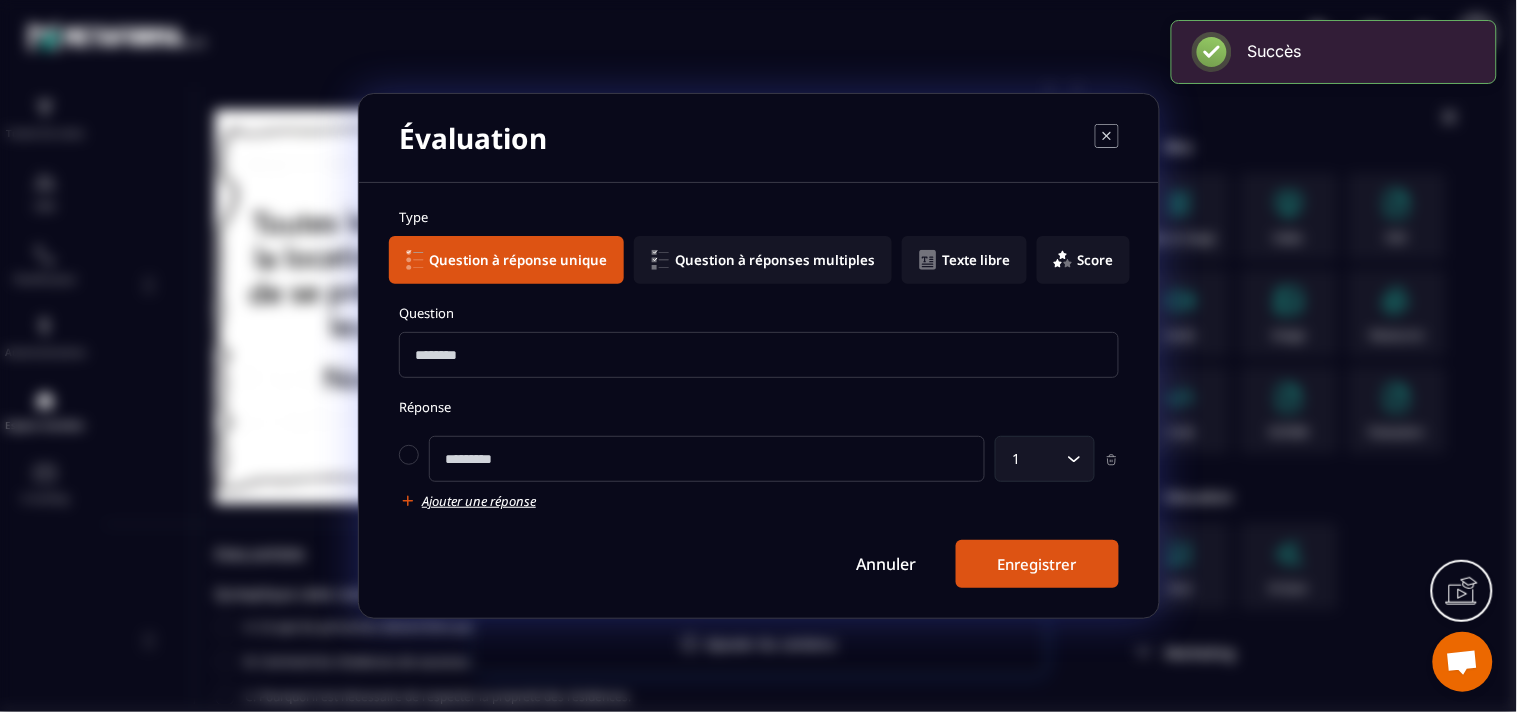 click at bounding box center (759, 355) 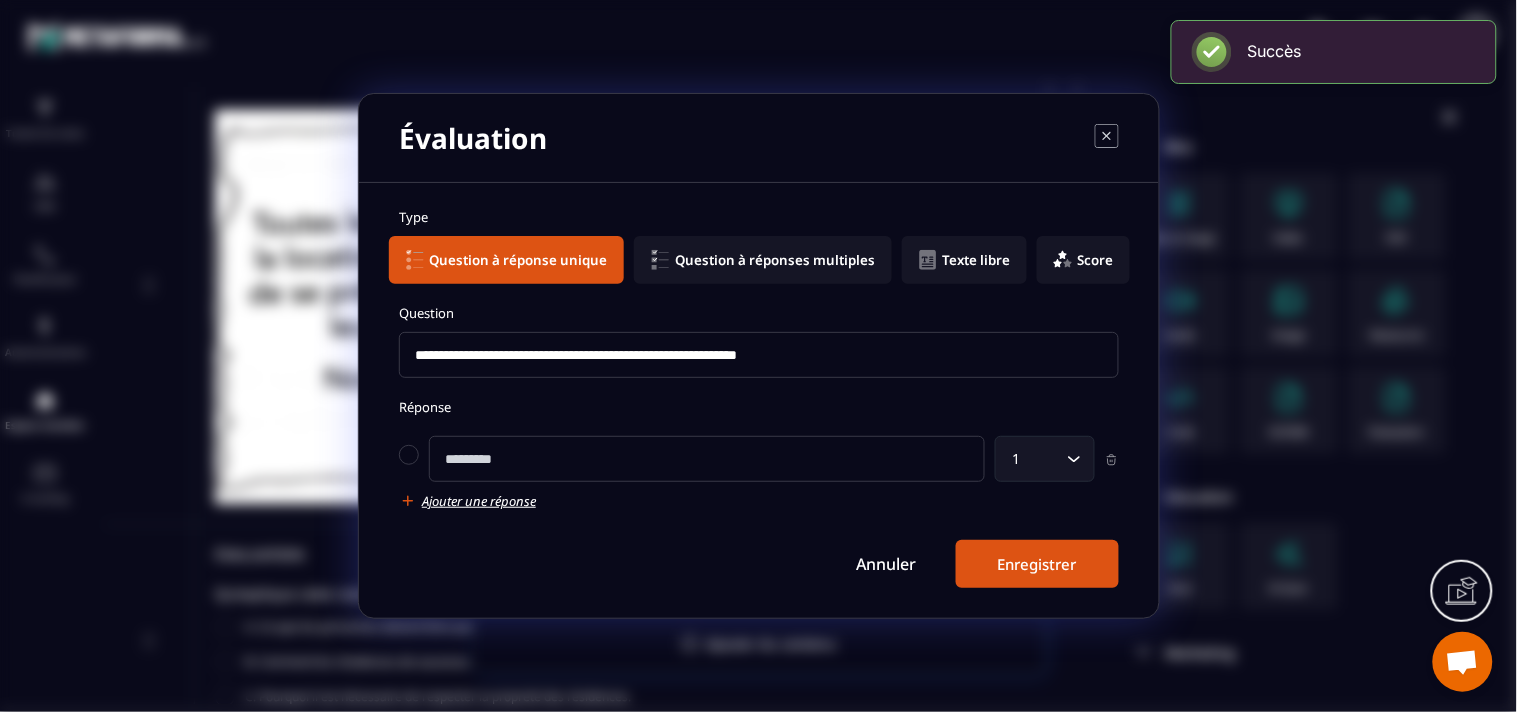 type on "**********" 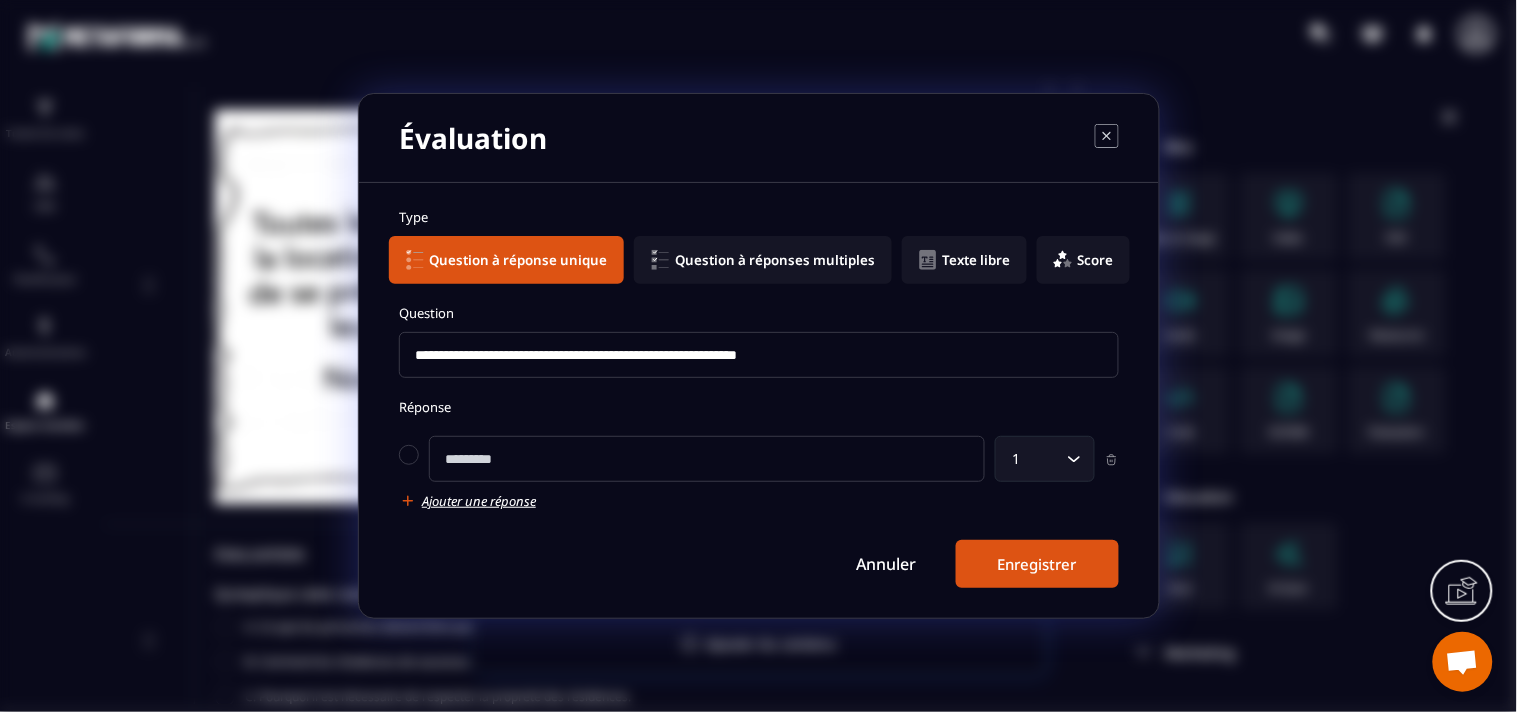click at bounding box center (707, 459) 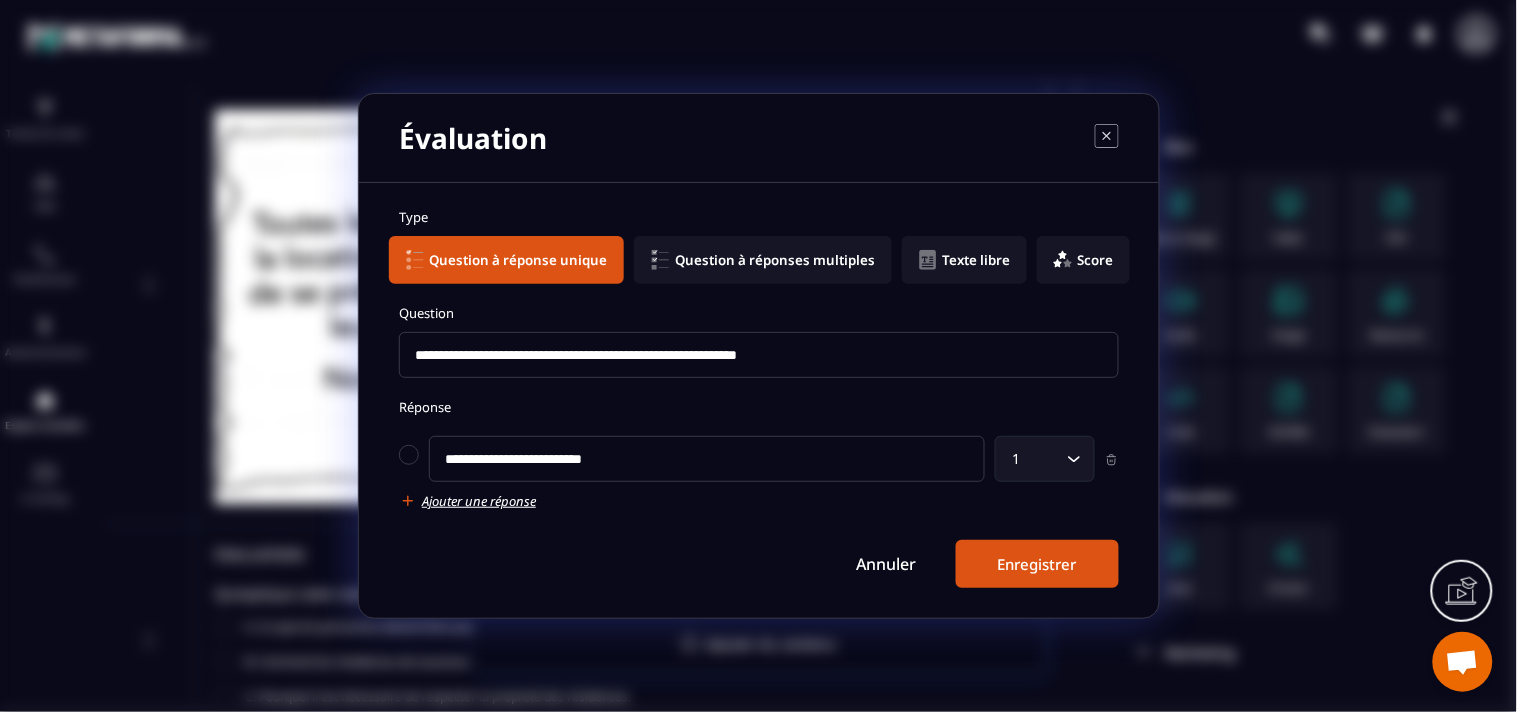 type on "**********" 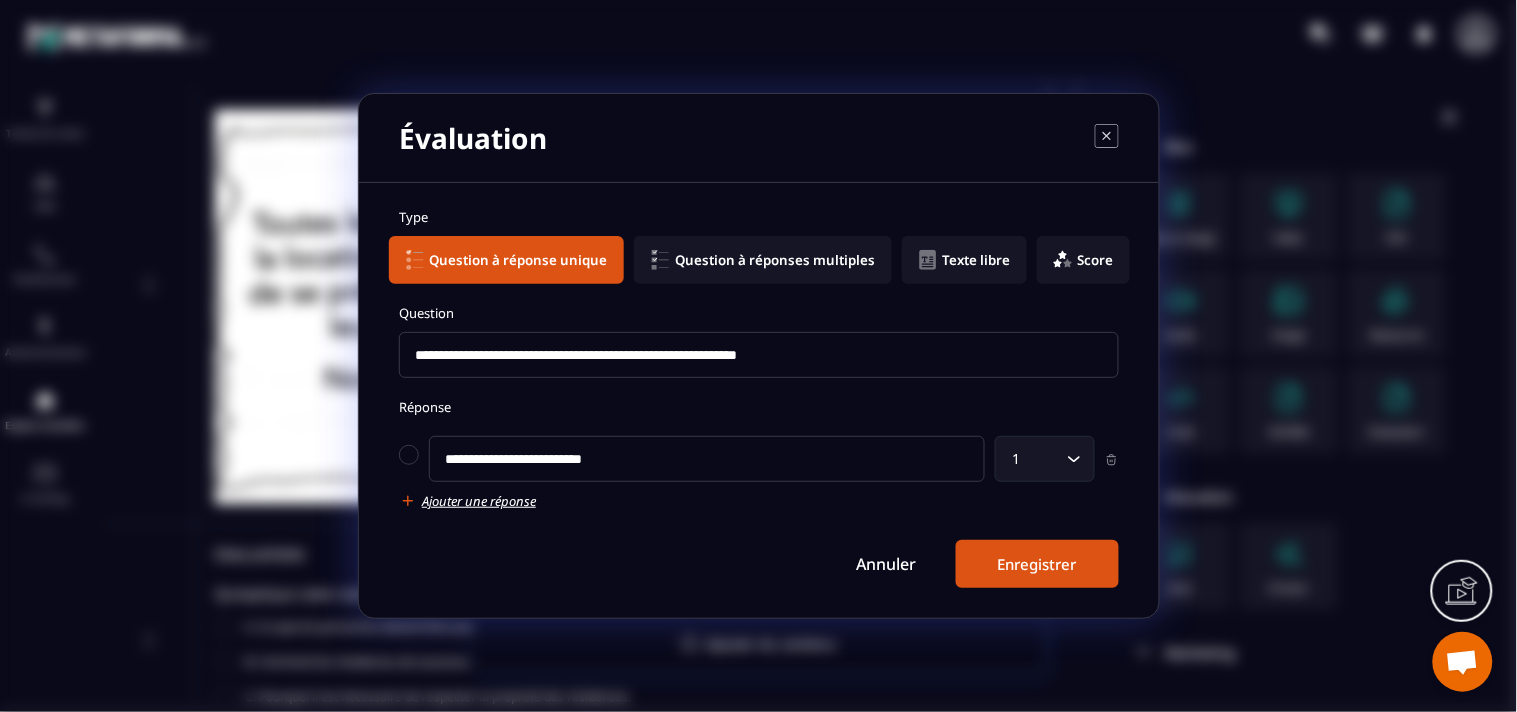 click on "Ajouter une réponse" at bounding box center (479, 501) 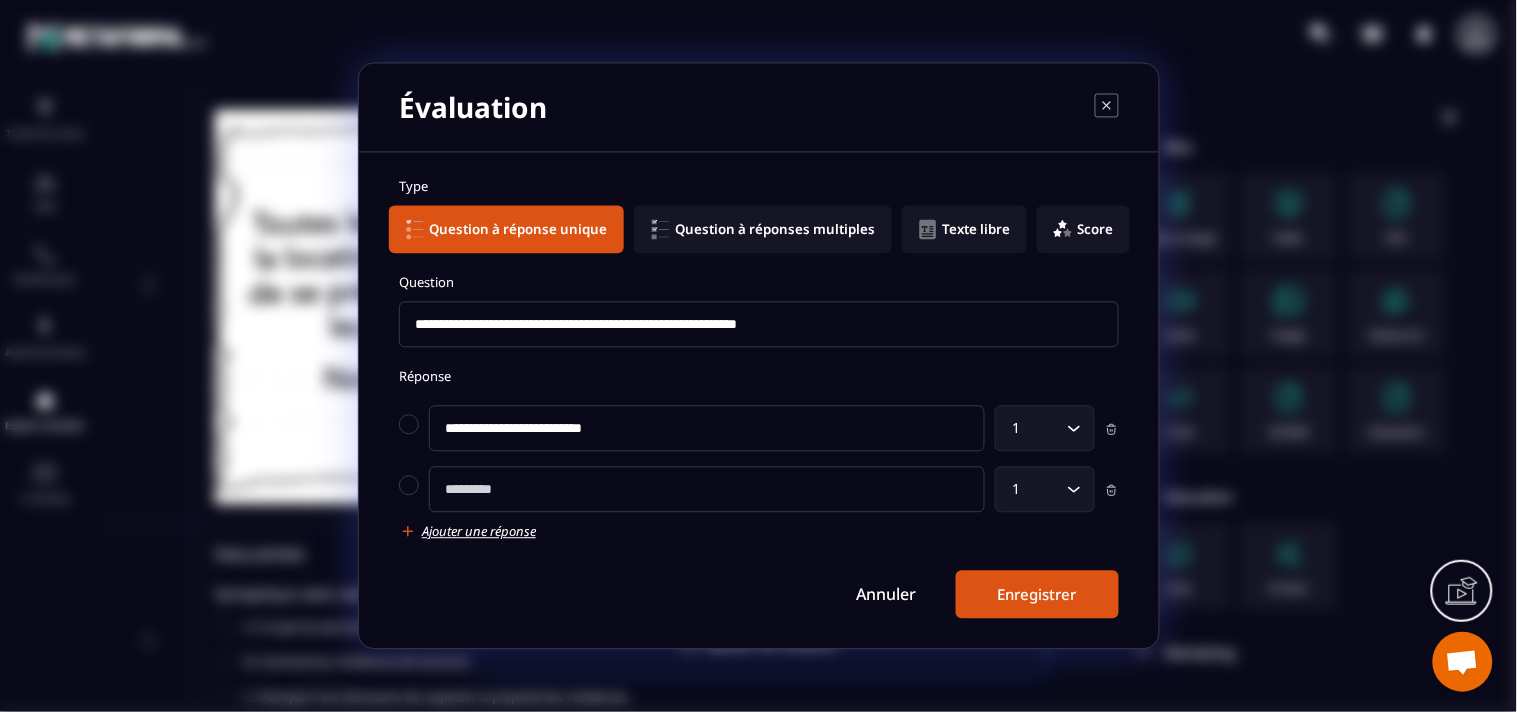 click at bounding box center (707, 490) 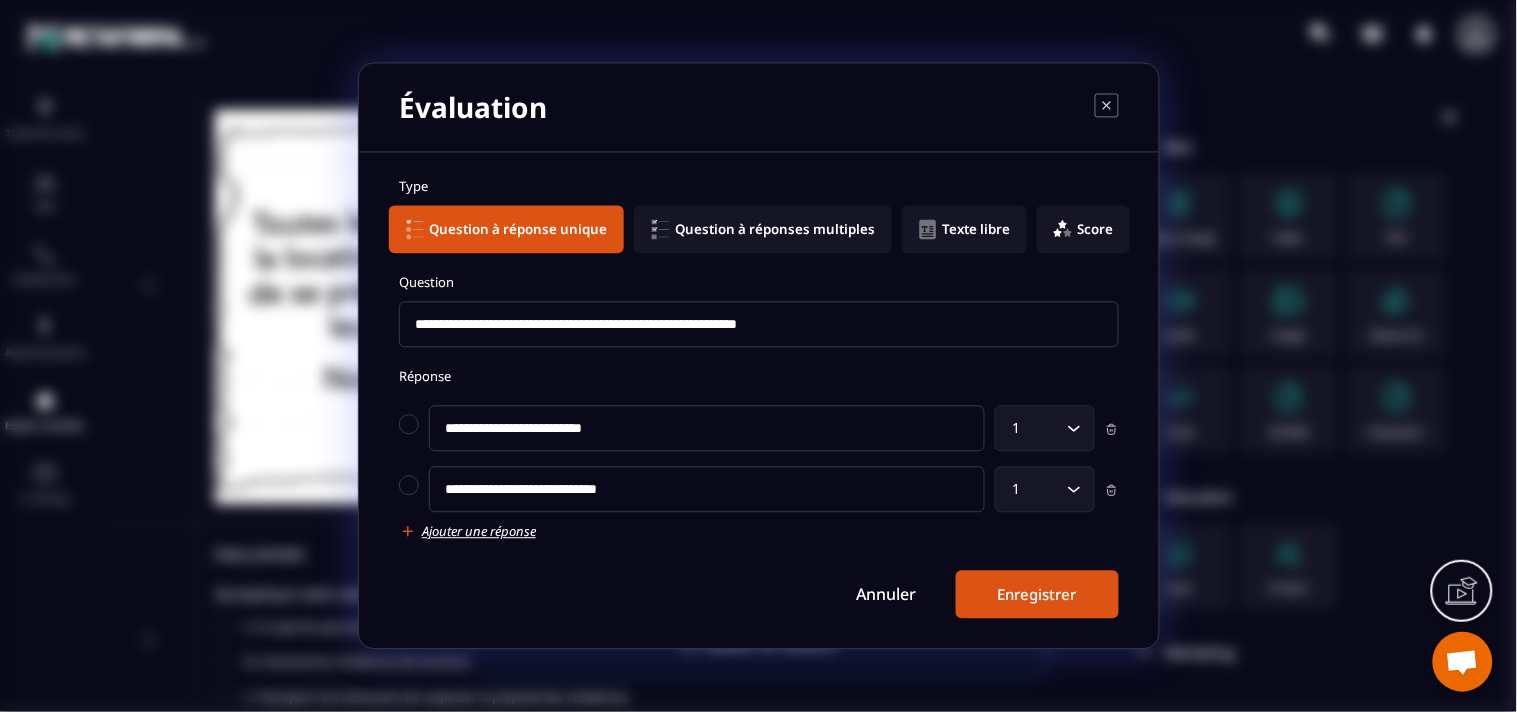 type on "**********" 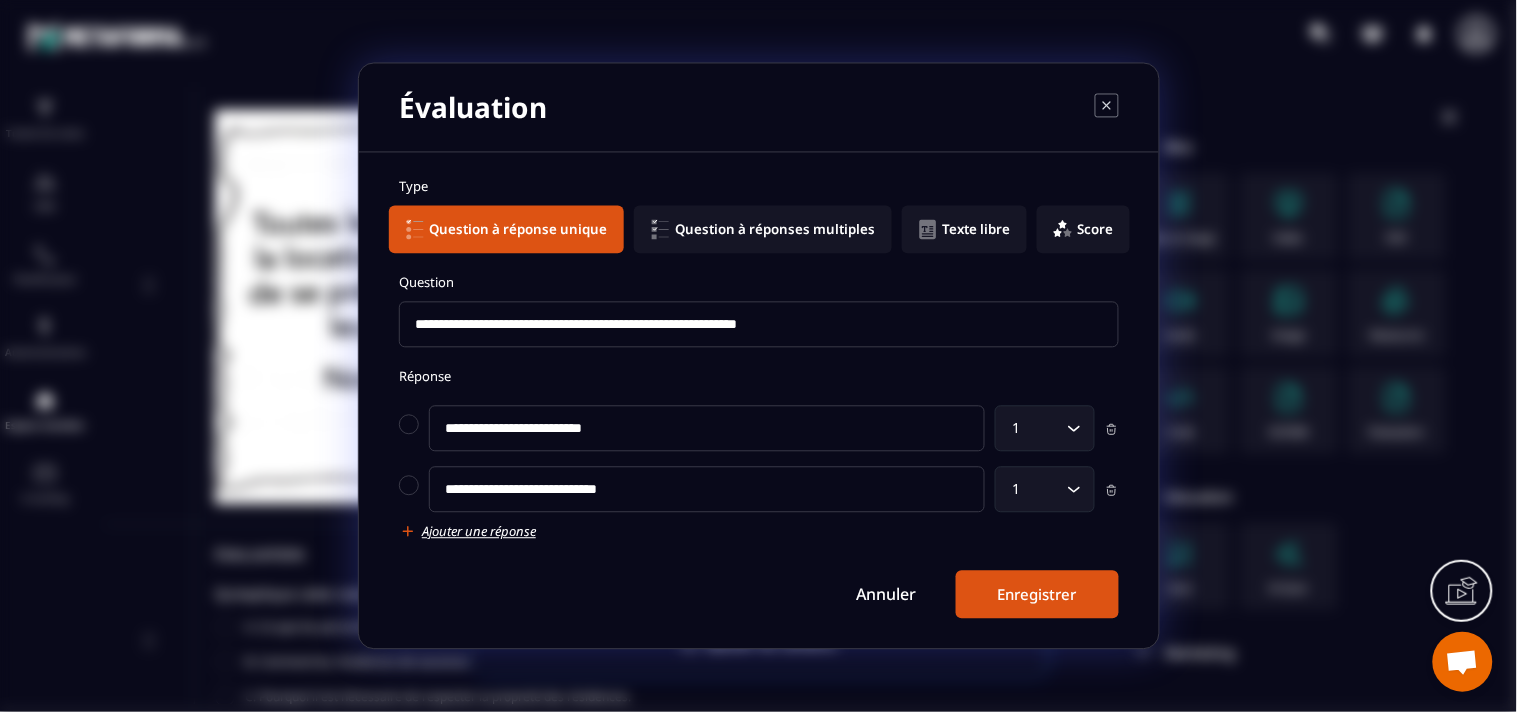 click on "Ajouter une réponse" at bounding box center [479, 532] 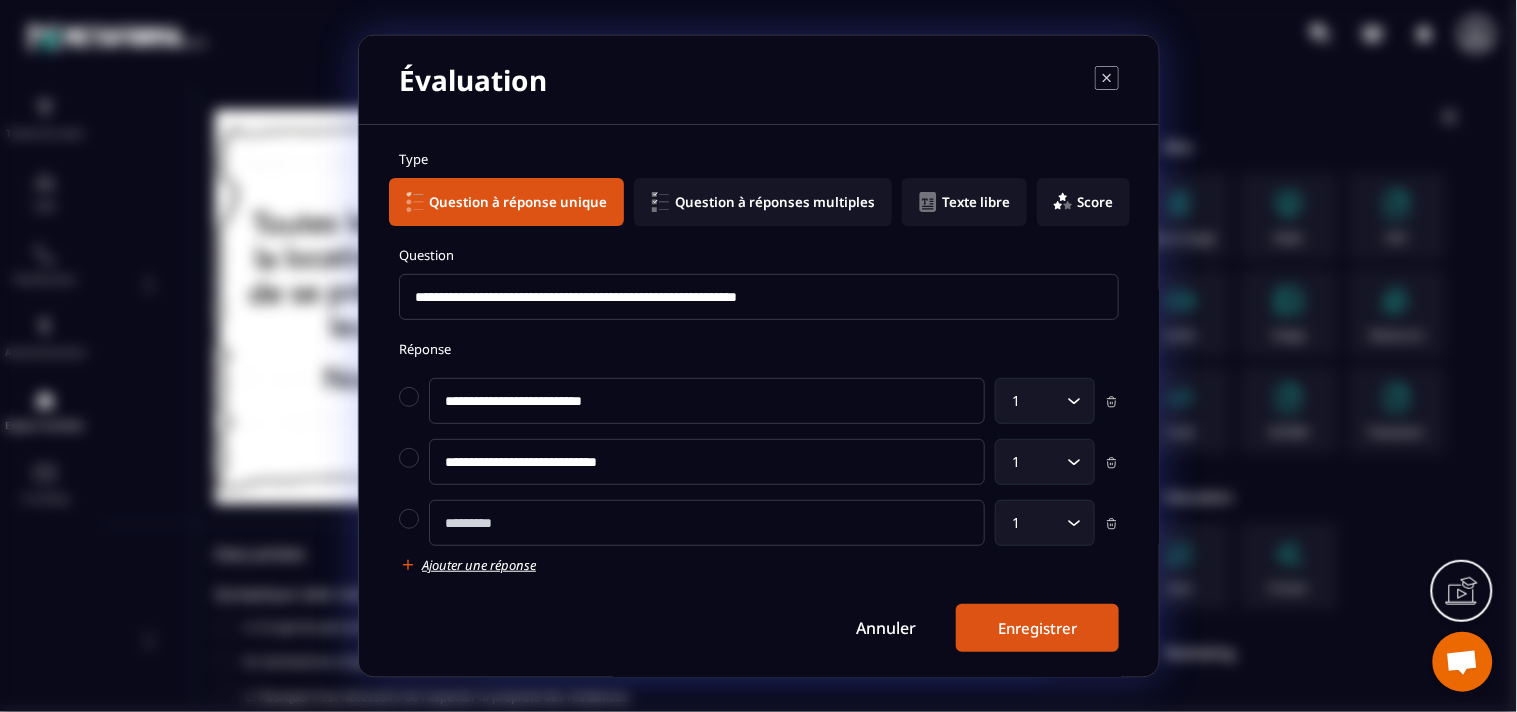 click at bounding box center [707, 523] 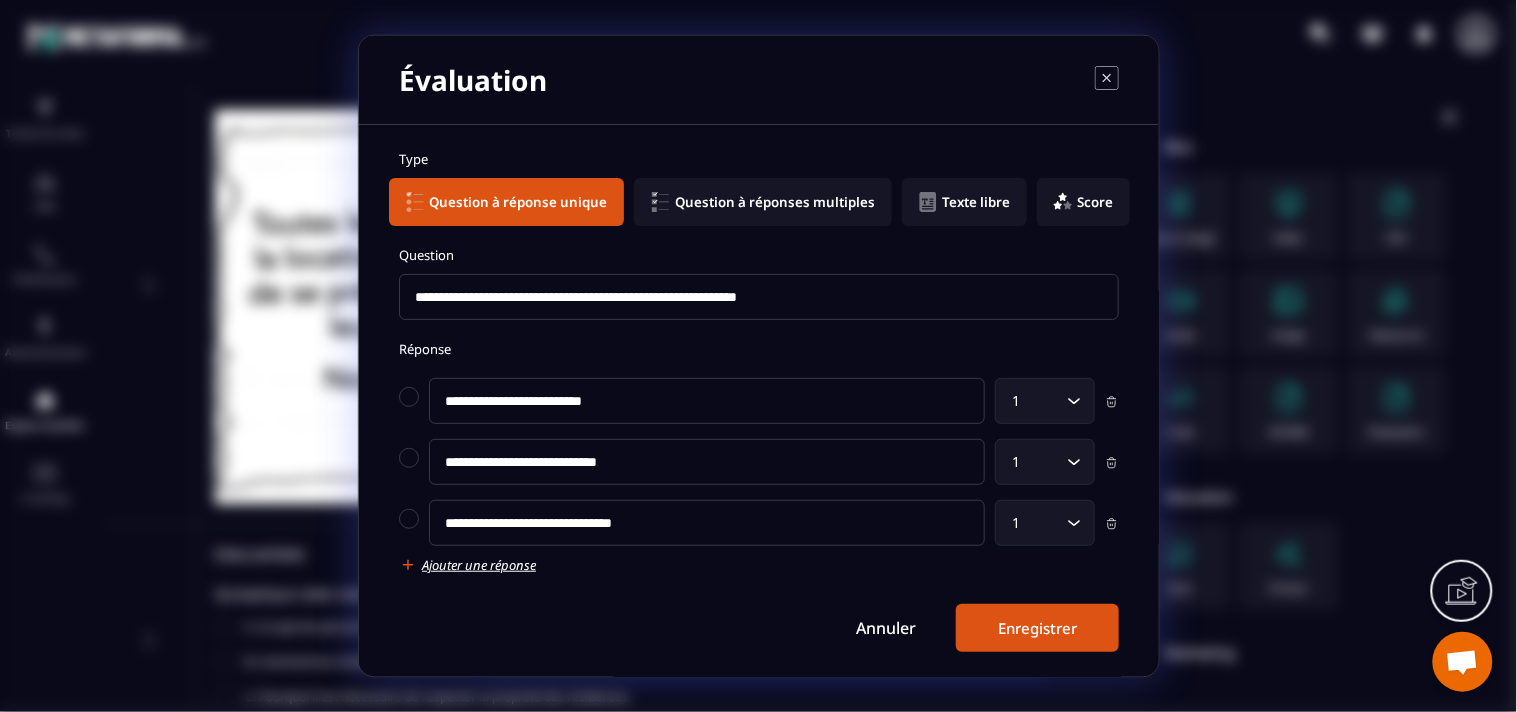 type on "**********" 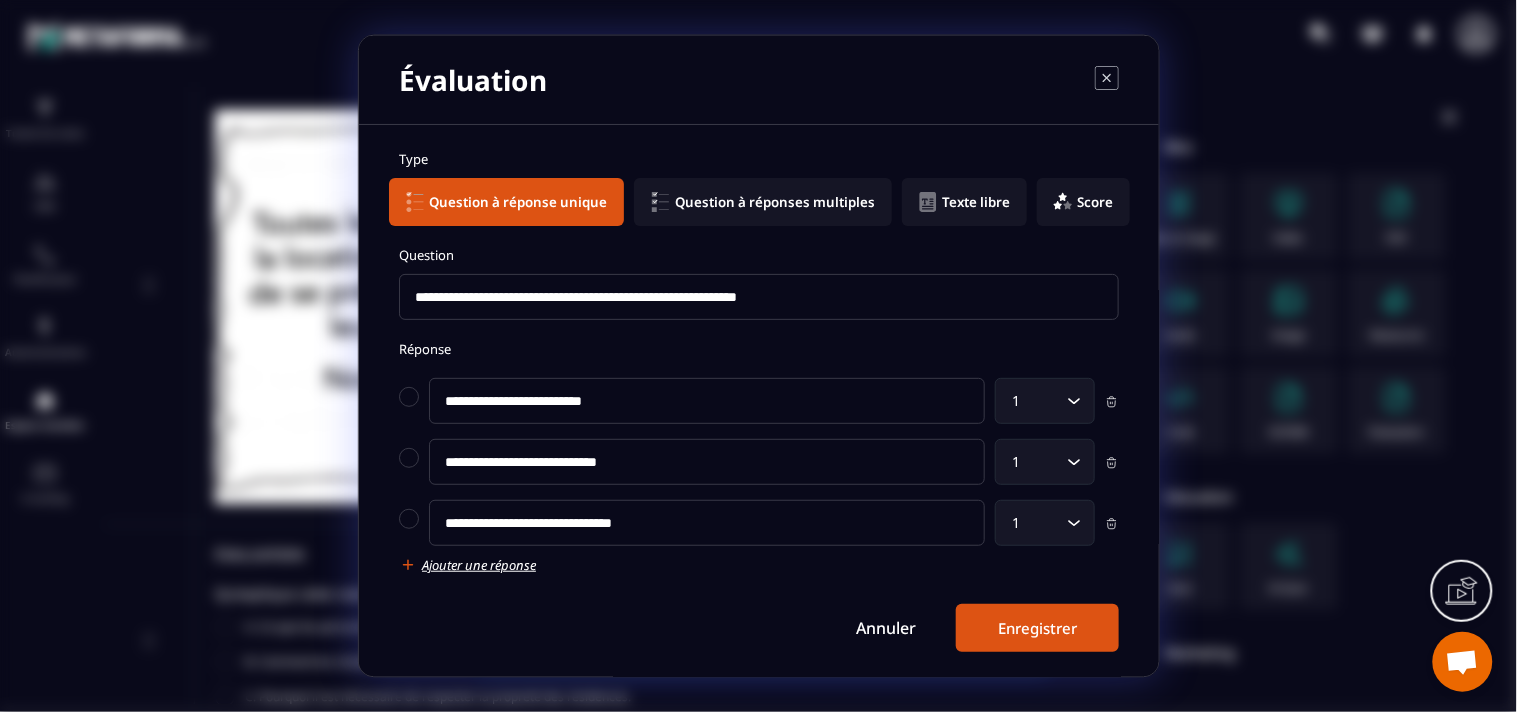 click on "Ajouter une réponse" at bounding box center (479, 565) 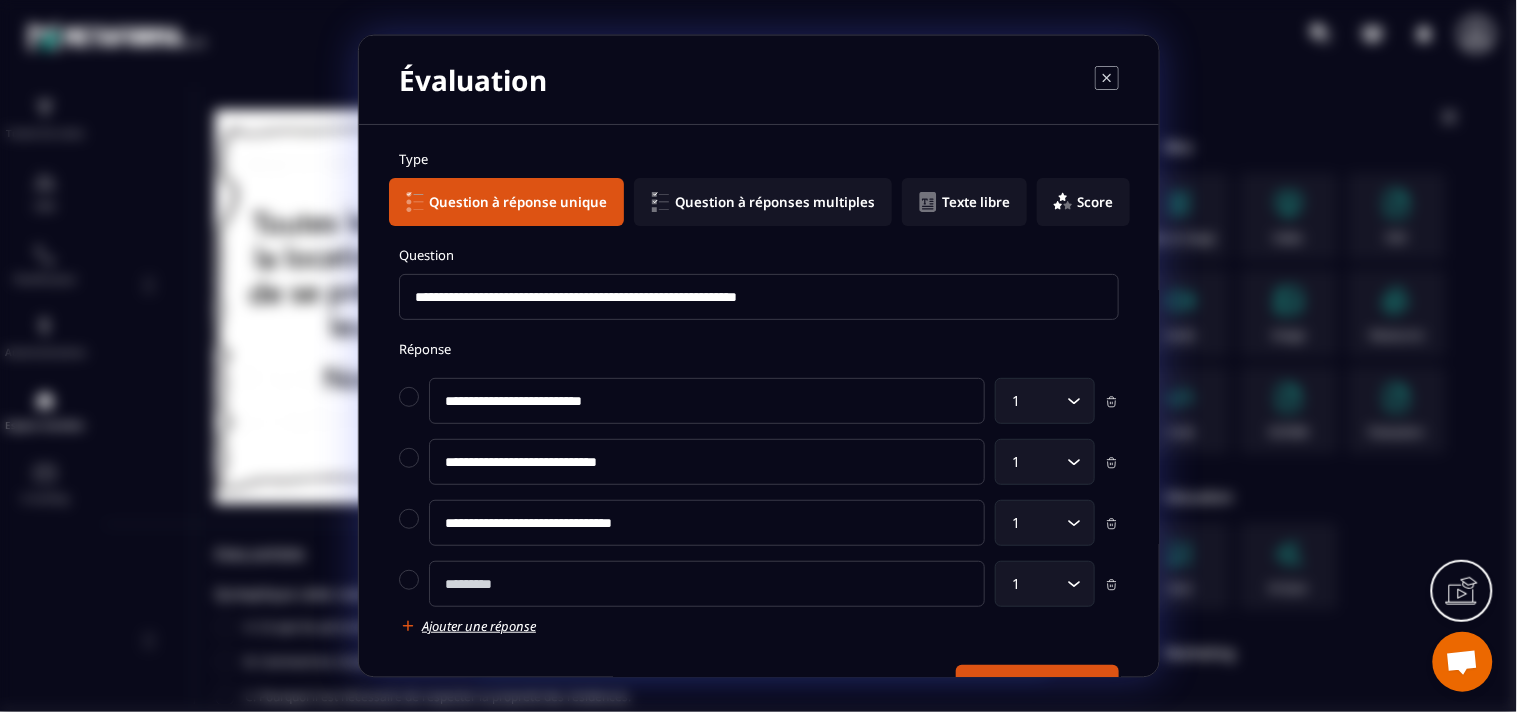 click at bounding box center [707, 584] 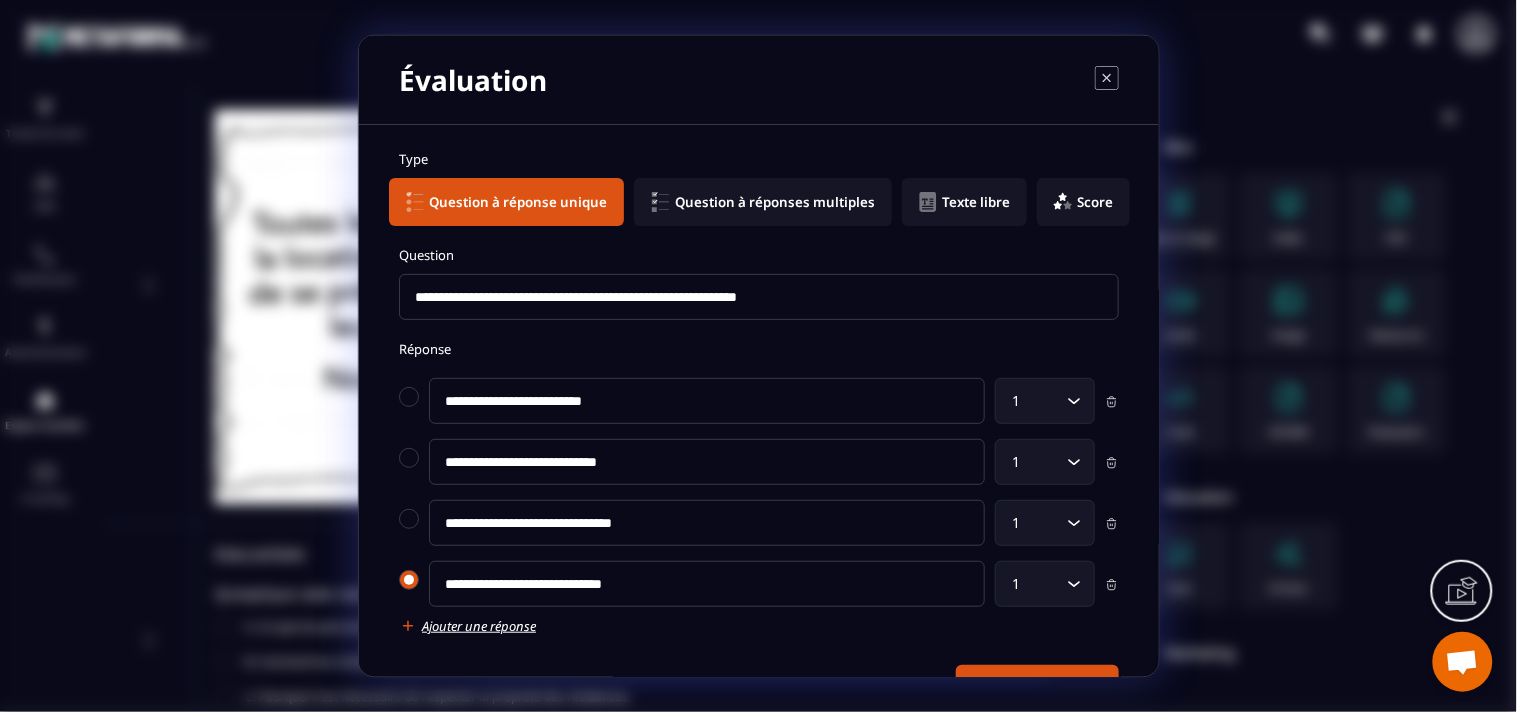 type on "**********" 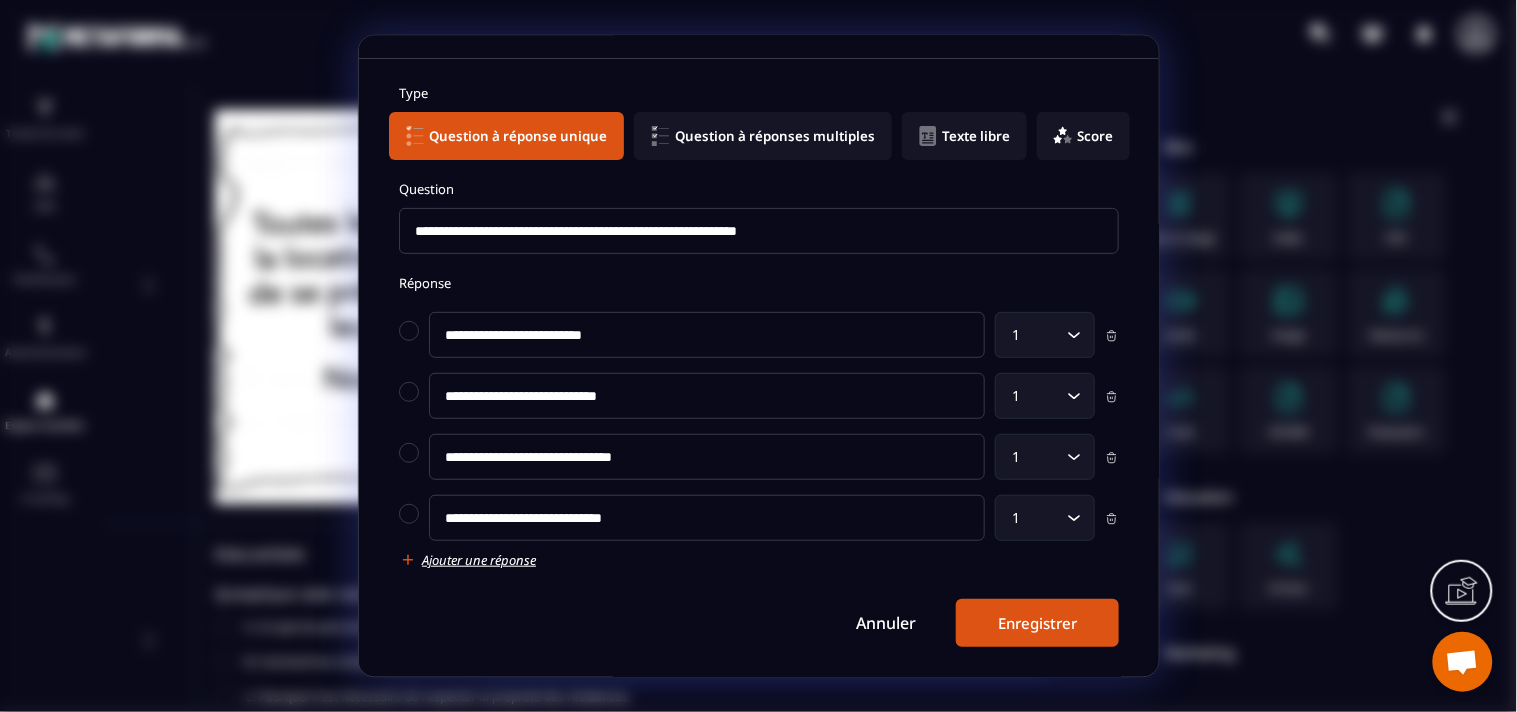 click on "Enregistrer" at bounding box center (1037, 623) 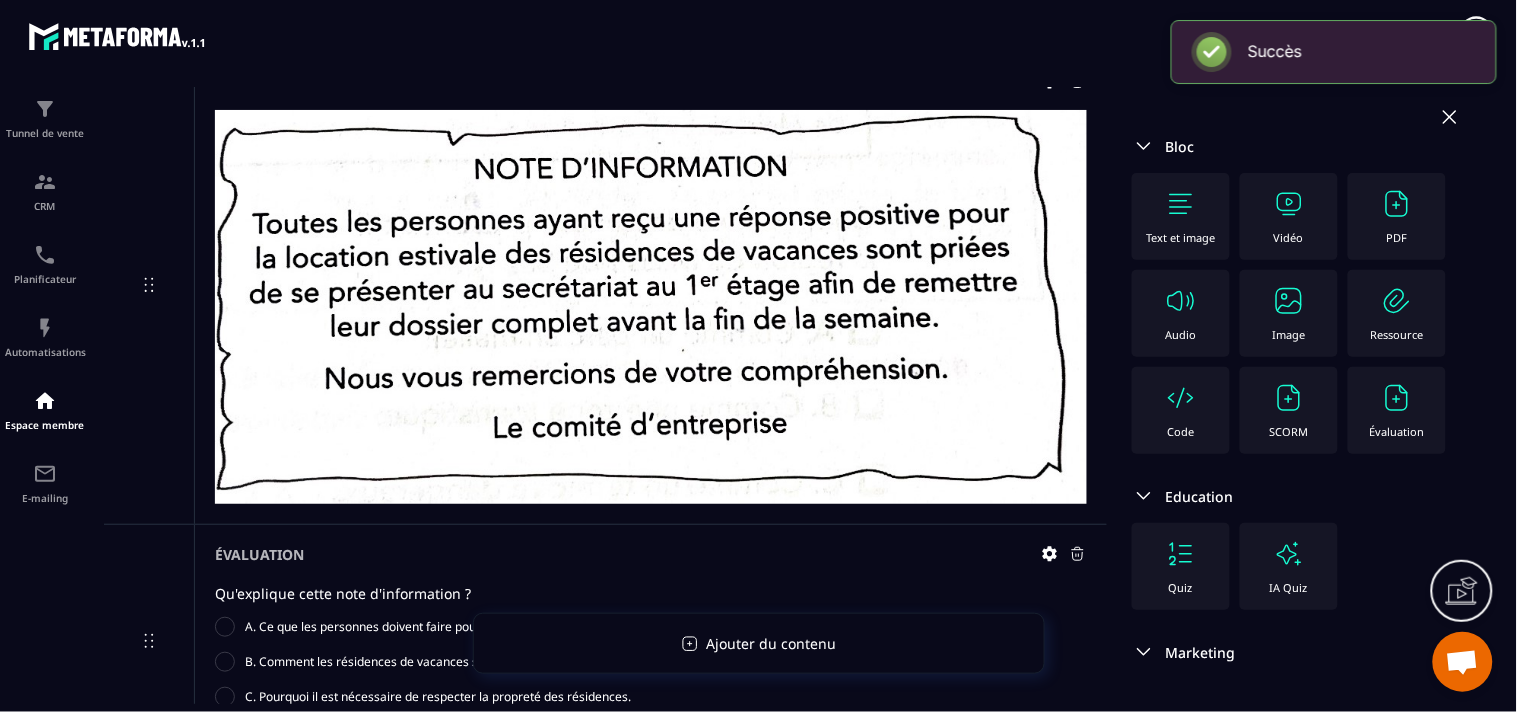 scroll, scrollTop: 66, scrollLeft: 0, axis: vertical 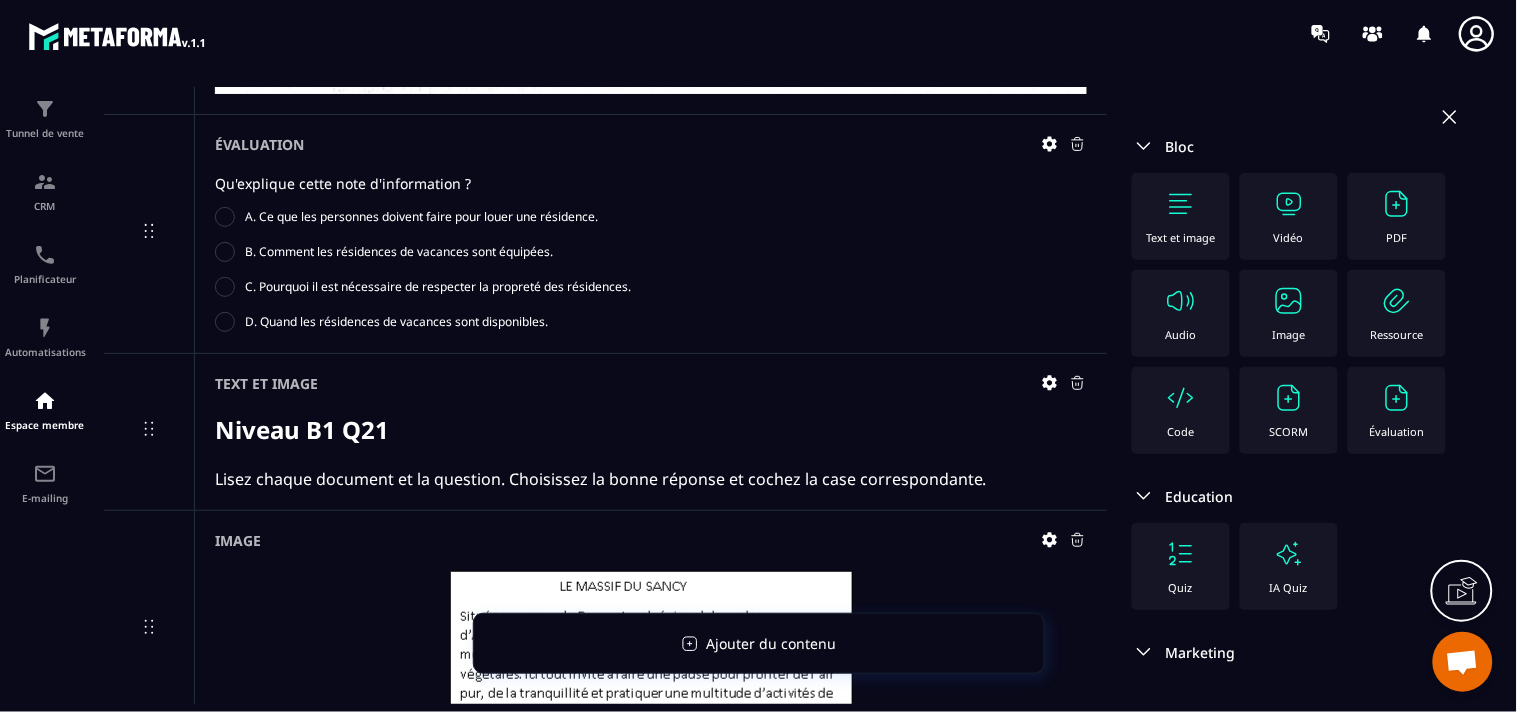 click on "Text et image" at bounding box center (1181, 216) 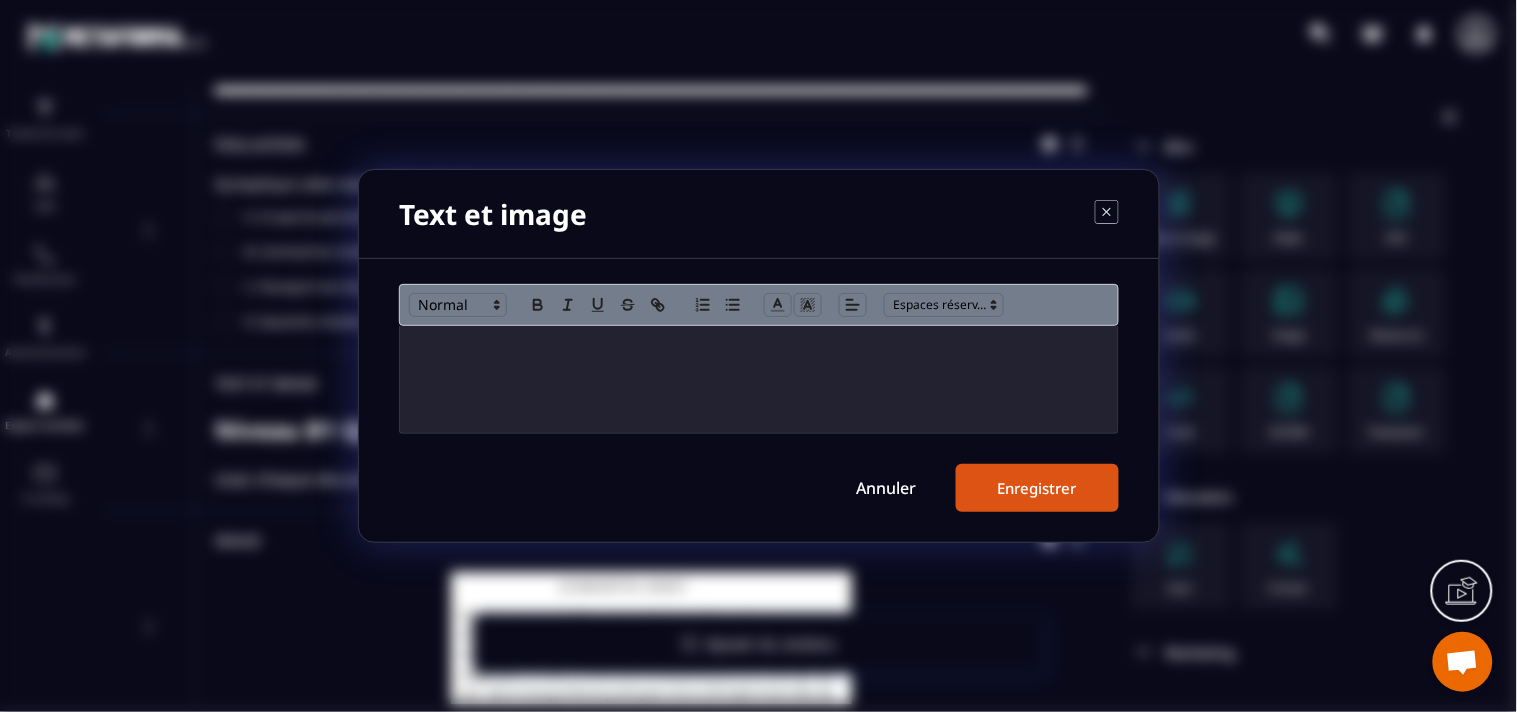 click at bounding box center [759, 347] 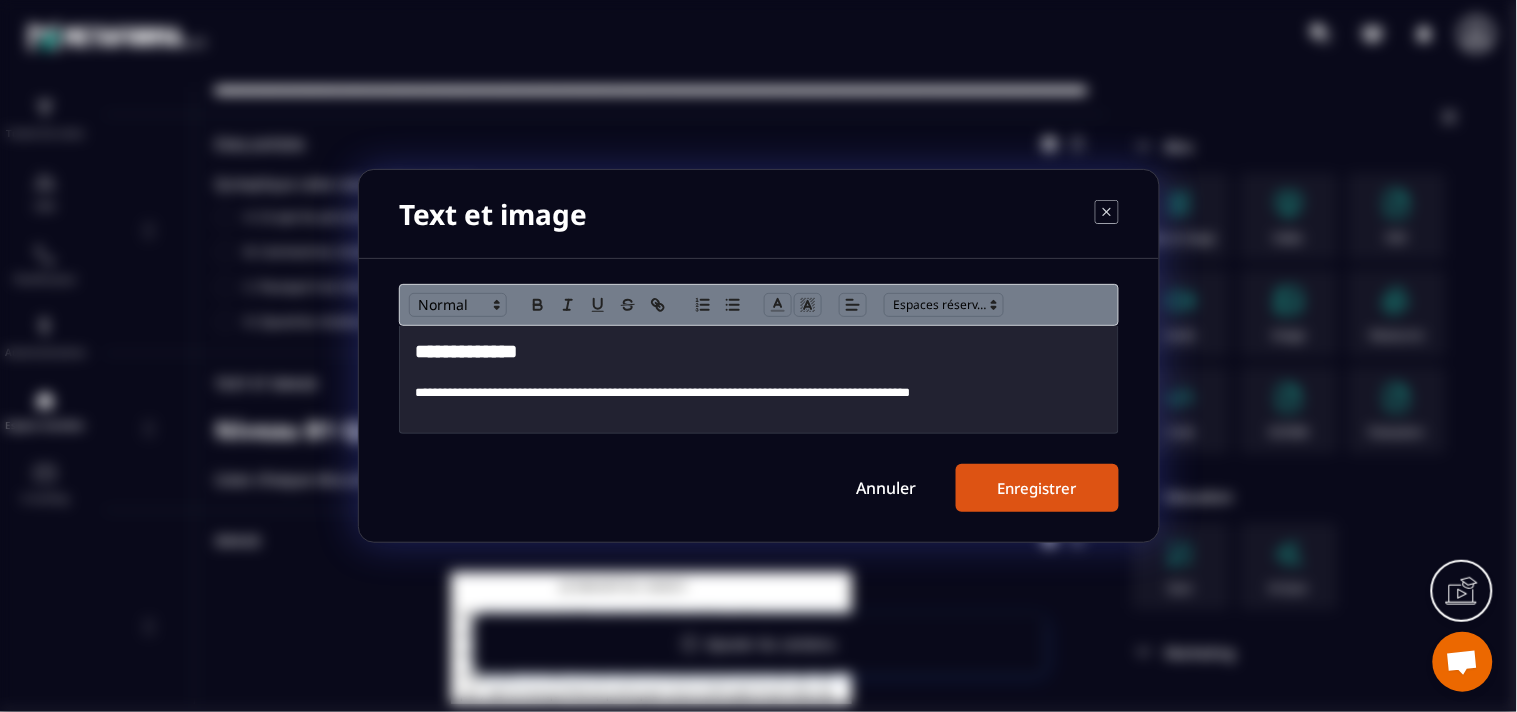 click on "**********" at bounding box center [759, 352] 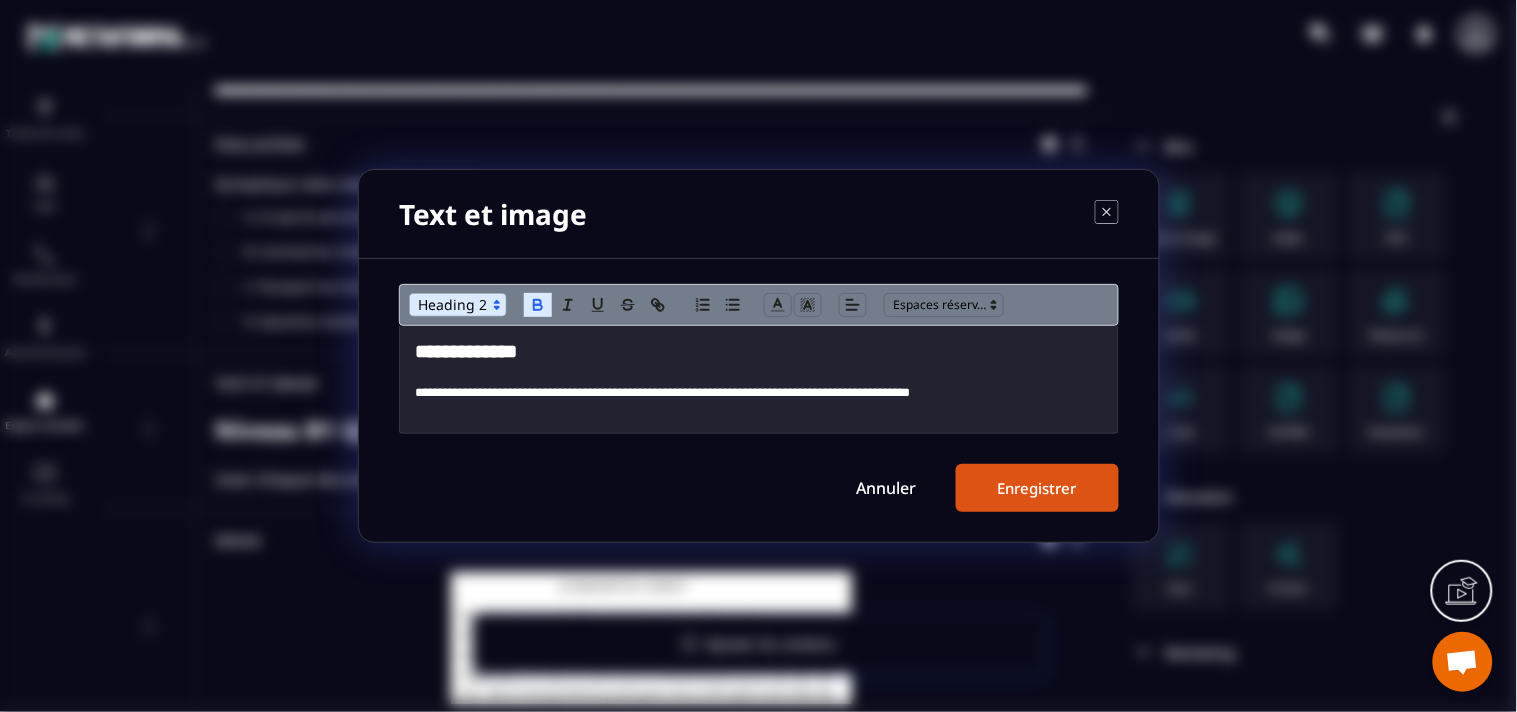 type 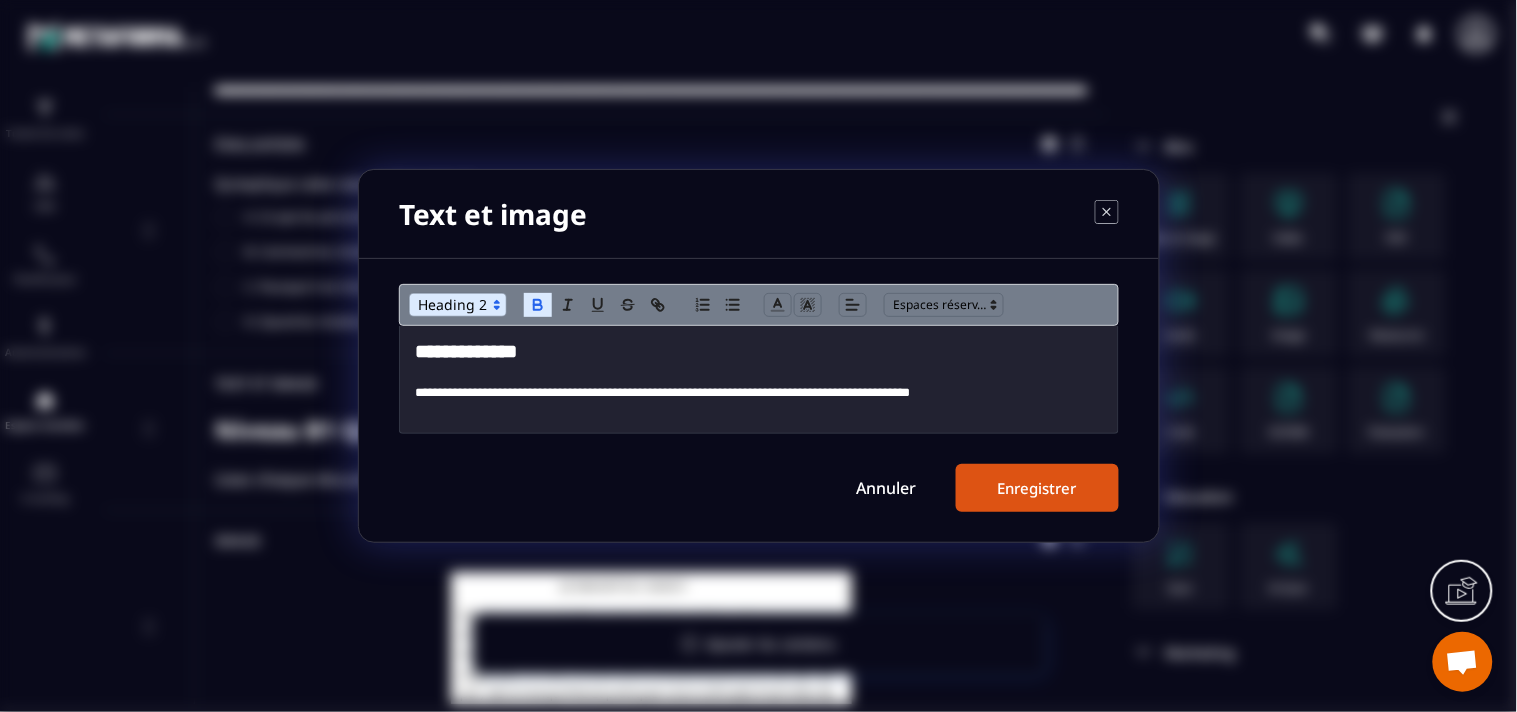 click on "Enregistrer" at bounding box center (1037, 488) 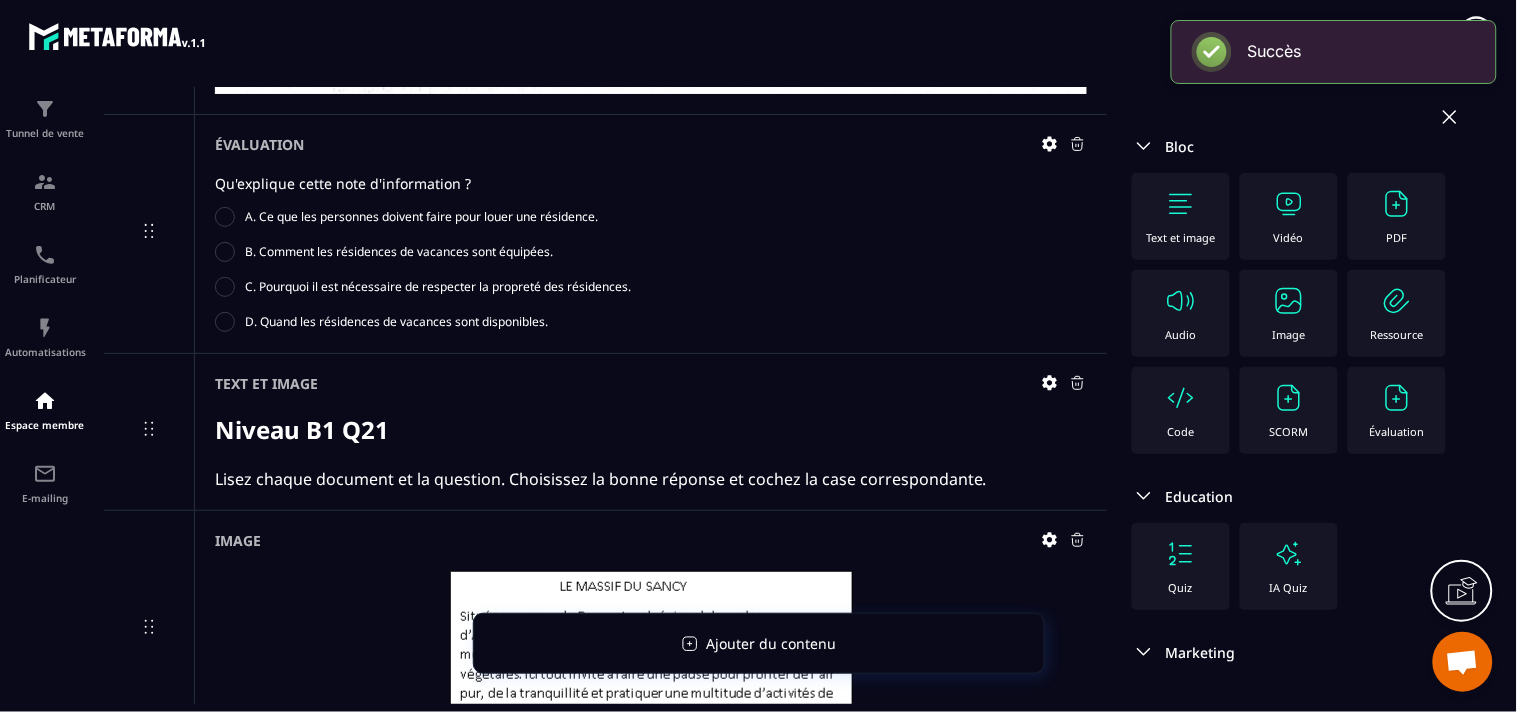 click at bounding box center (1289, 301) 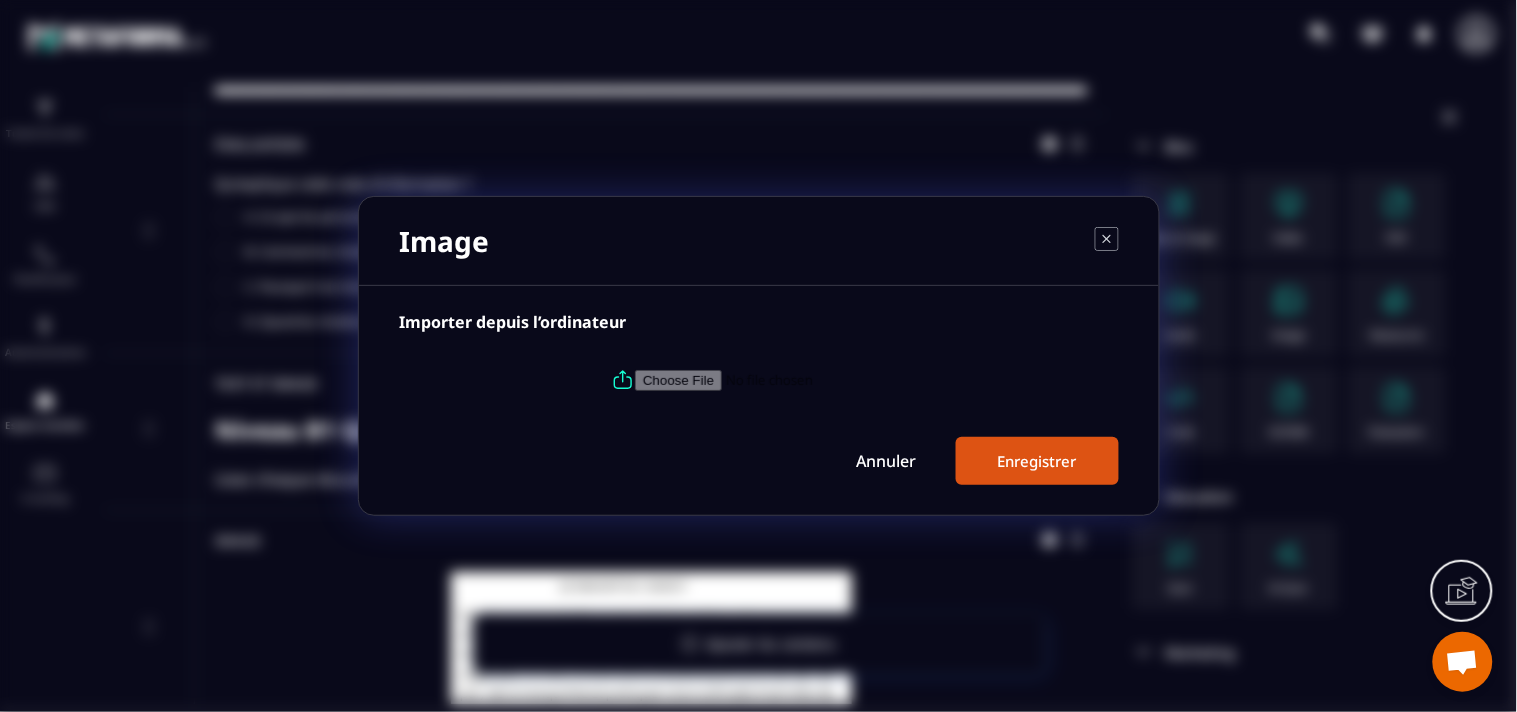 click at bounding box center (771, 380) 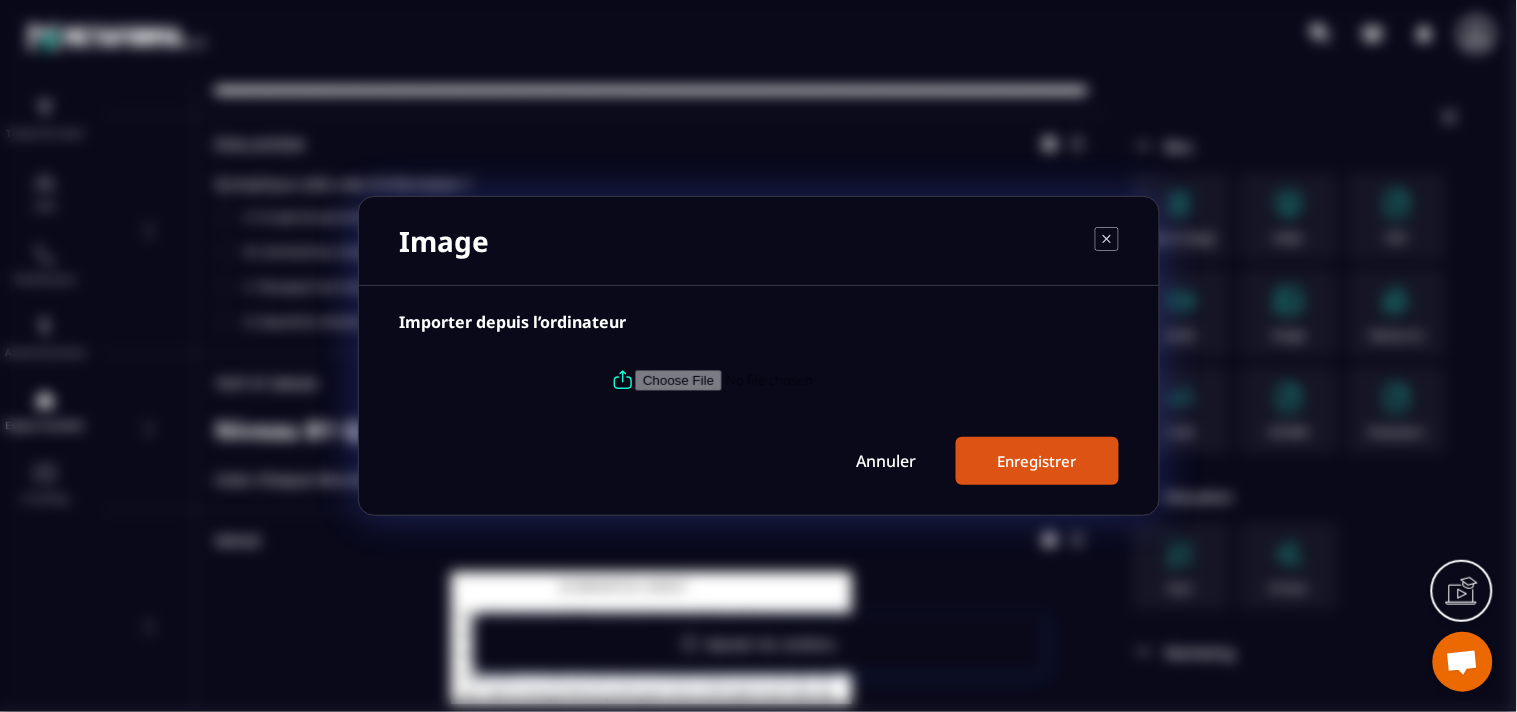 type on "**********" 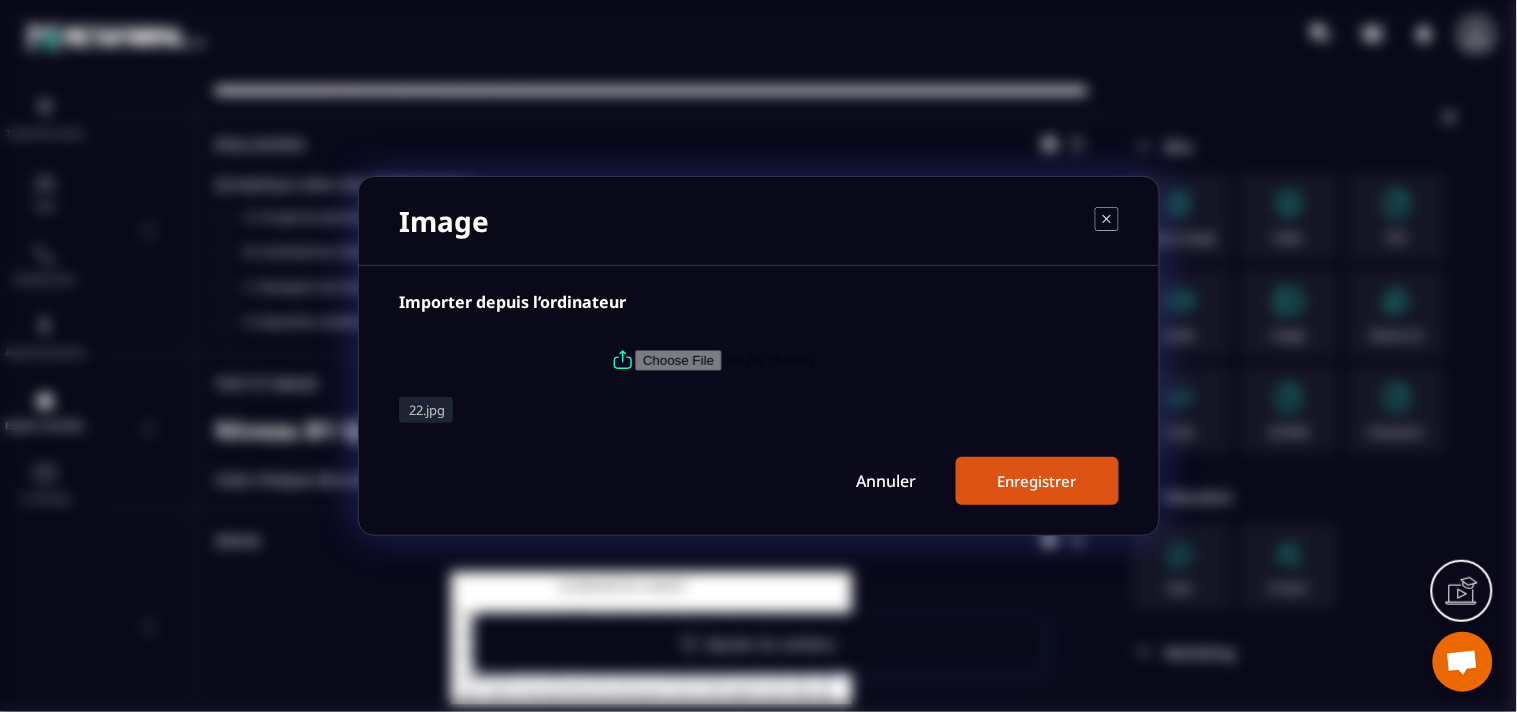 click on "Enregistrer" at bounding box center [1037, 481] 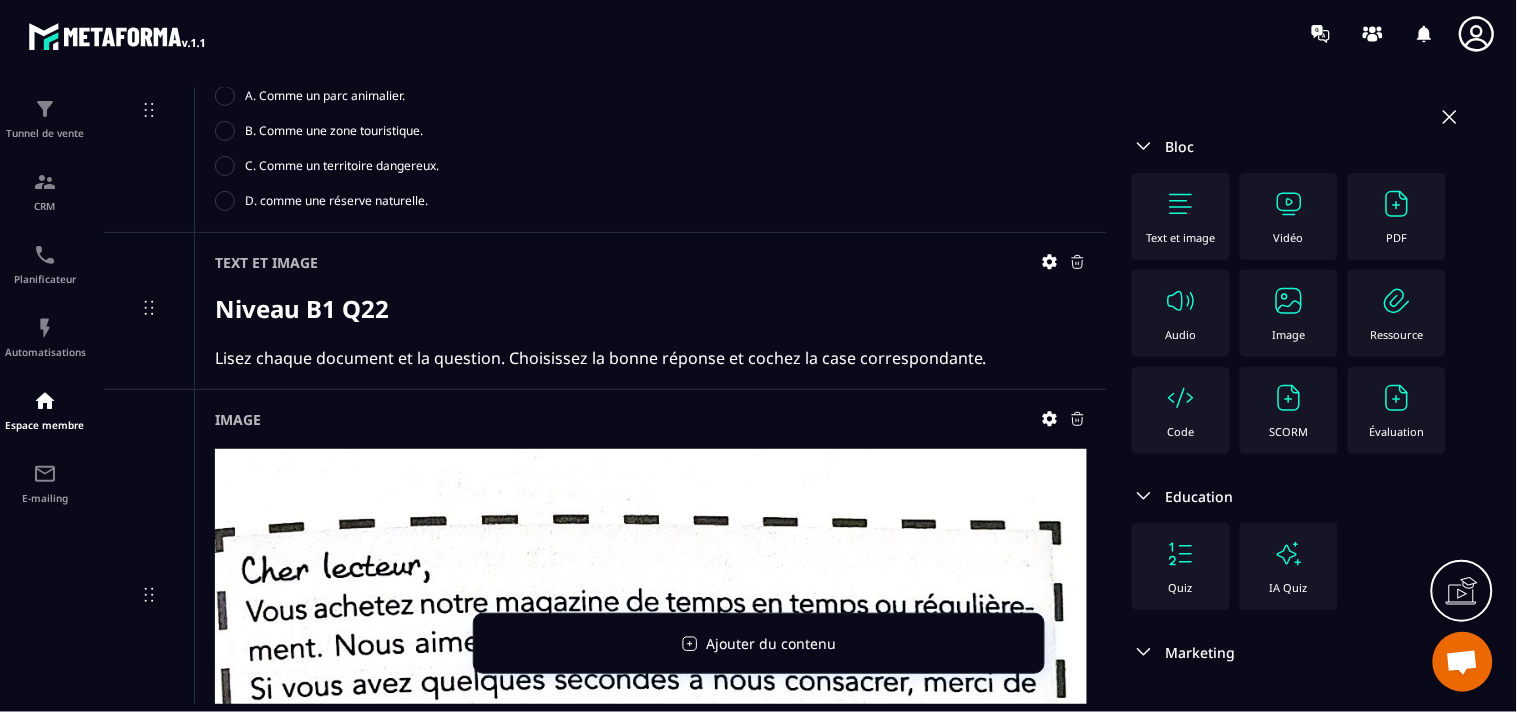 scroll, scrollTop: 16713, scrollLeft: 0, axis: vertical 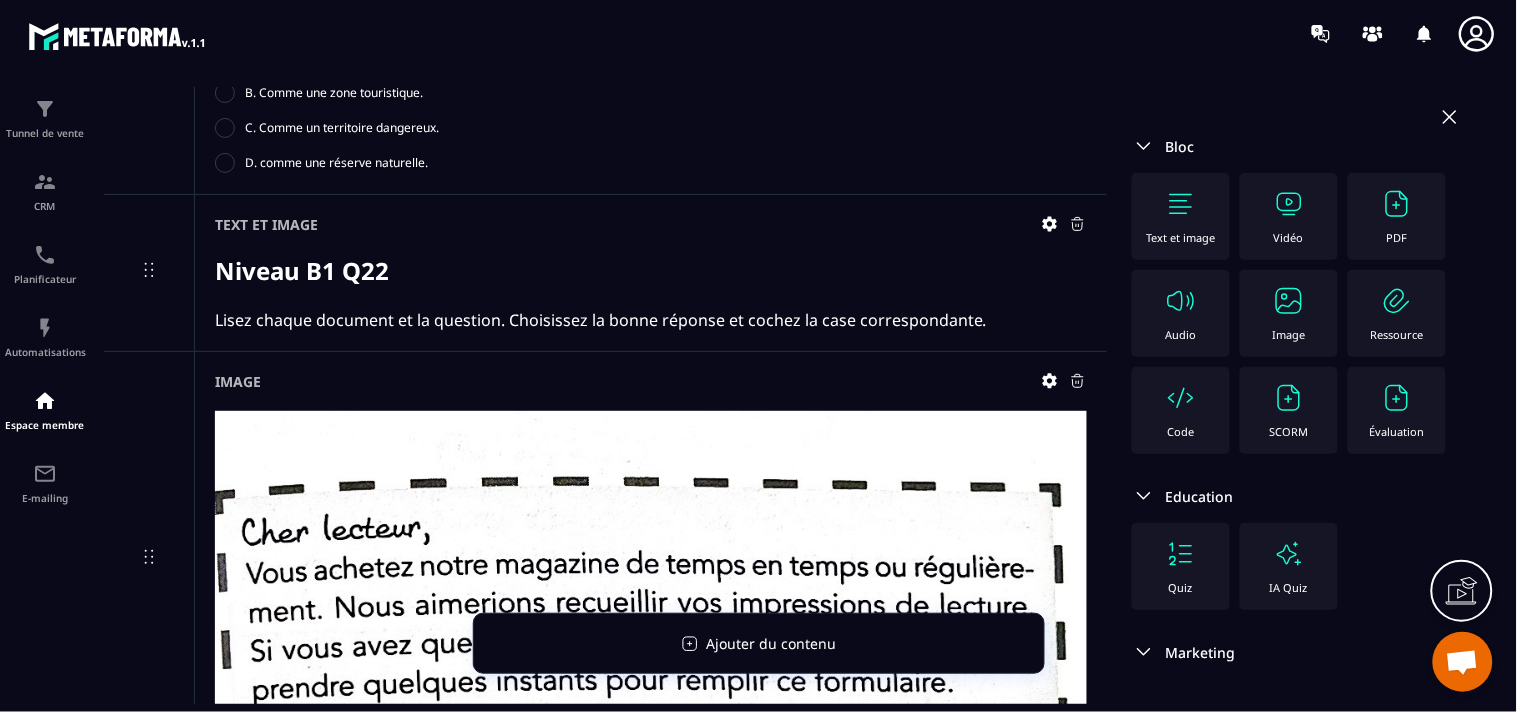 click on "Évaluation" at bounding box center (1397, 410) 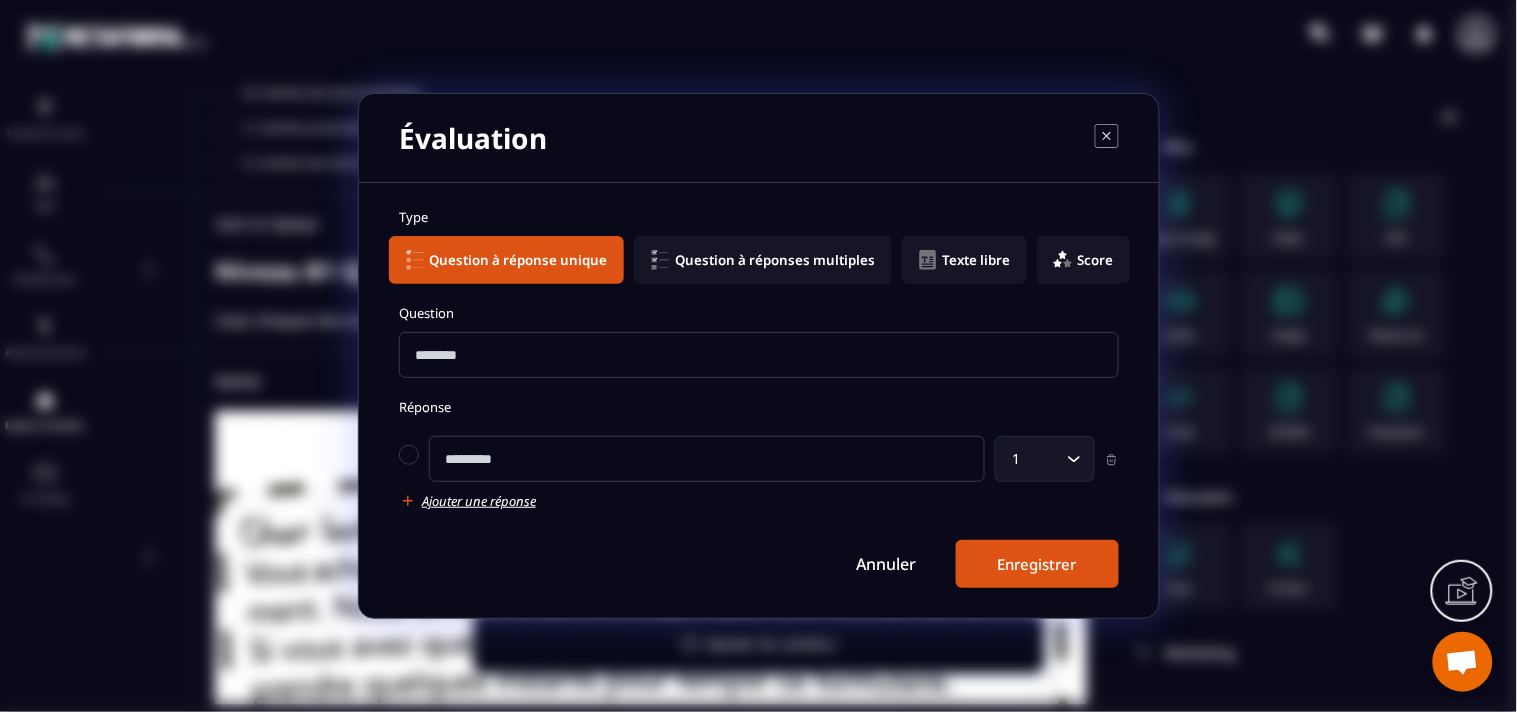 click at bounding box center [707, 459] 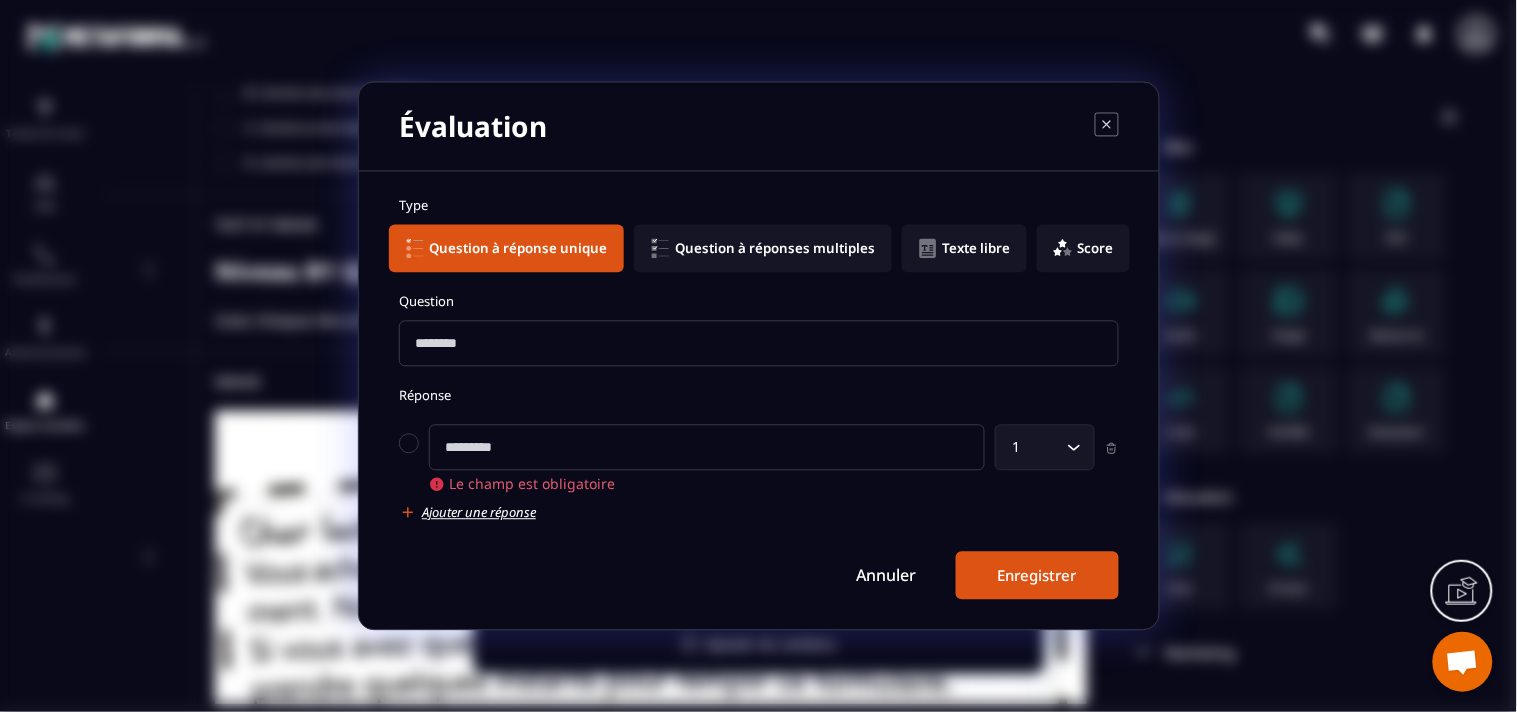 paste on "**********" 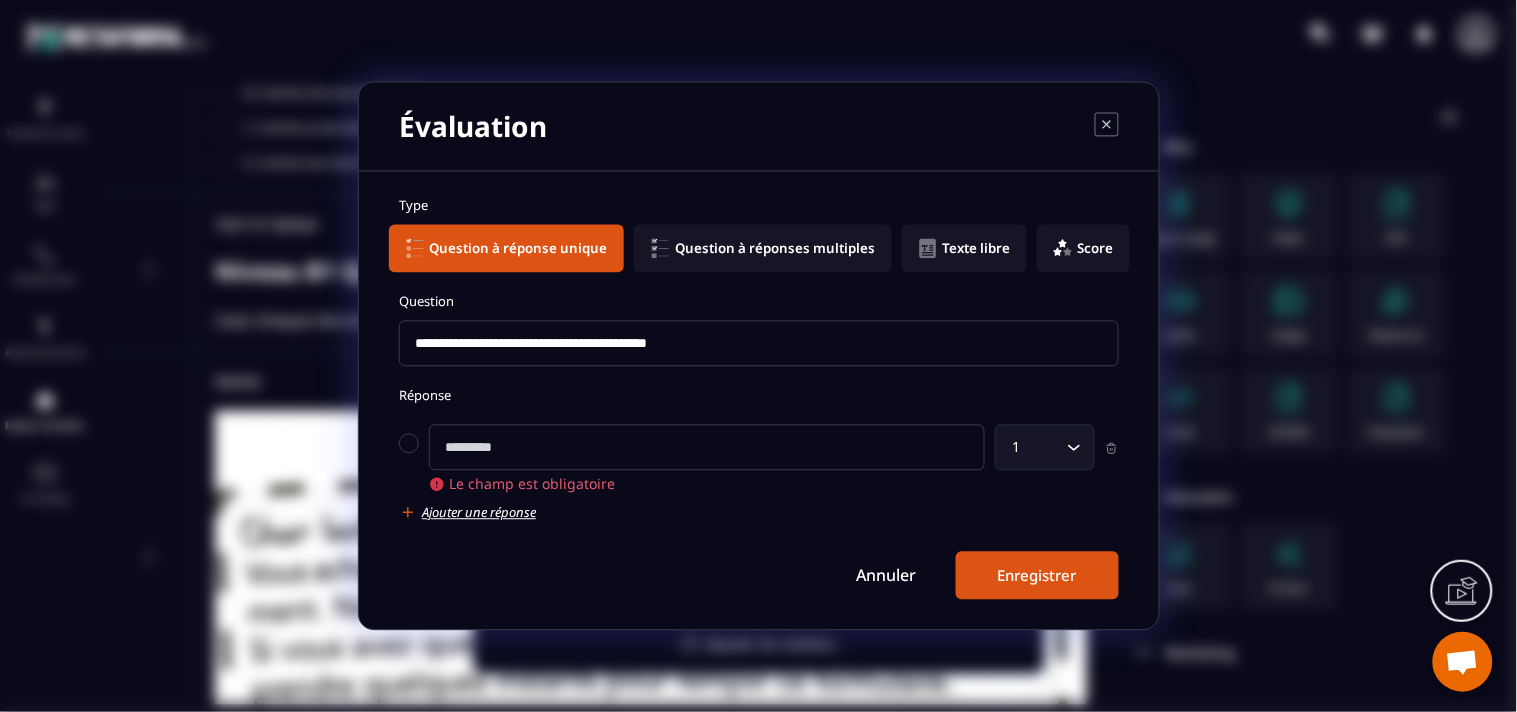 type on "**********" 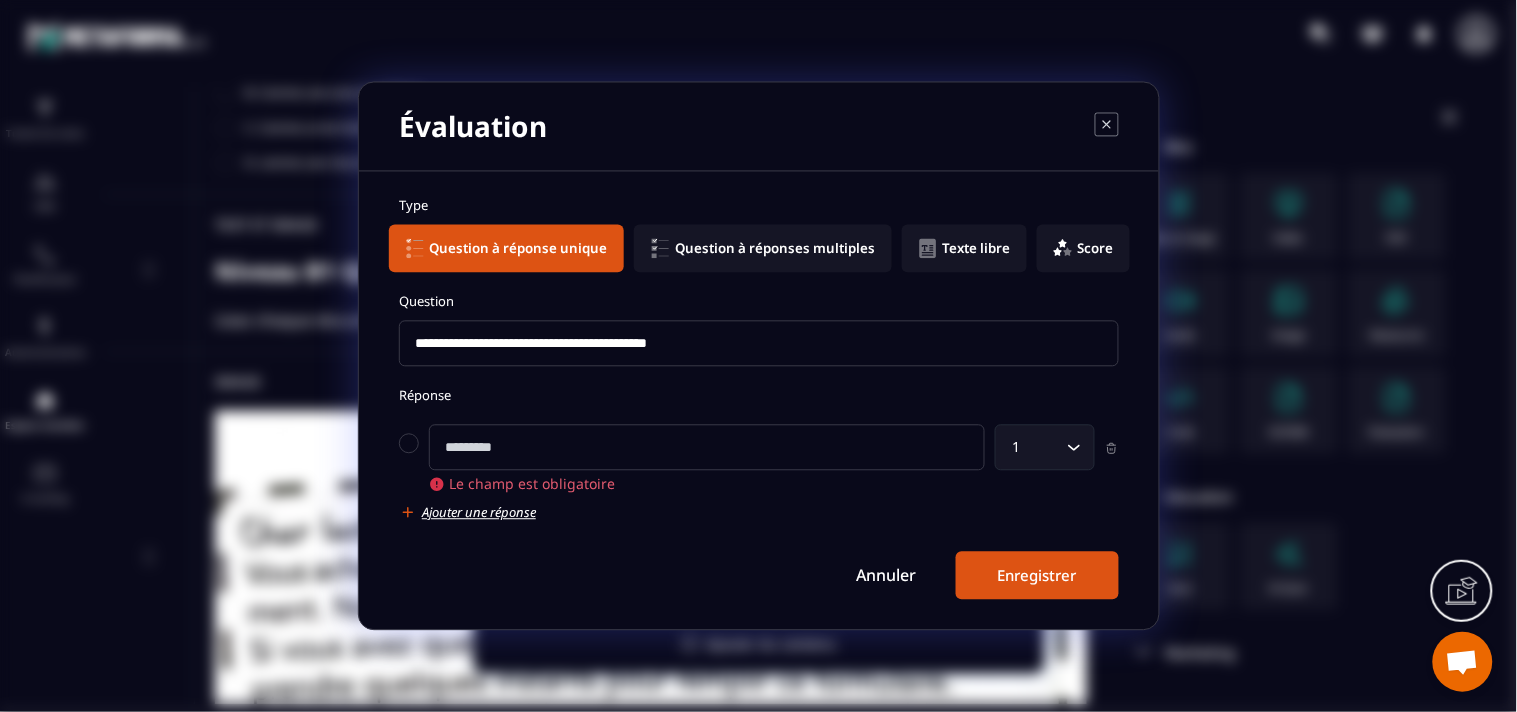 click at bounding box center [707, 448] 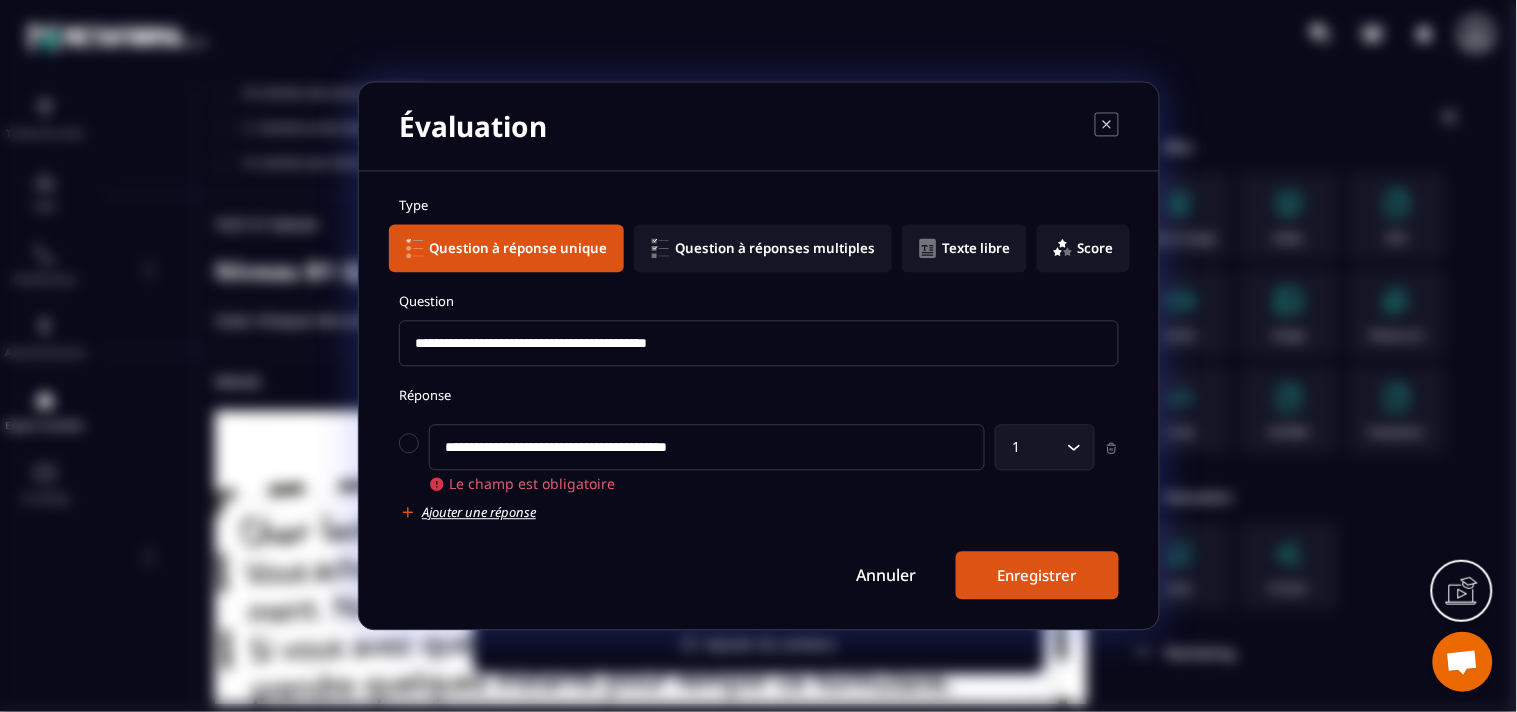 type on "**********" 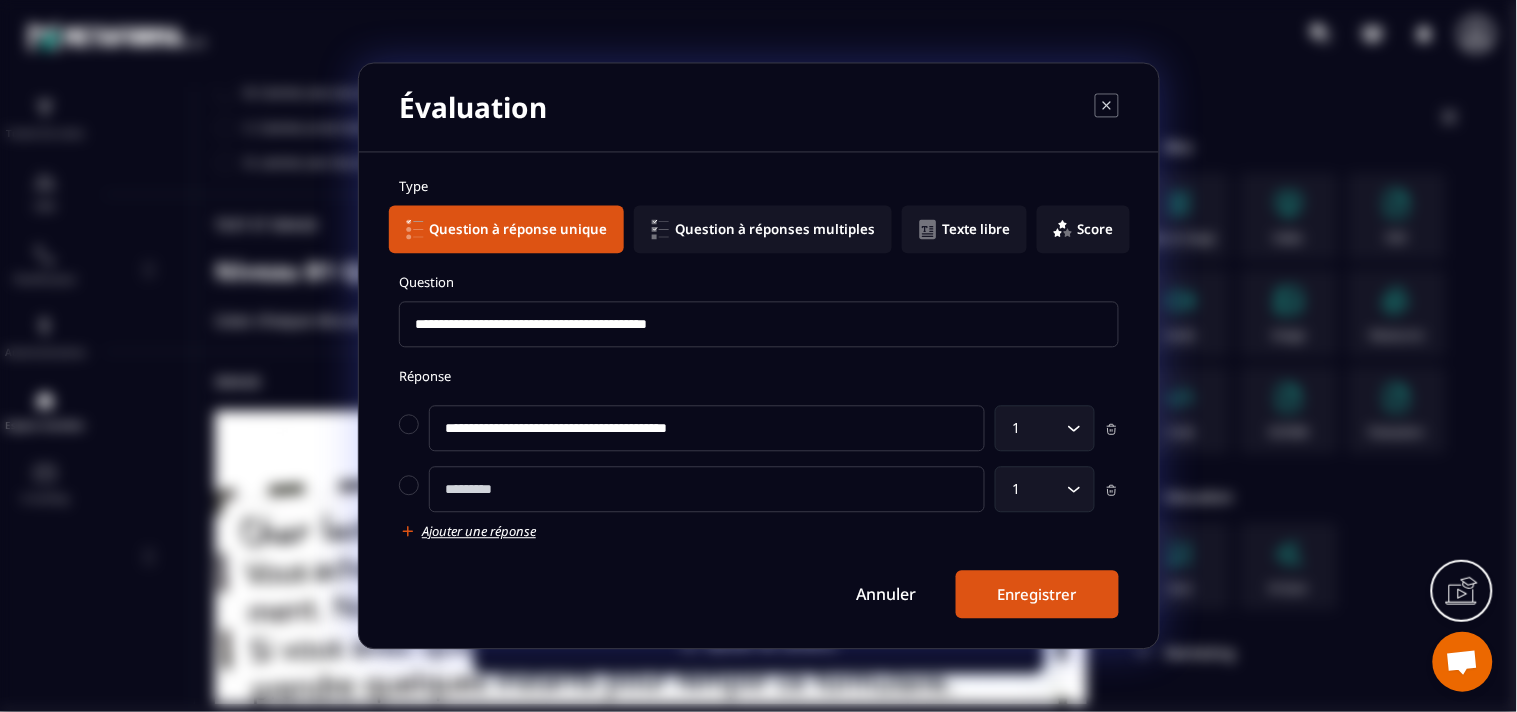 click at bounding box center [707, 490] 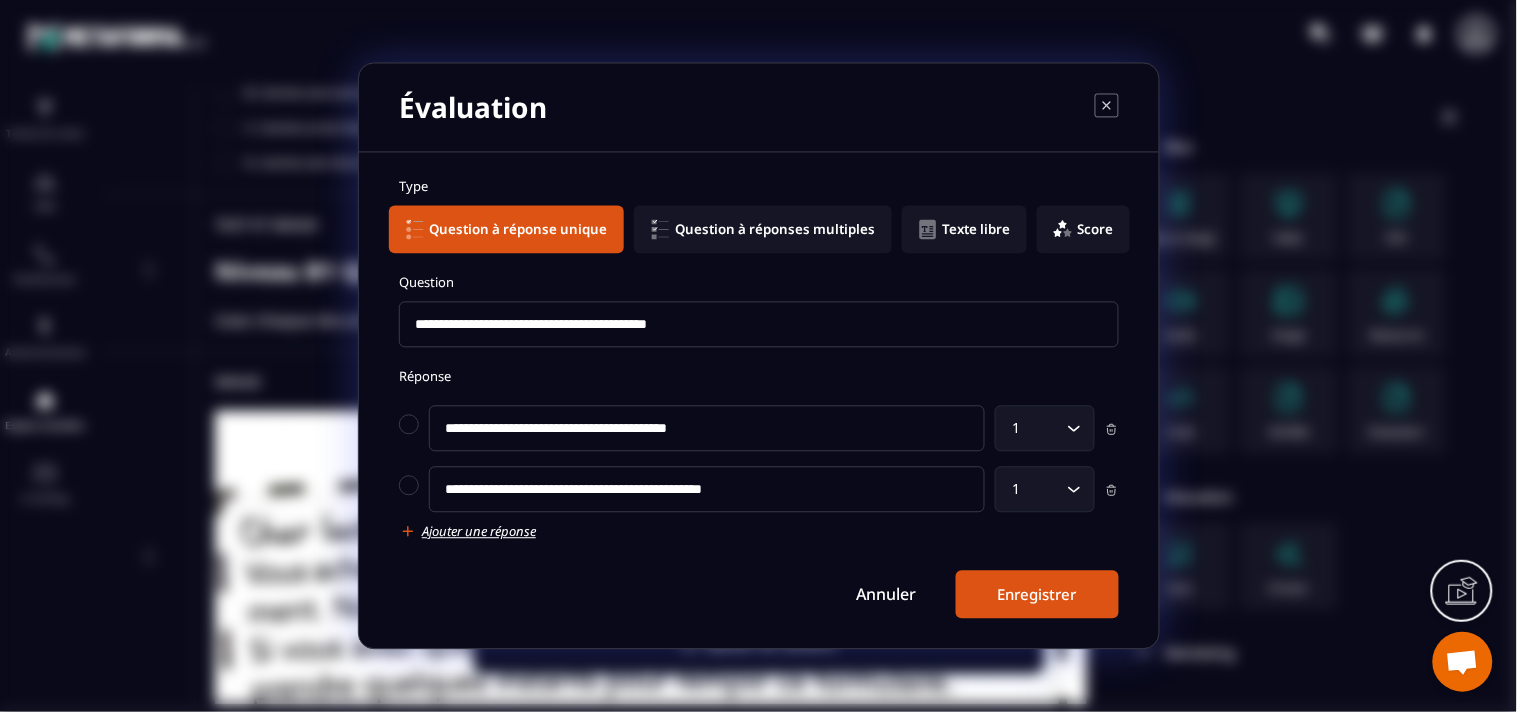 type on "**********" 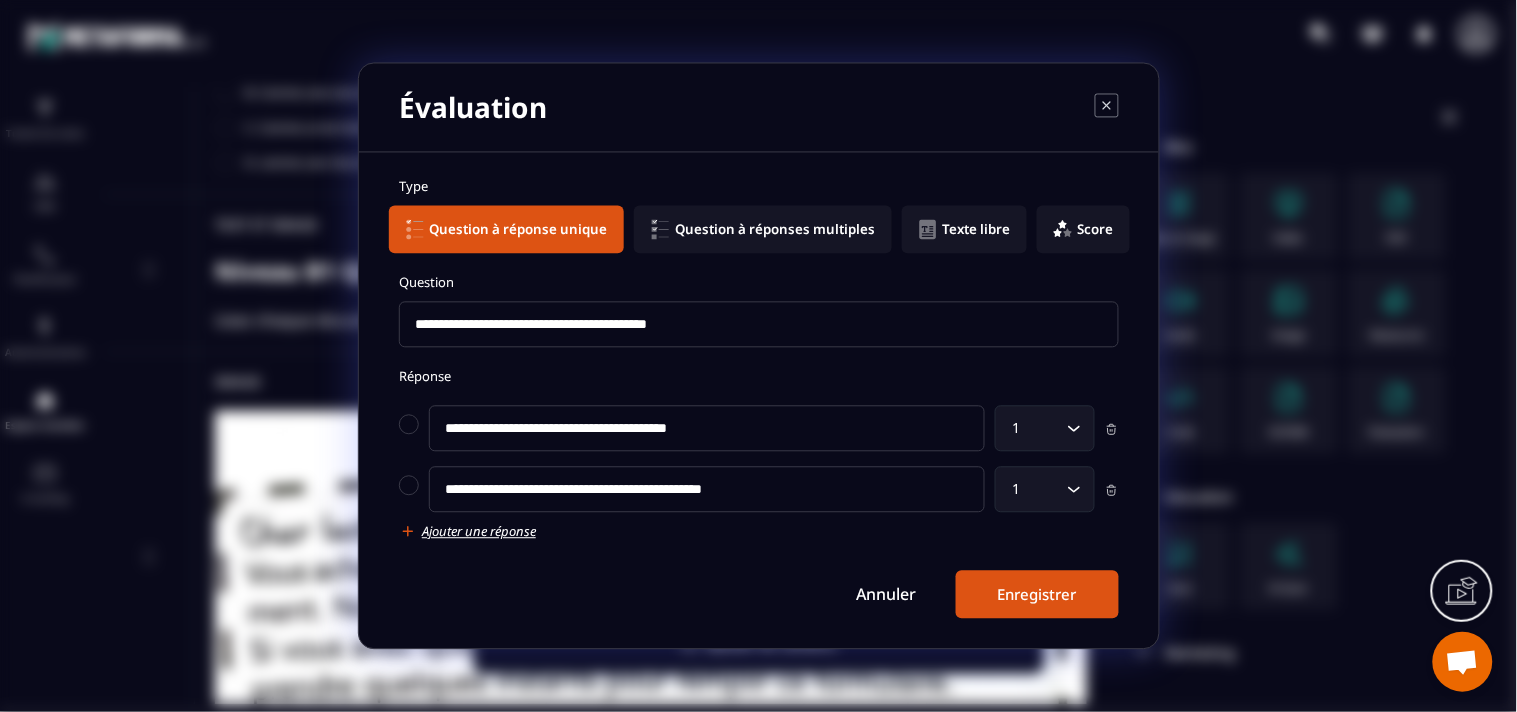 click on "Ajouter une réponse" at bounding box center (479, 532) 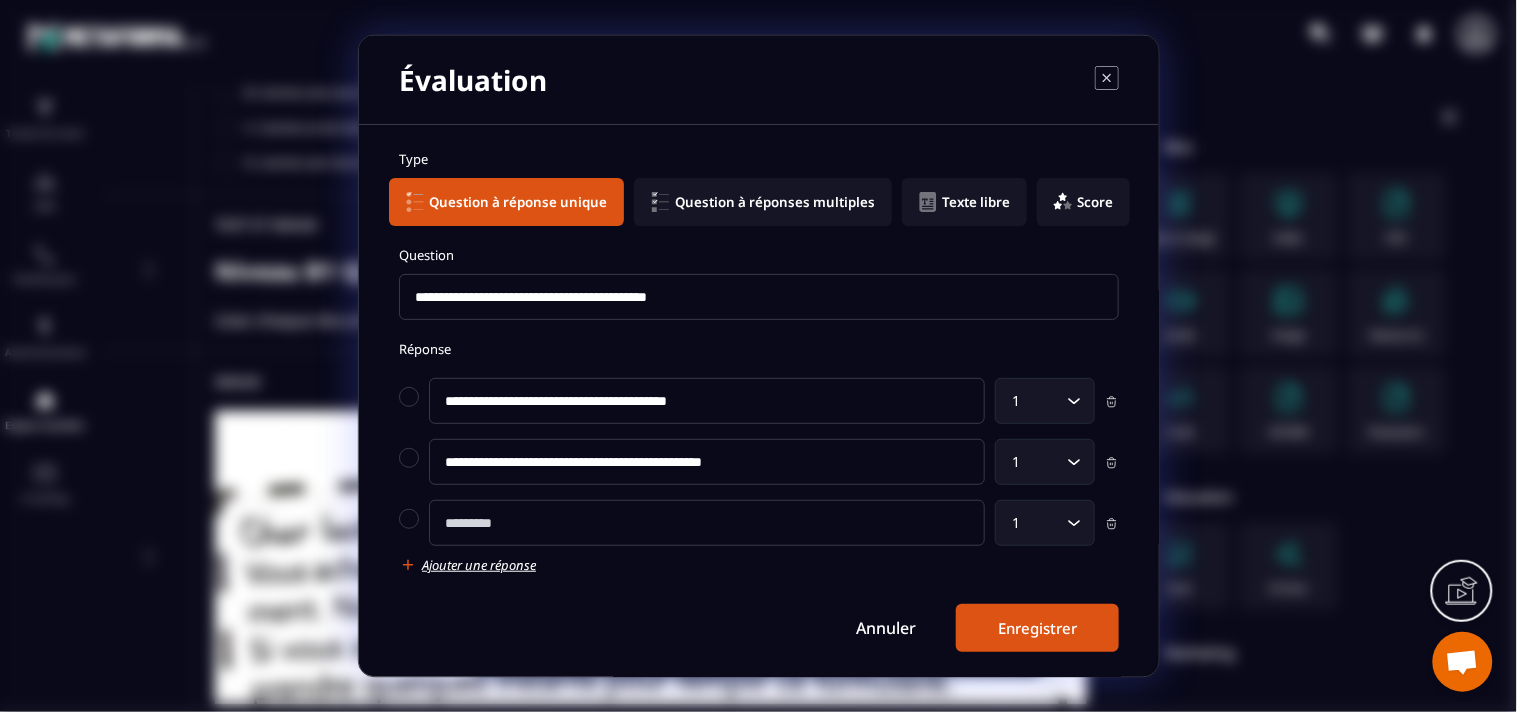 click at bounding box center [707, 523] 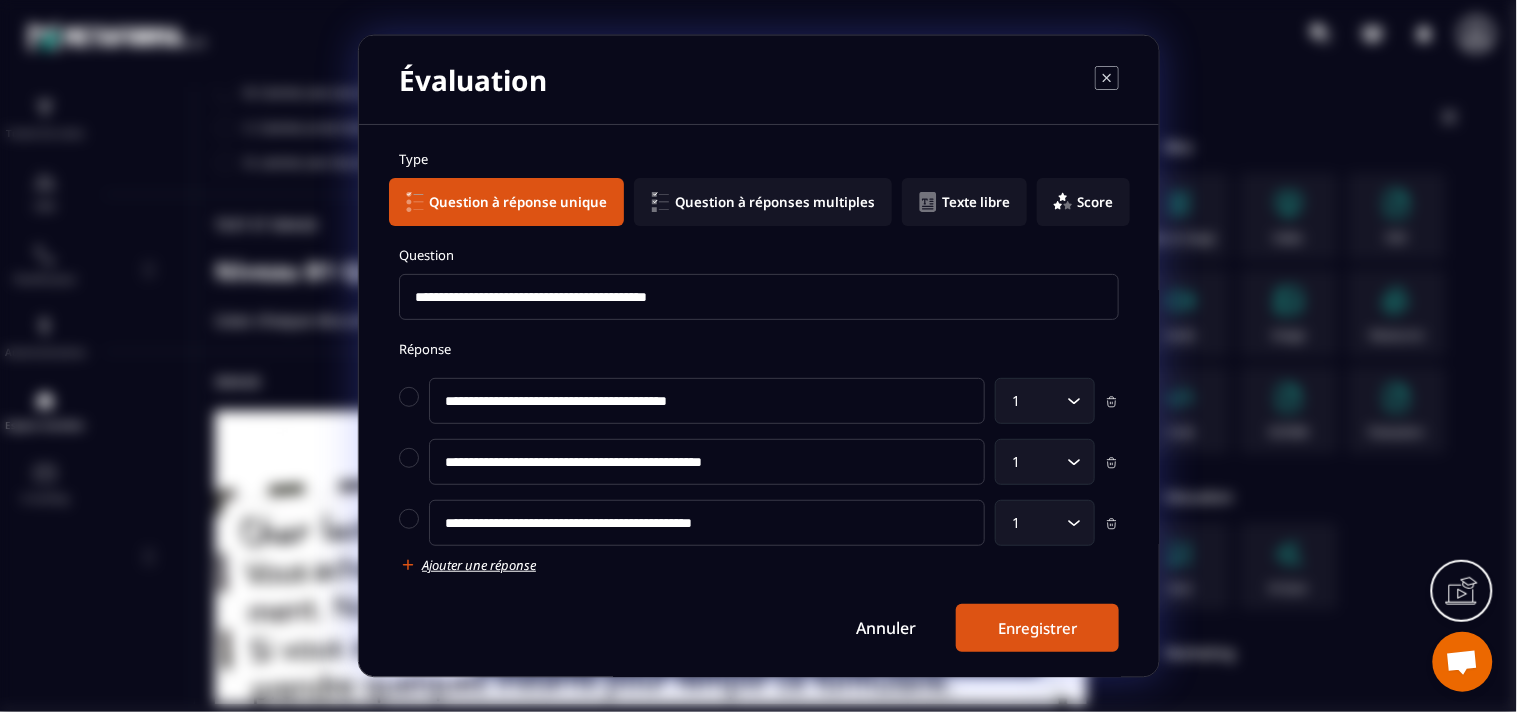 type on "**********" 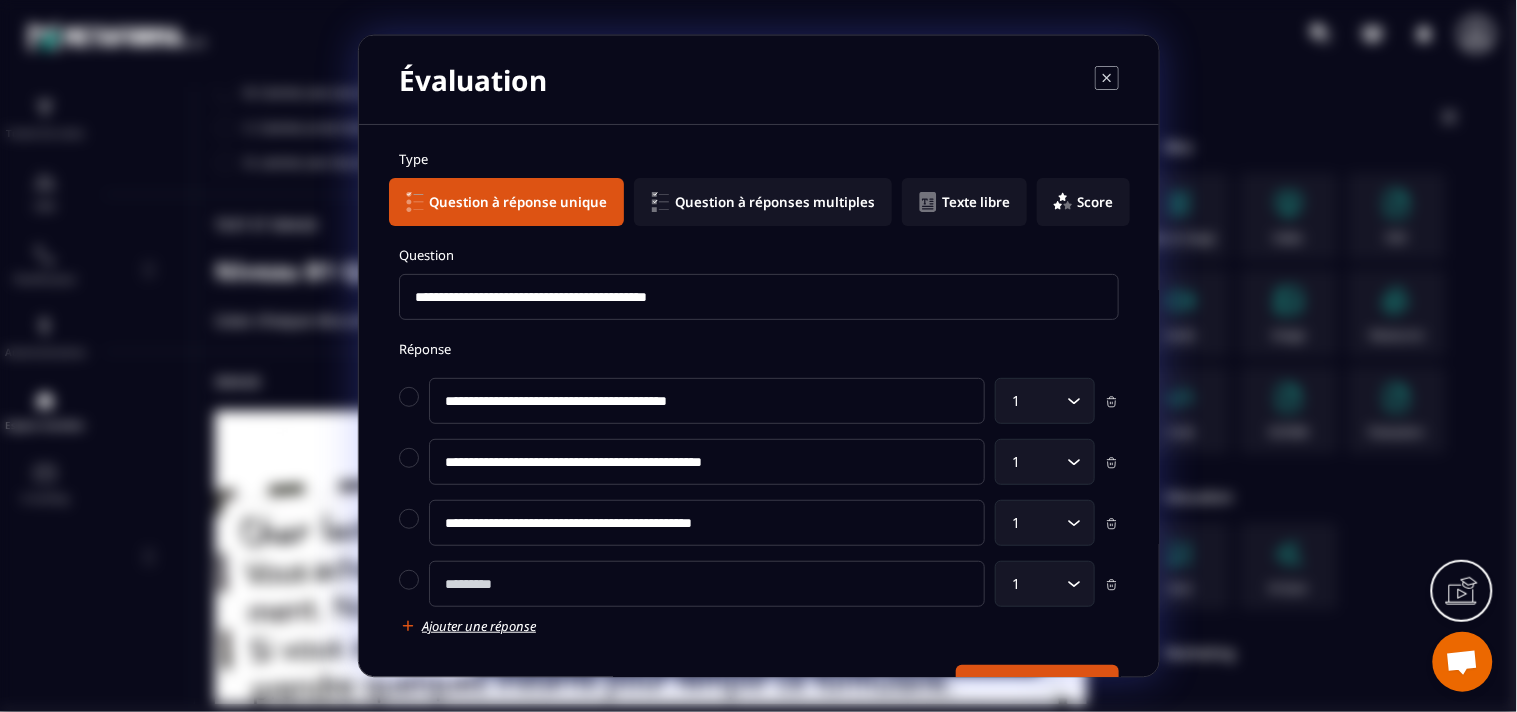 click at bounding box center (707, 584) 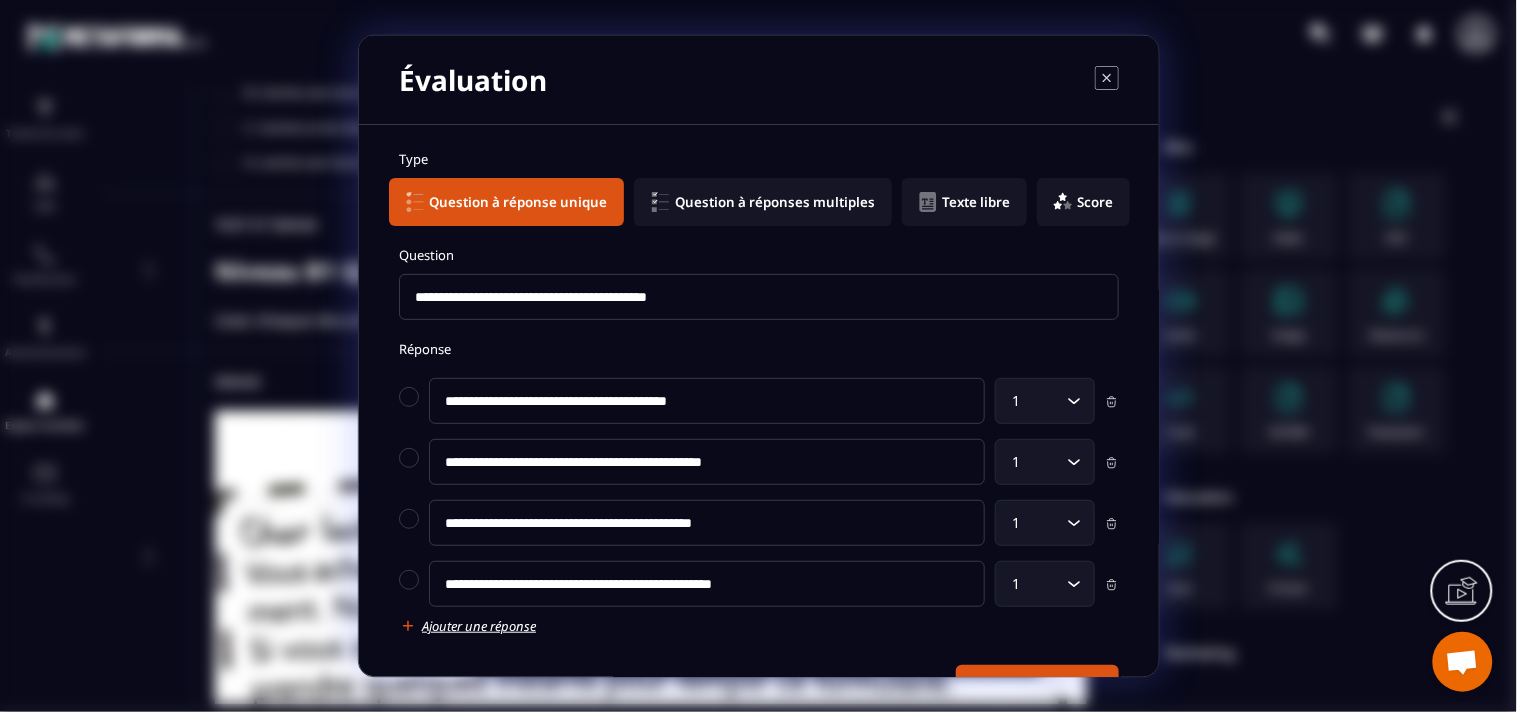 type on "**********" 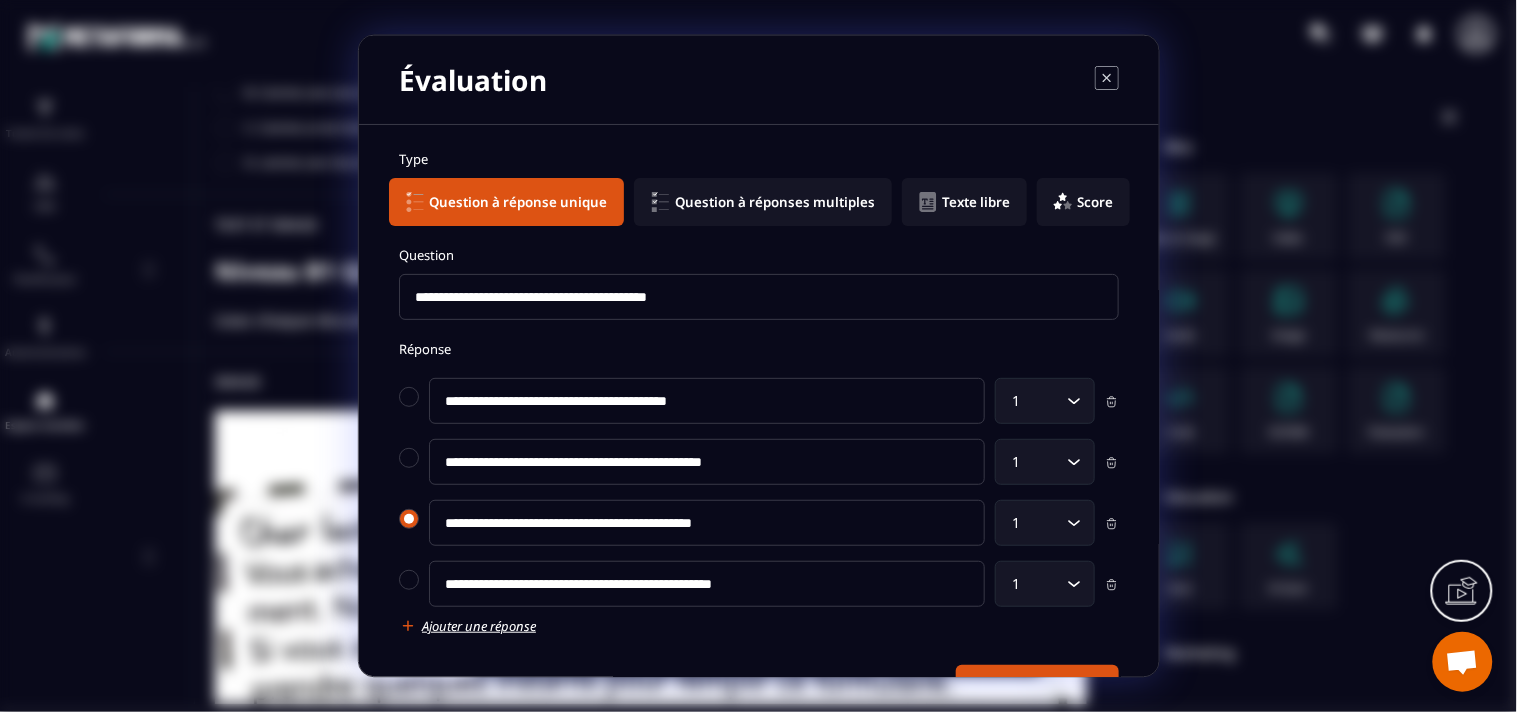 click at bounding box center [409, 519] 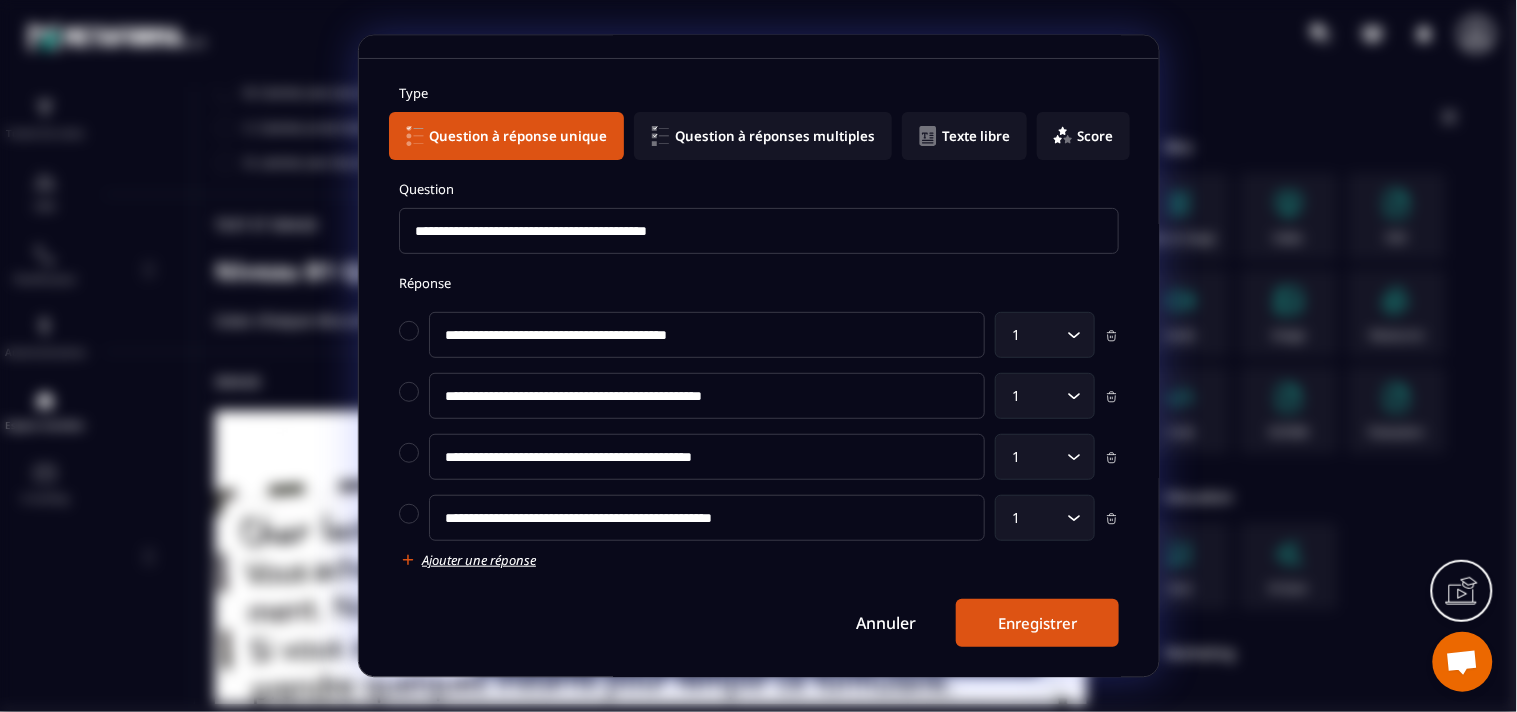 click on "Enregistrer" at bounding box center [1037, 623] 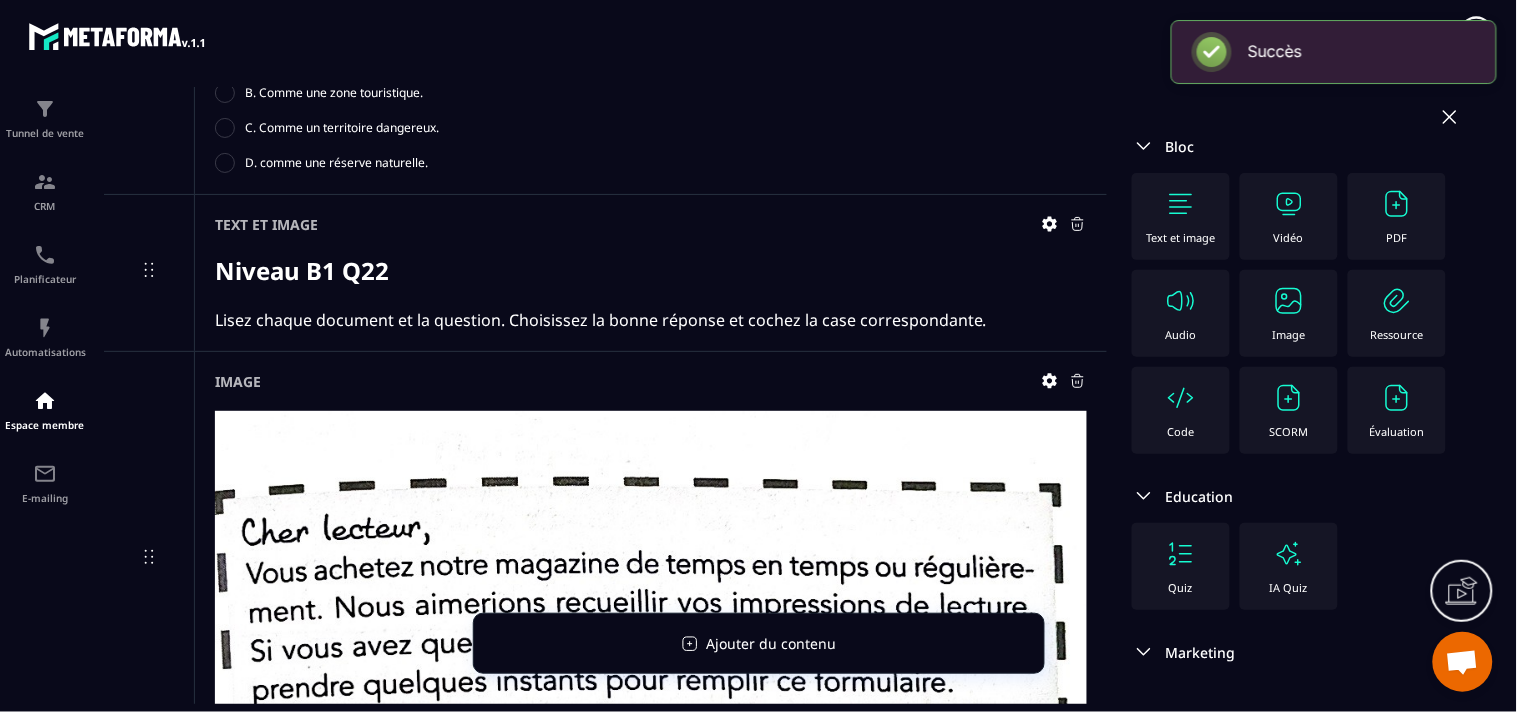 scroll, scrollTop: 66, scrollLeft: 0, axis: vertical 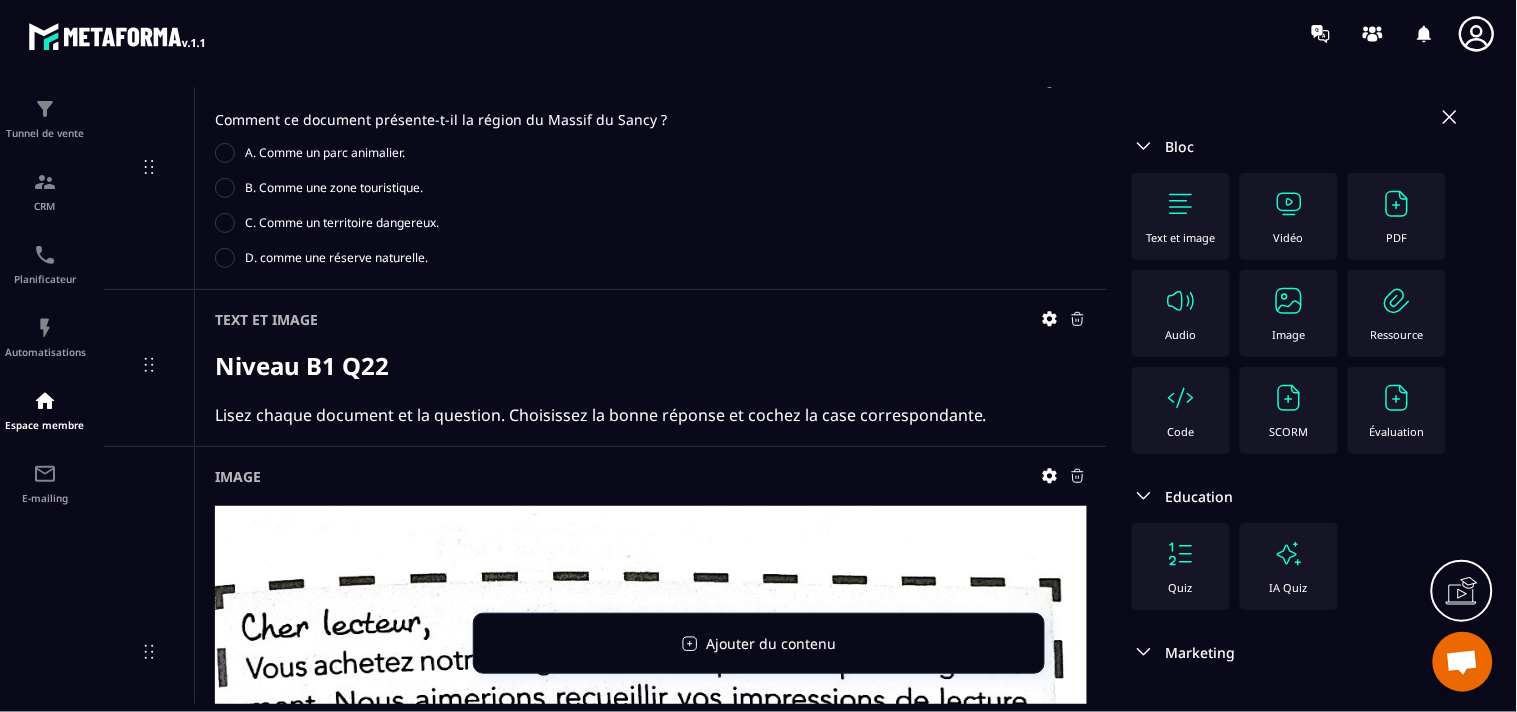 click on "Text et image" at bounding box center (1181, 216) 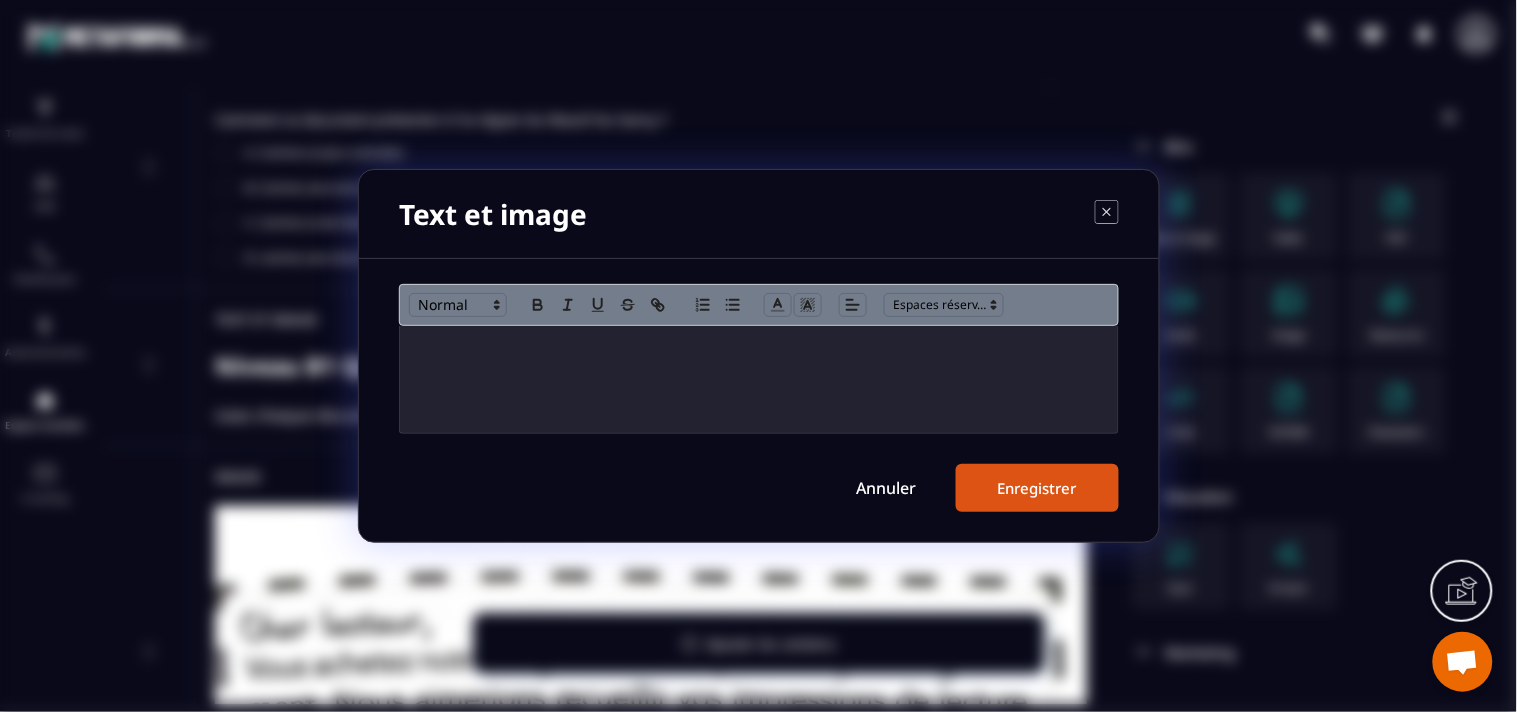click at bounding box center (759, 379) 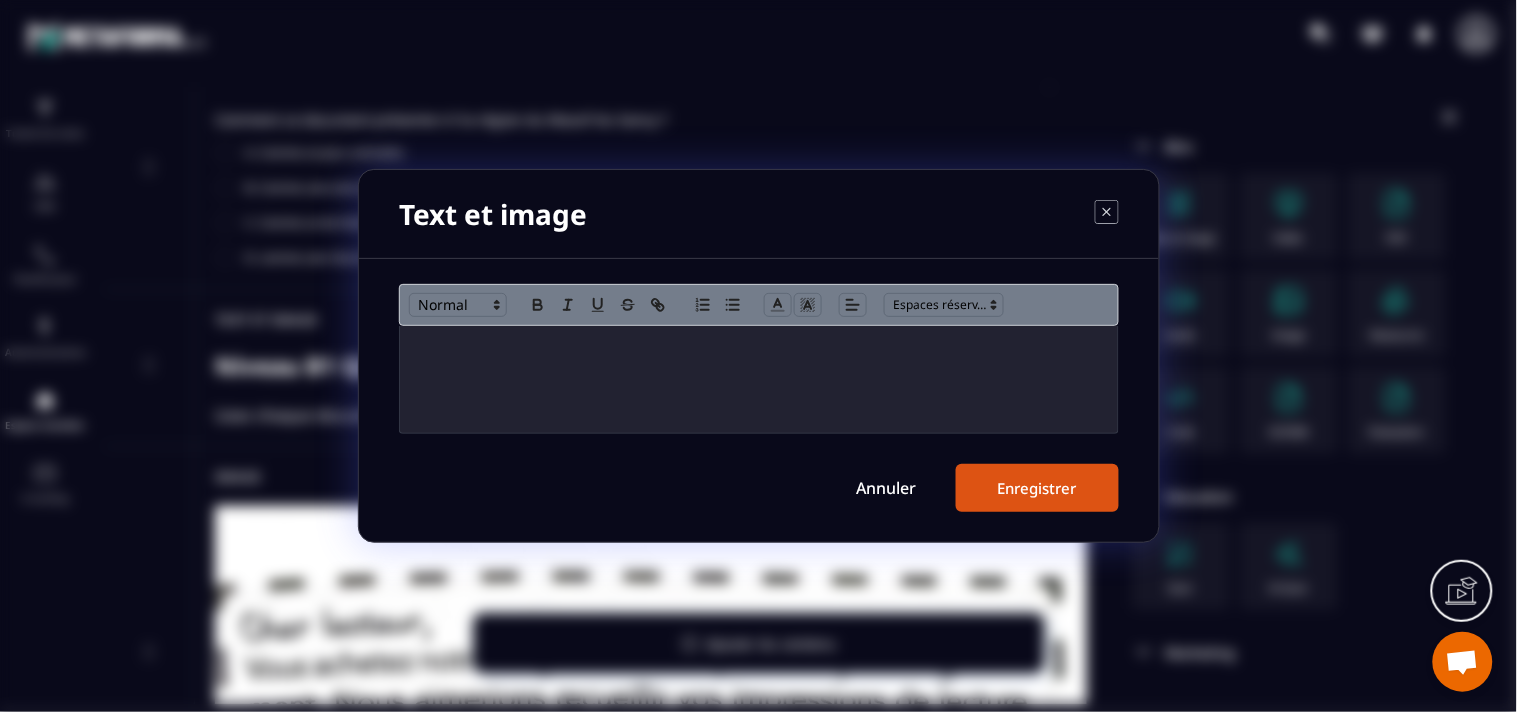 click at bounding box center (759, 379) 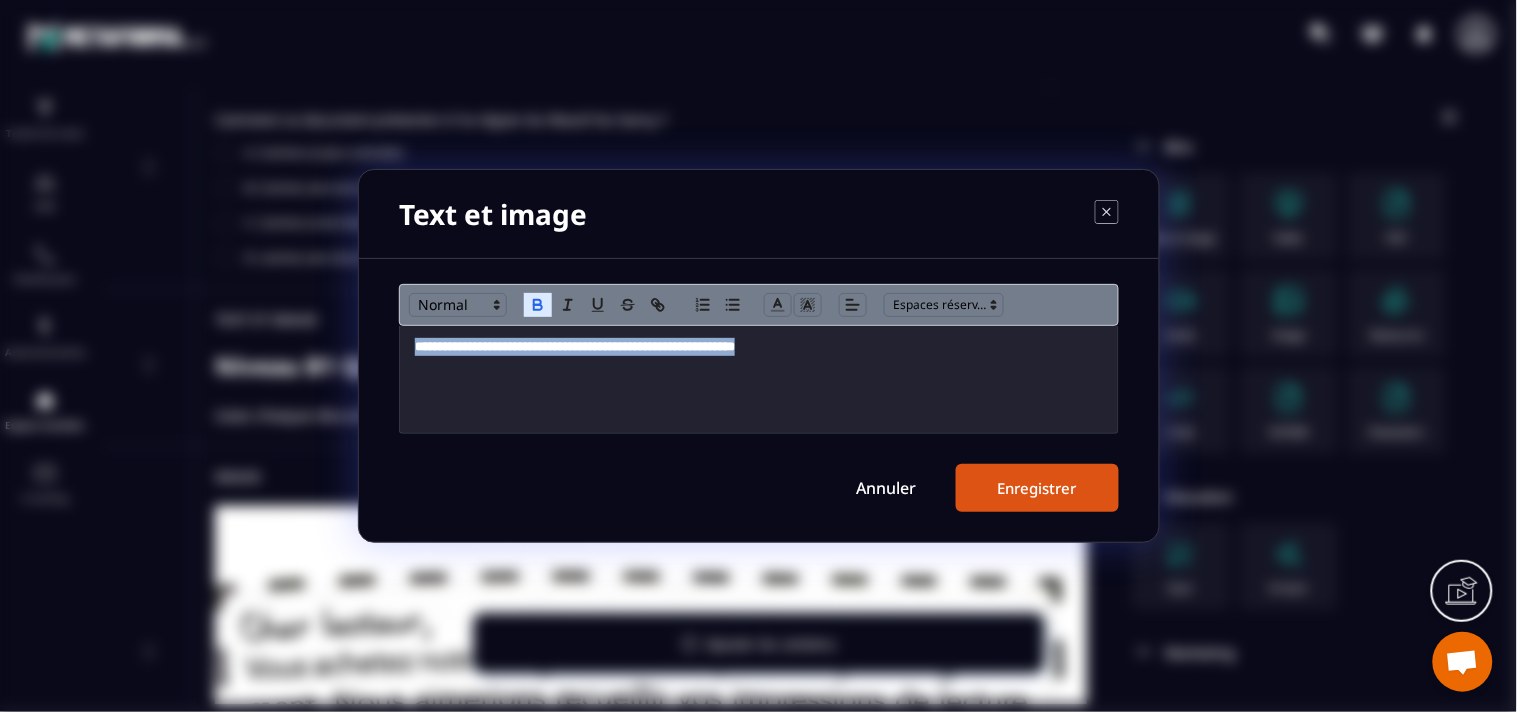 drag, startPoint x: 894, startPoint y: 350, endPoint x: 270, endPoint y: 370, distance: 624.32043 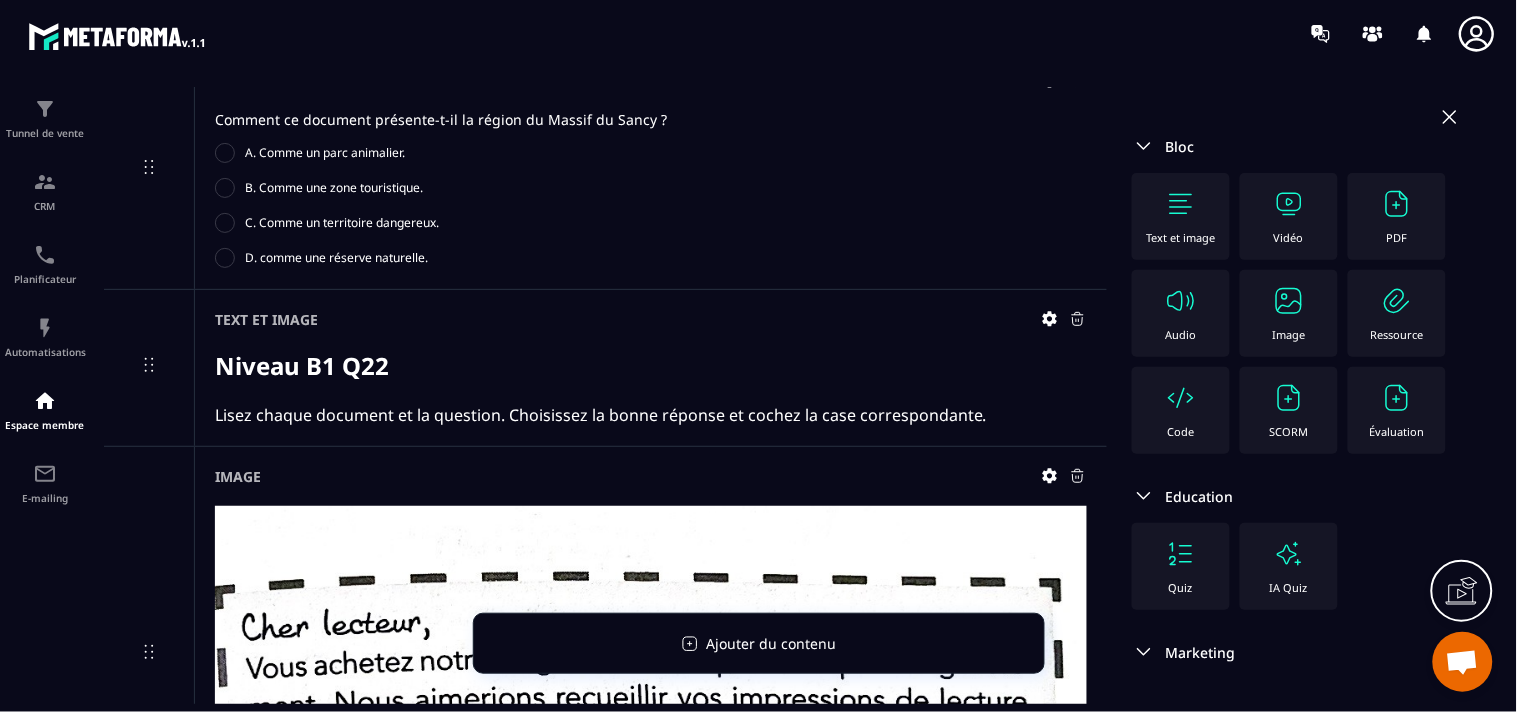 click at bounding box center (1181, 204) 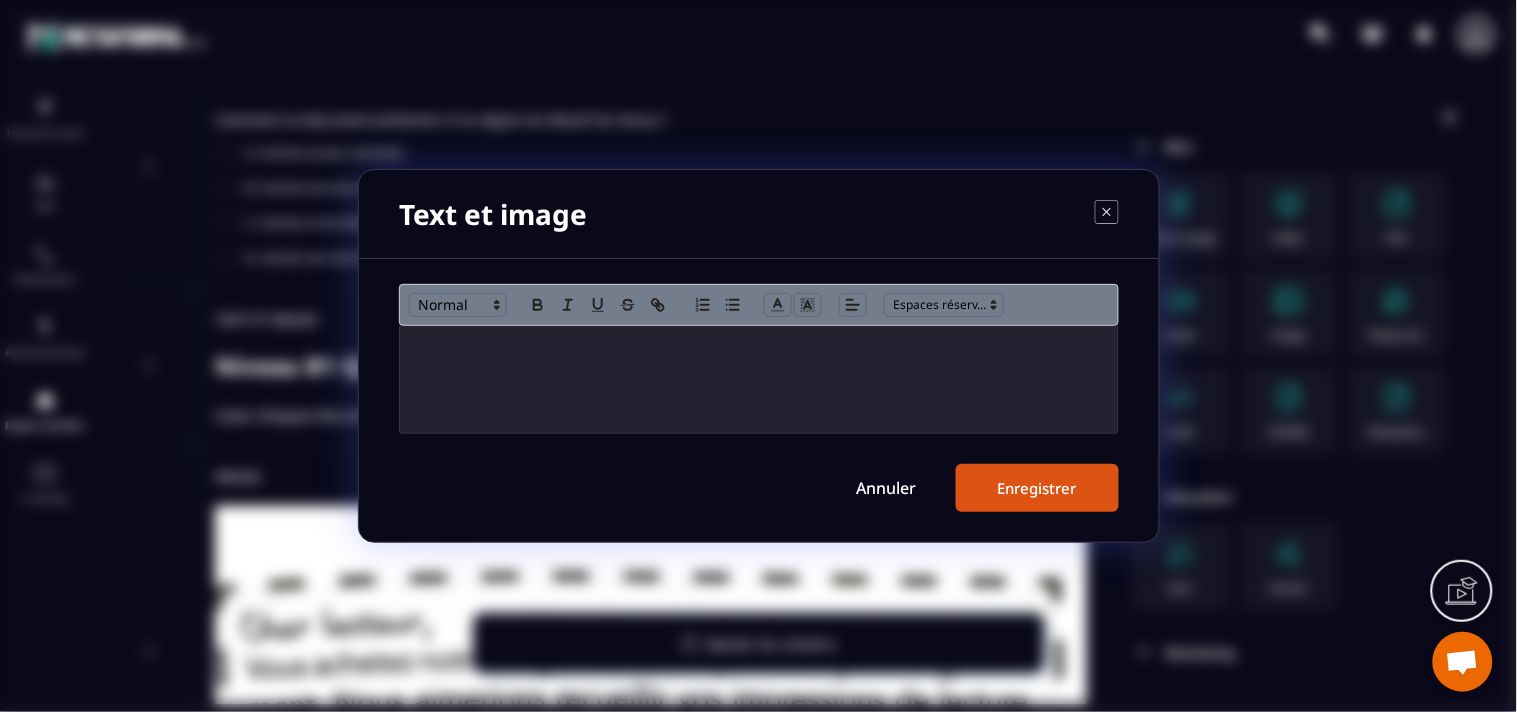 click at bounding box center (759, 379) 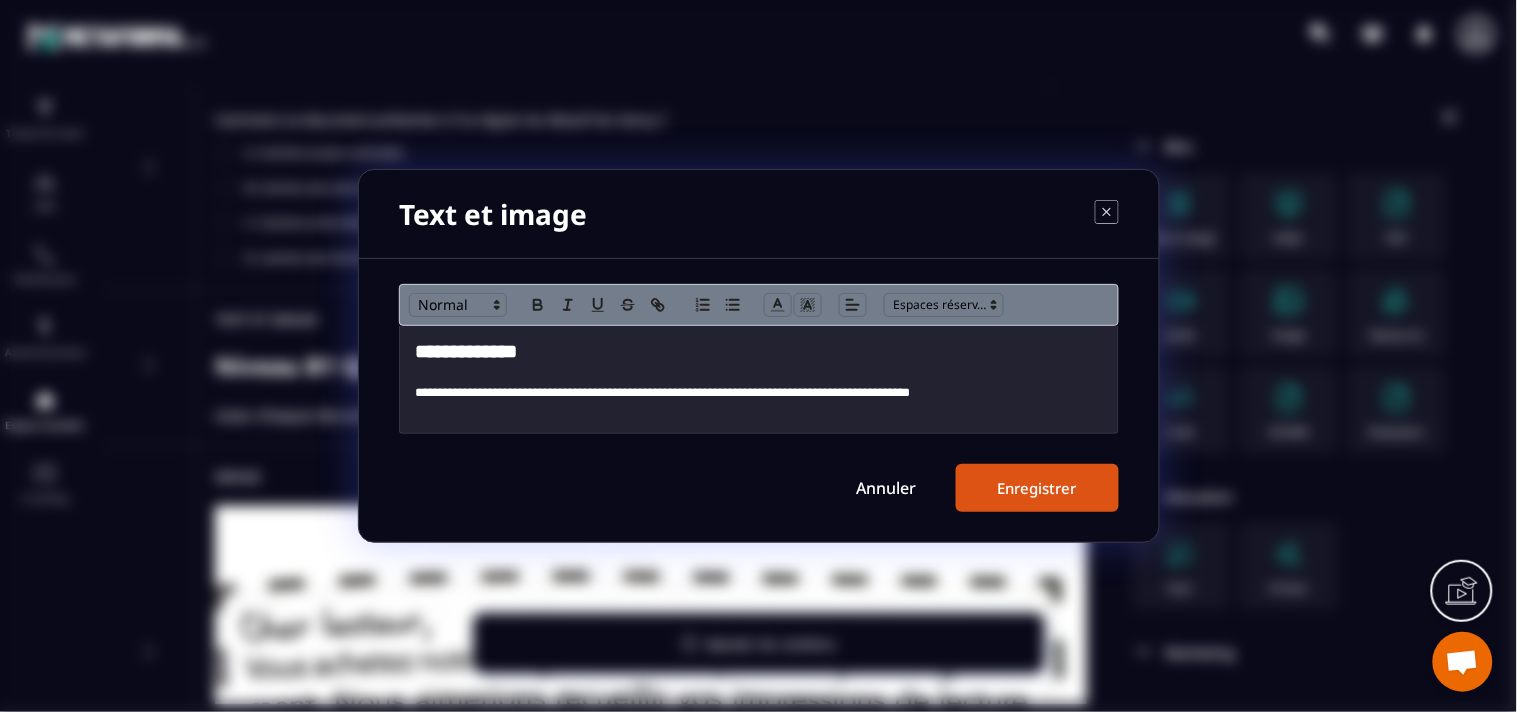 click on "**********" at bounding box center (759, 352) 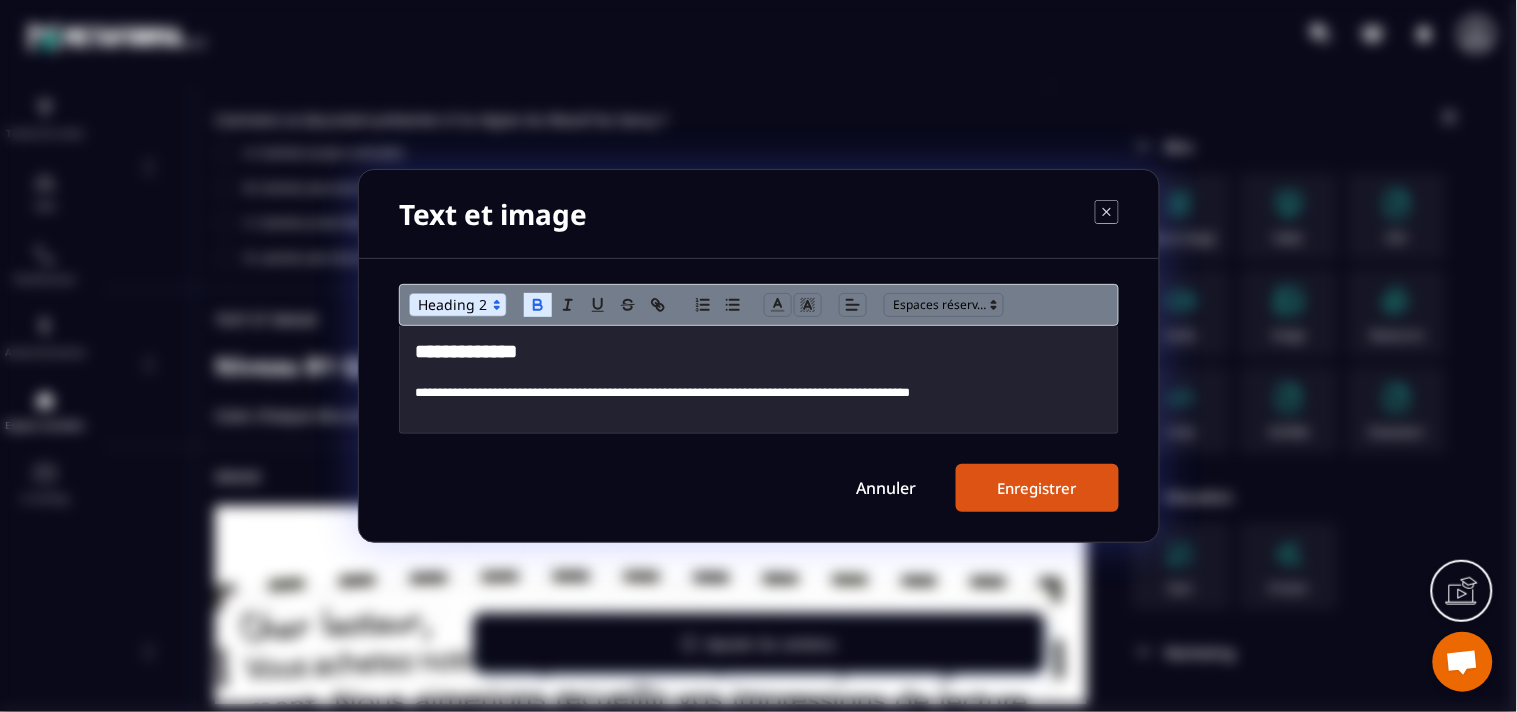 type 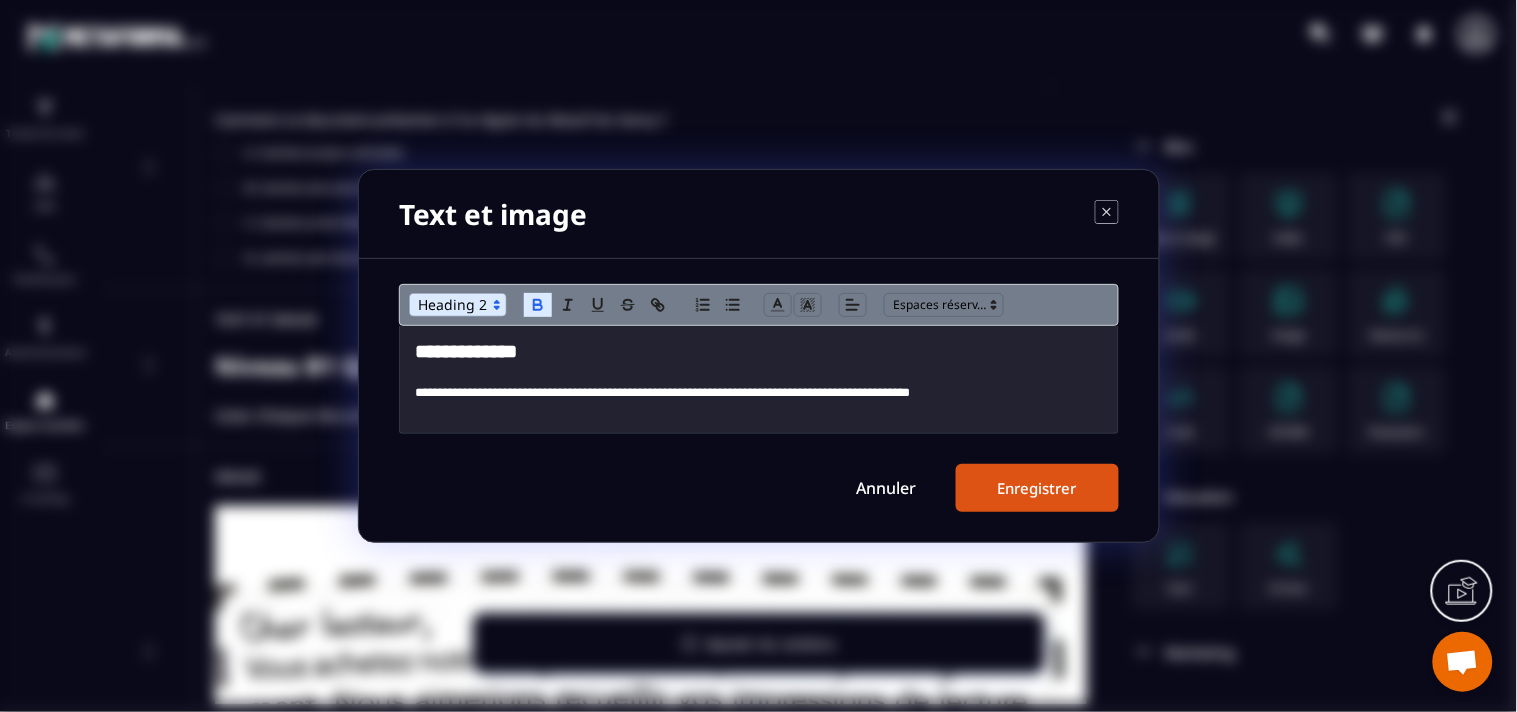 click on "Enregistrer" at bounding box center (1037, 488) 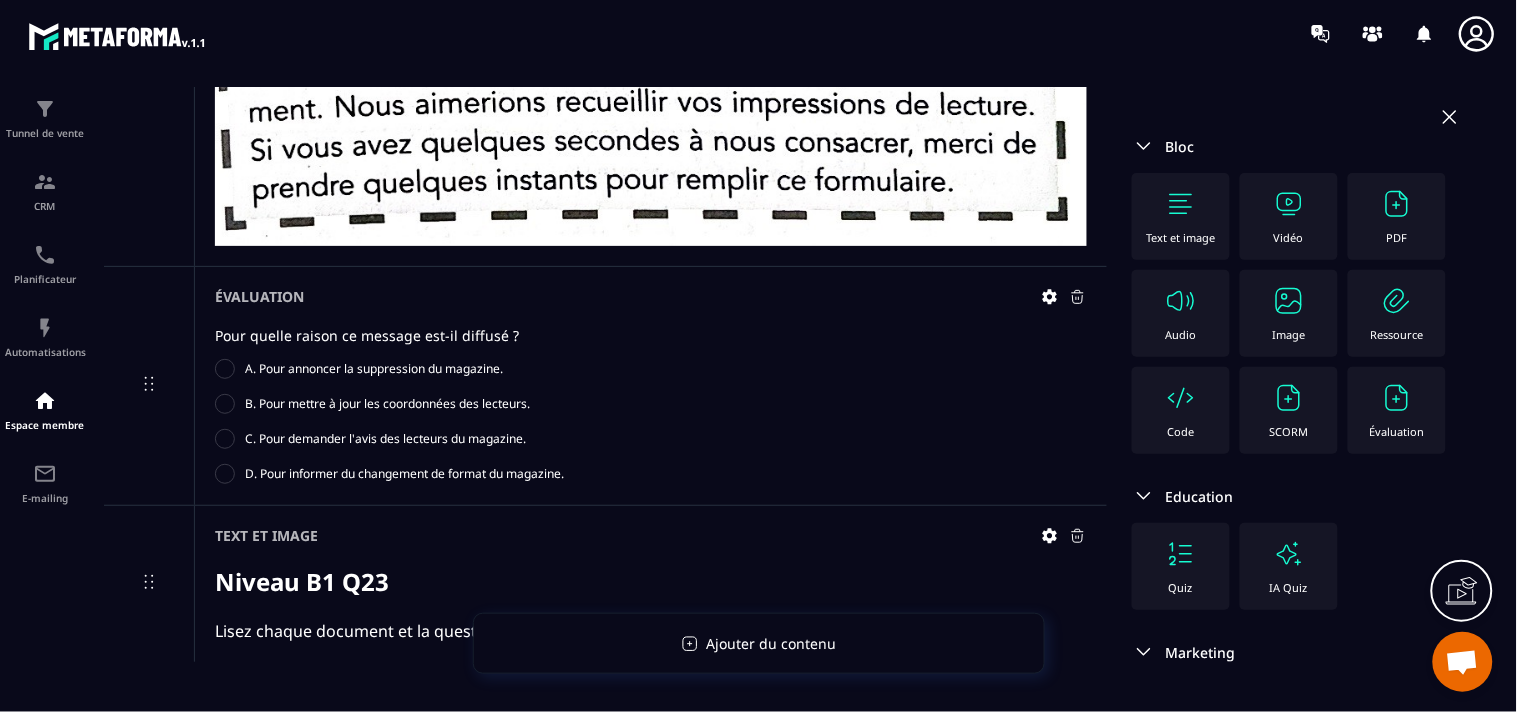scroll, scrollTop: 17217, scrollLeft: 0, axis: vertical 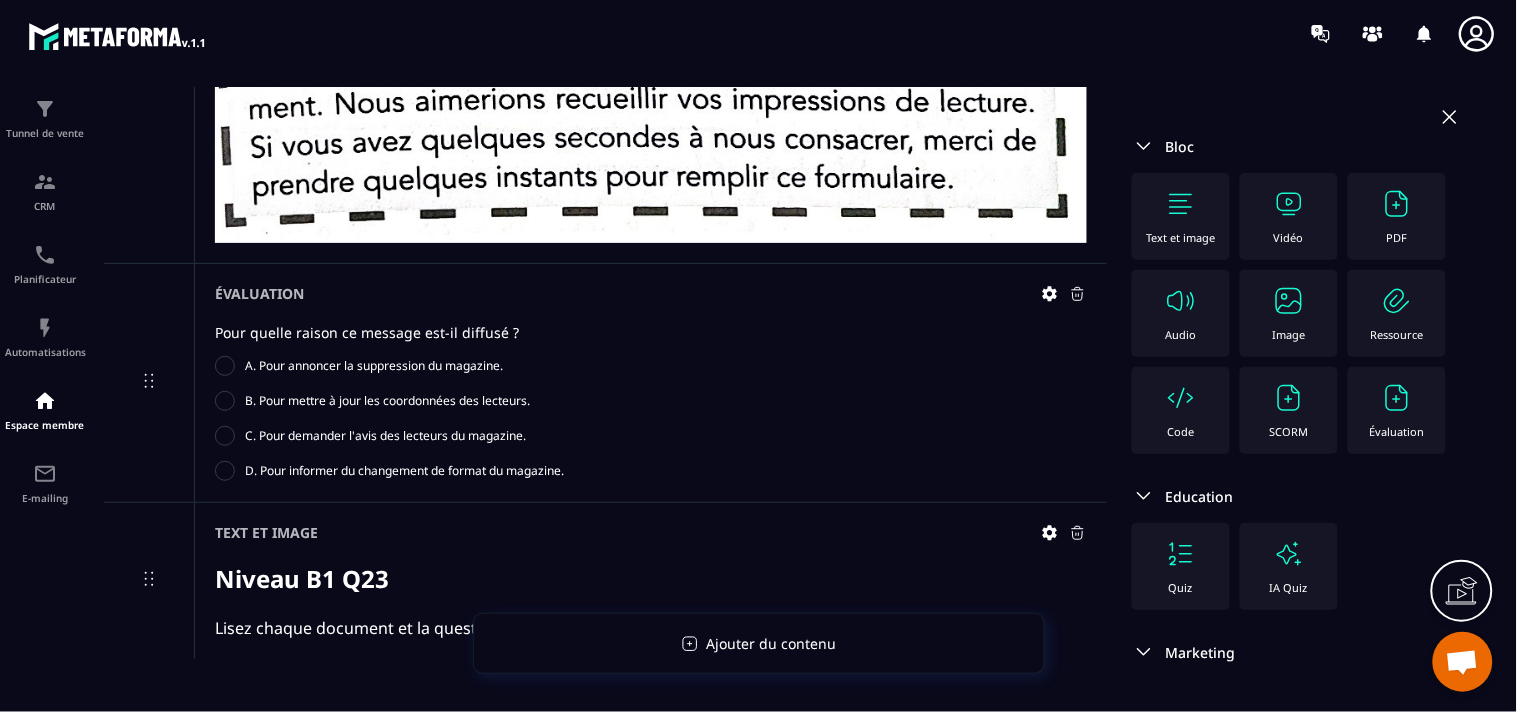click at bounding box center (1289, 301) 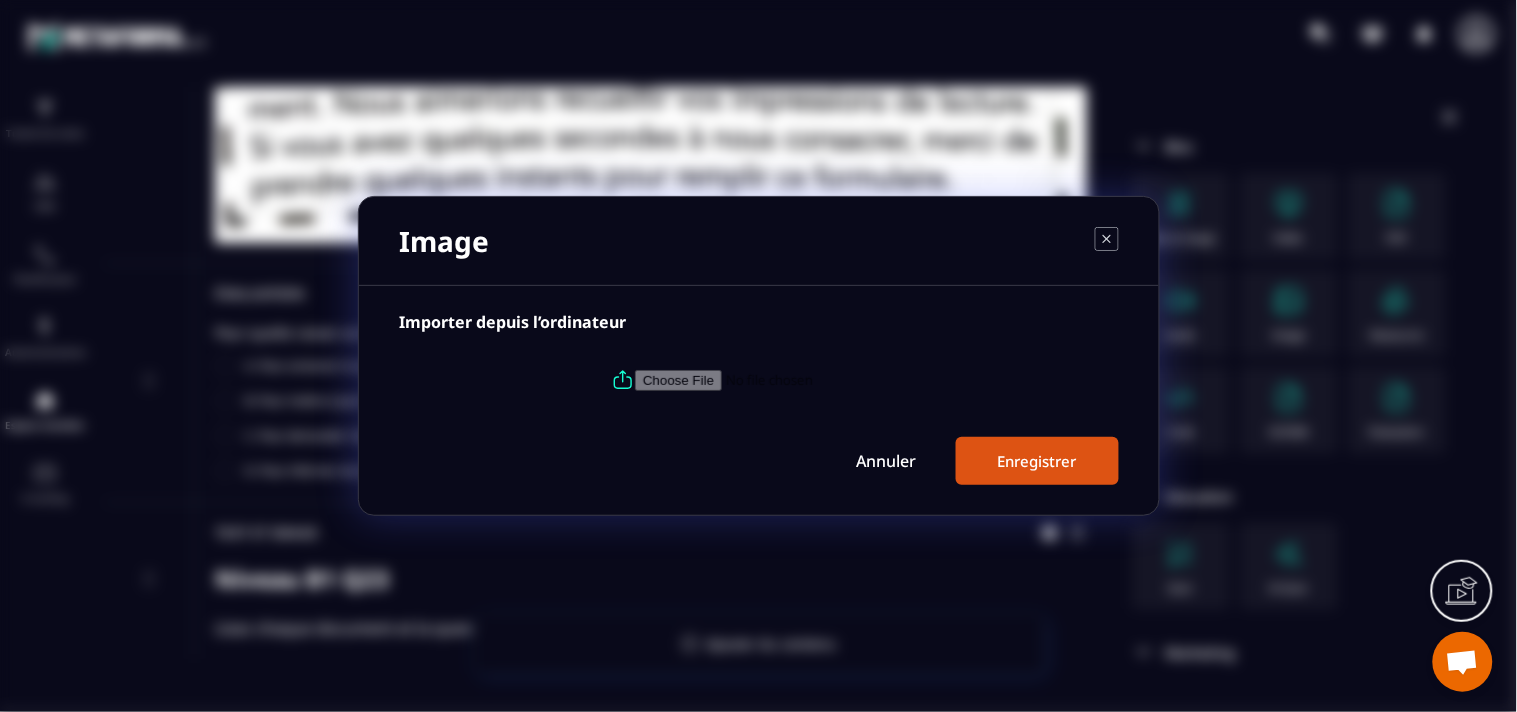 click at bounding box center [771, 380] 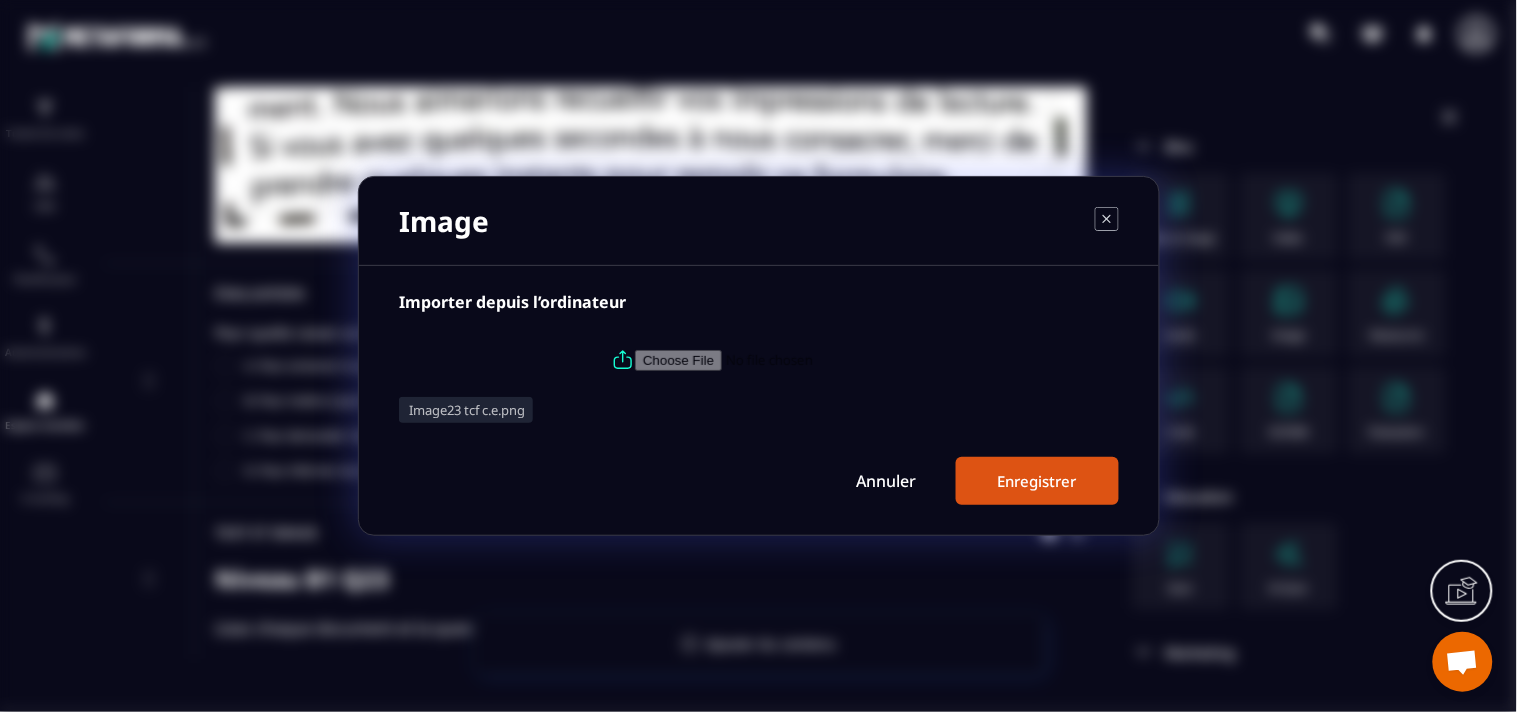 click on "Enregistrer" at bounding box center [1037, 481] 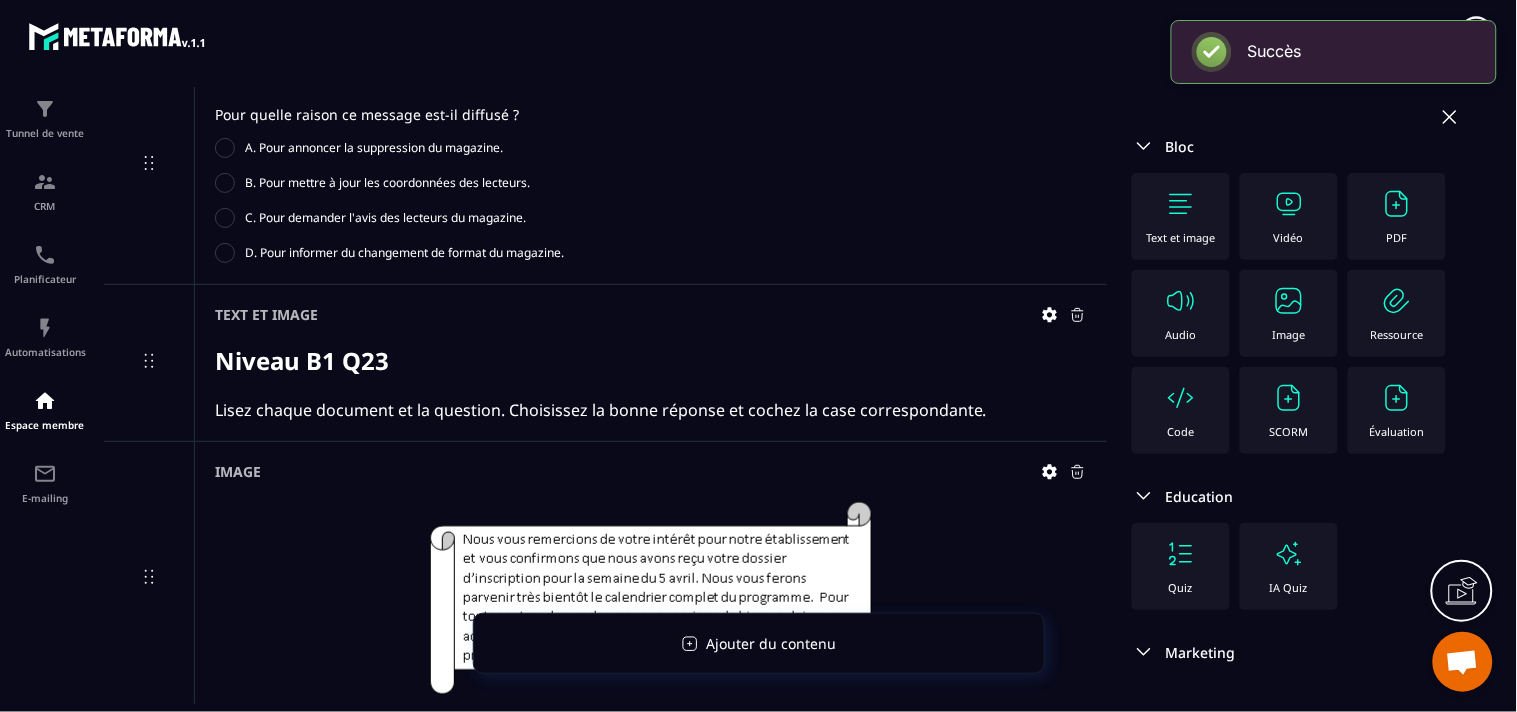 scroll, scrollTop: 17492, scrollLeft: 0, axis: vertical 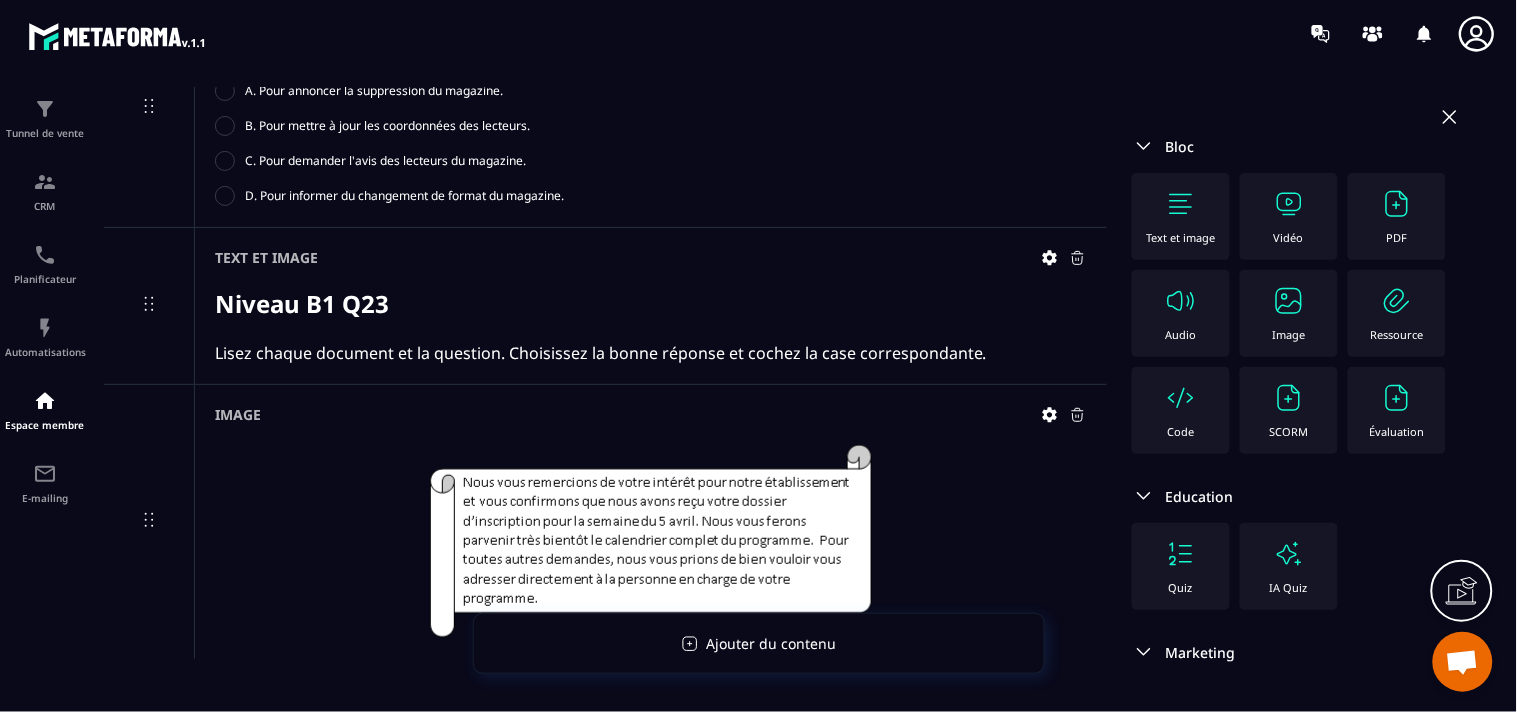 click at bounding box center (1397, 398) 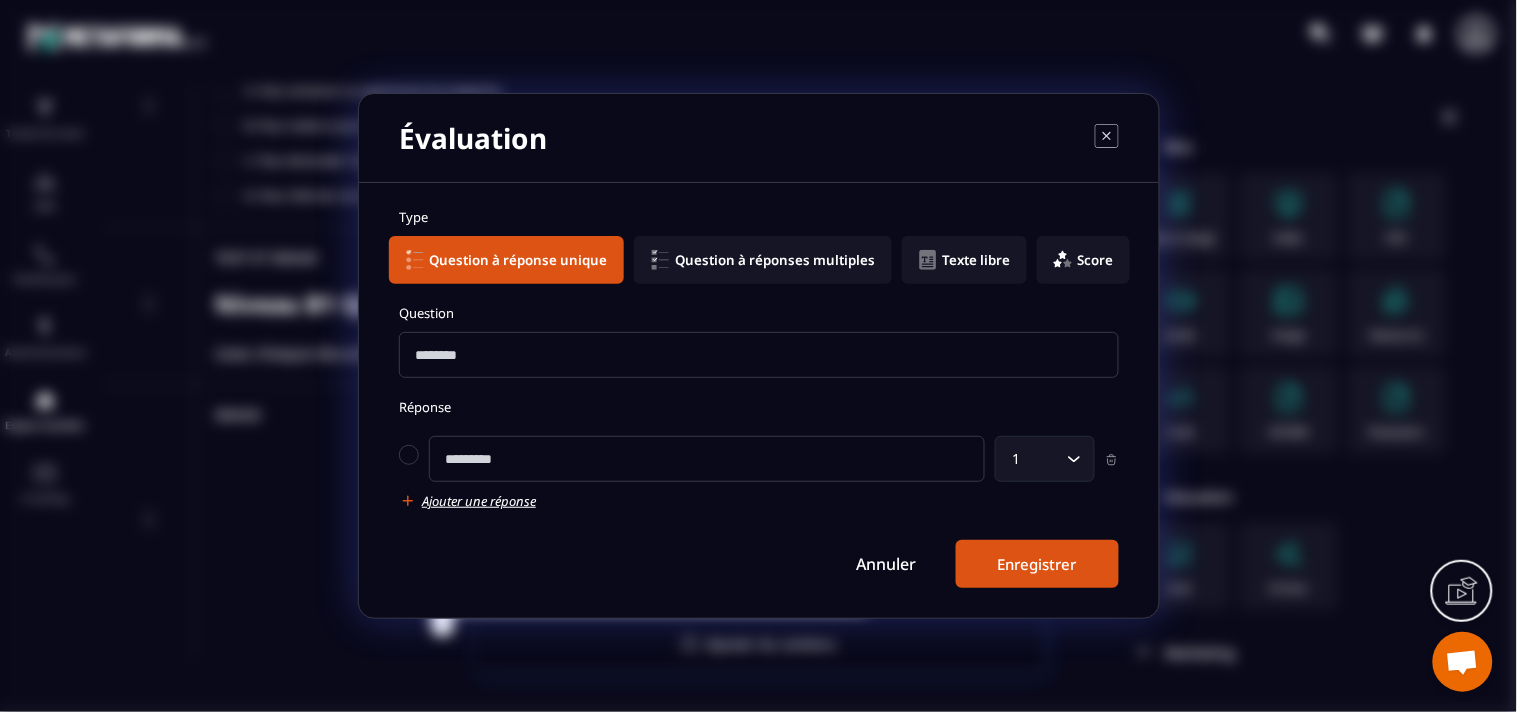 click at bounding box center (759, 355) 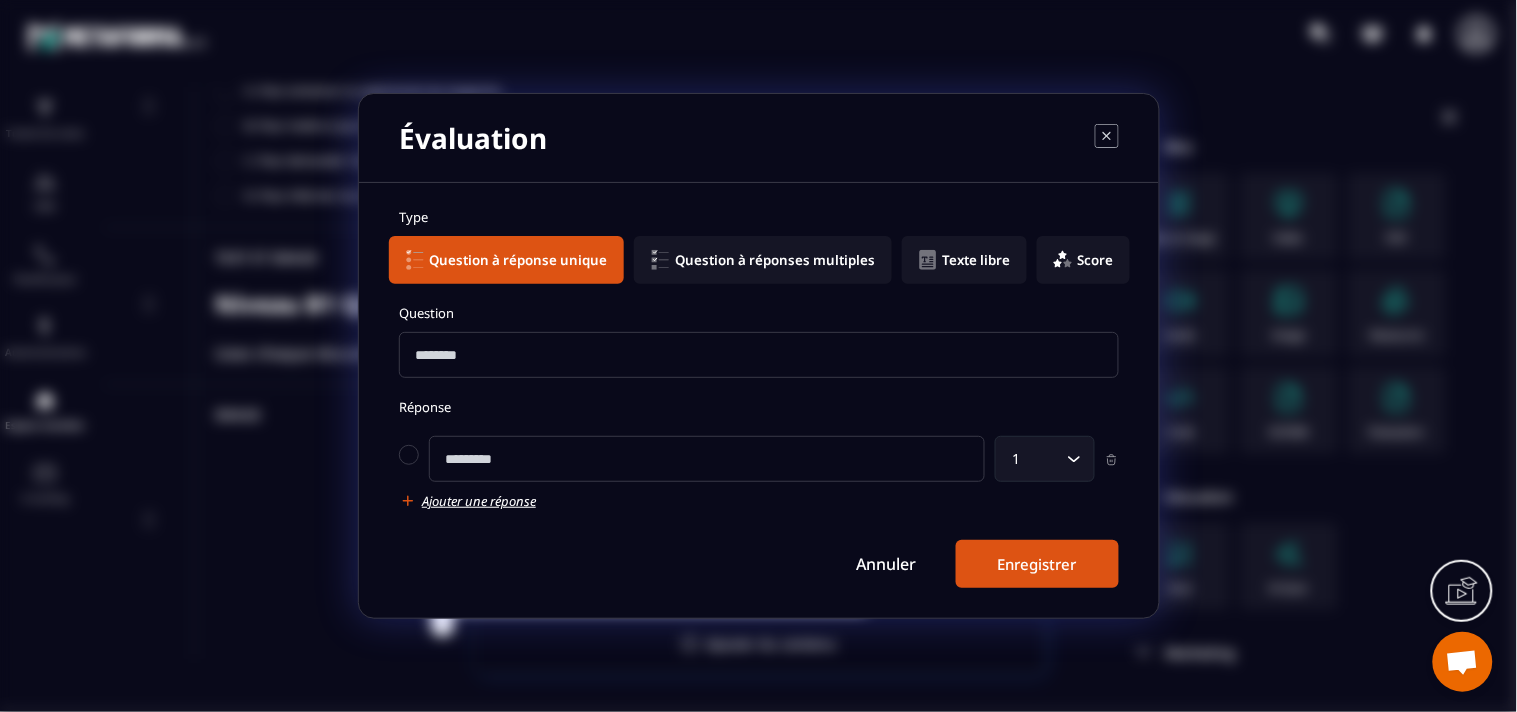 paste on "**********" 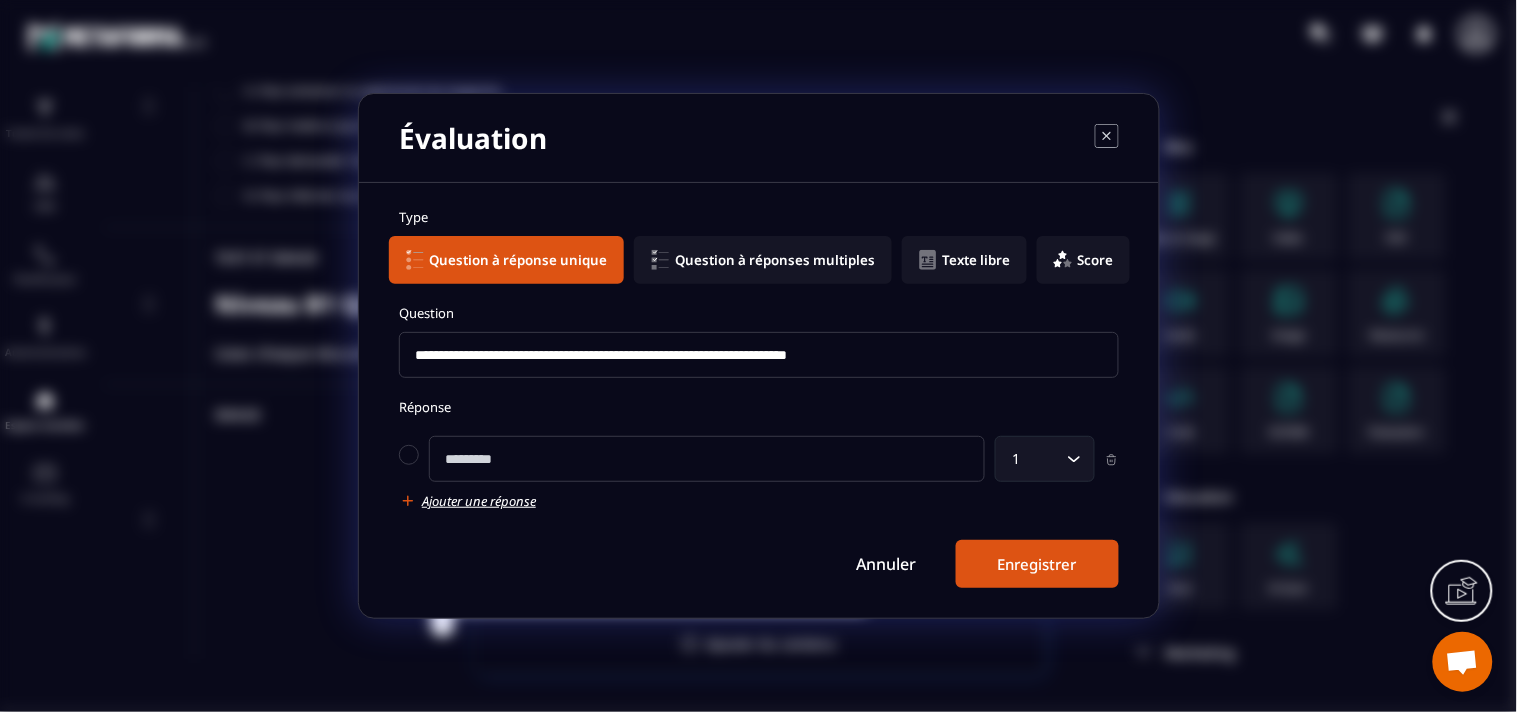 type on "**********" 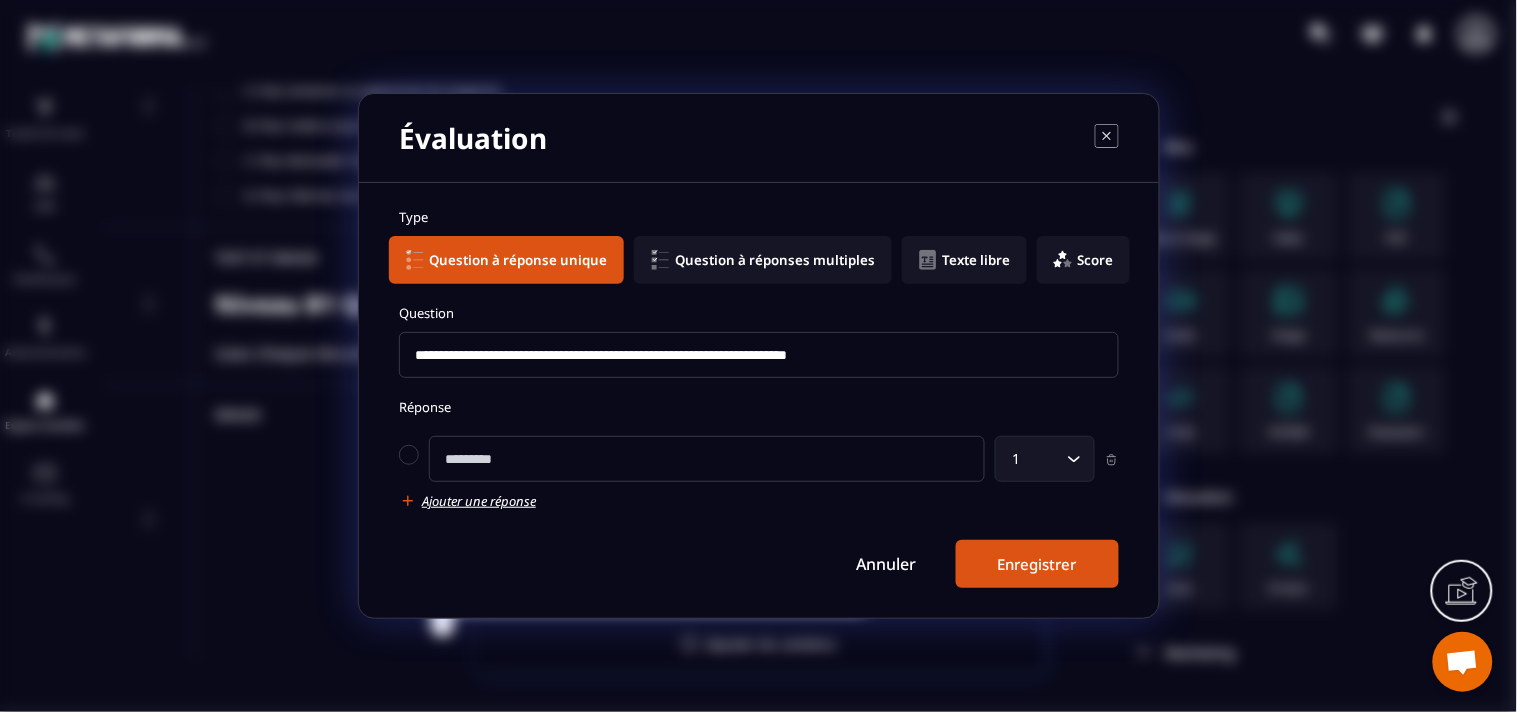 click at bounding box center (707, 459) 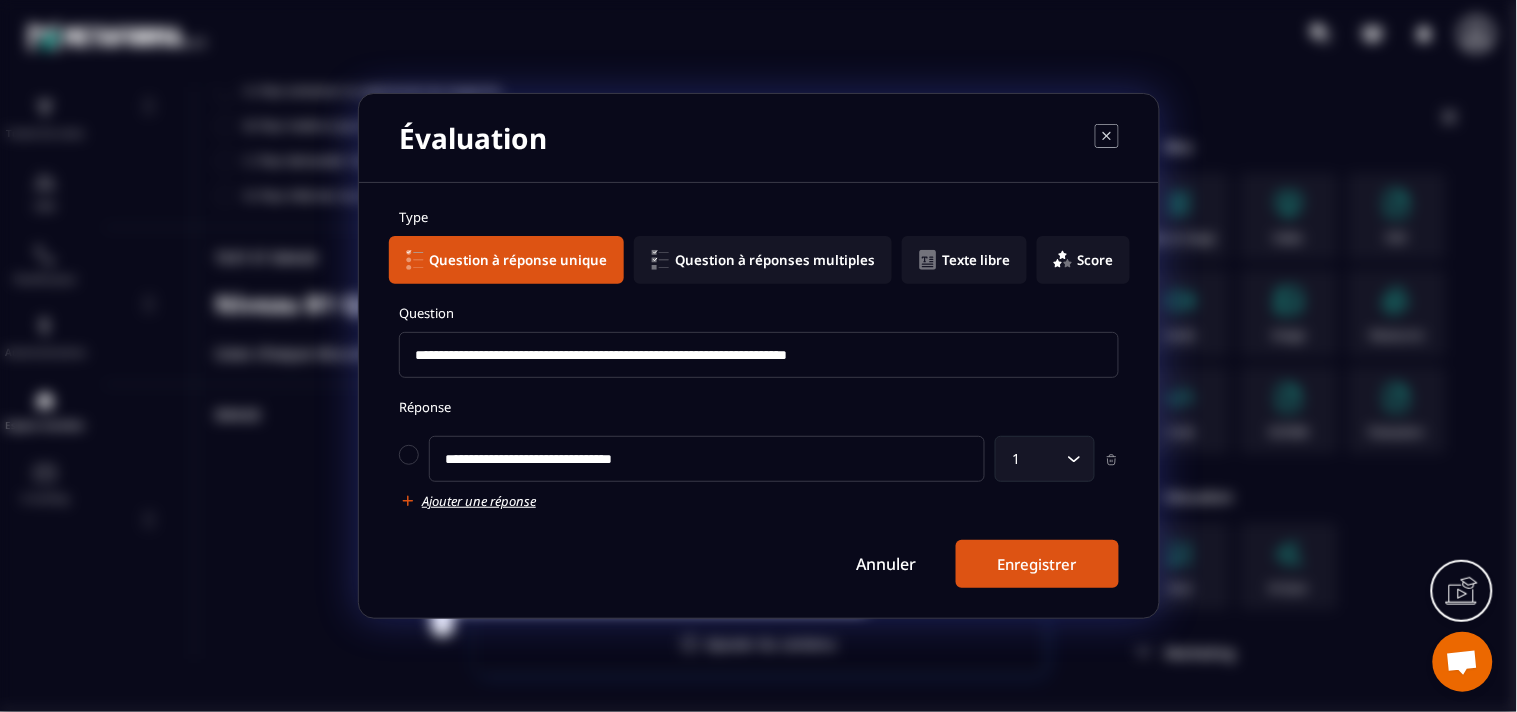 type on "**********" 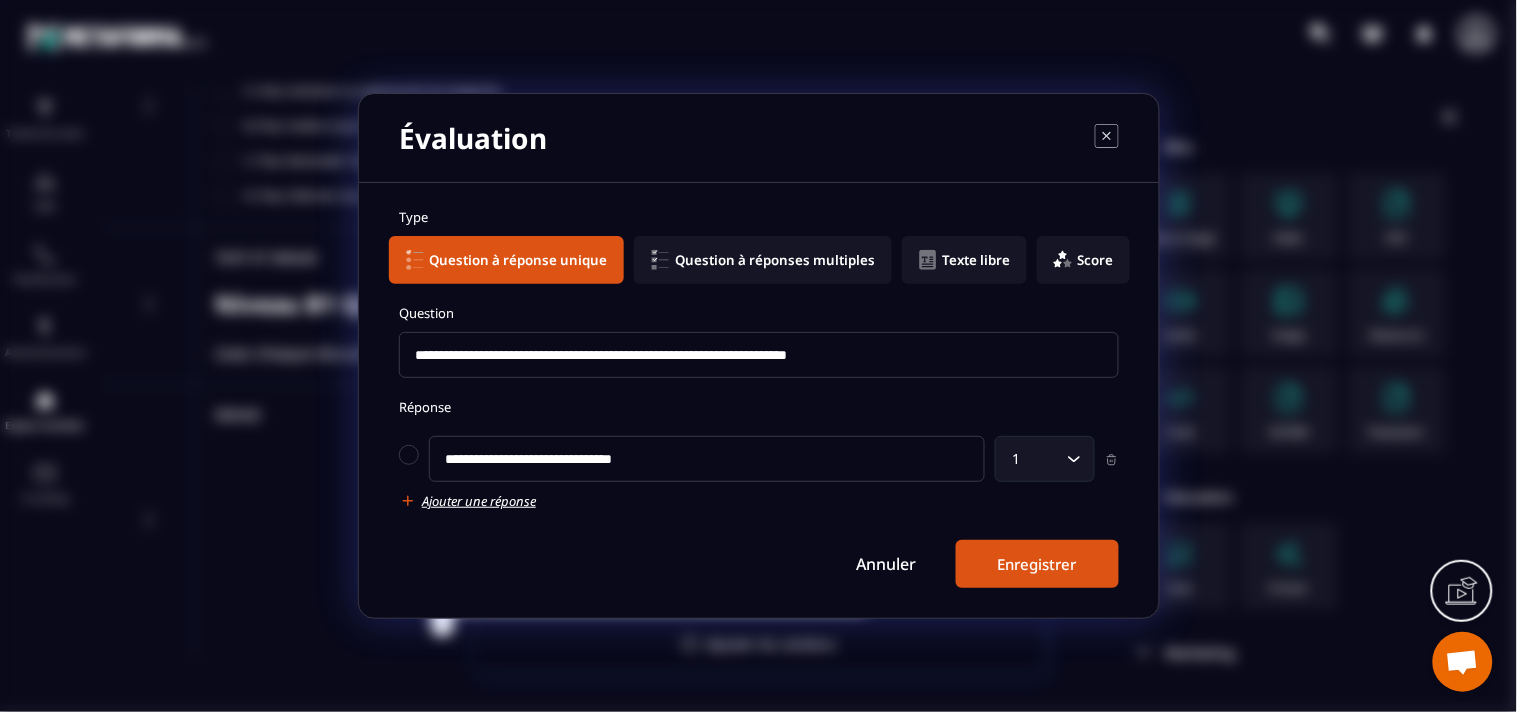 click on "Ajouter une réponse" at bounding box center [479, 501] 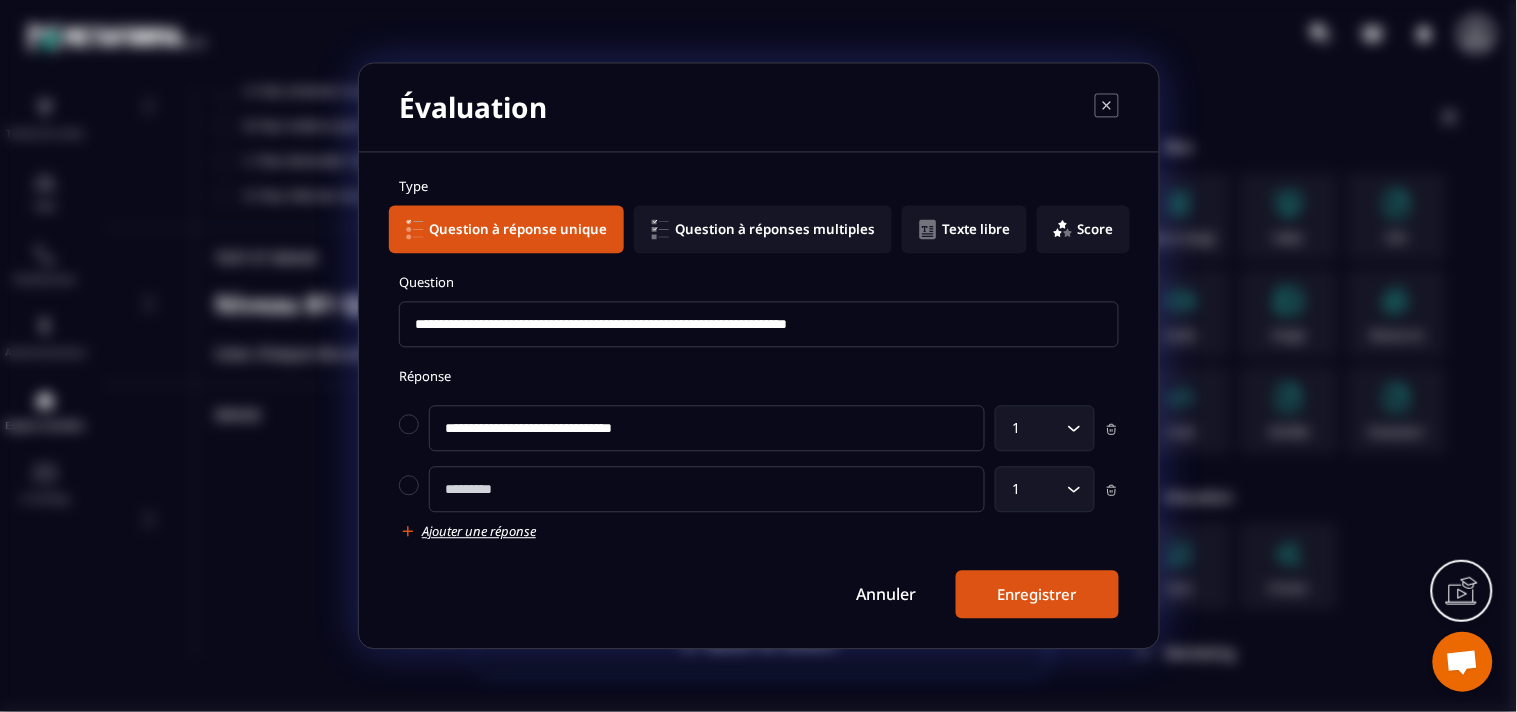 click at bounding box center (707, 490) 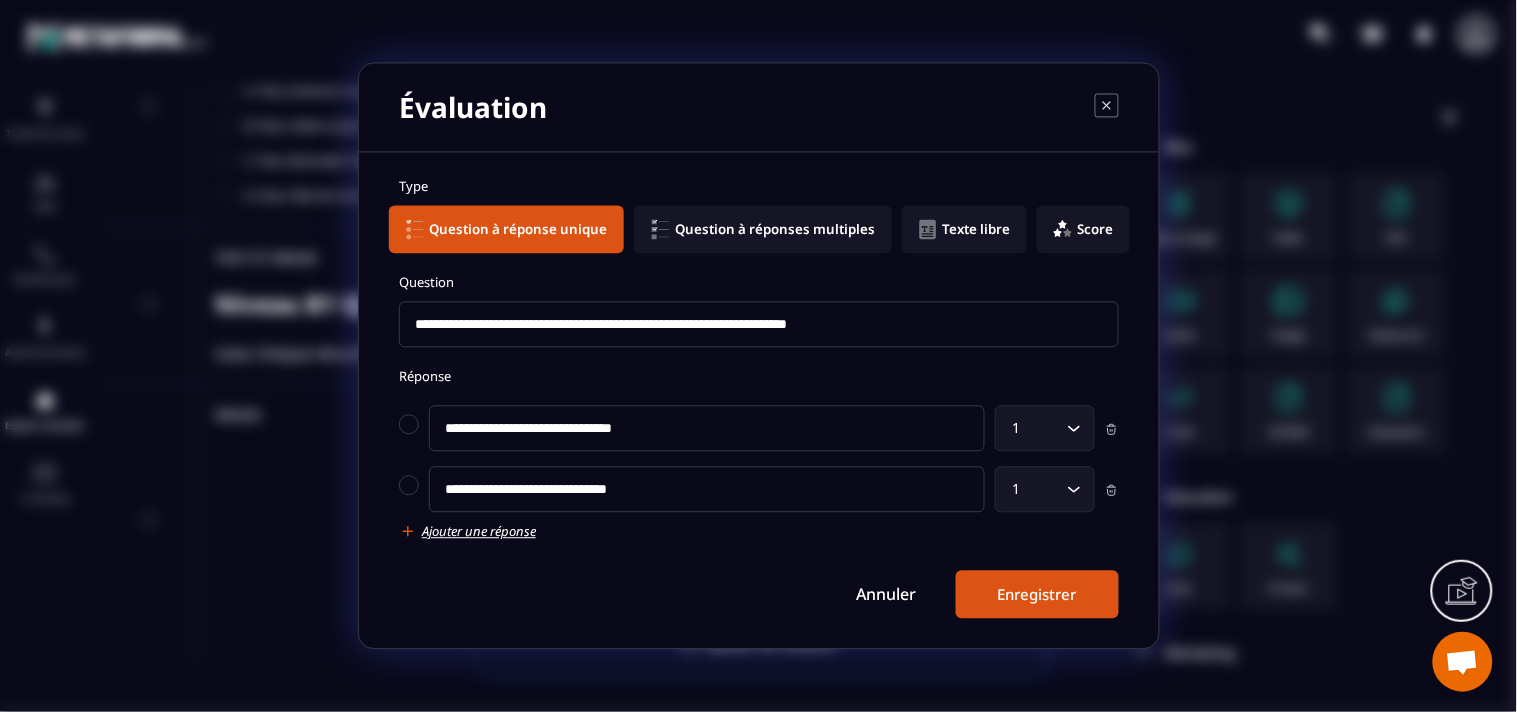 type on "**********" 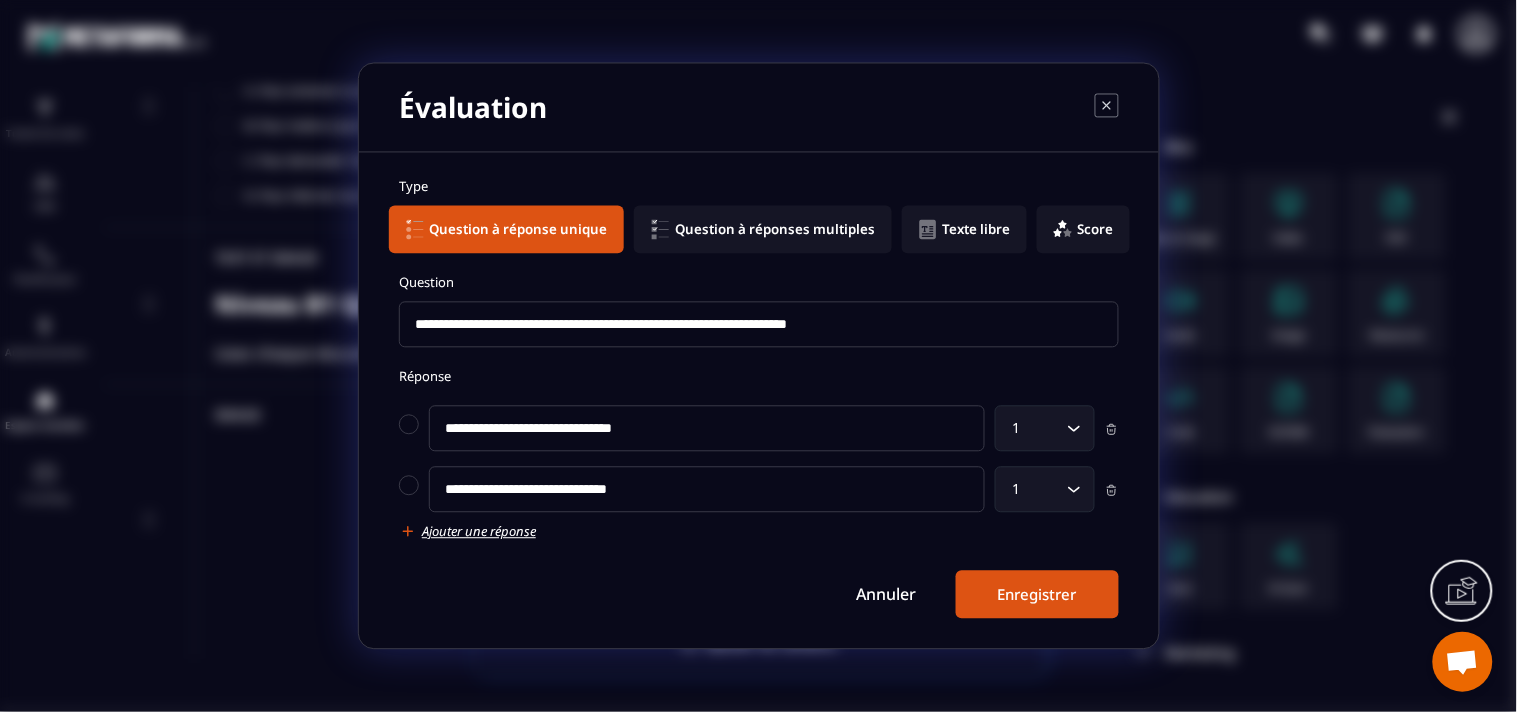 click on "Ajouter une réponse" at bounding box center (479, 532) 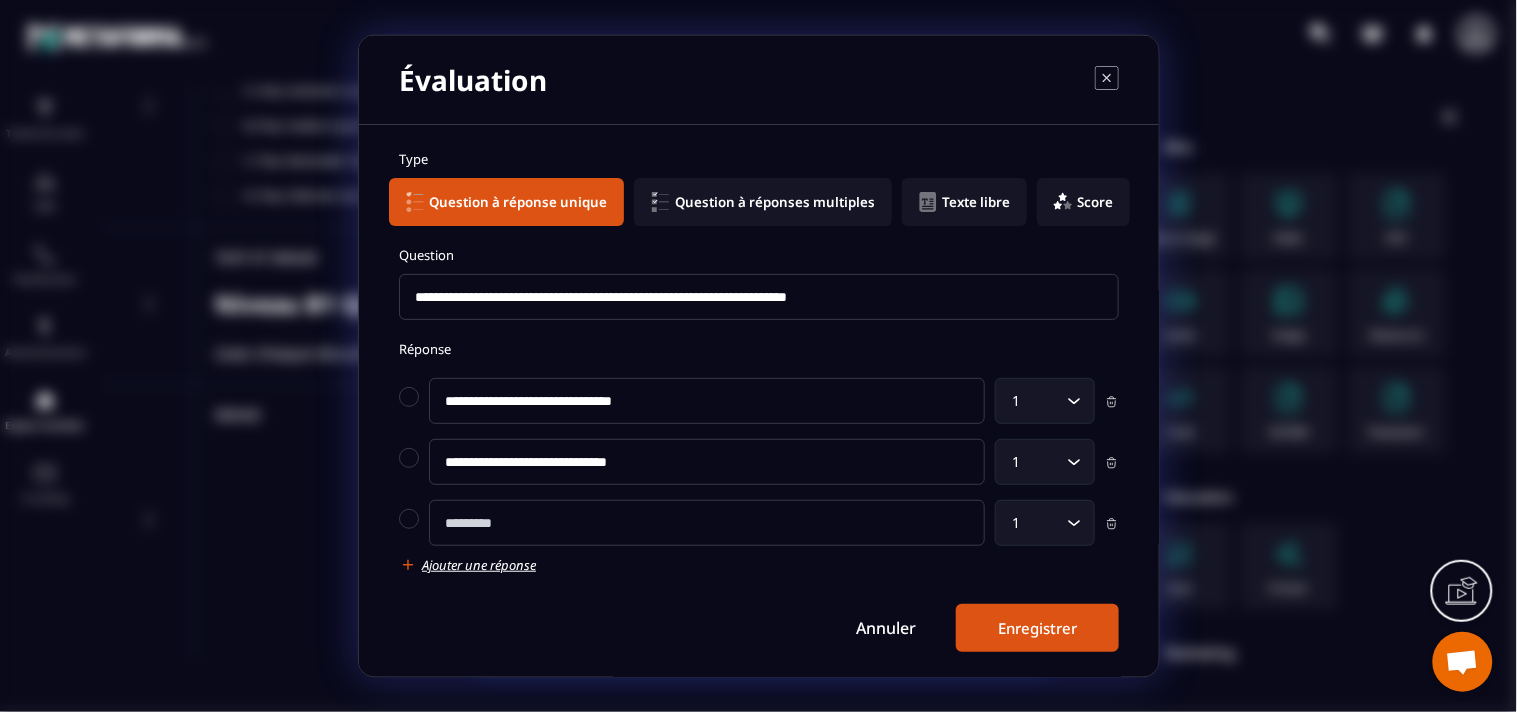 click at bounding box center [707, 523] 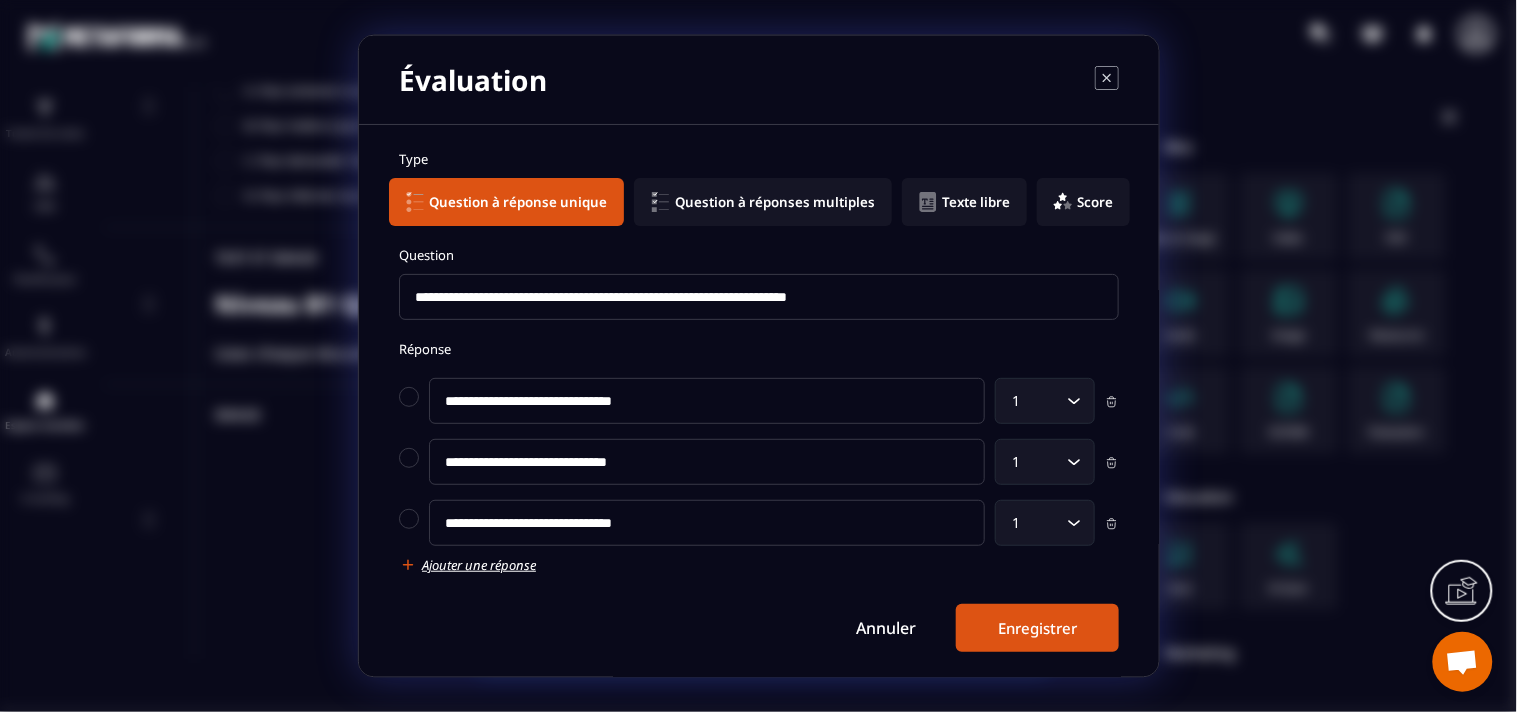 type on "**********" 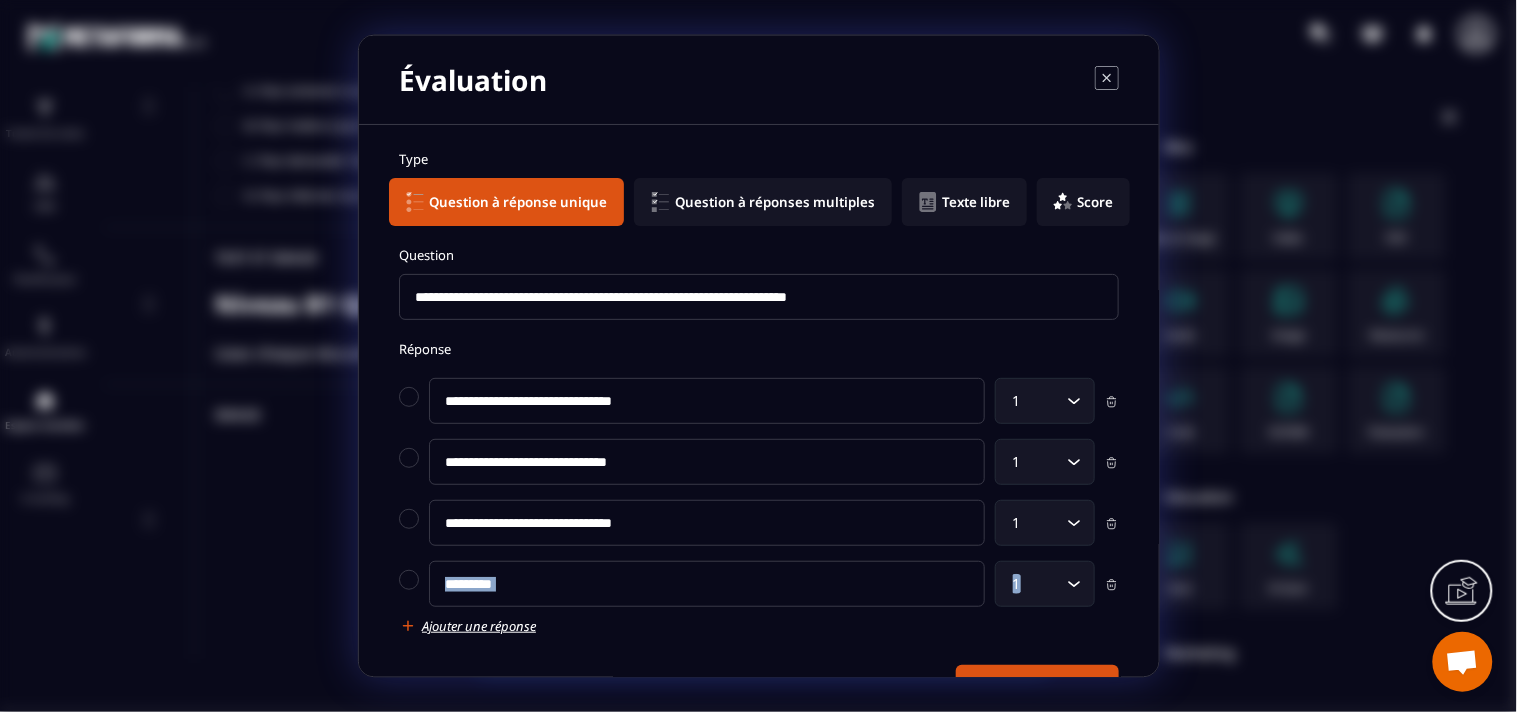 click on "**********" 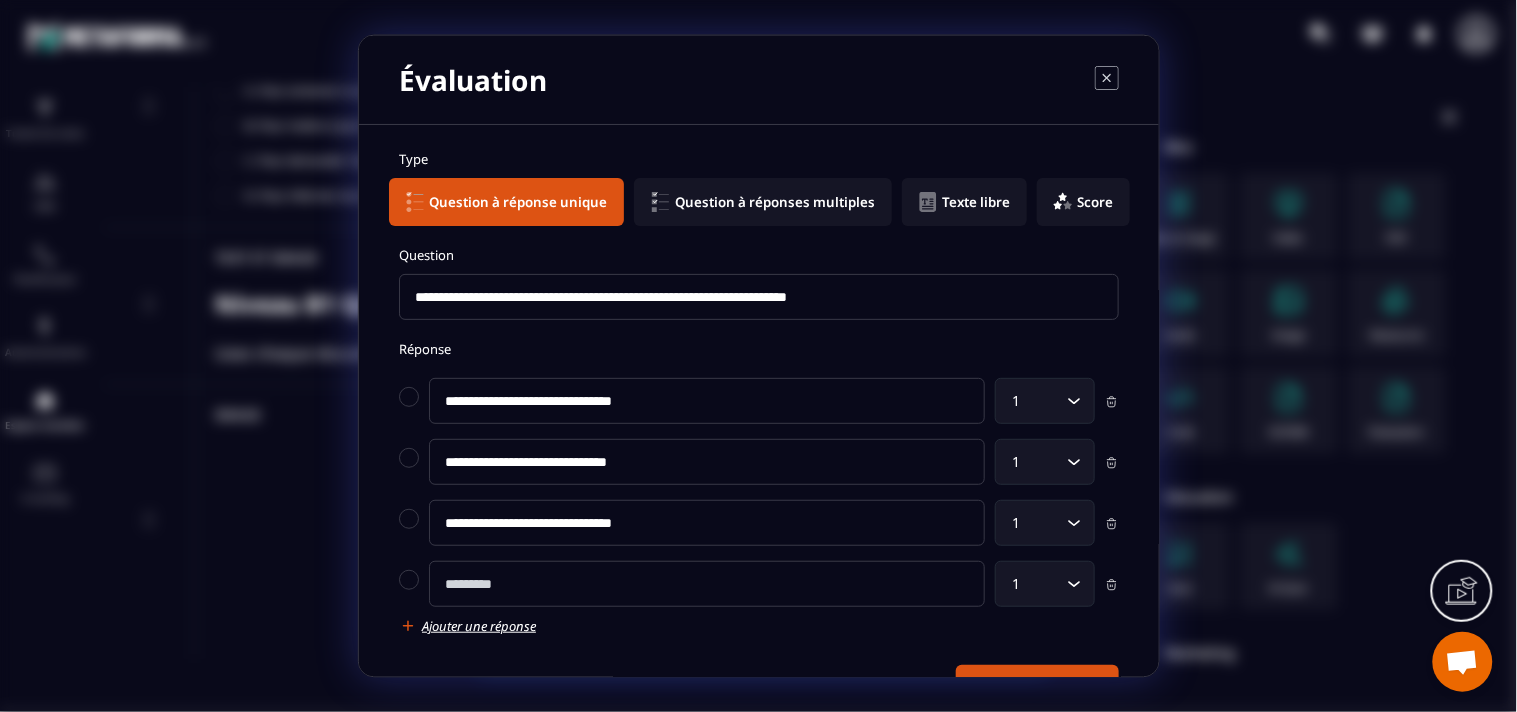 paste on "**********" 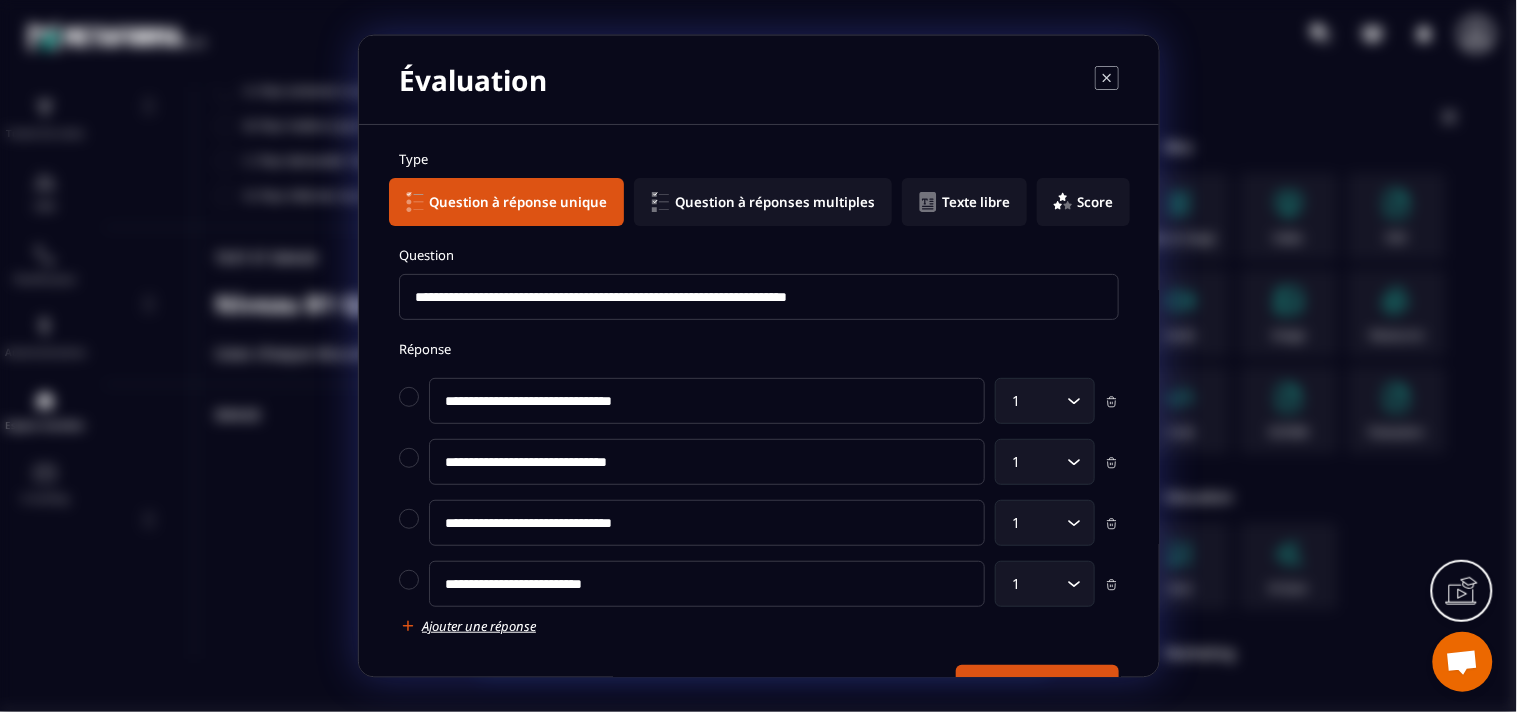 type on "**********" 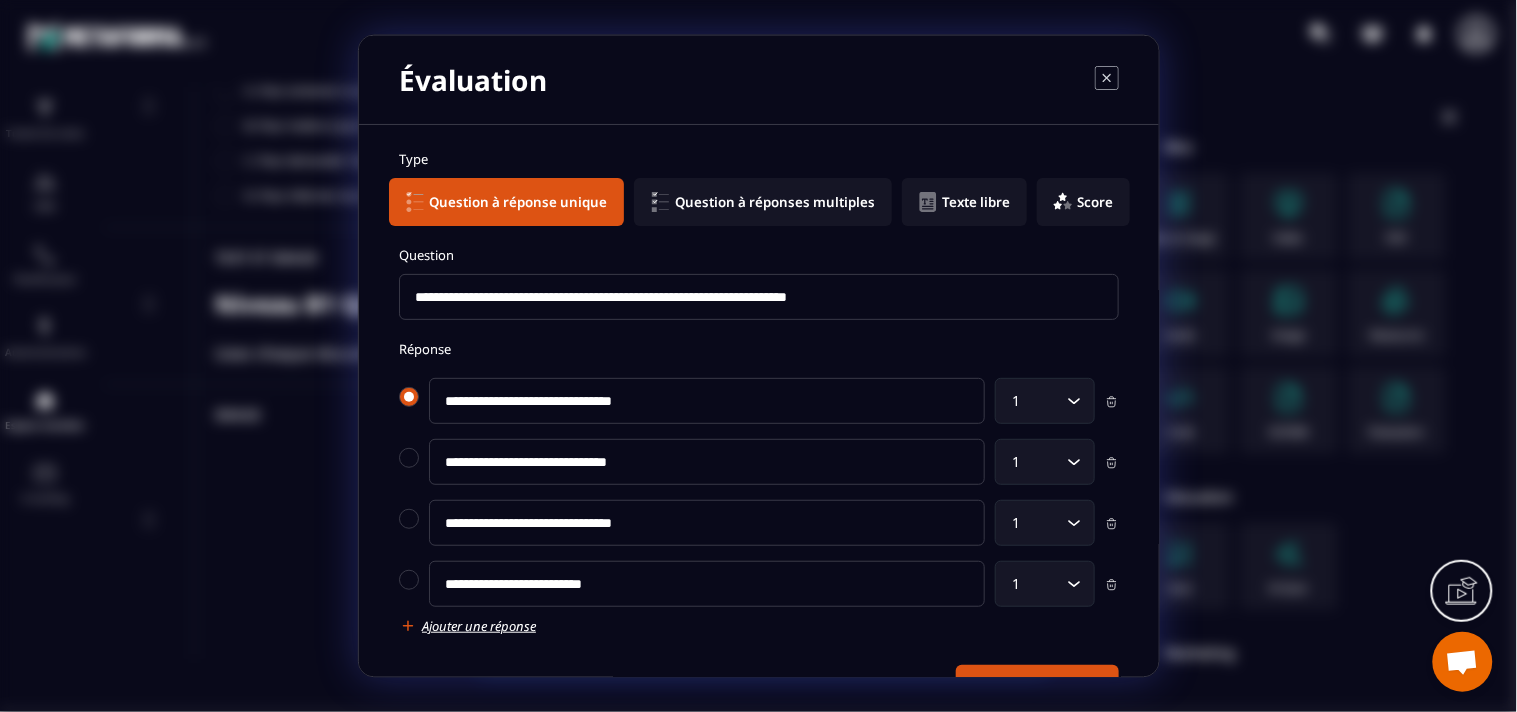 click at bounding box center [409, 397] 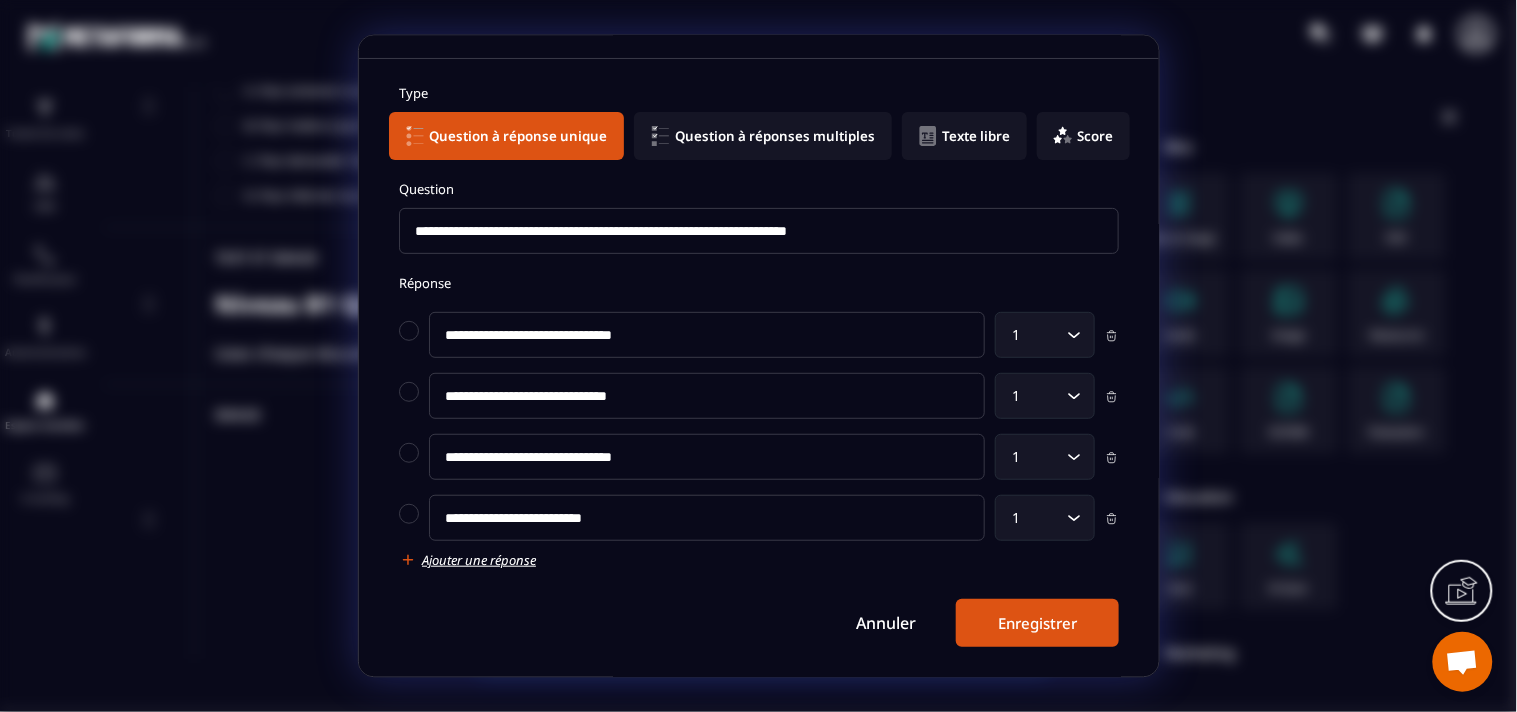 click on "Enregistrer" at bounding box center (1037, 623) 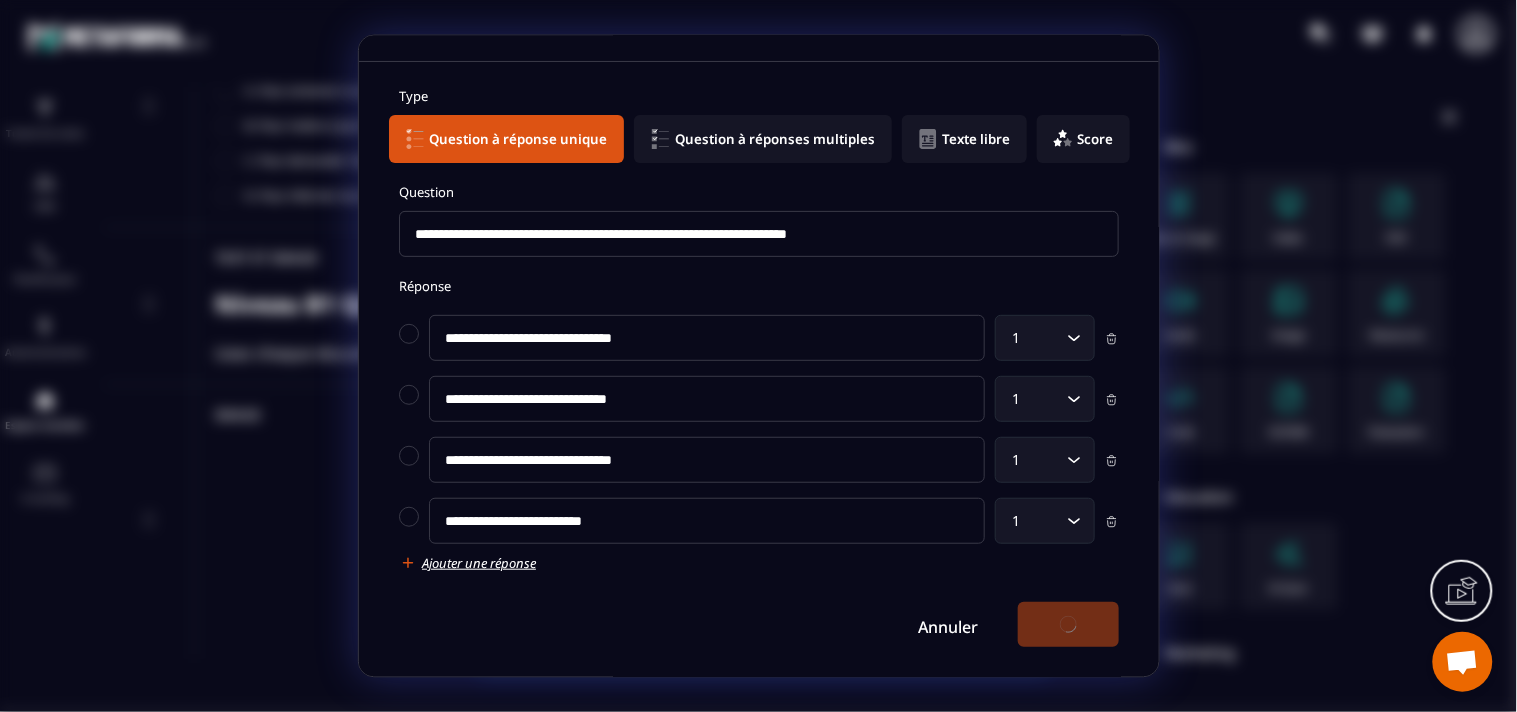 scroll, scrollTop: 66, scrollLeft: 0, axis: vertical 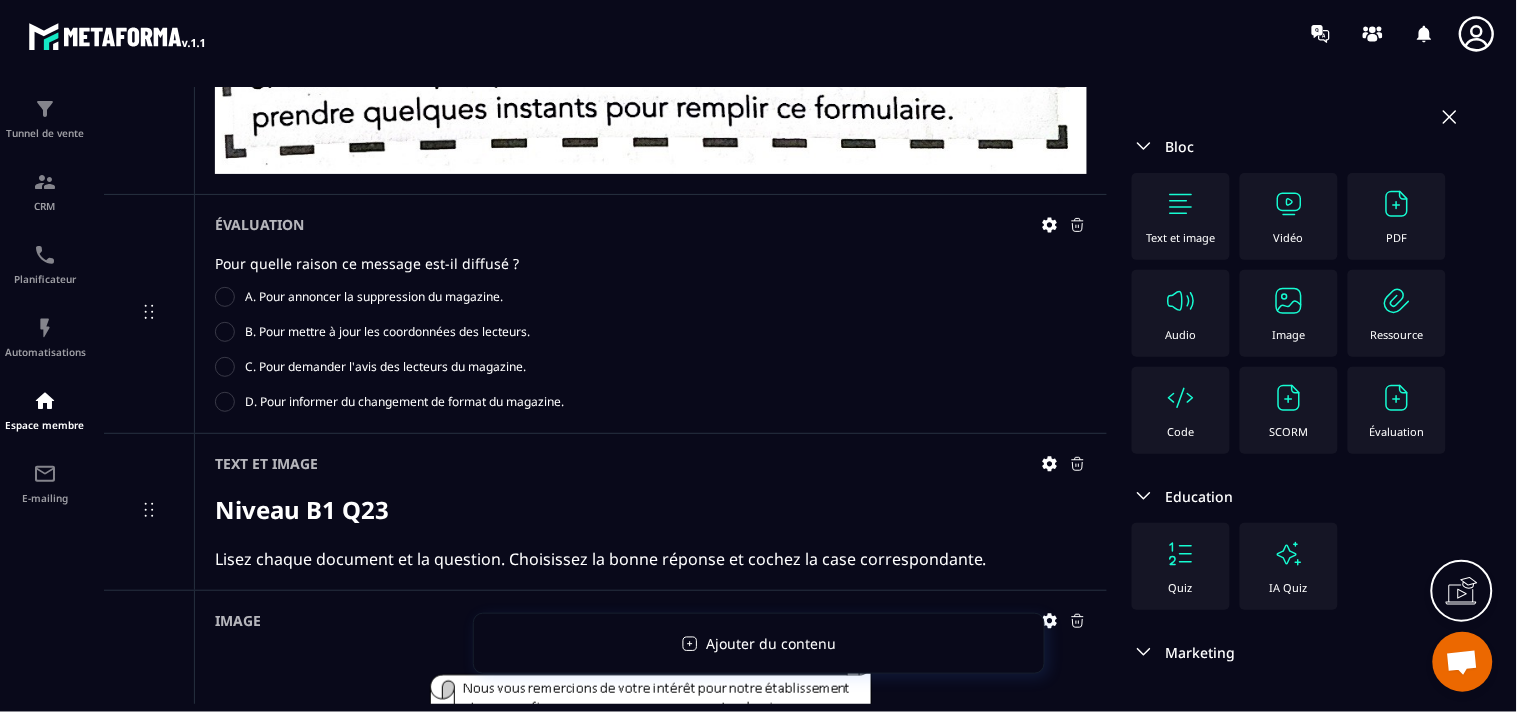 click at bounding box center (1181, 204) 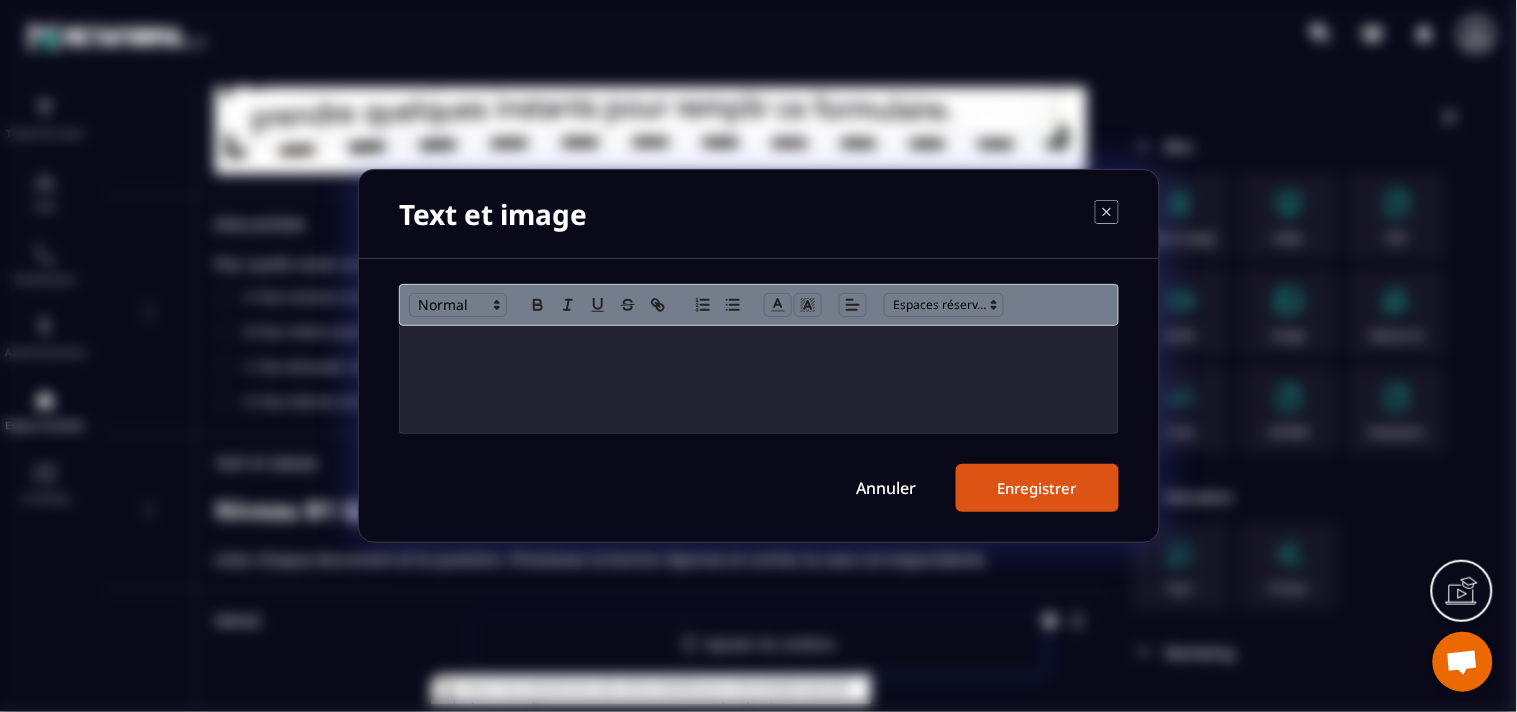 click at bounding box center [759, 379] 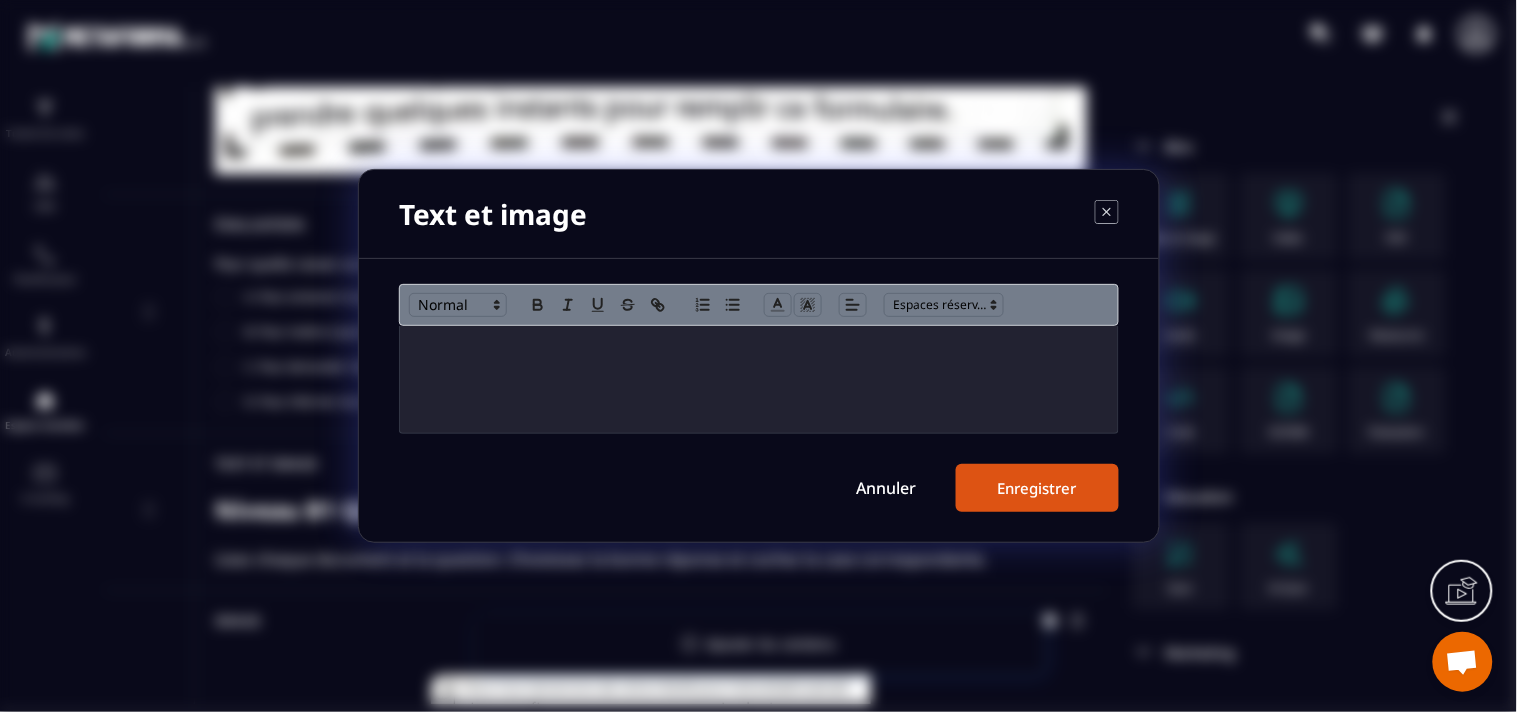 click at bounding box center [759, 379] 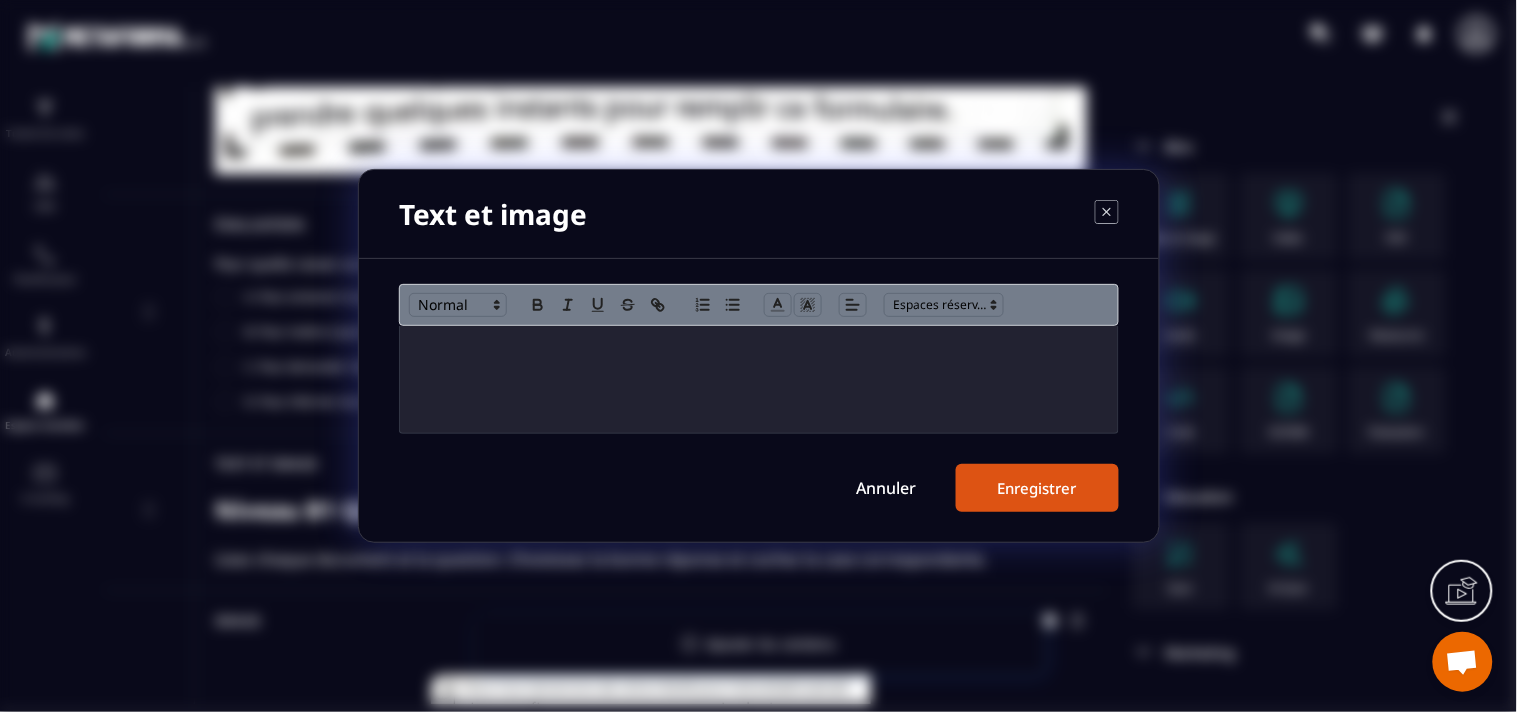 click 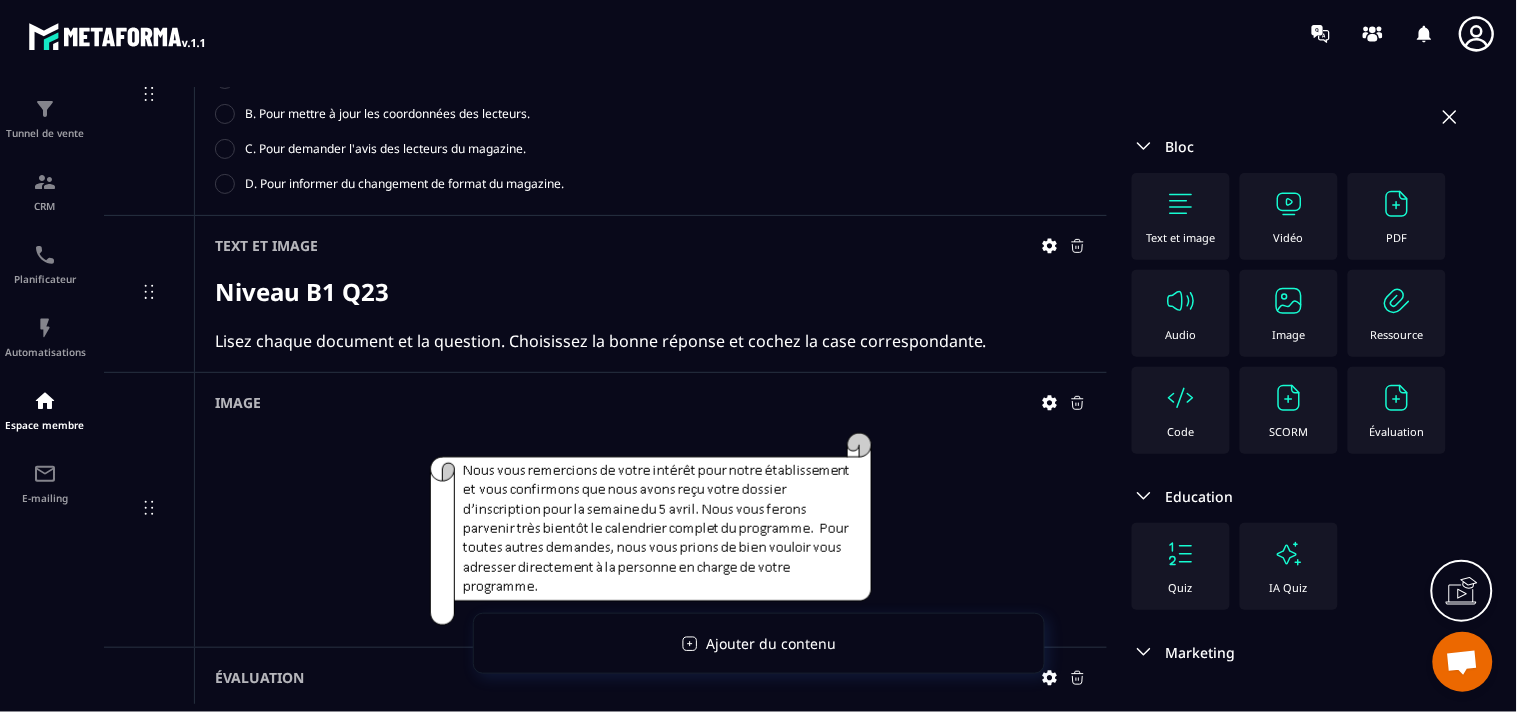 scroll, scrollTop: 17731, scrollLeft: 0, axis: vertical 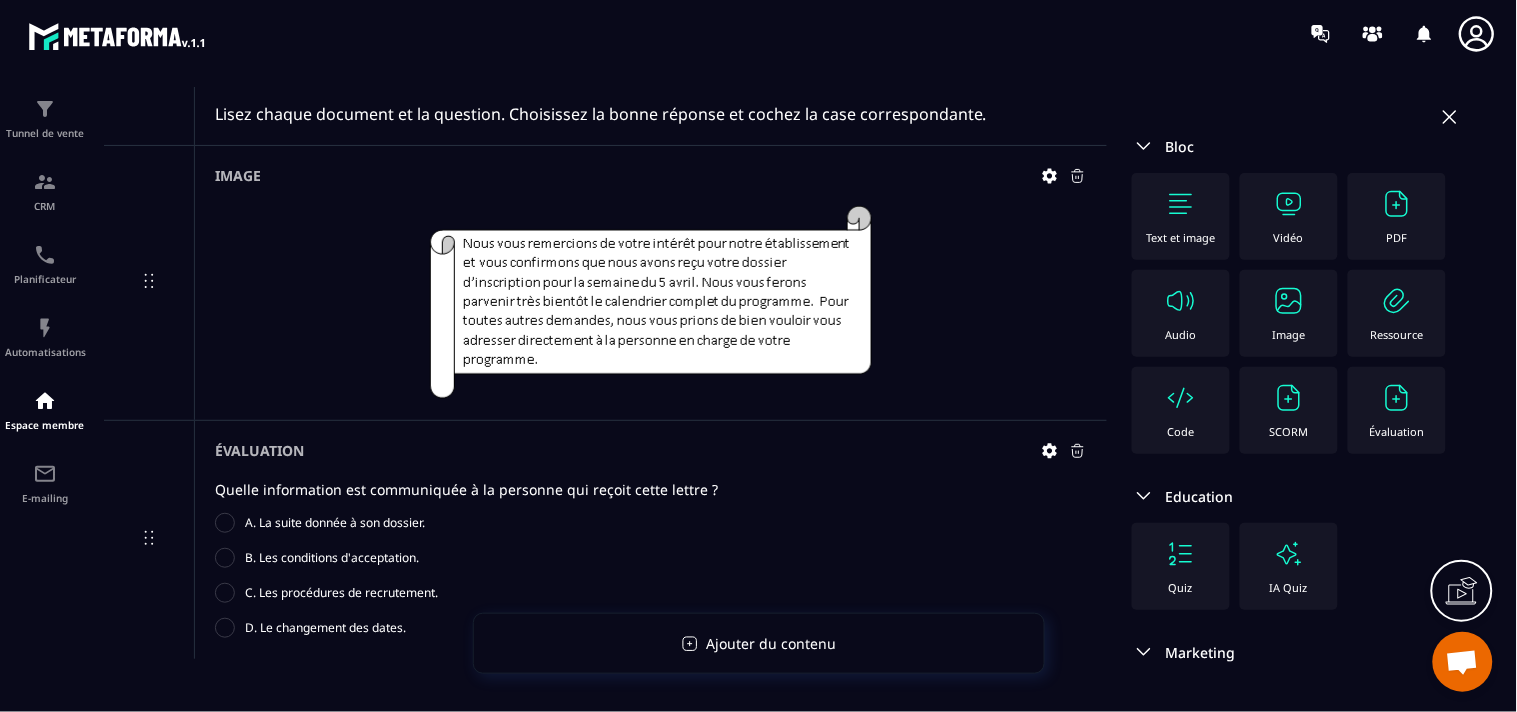 click at bounding box center (1181, 204) 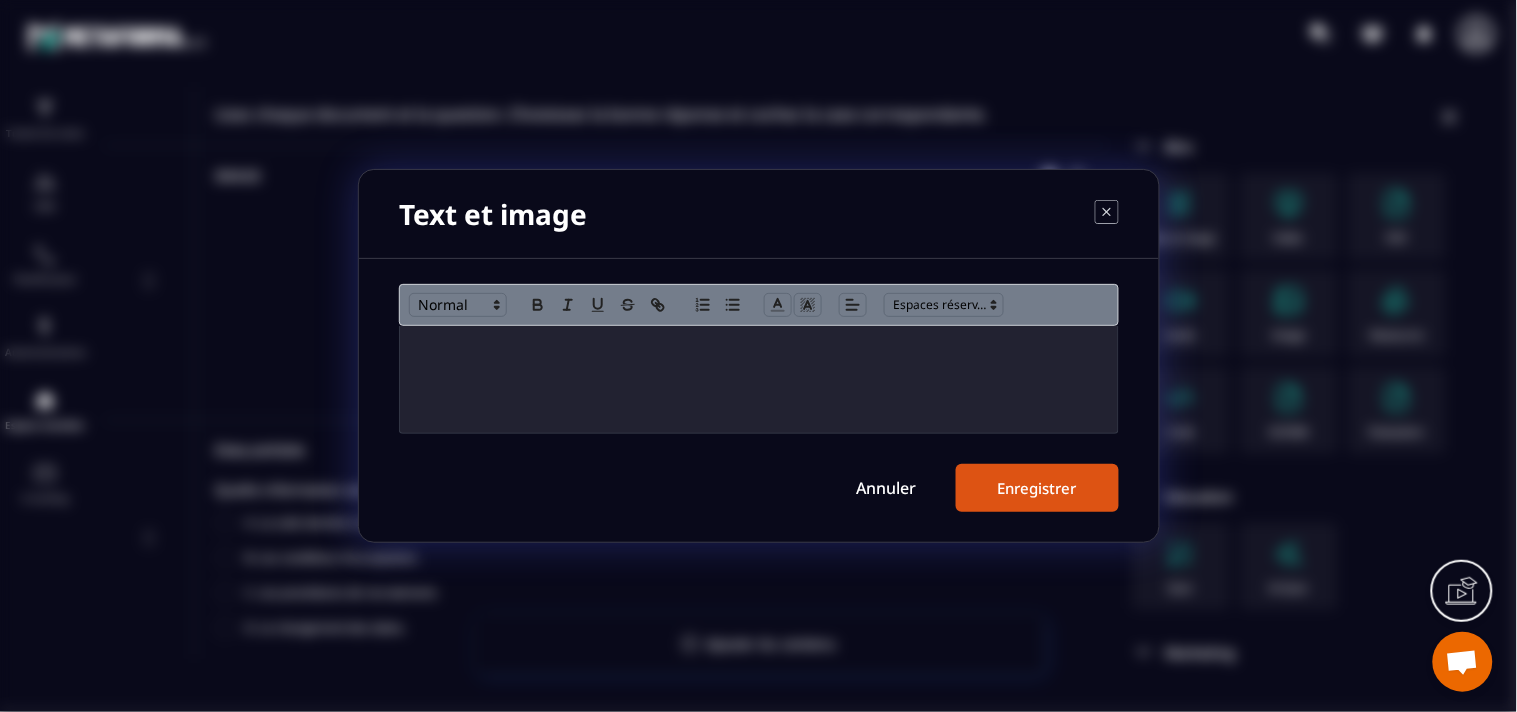 click at bounding box center [759, 379] 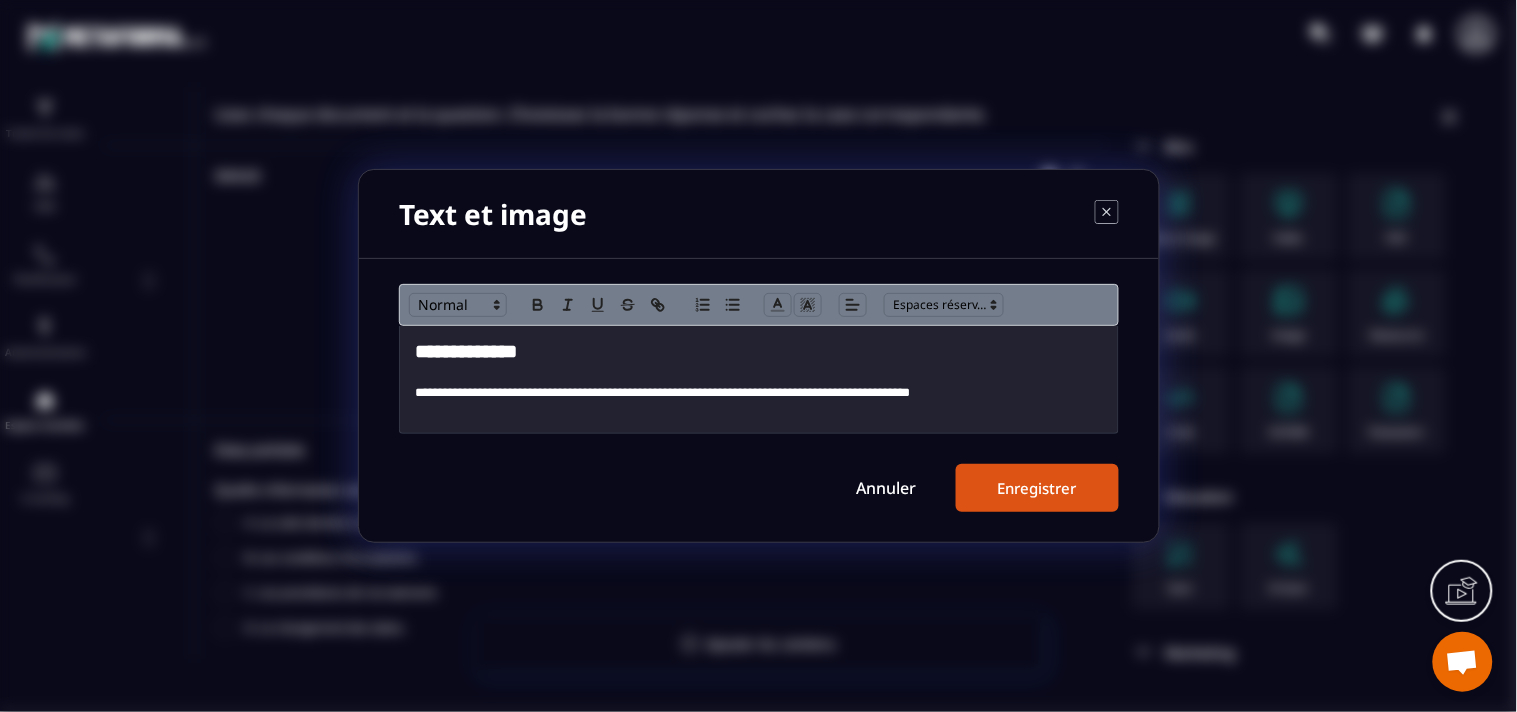 click on "**********" at bounding box center [466, 351] 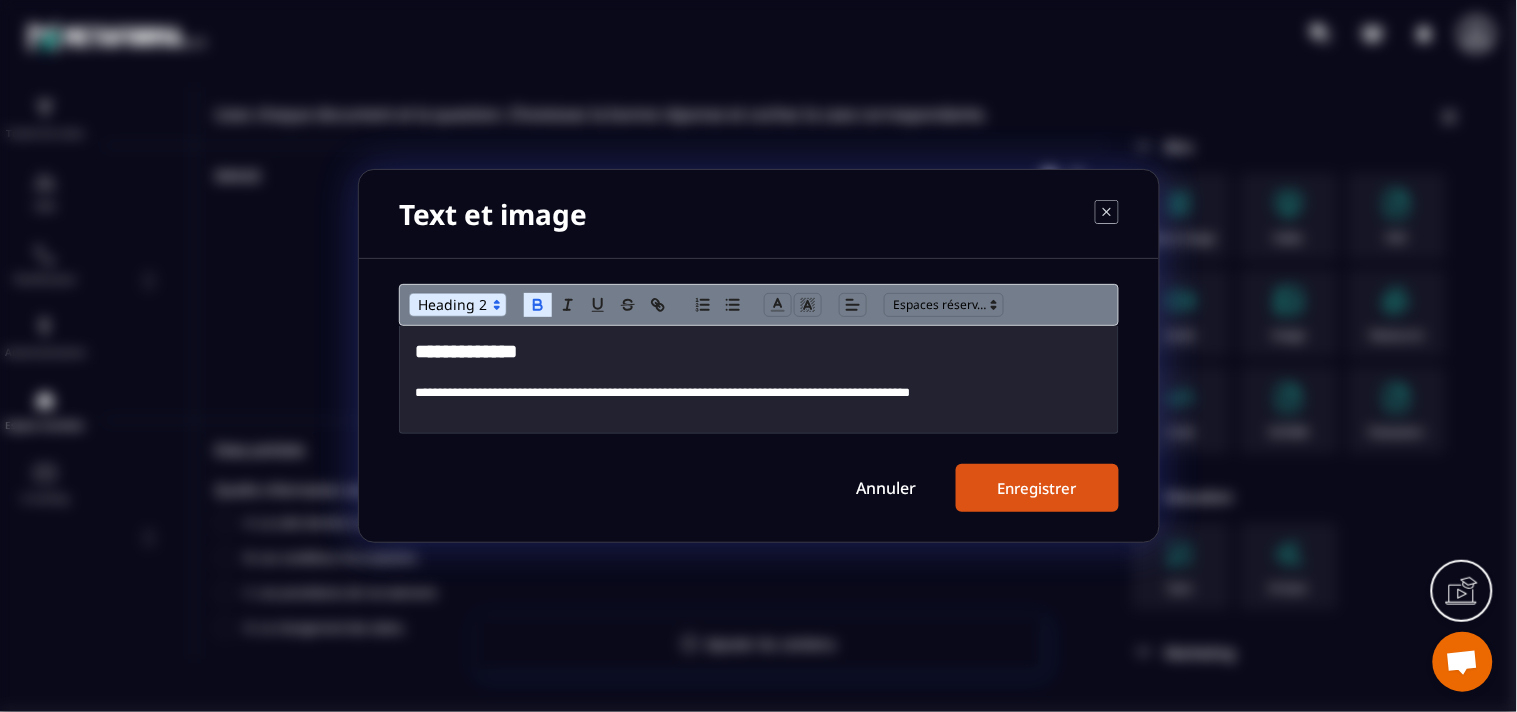 type 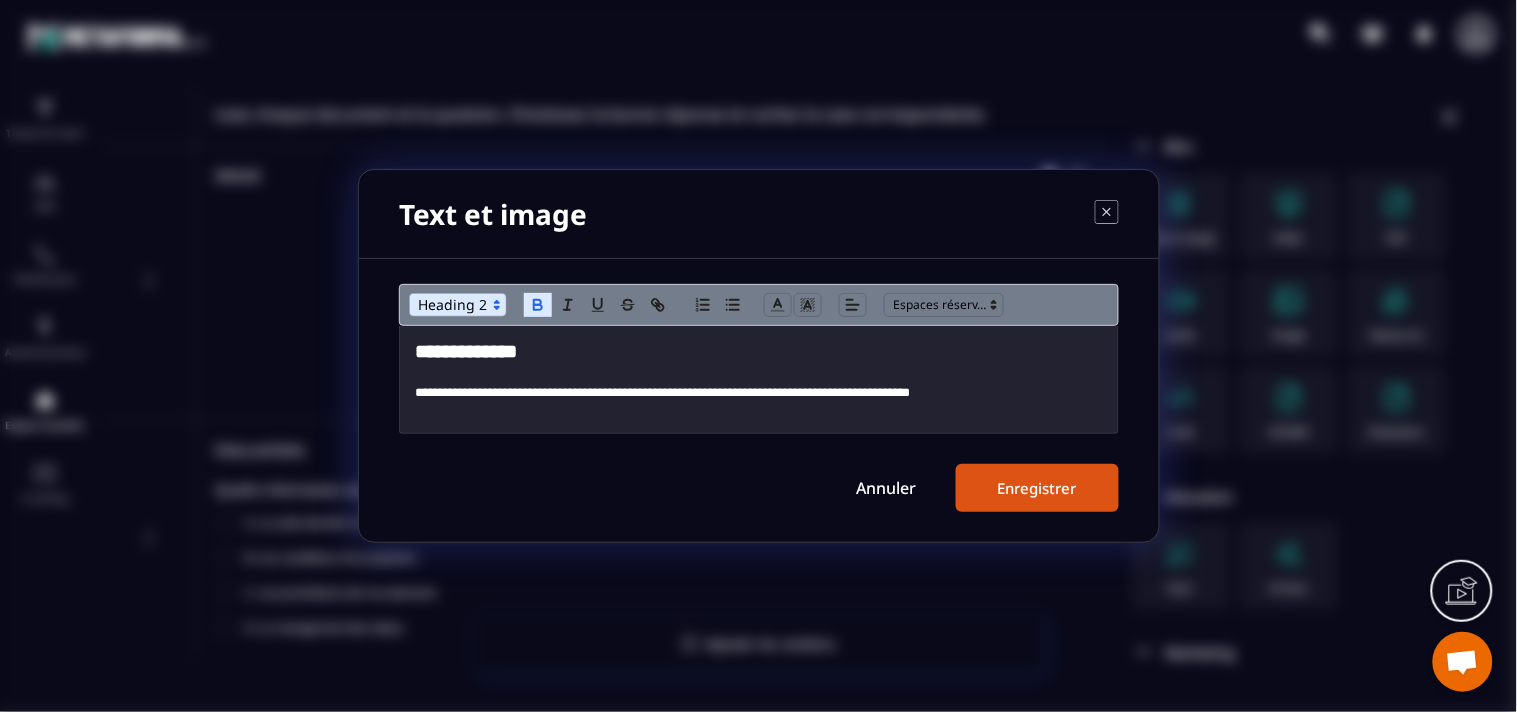 click on "Enregistrer" at bounding box center (1037, 488) 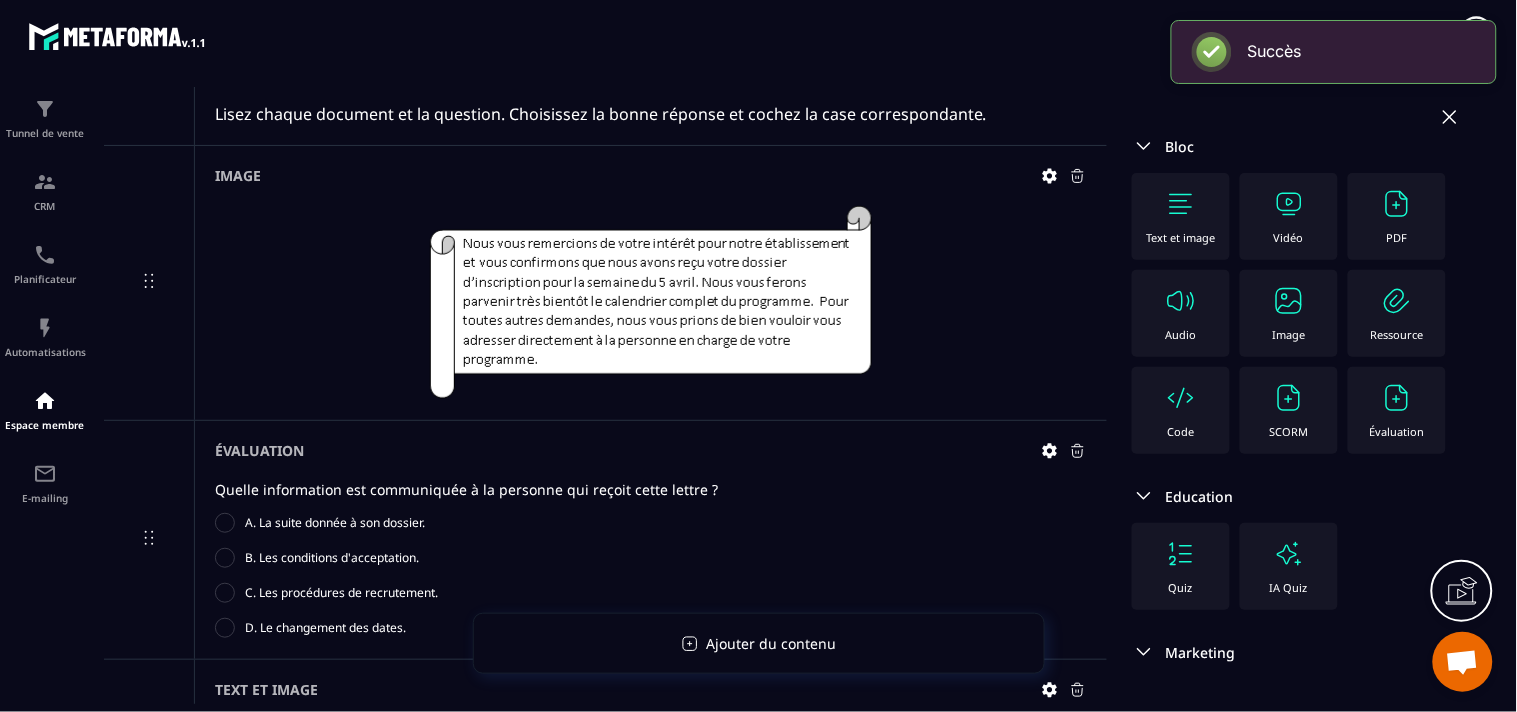 click at bounding box center (1289, 301) 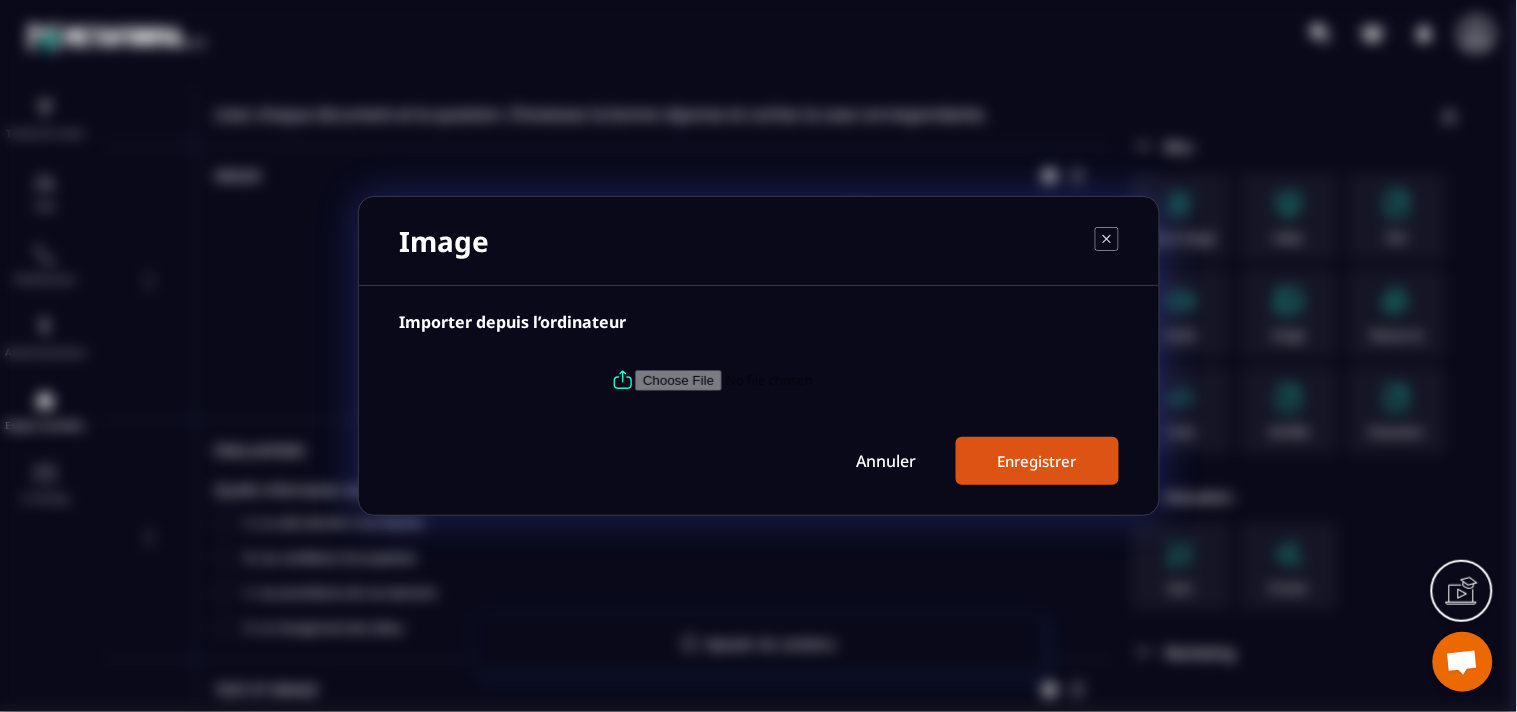click at bounding box center (771, 380) 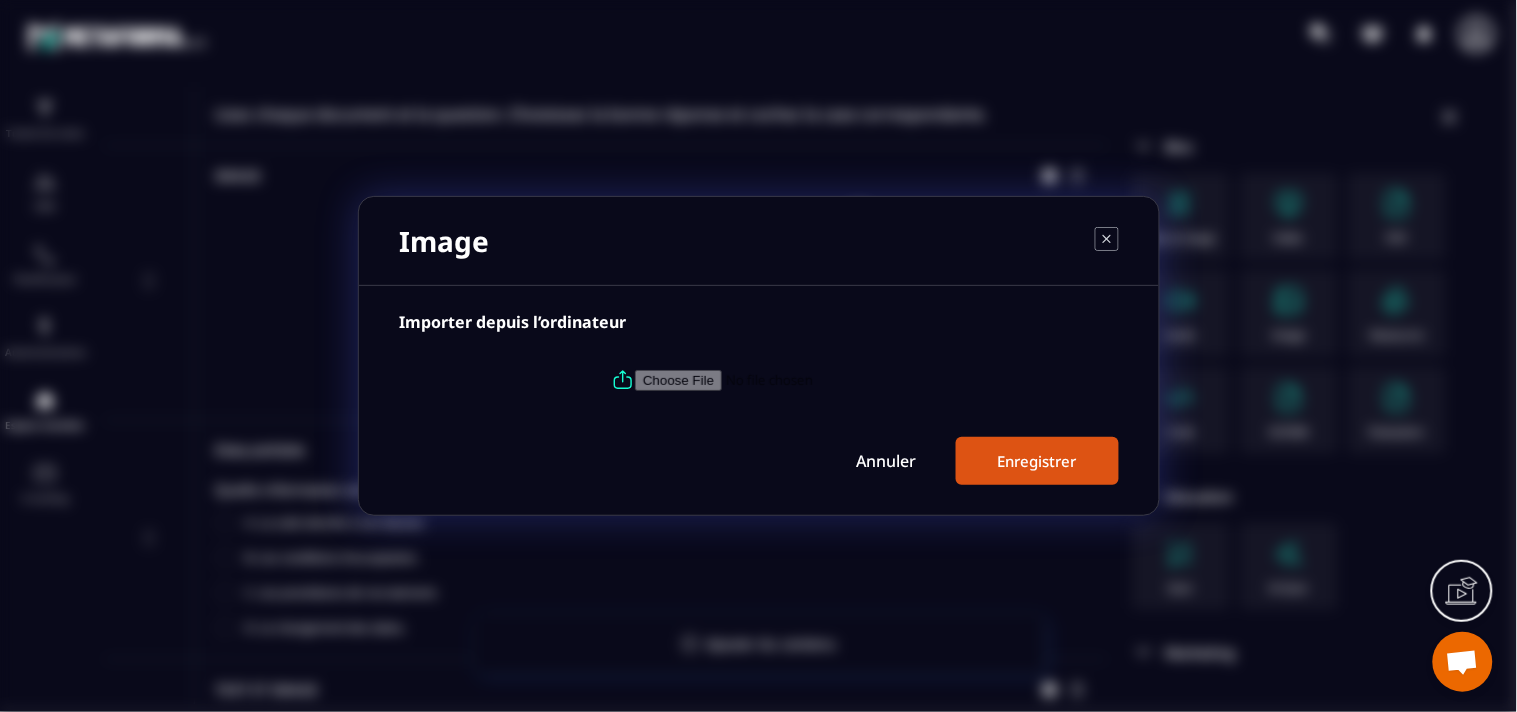 type on "**********" 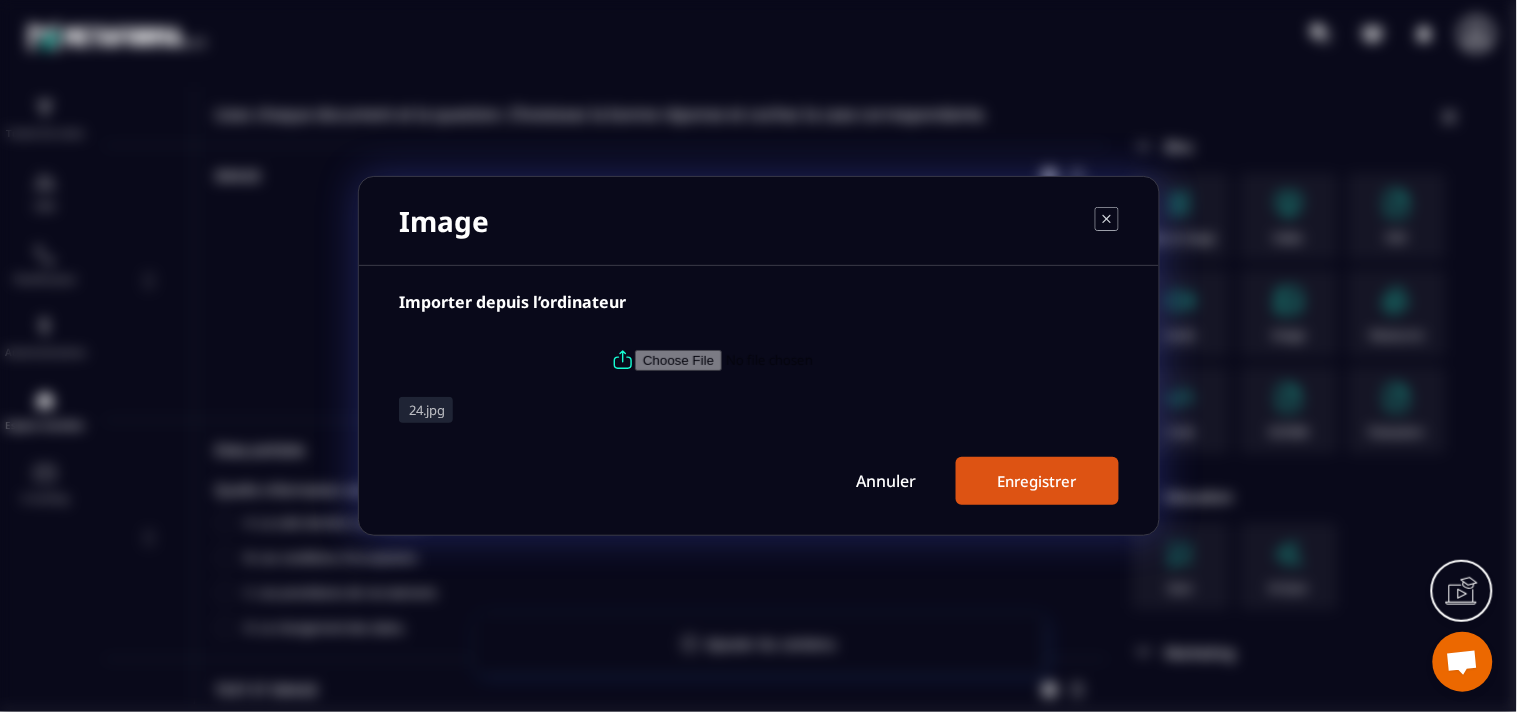 click on "Enregistrer" at bounding box center [1037, 481] 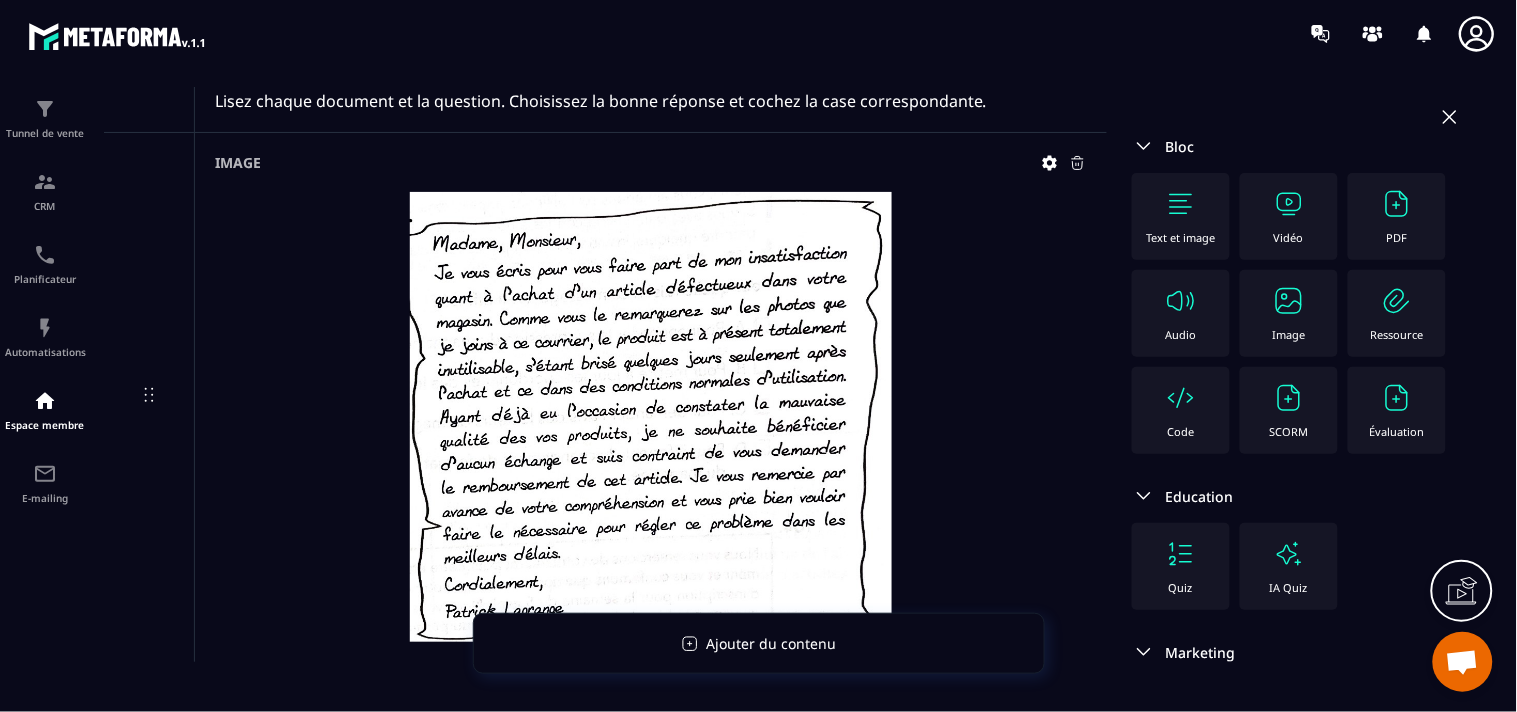 scroll, scrollTop: 18304, scrollLeft: 0, axis: vertical 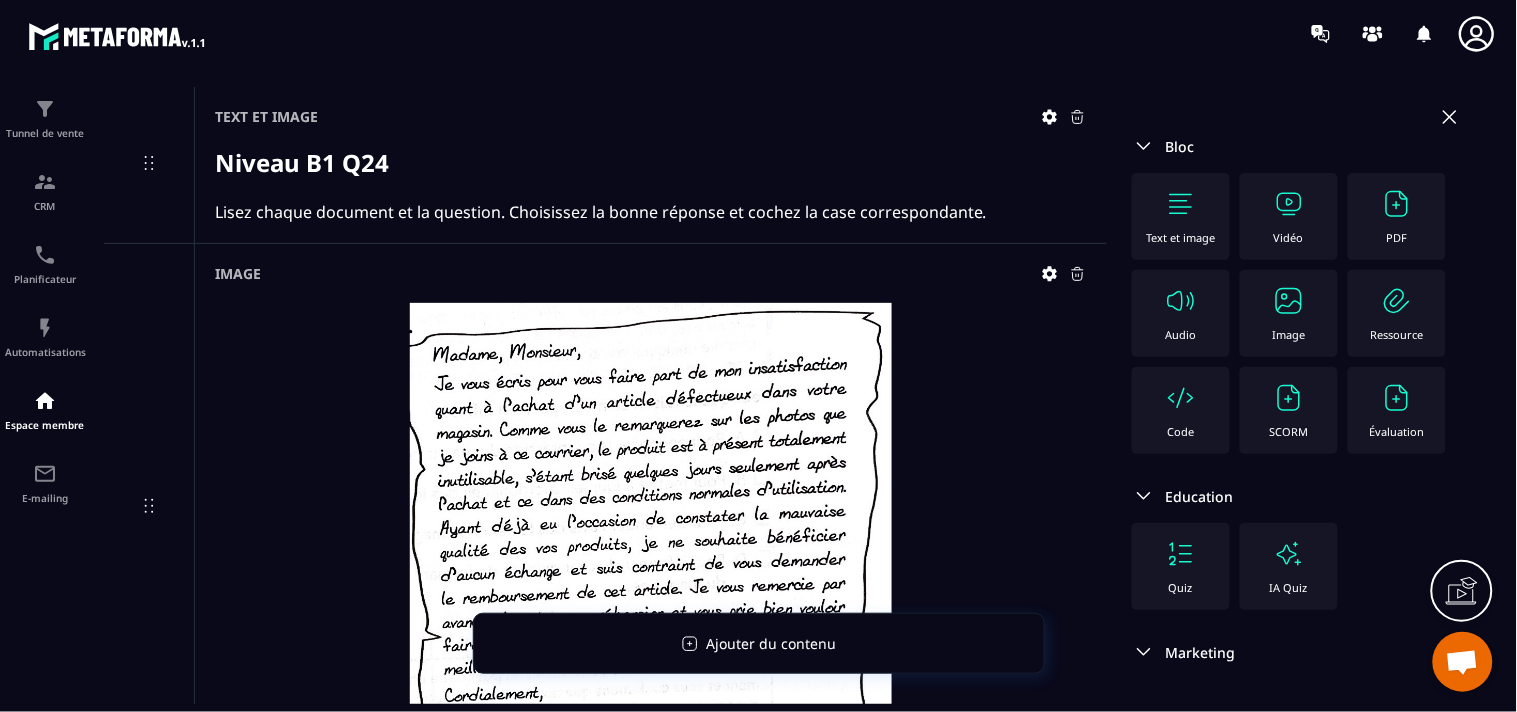 click at bounding box center [1289, 301] 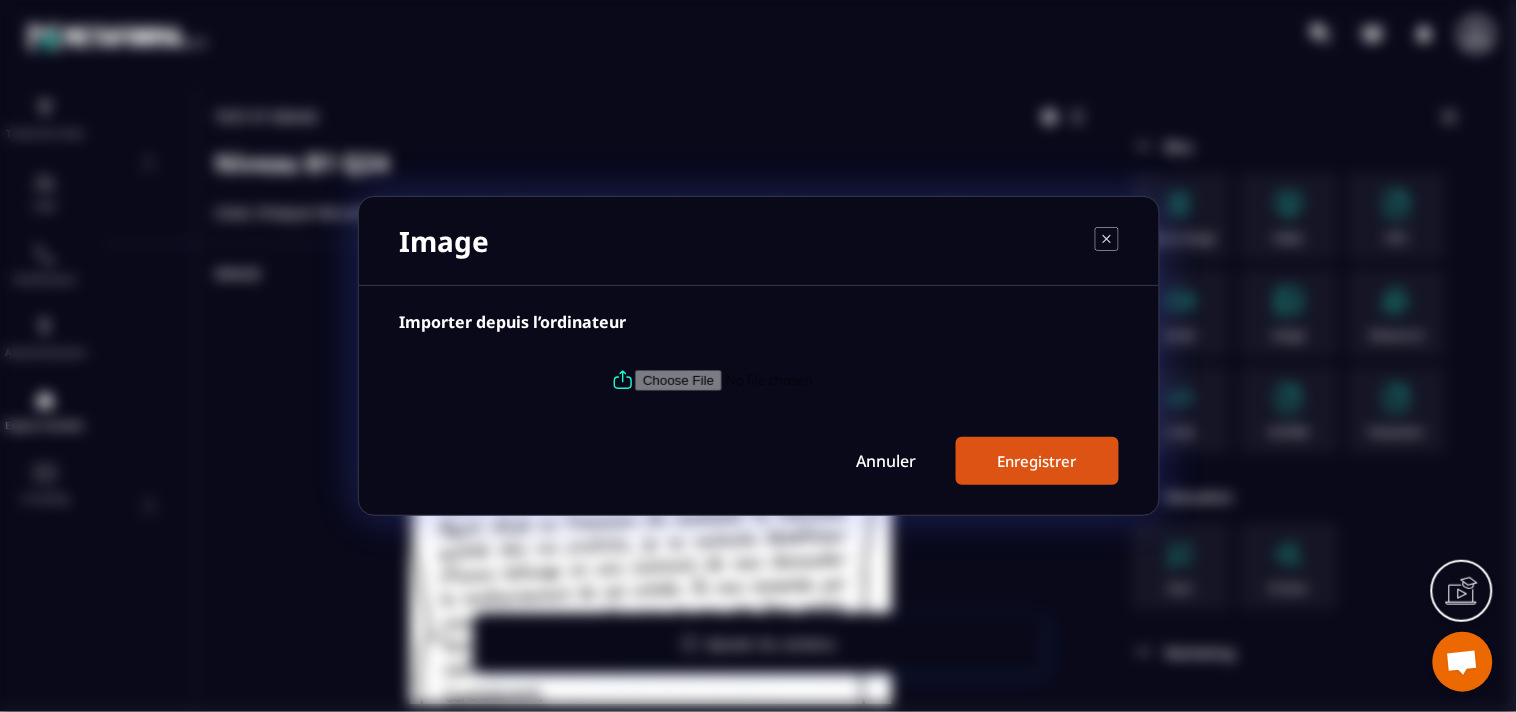 click on "Annuler" at bounding box center (886, 461) 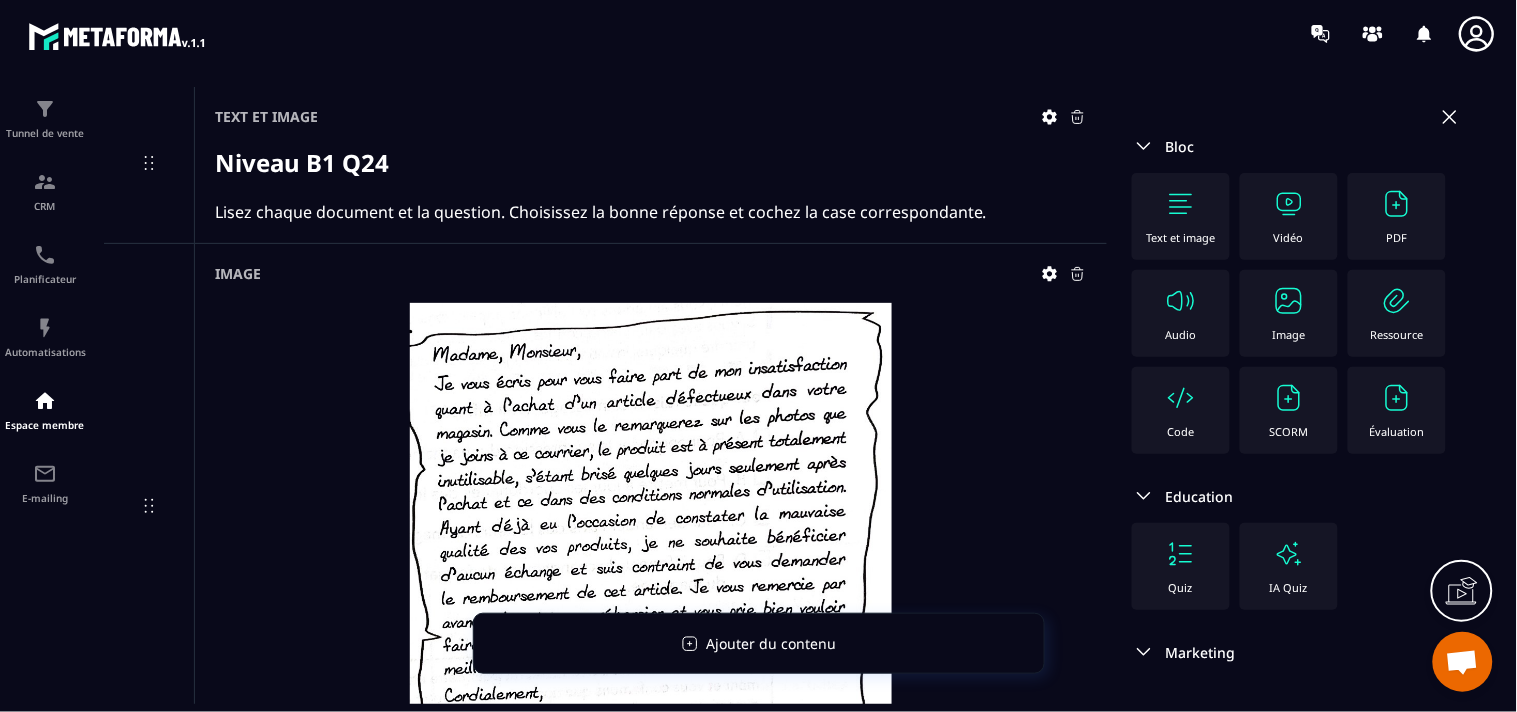 click at bounding box center (1397, 398) 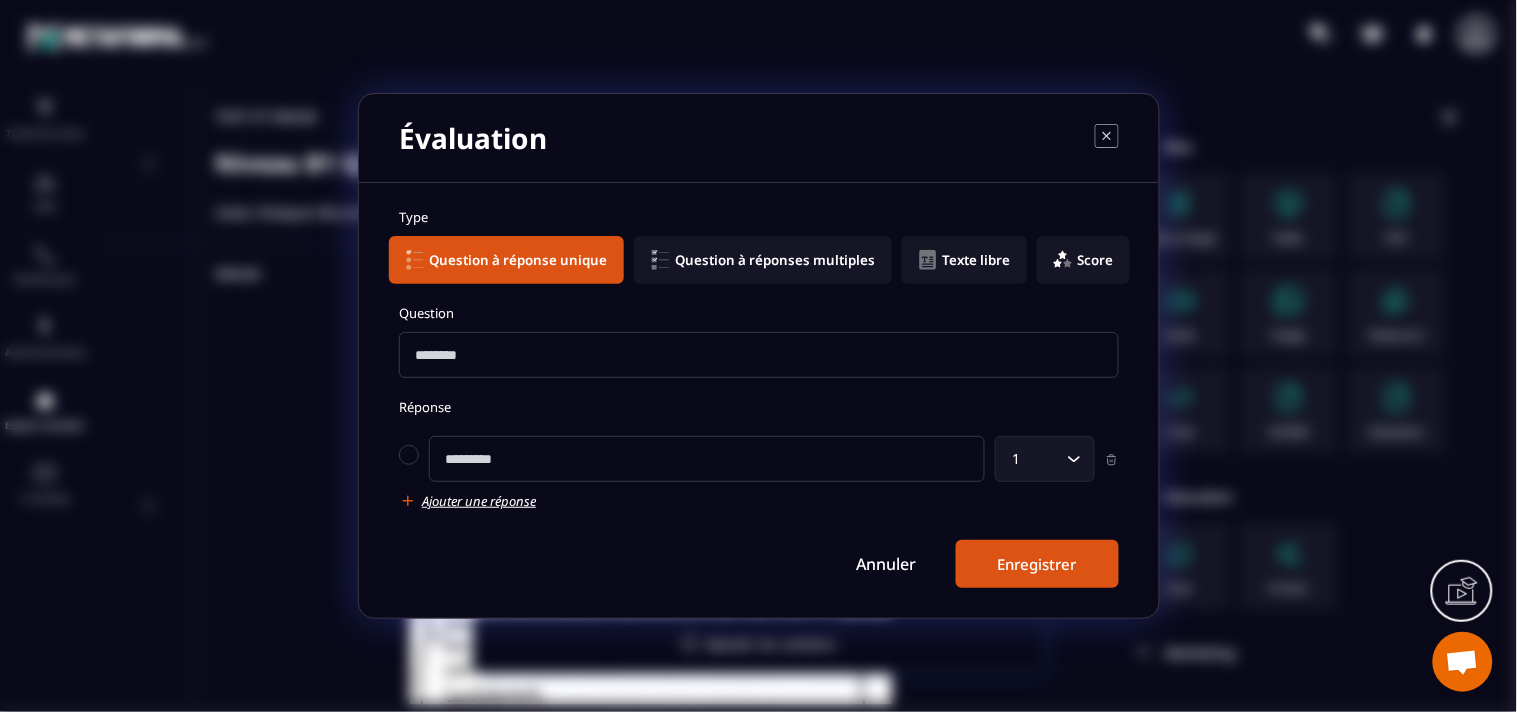 click at bounding box center [759, 355] 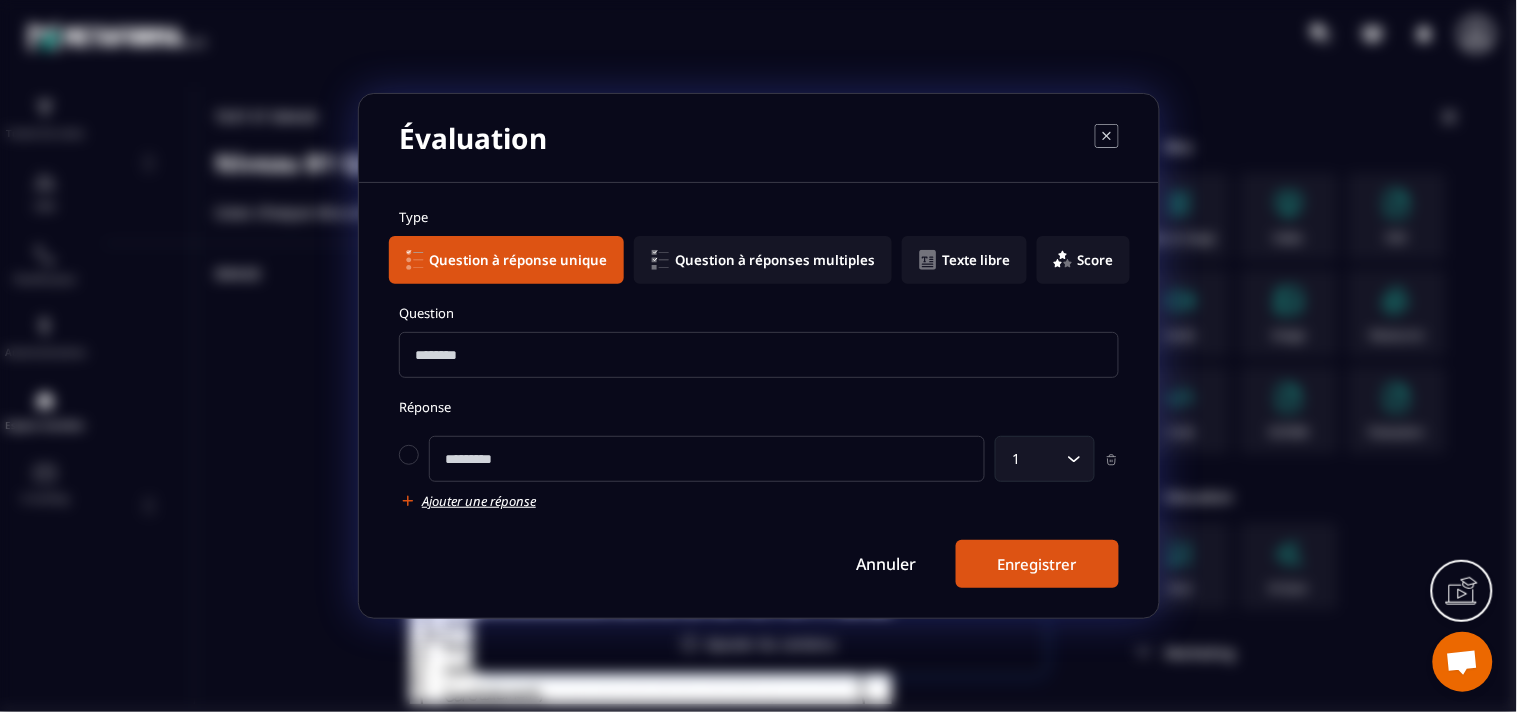 paste on "**********" 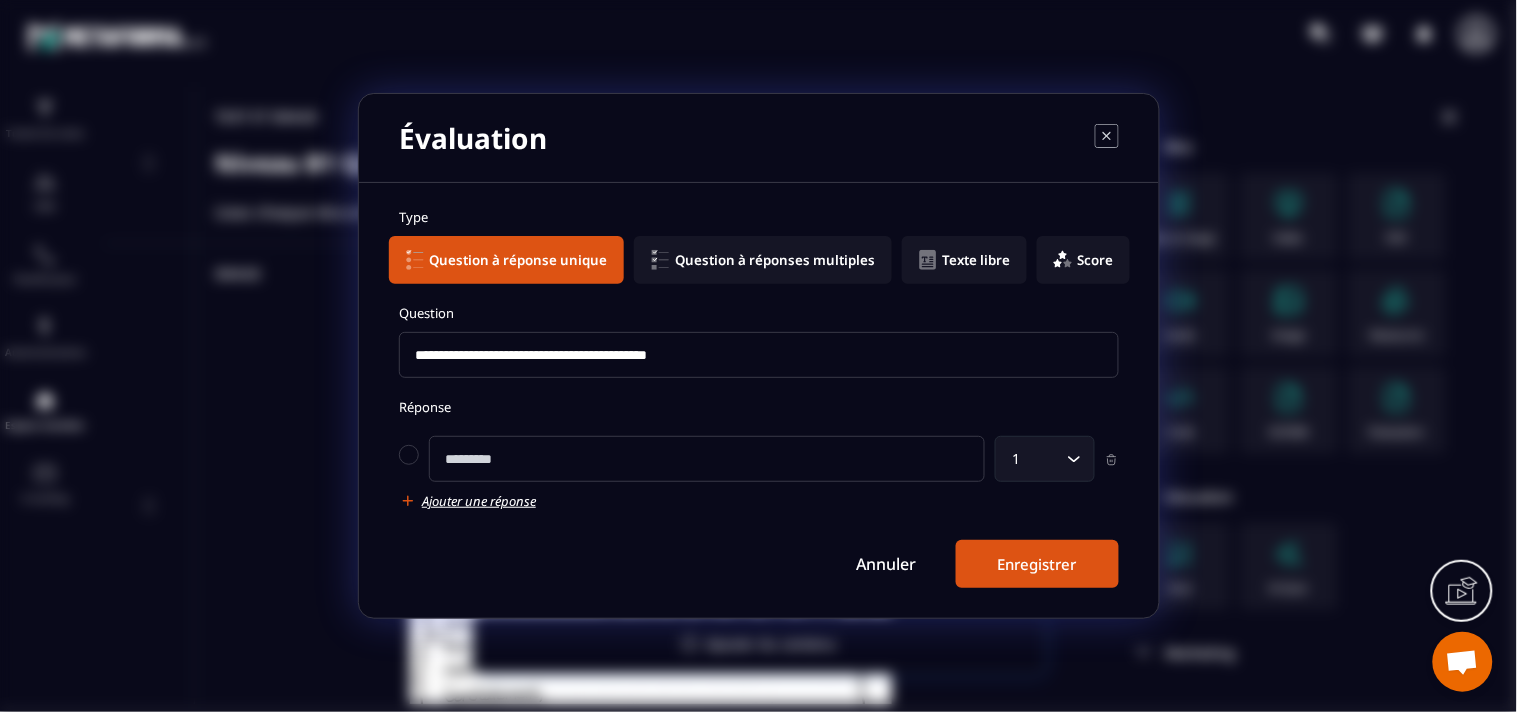 type on "**********" 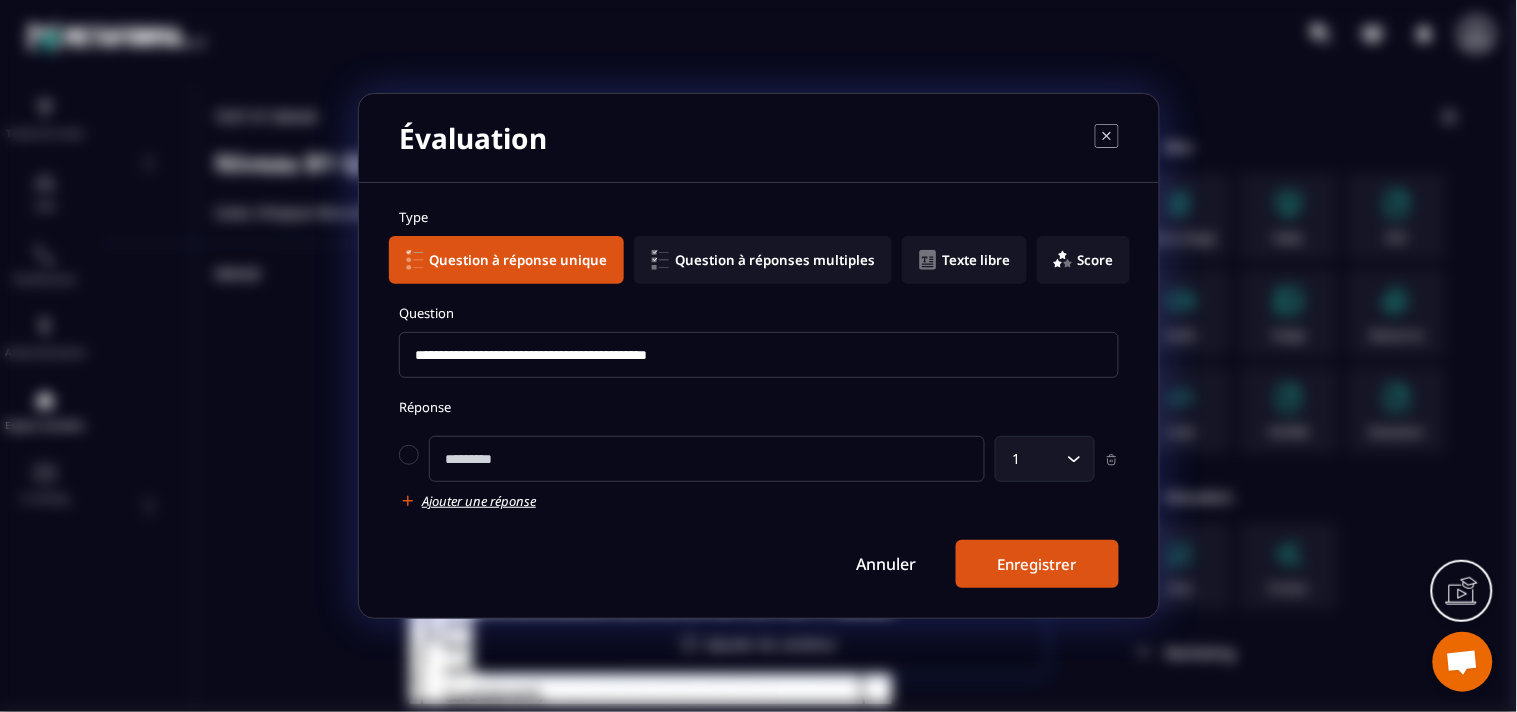 click at bounding box center [707, 459] 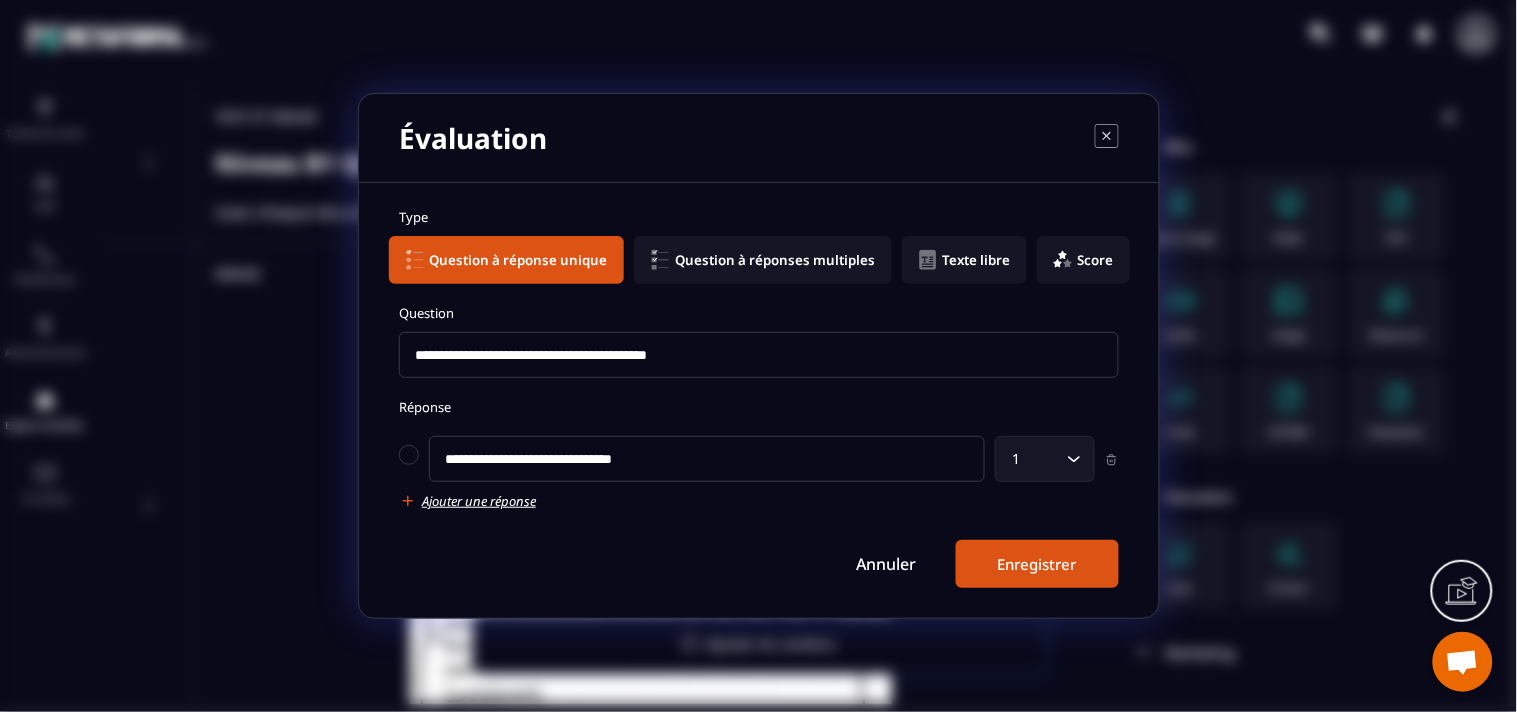 type on "**********" 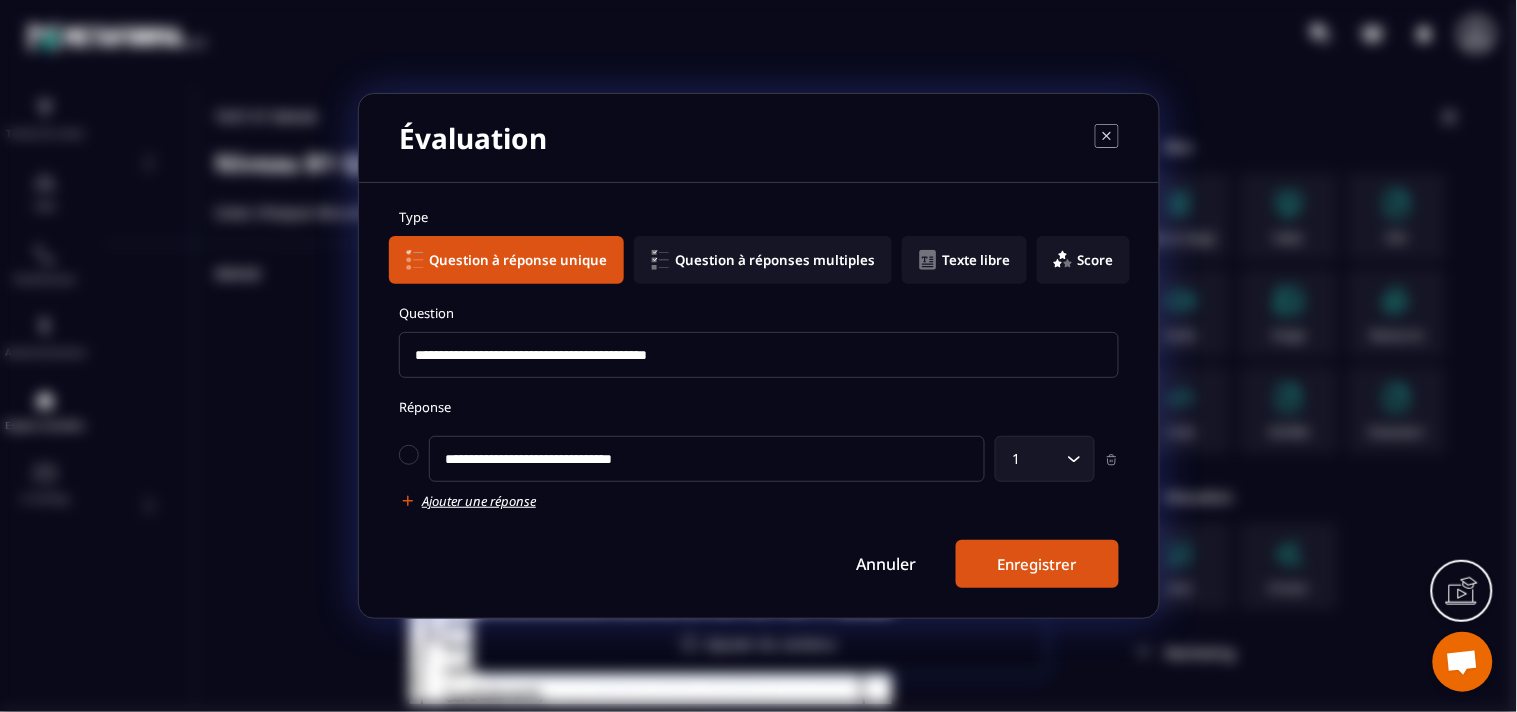 click on "Ajouter une réponse" 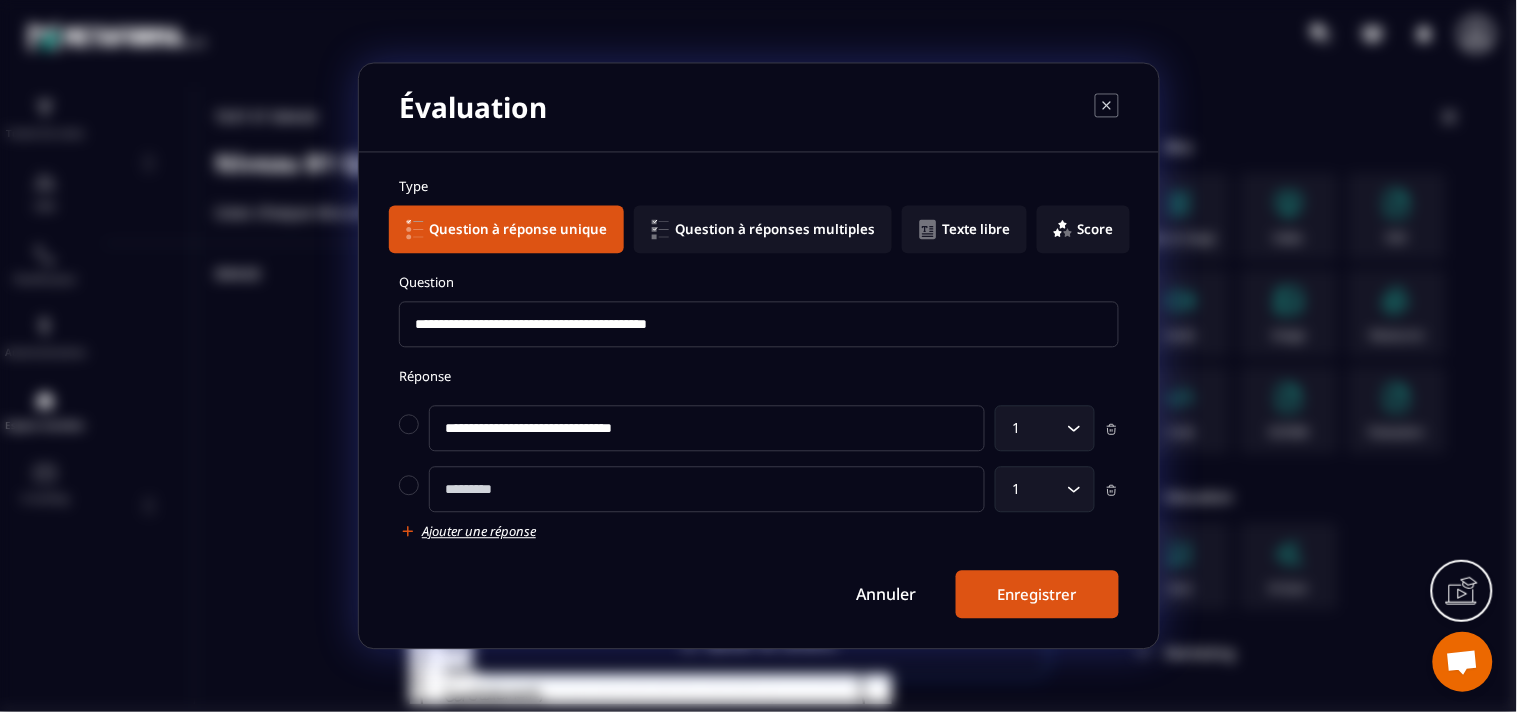 click at bounding box center [707, 490] 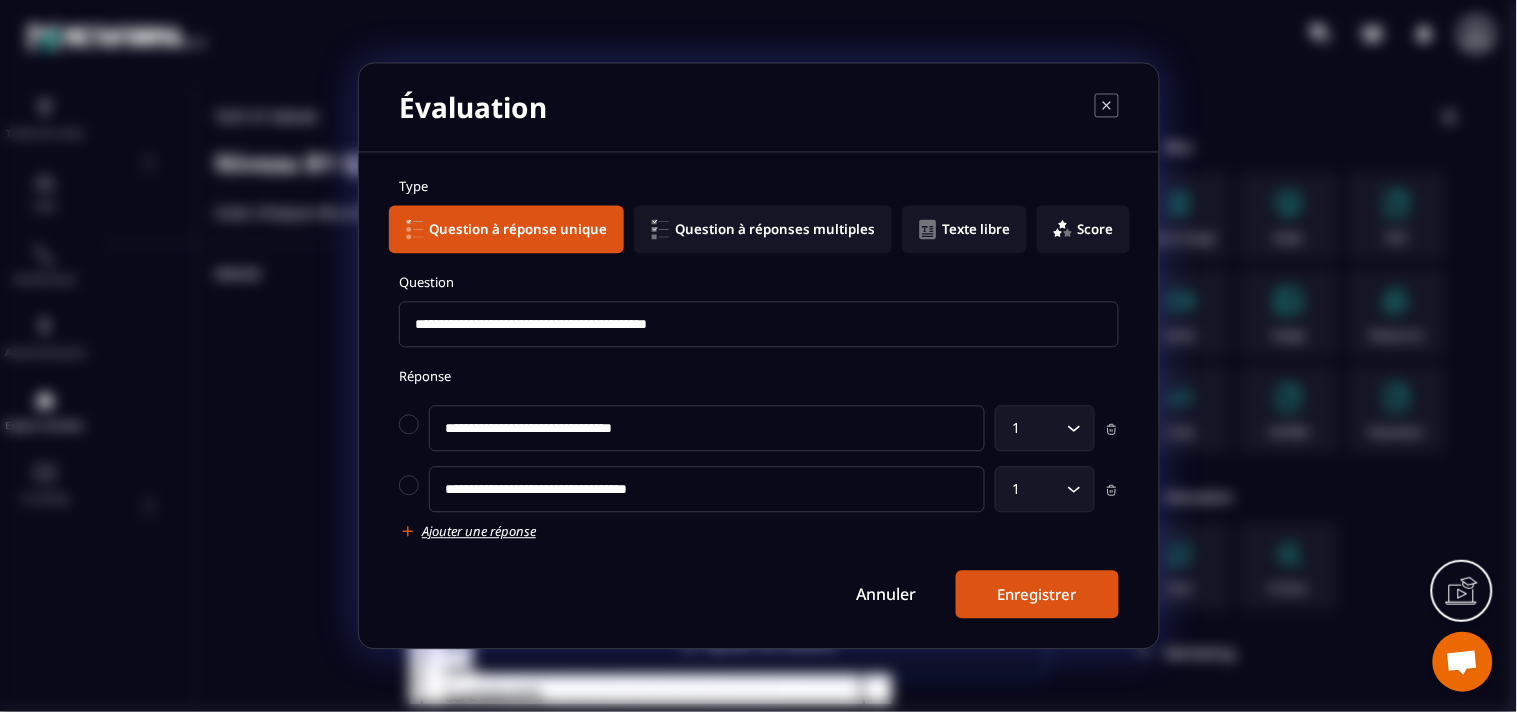 type on "**********" 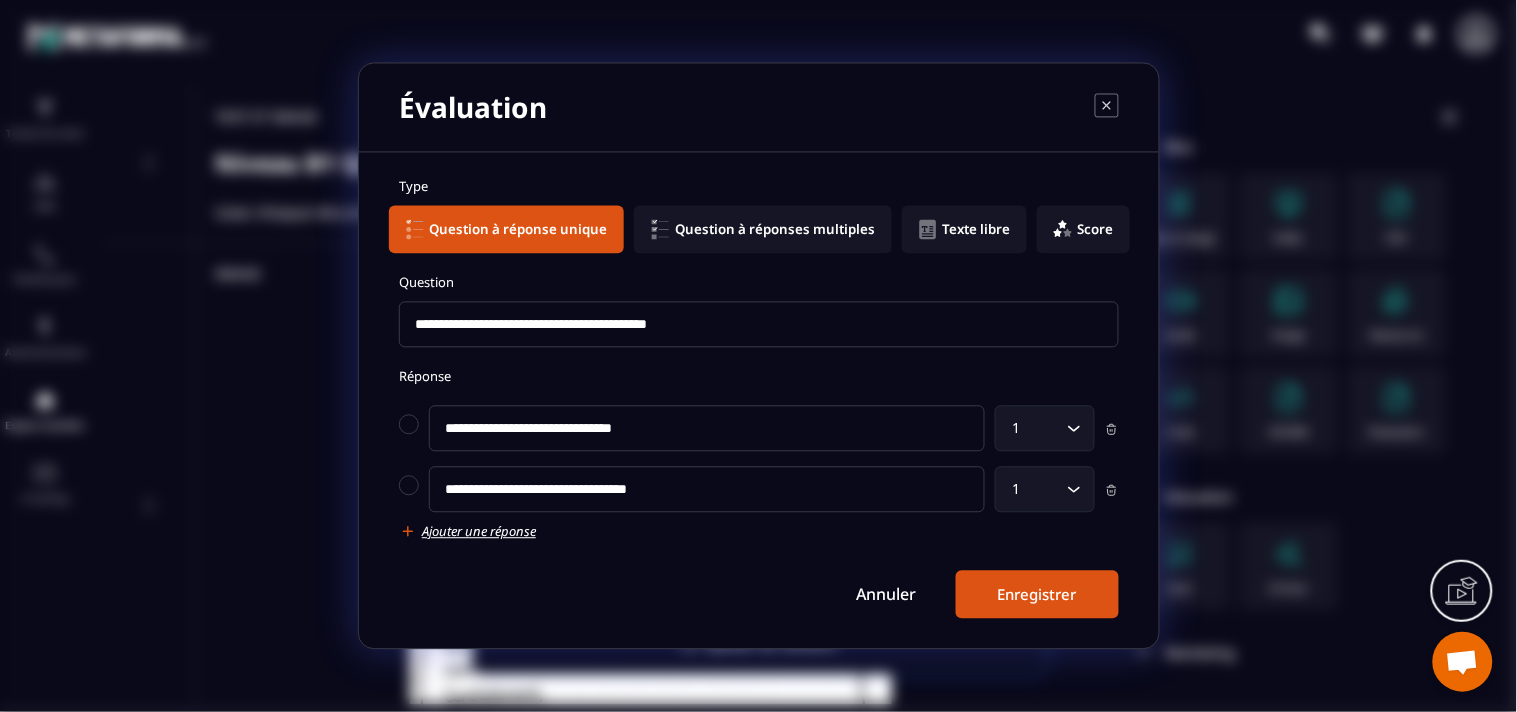 click on "Ajouter une réponse" at bounding box center (479, 532) 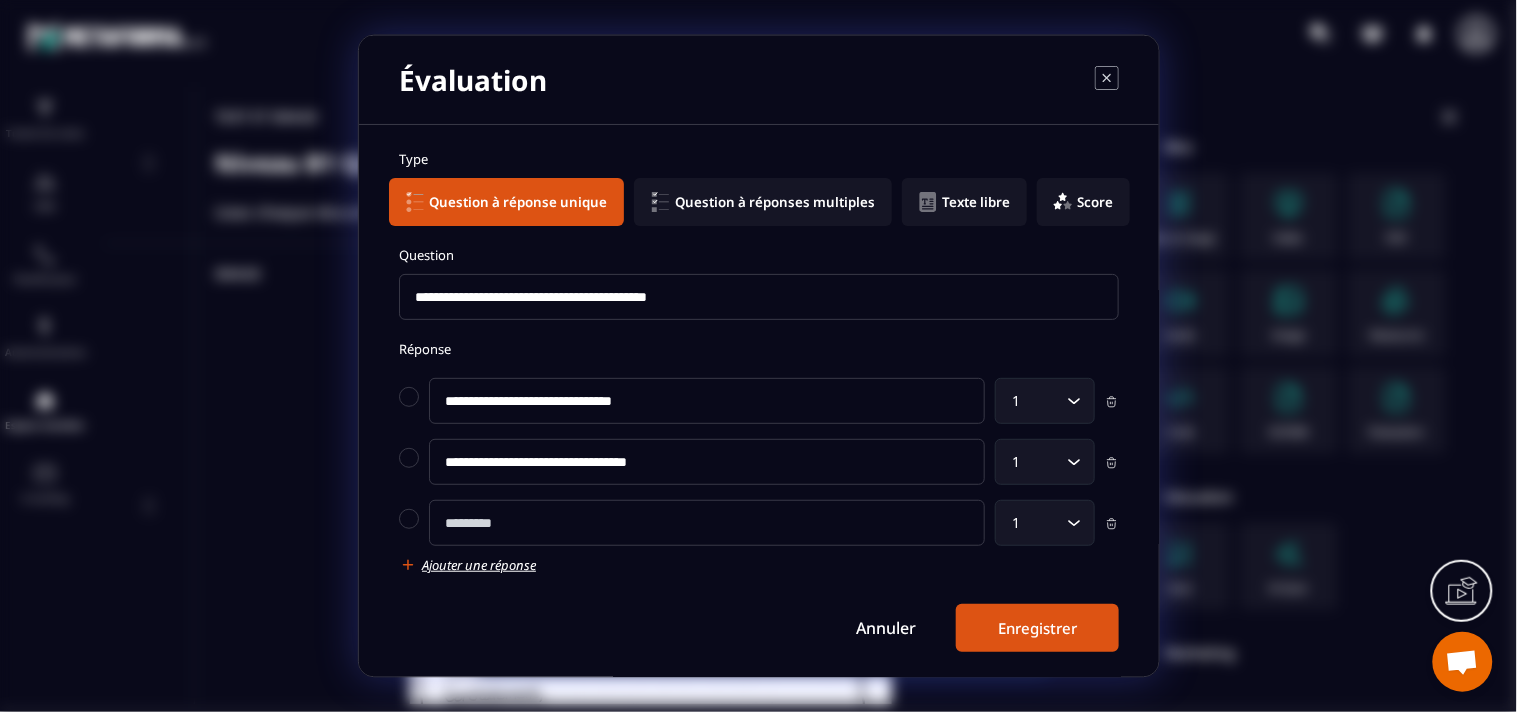 click at bounding box center [707, 523] 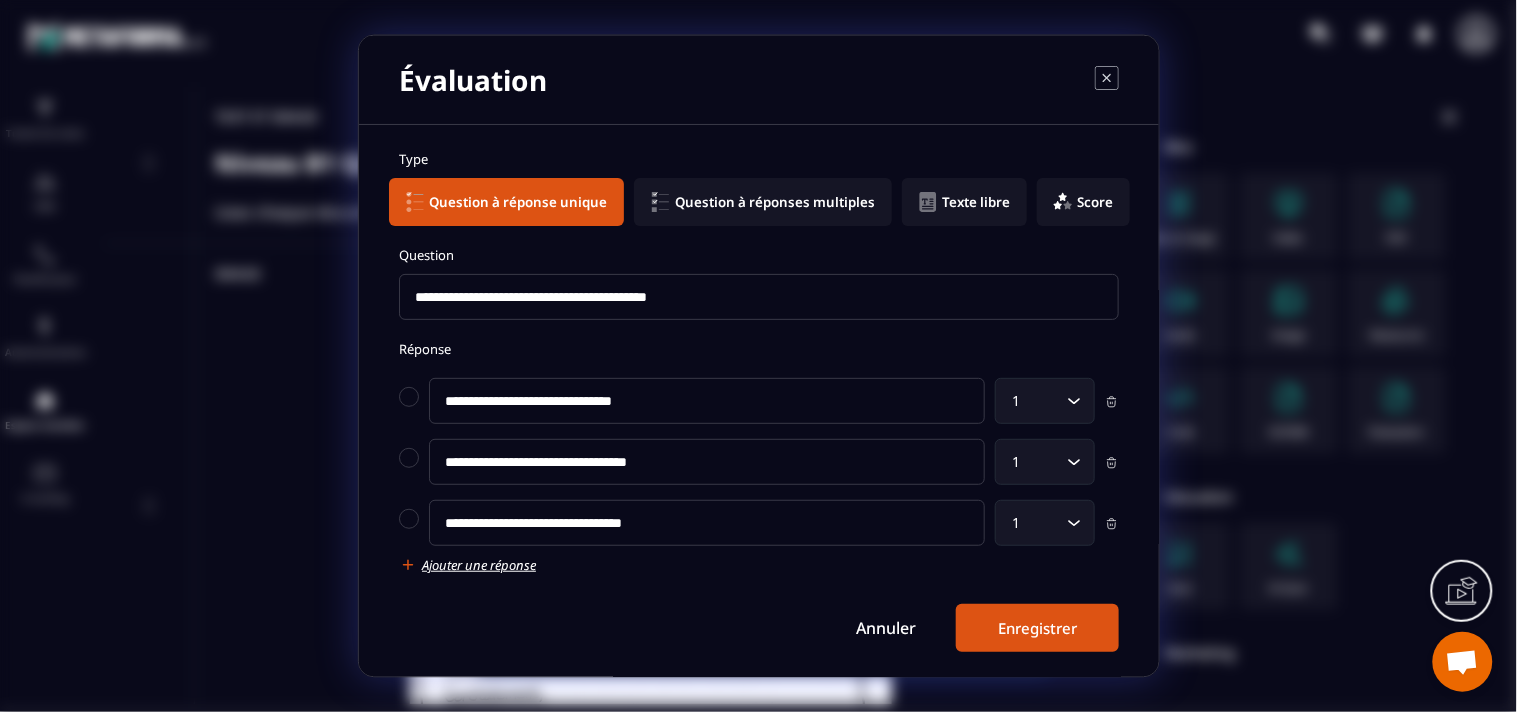 type on "**********" 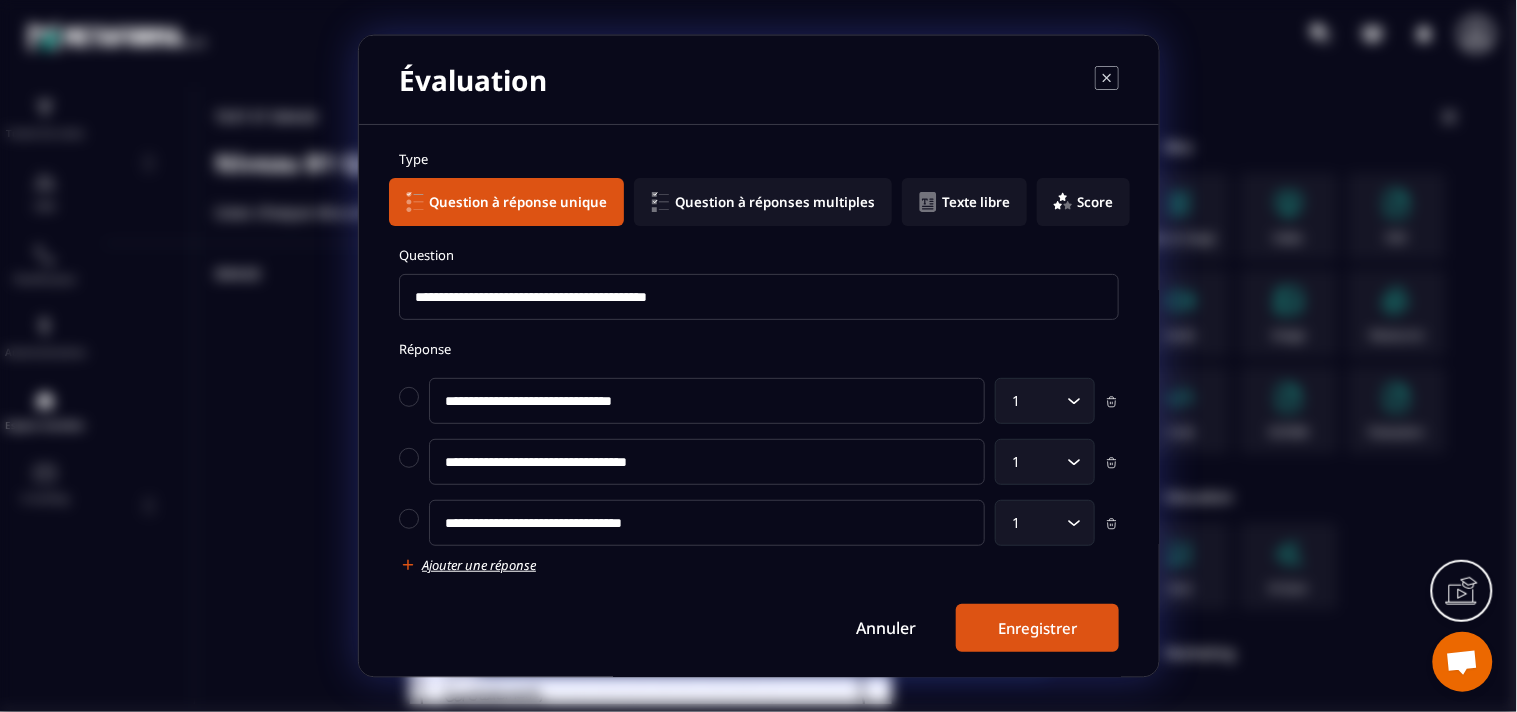 click on "Ajouter une réponse" at bounding box center (479, 565) 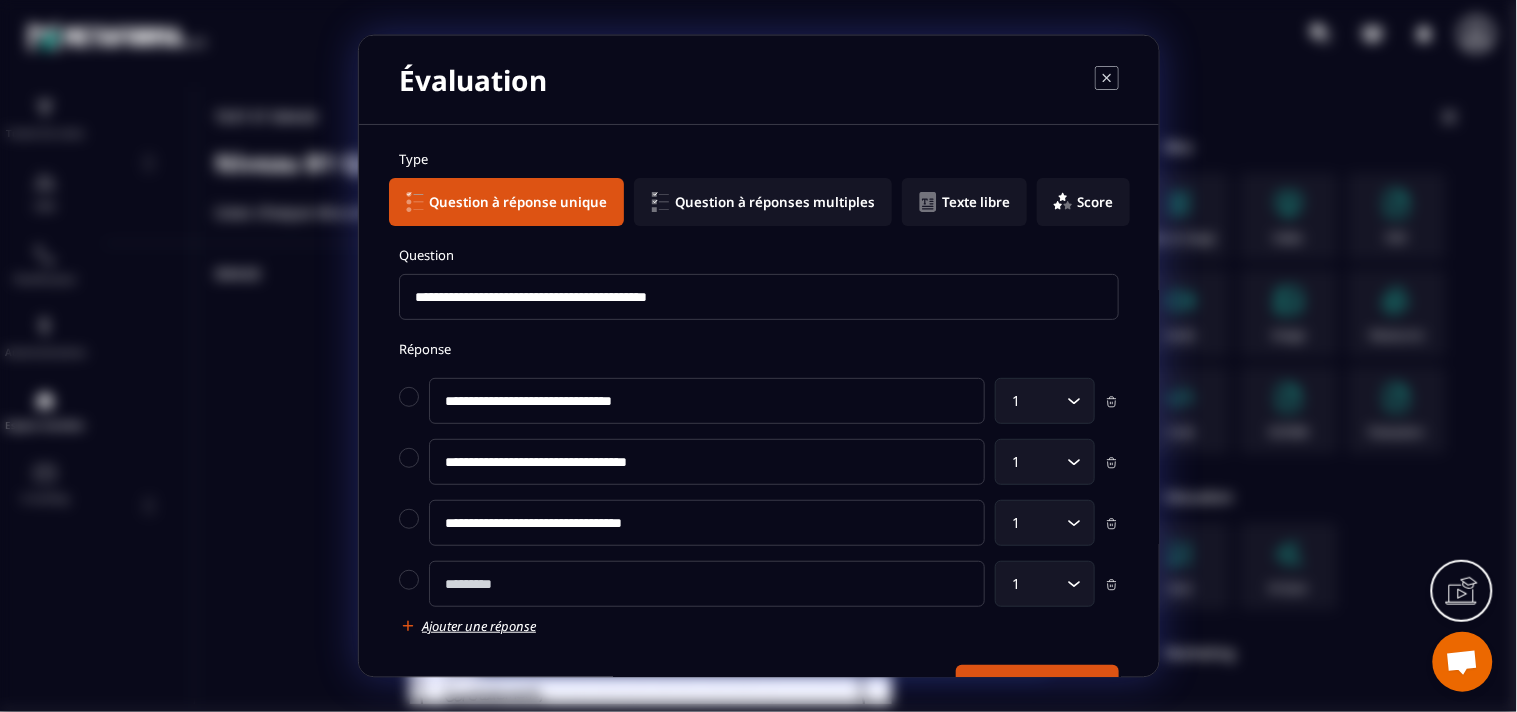 click at bounding box center (707, 584) 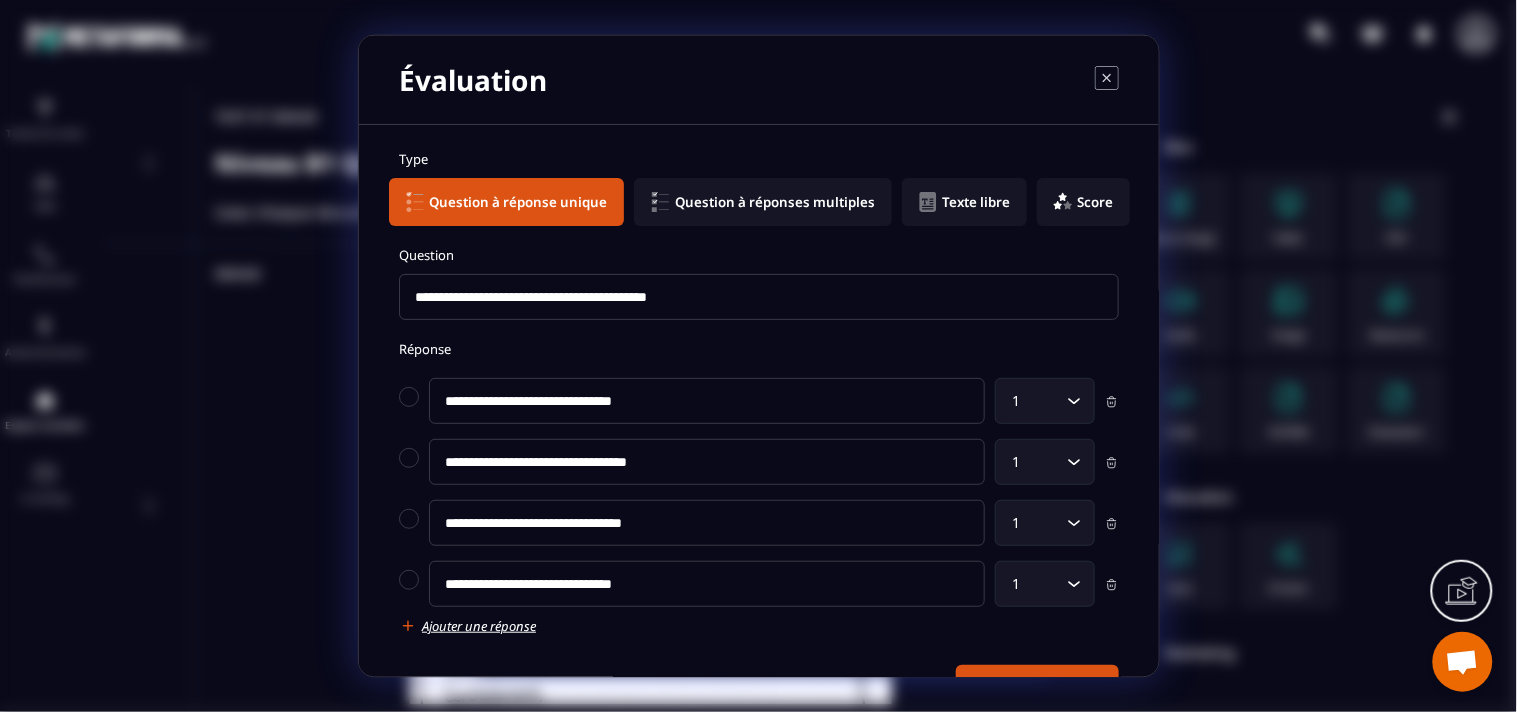 type on "**********" 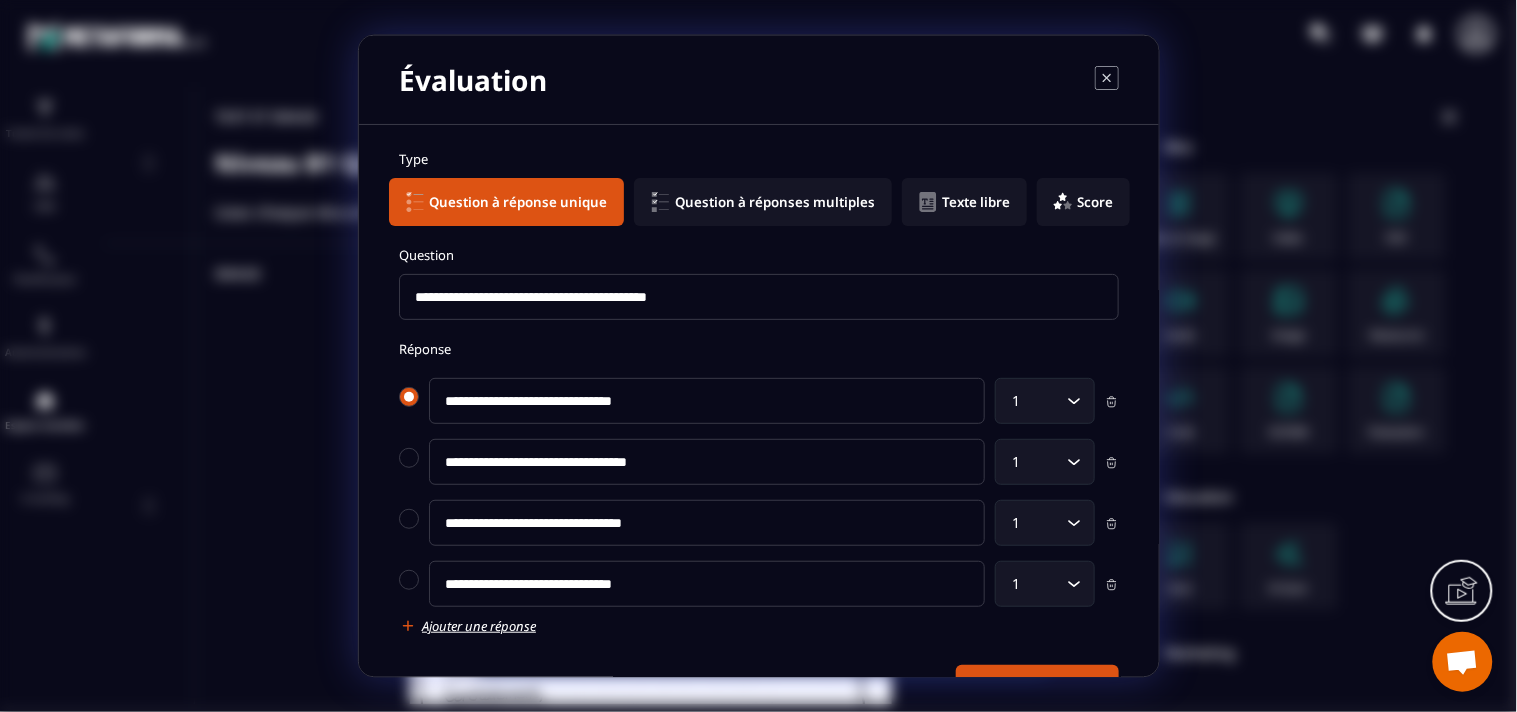 click at bounding box center [409, 397] 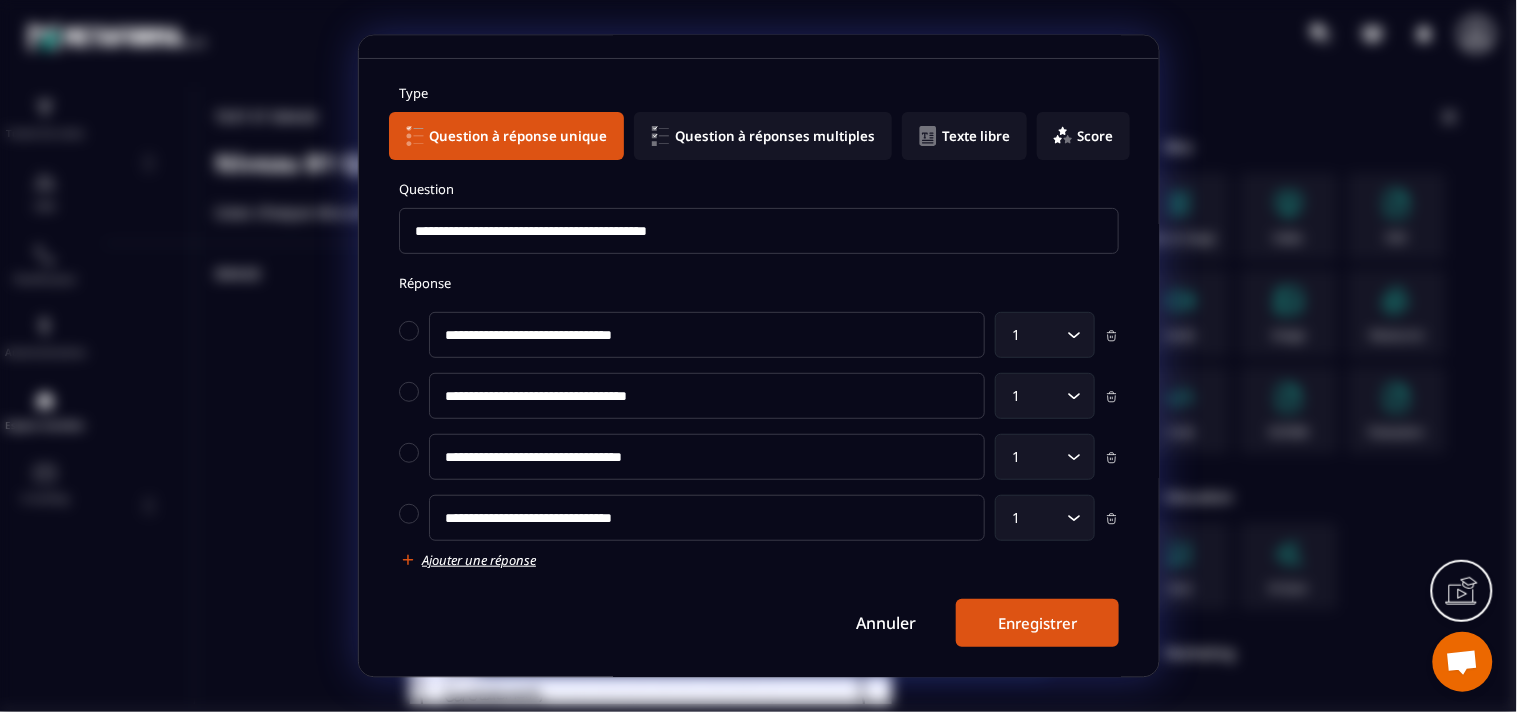 click on "Enregistrer" at bounding box center [1037, 623] 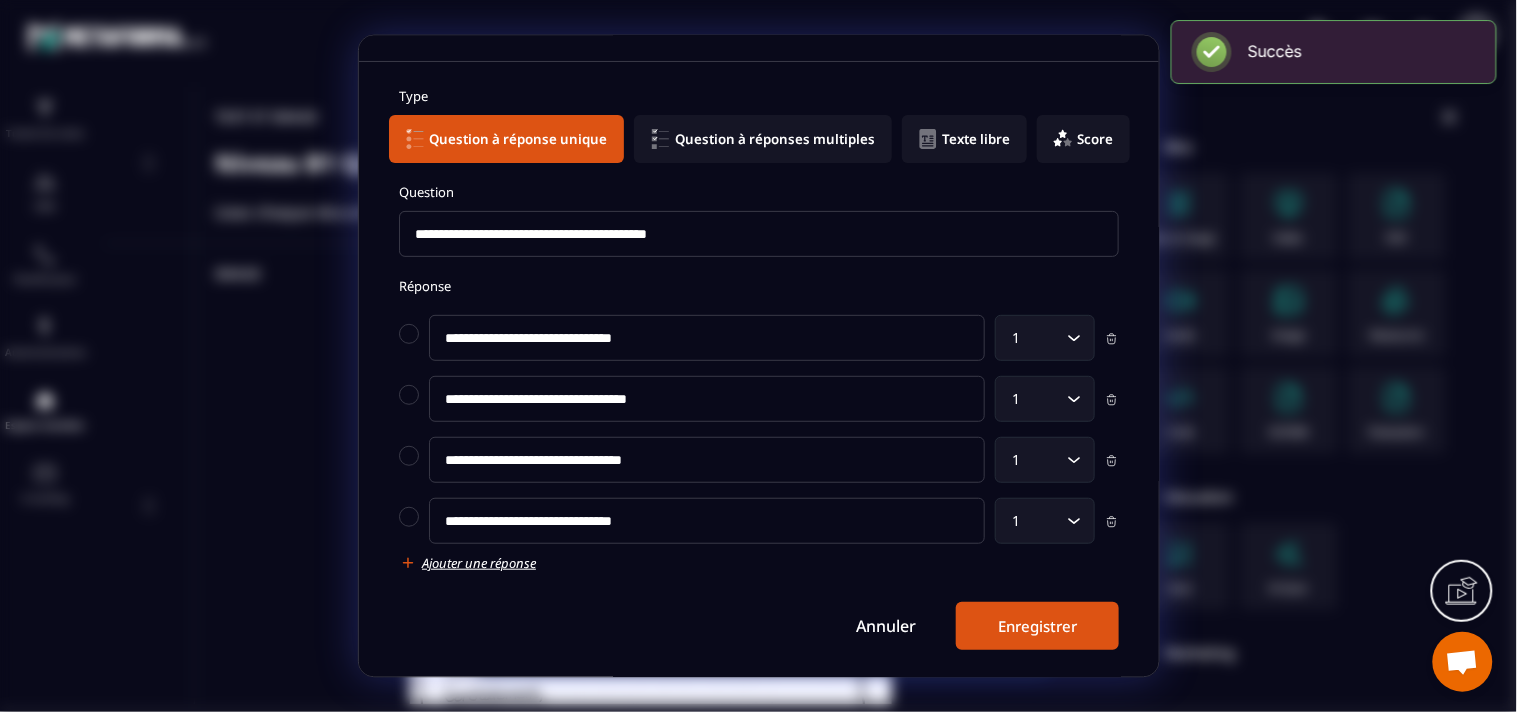 scroll, scrollTop: 66, scrollLeft: 0, axis: vertical 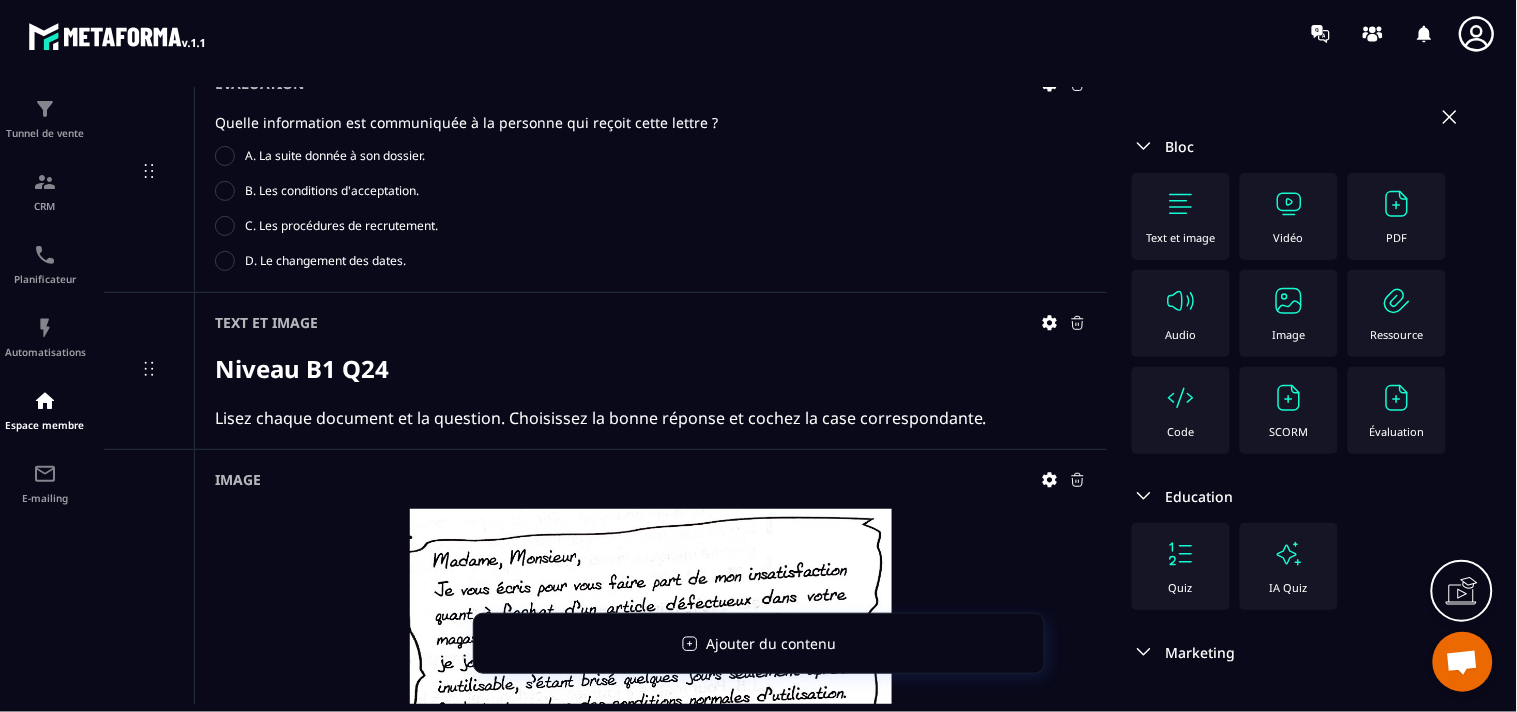 click on "Text et image" at bounding box center [1181, 216] 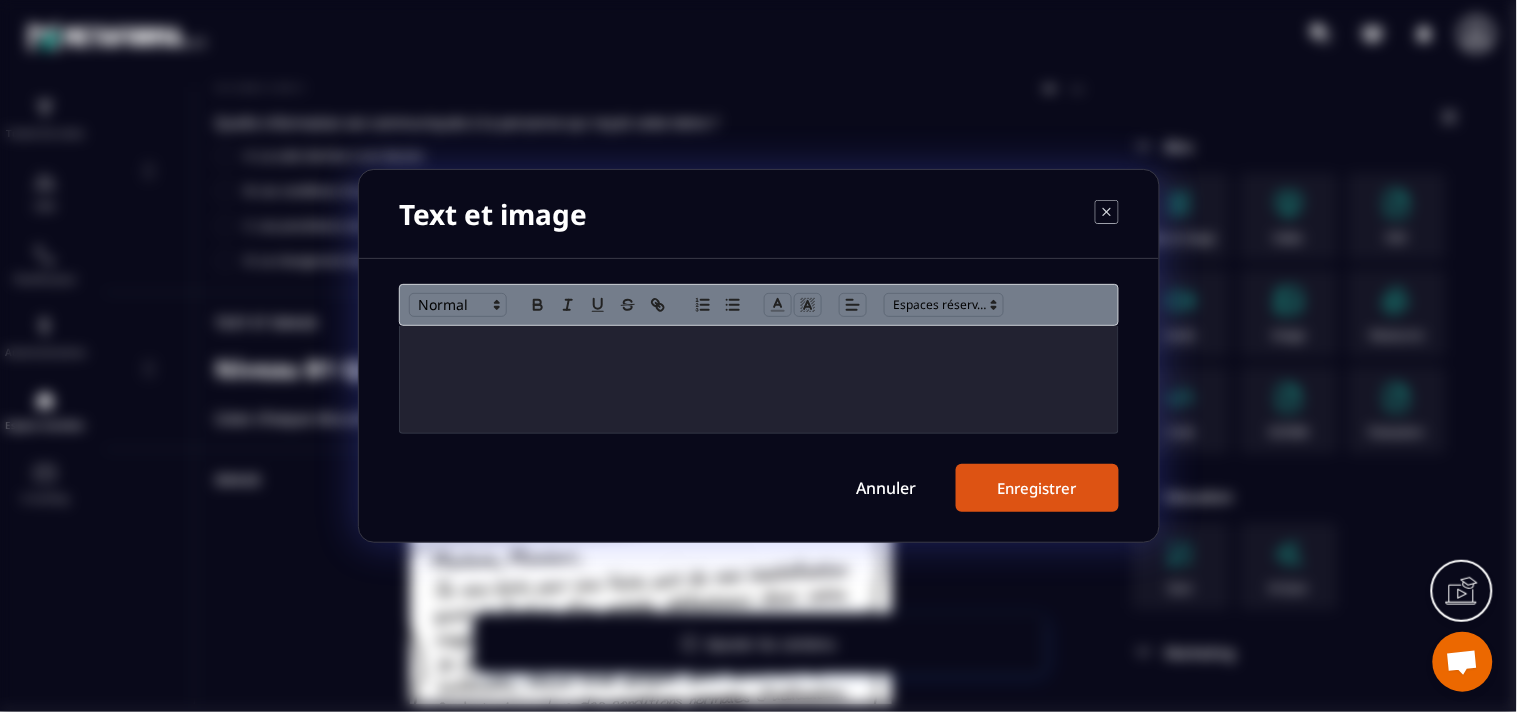 click 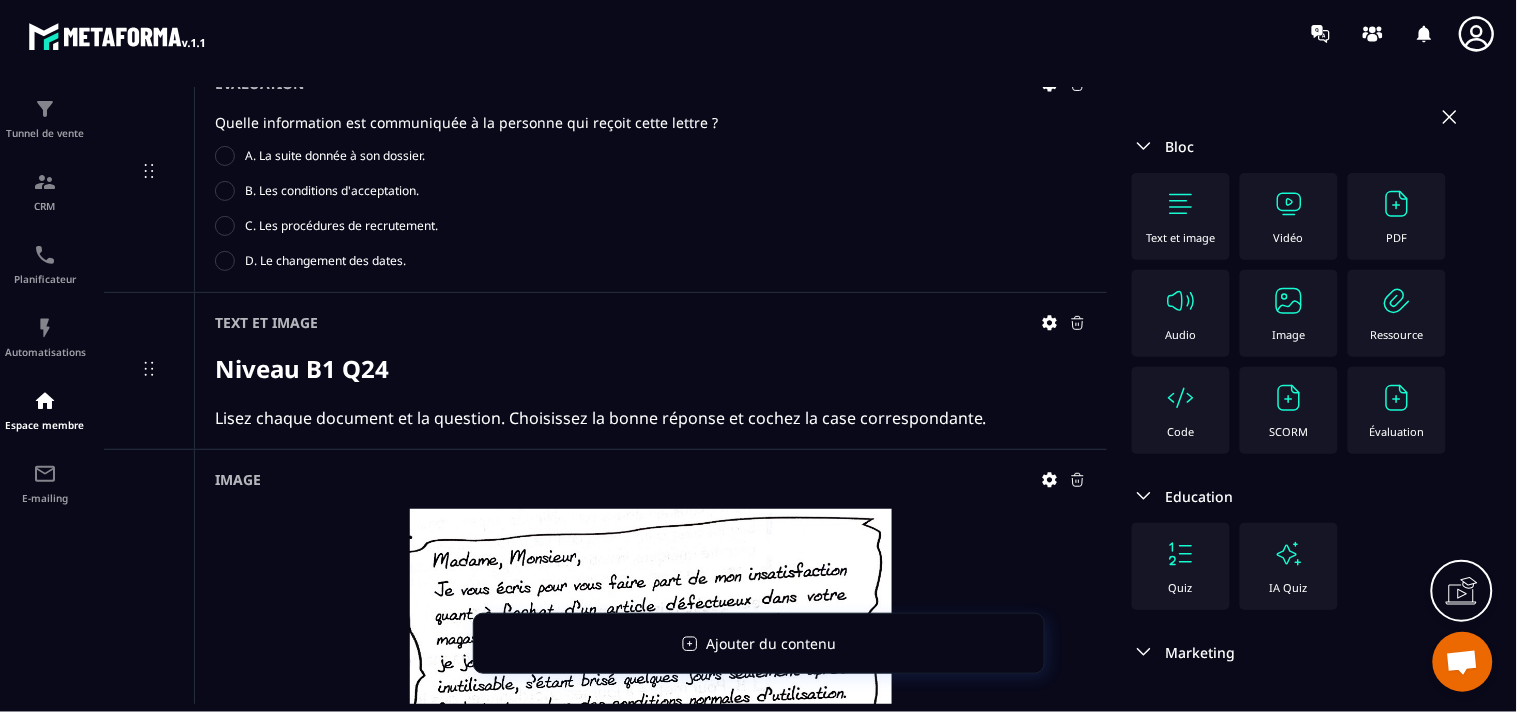 click 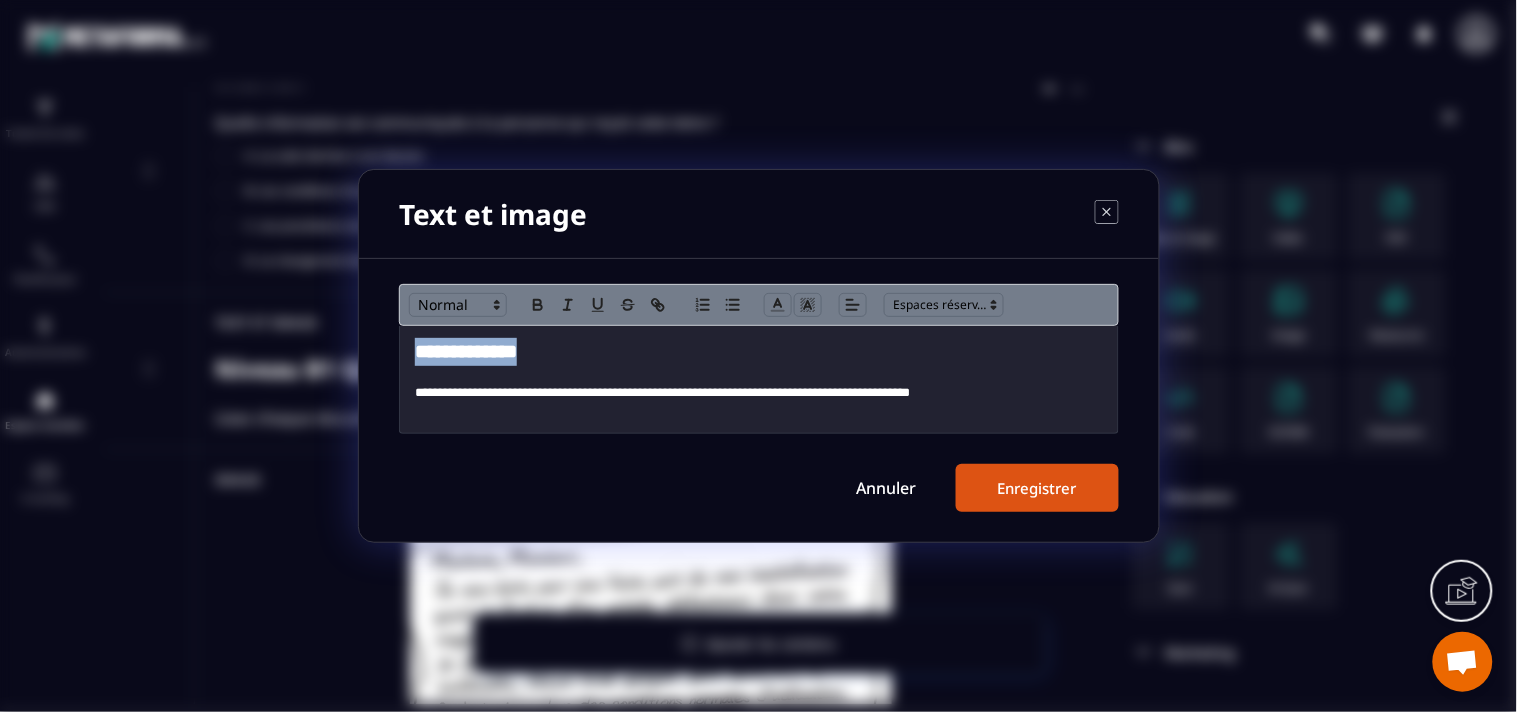 drag, startPoint x: 567, startPoint y: 346, endPoint x: 365, endPoint y: 352, distance: 202.0891 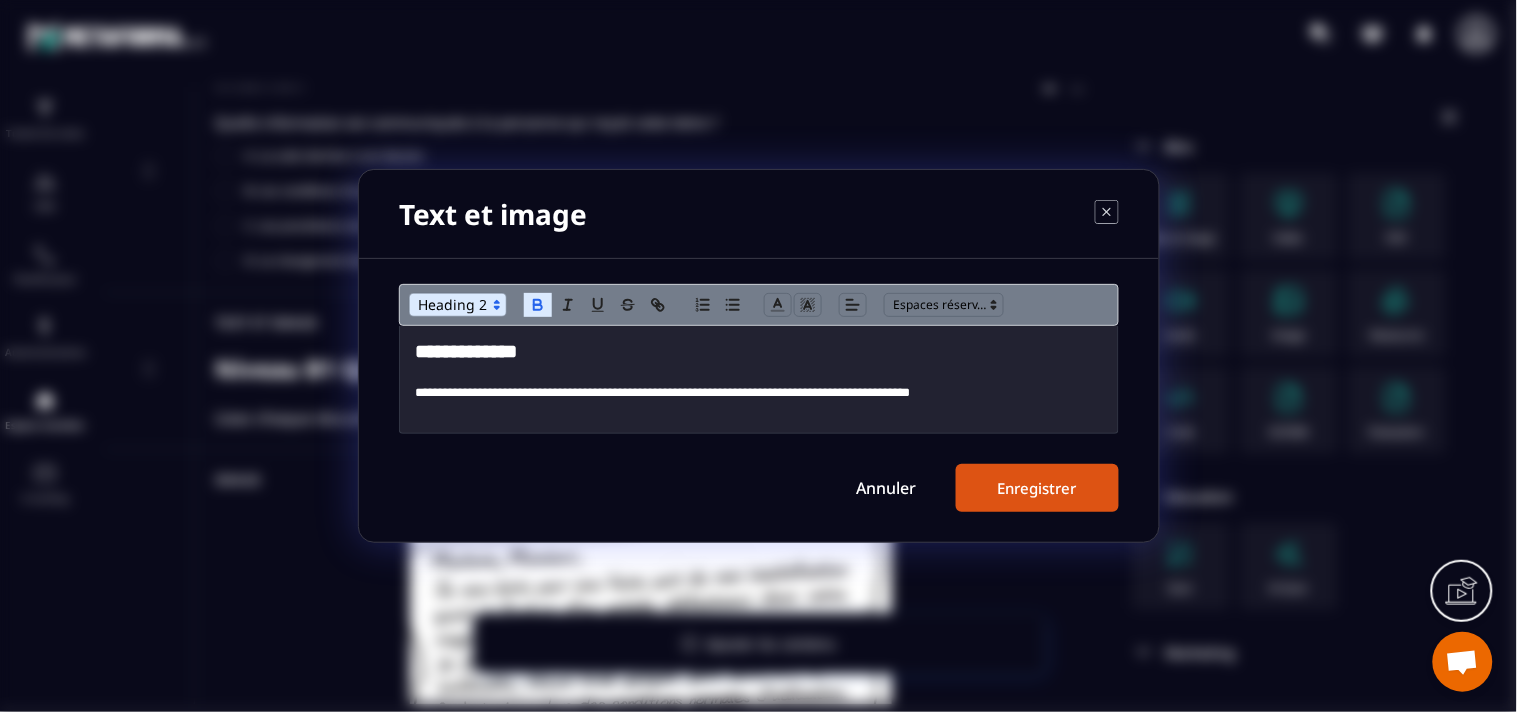 click at bounding box center (759, 375) 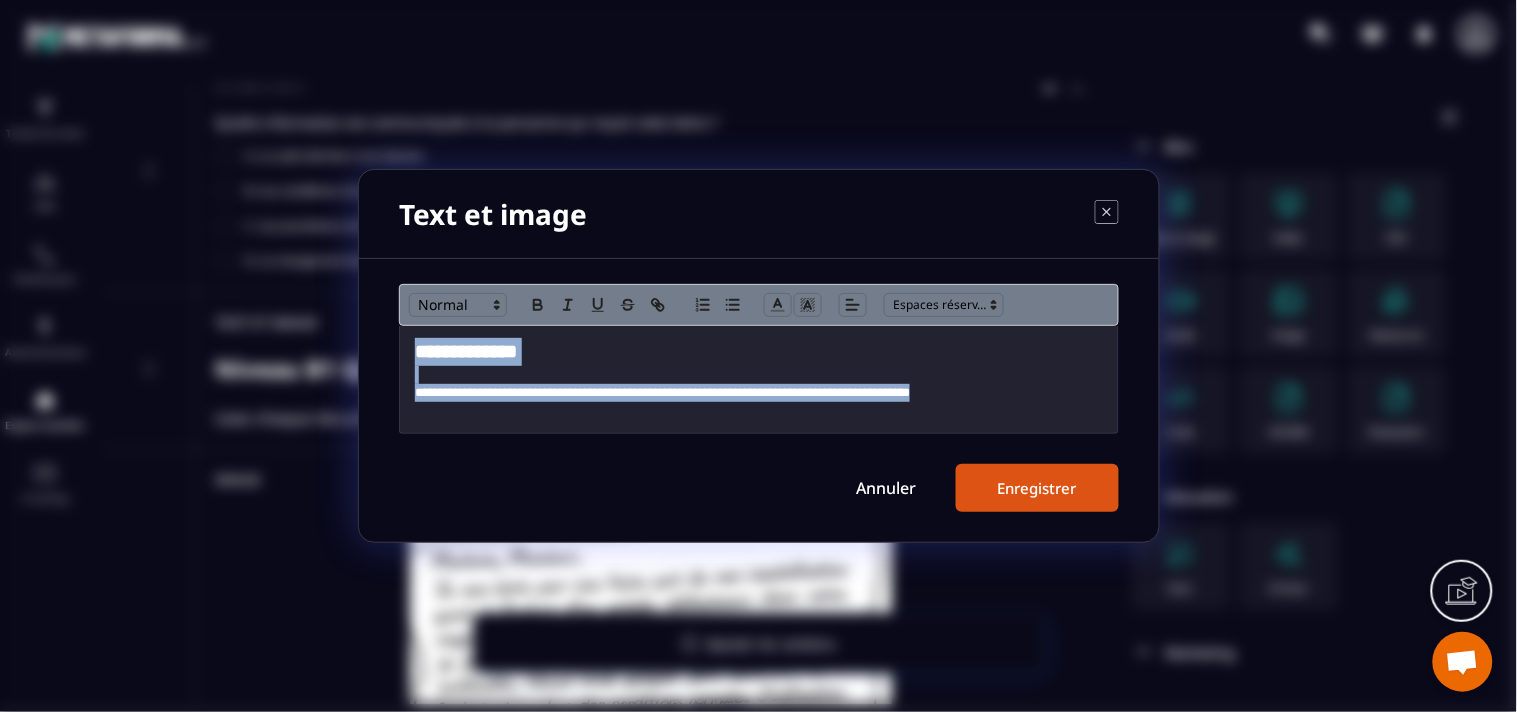 copy on "**********" 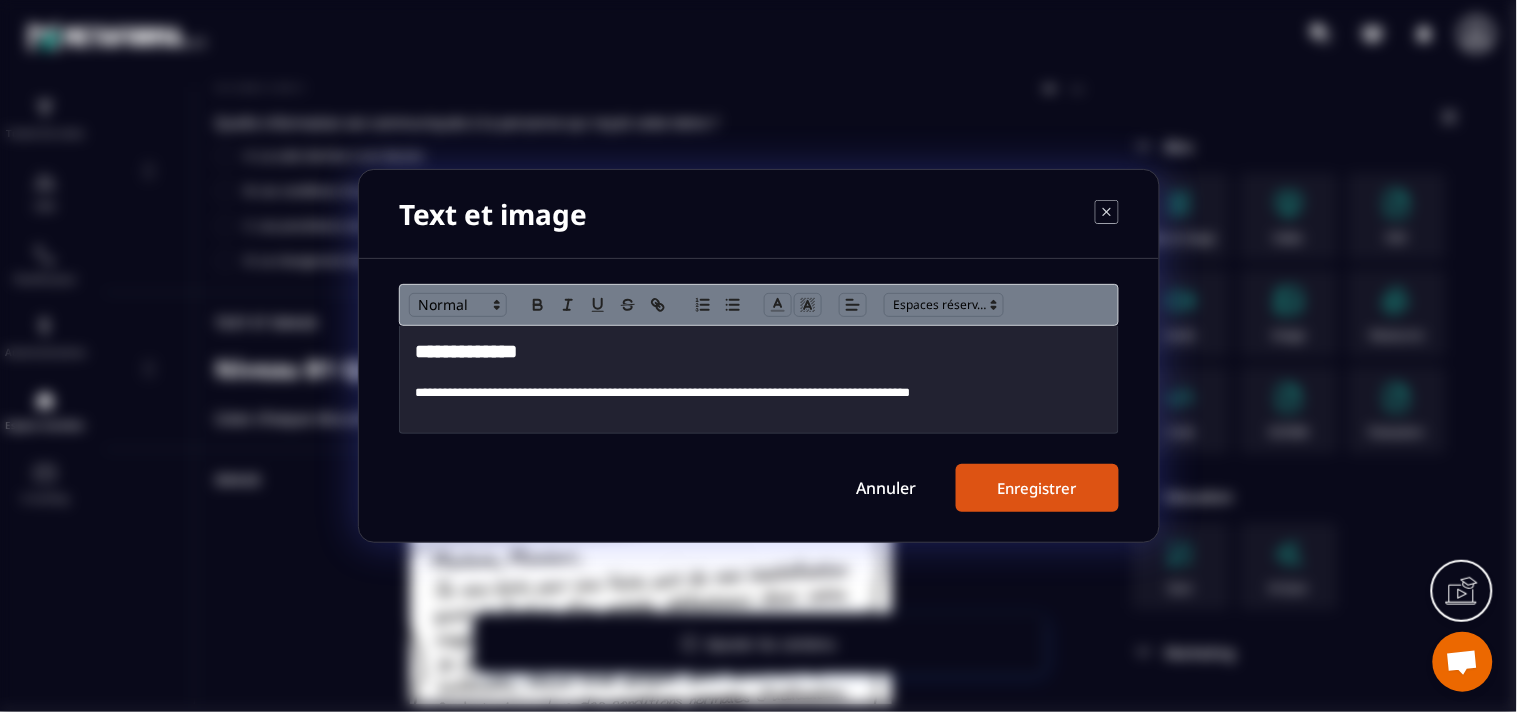 click on "Annuler Enregistrer" 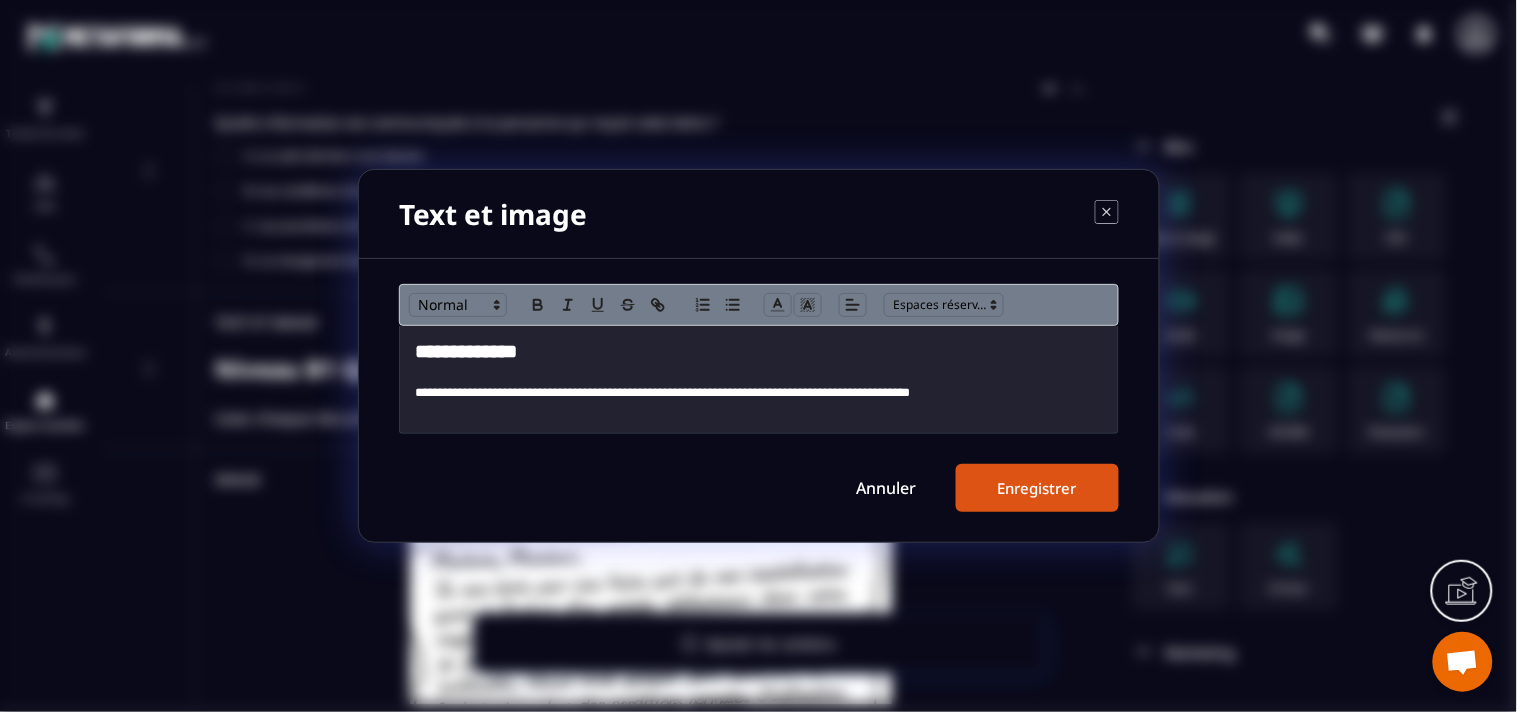 click on "Annuler" at bounding box center [886, 488] 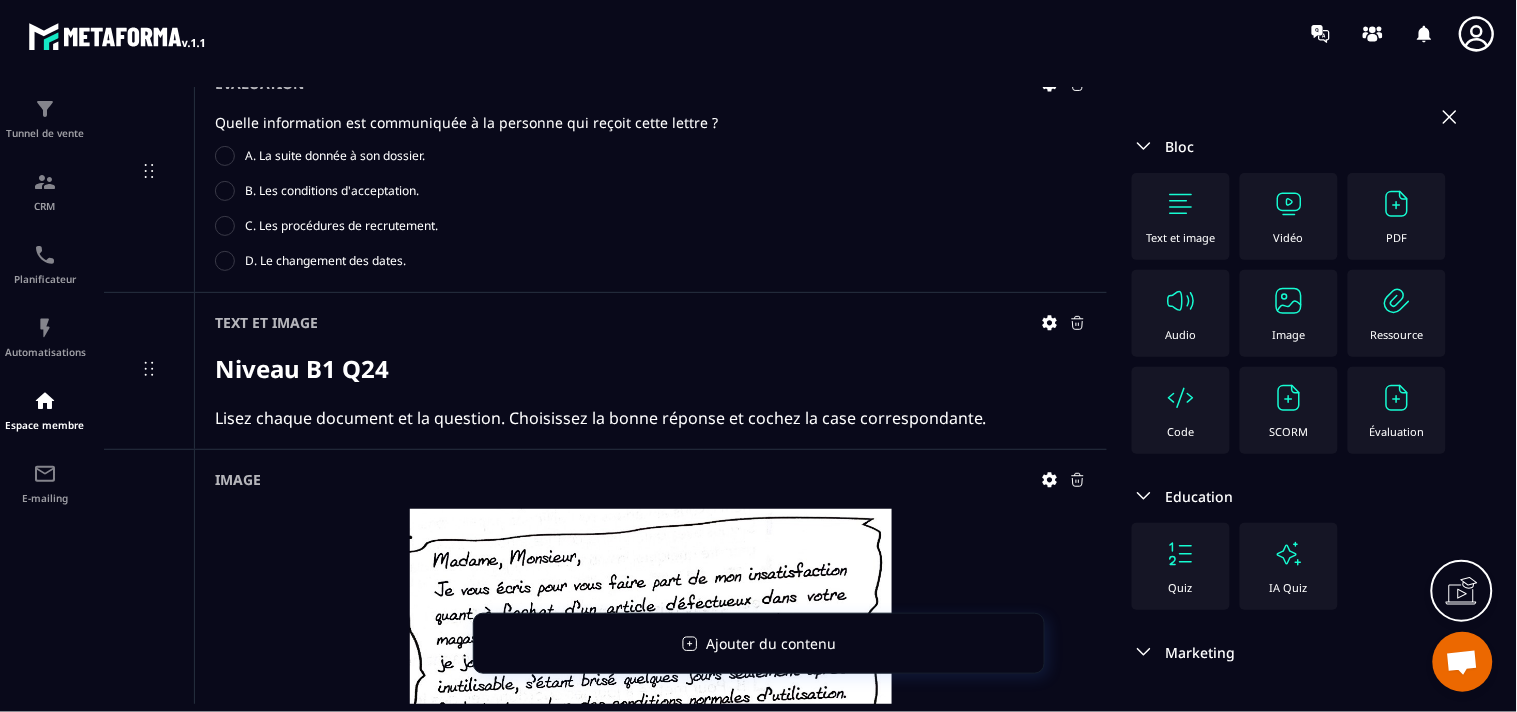 click on "Text et image" at bounding box center [1181, 237] 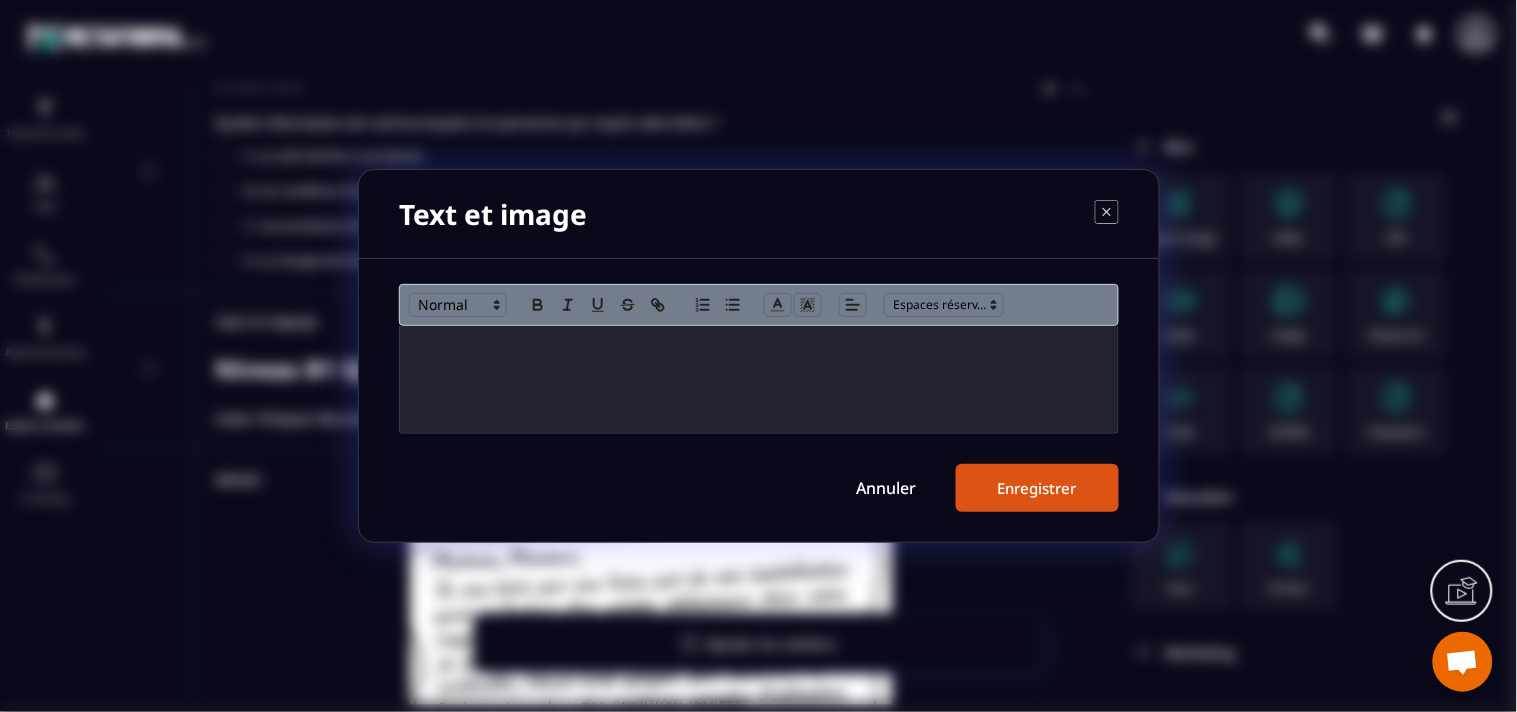 click at bounding box center [759, 379] 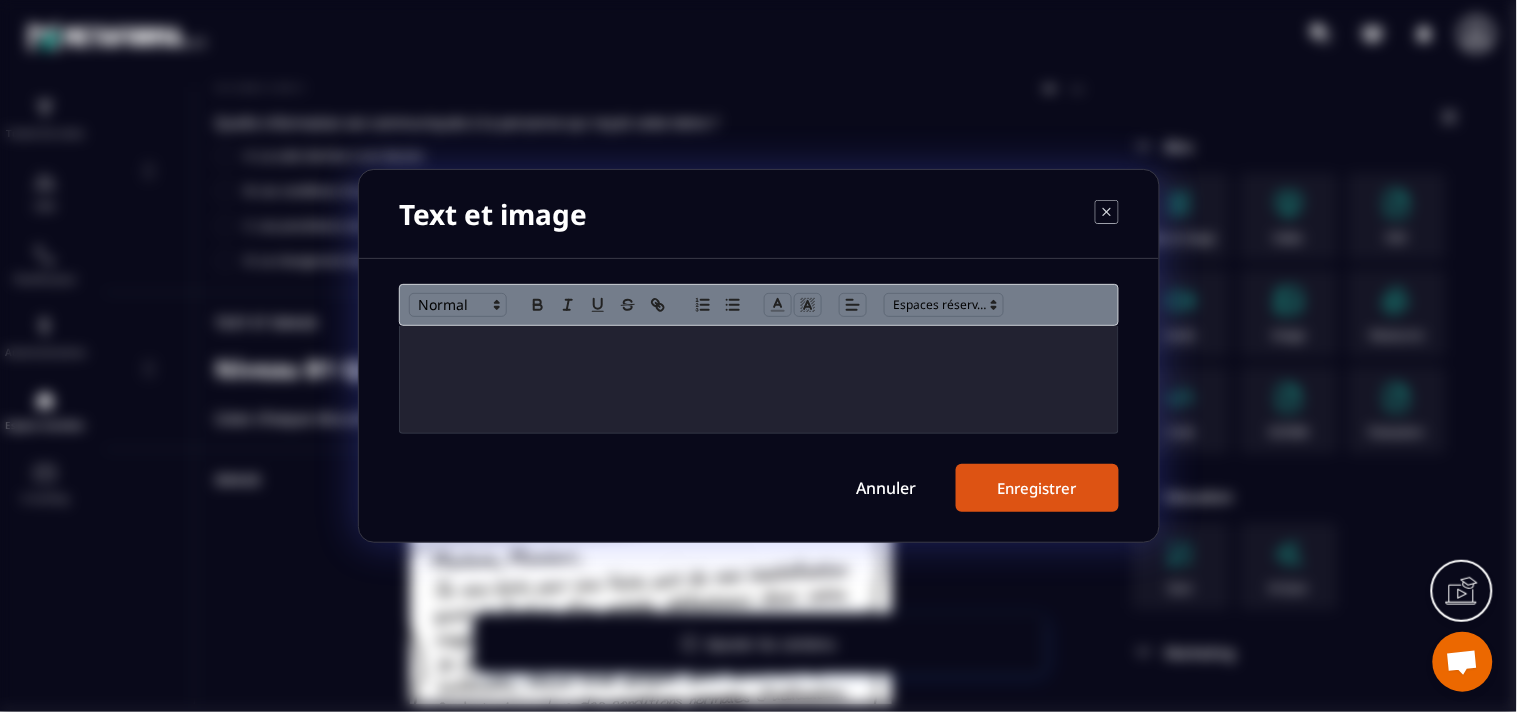 scroll, scrollTop: 0, scrollLeft: 0, axis: both 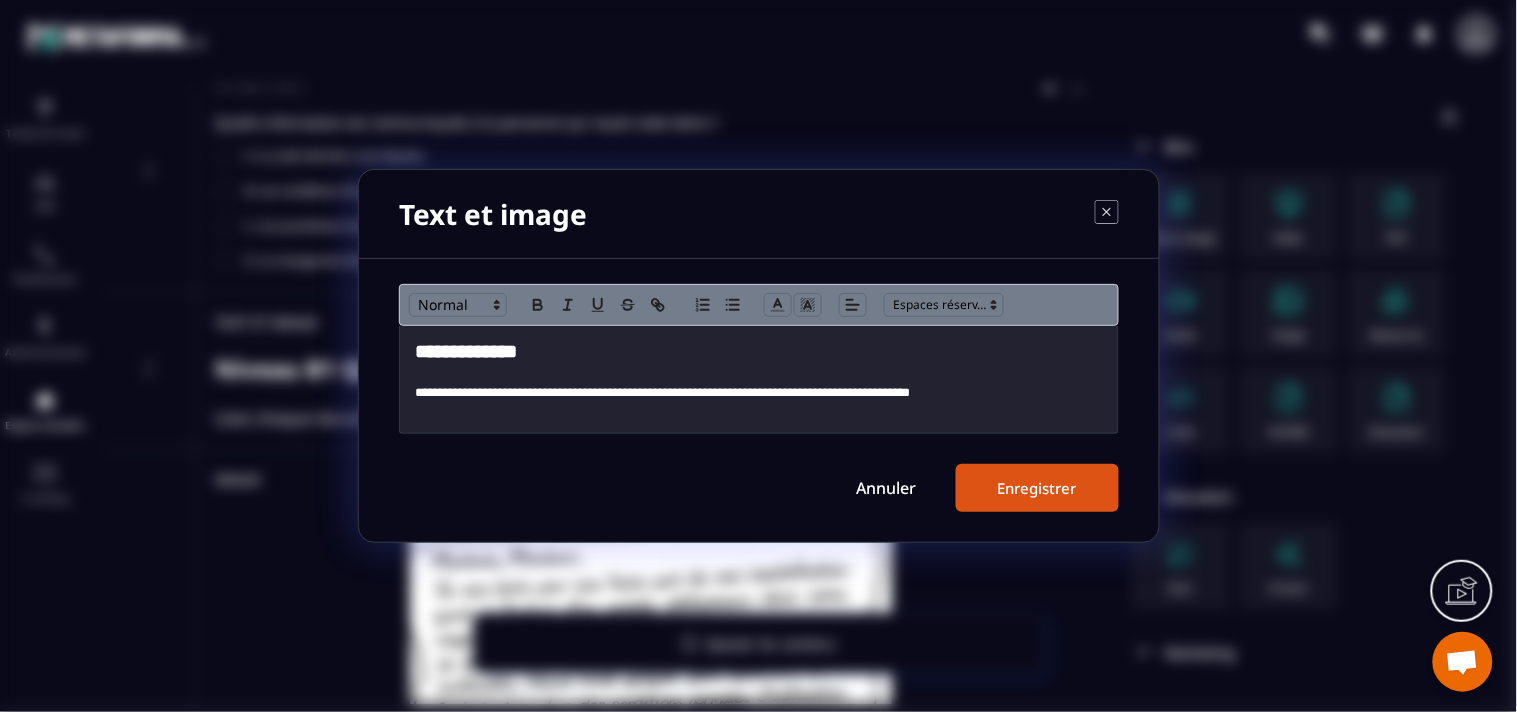 click on "**********" at bounding box center [466, 351] 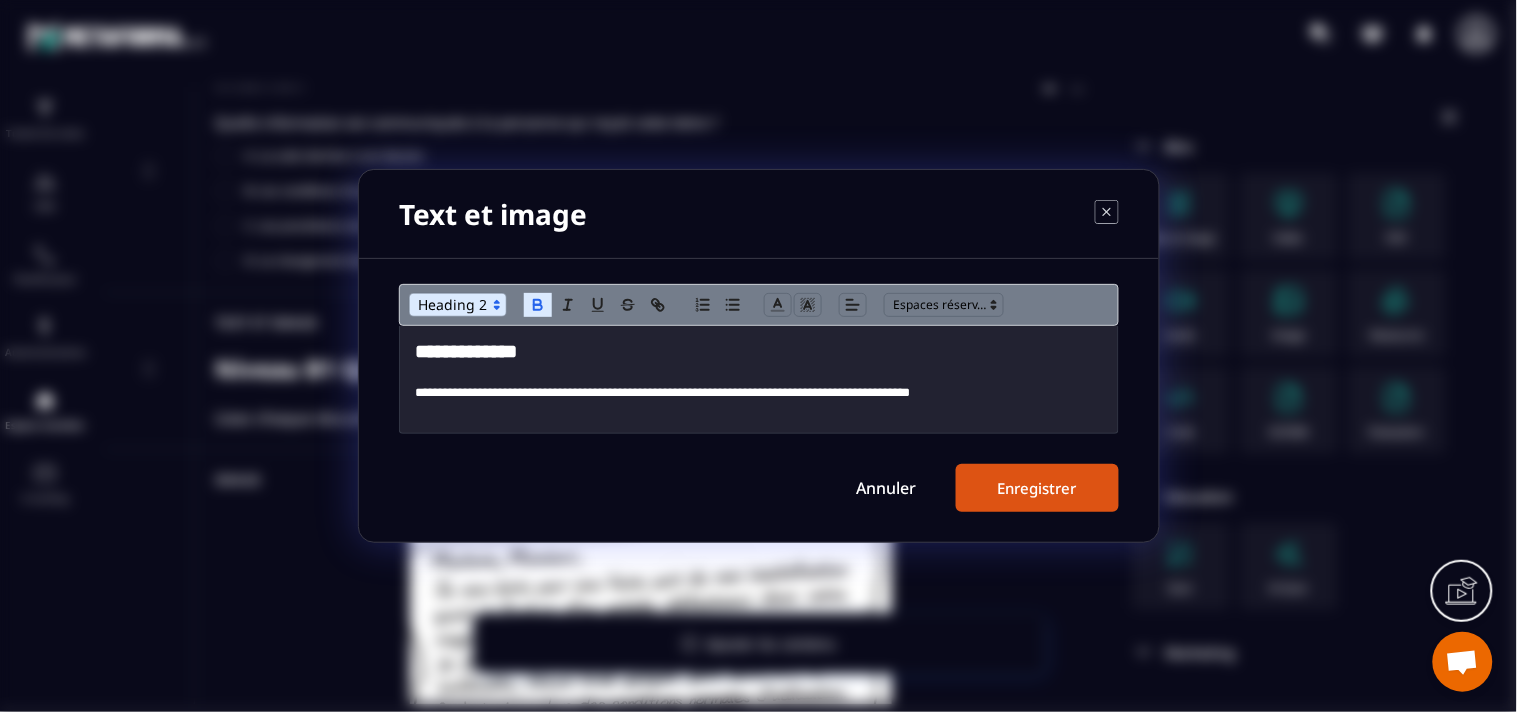 type 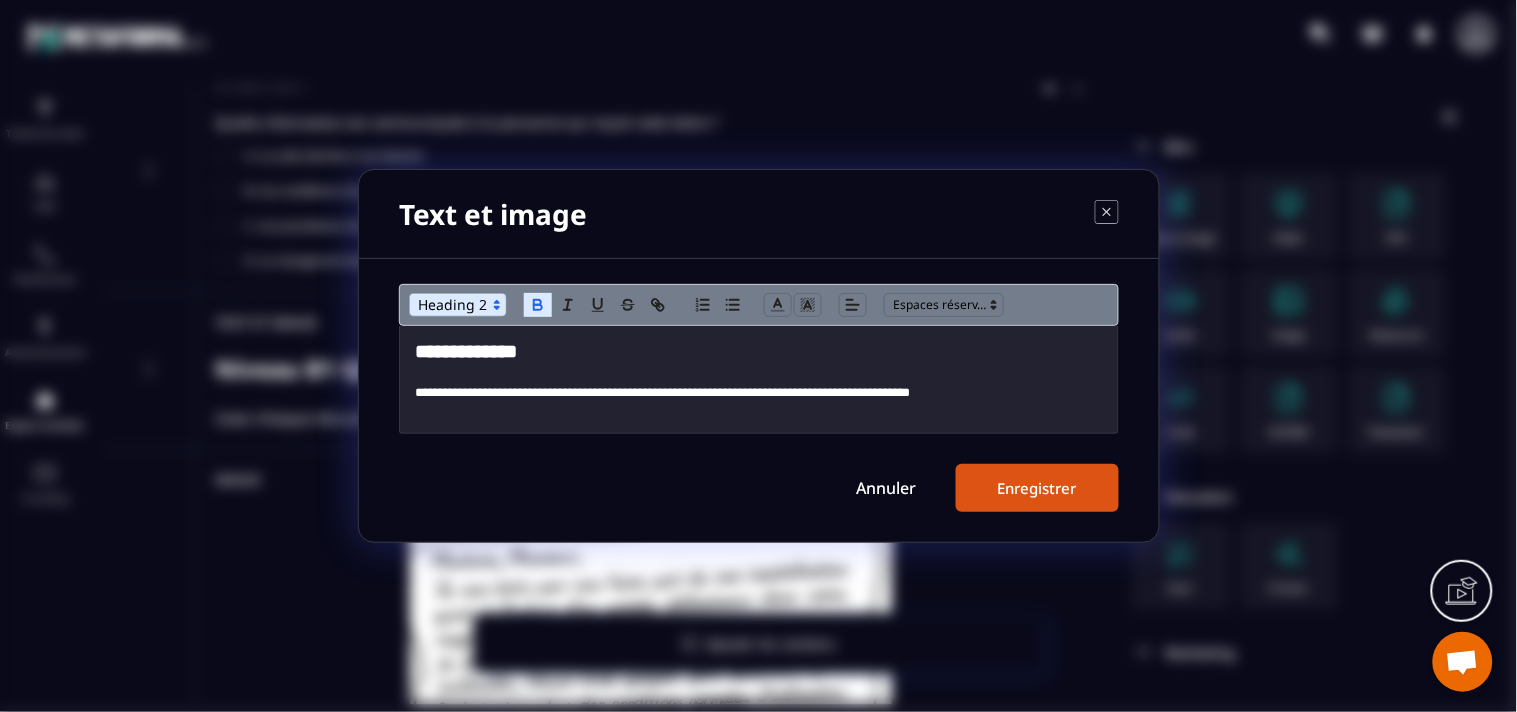 click on "**********" at bounding box center [759, 352] 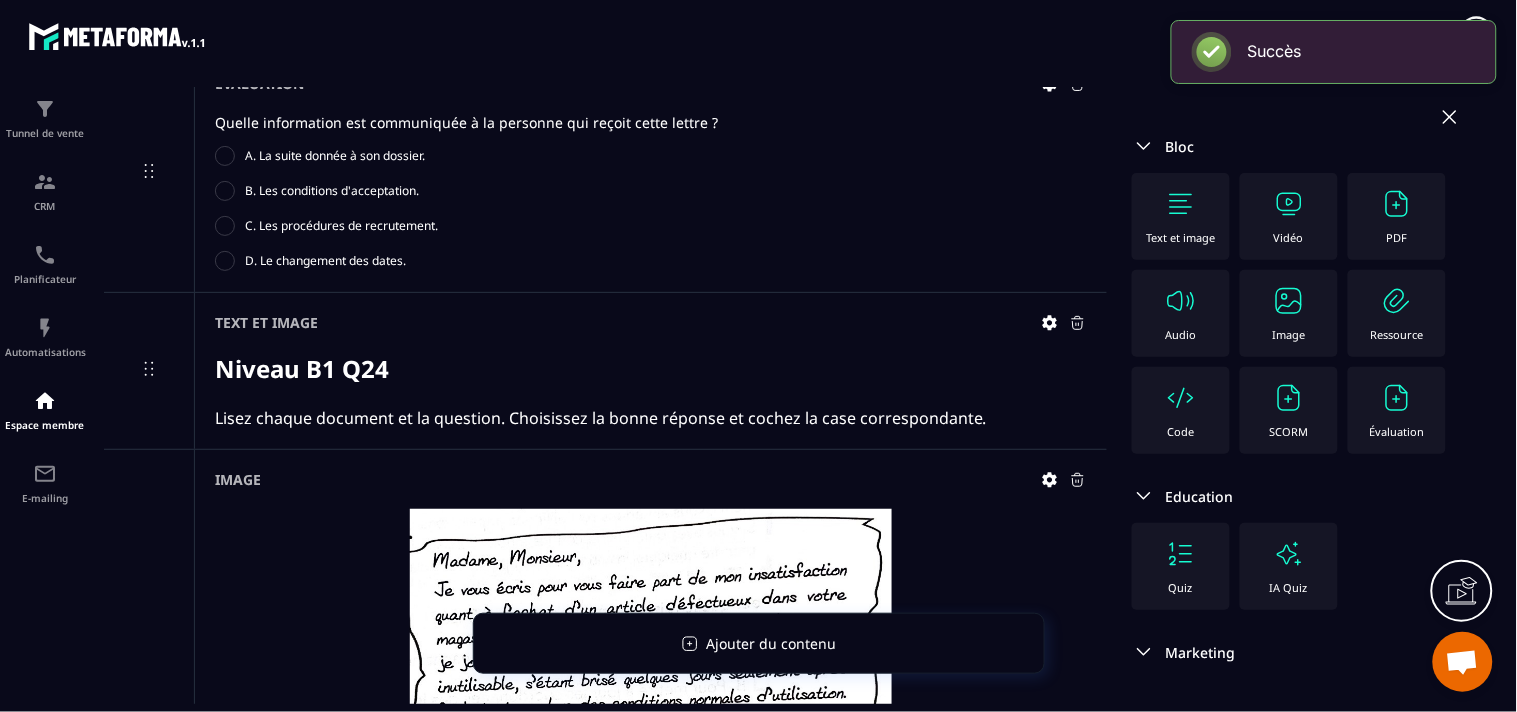 click at bounding box center (1289, 301) 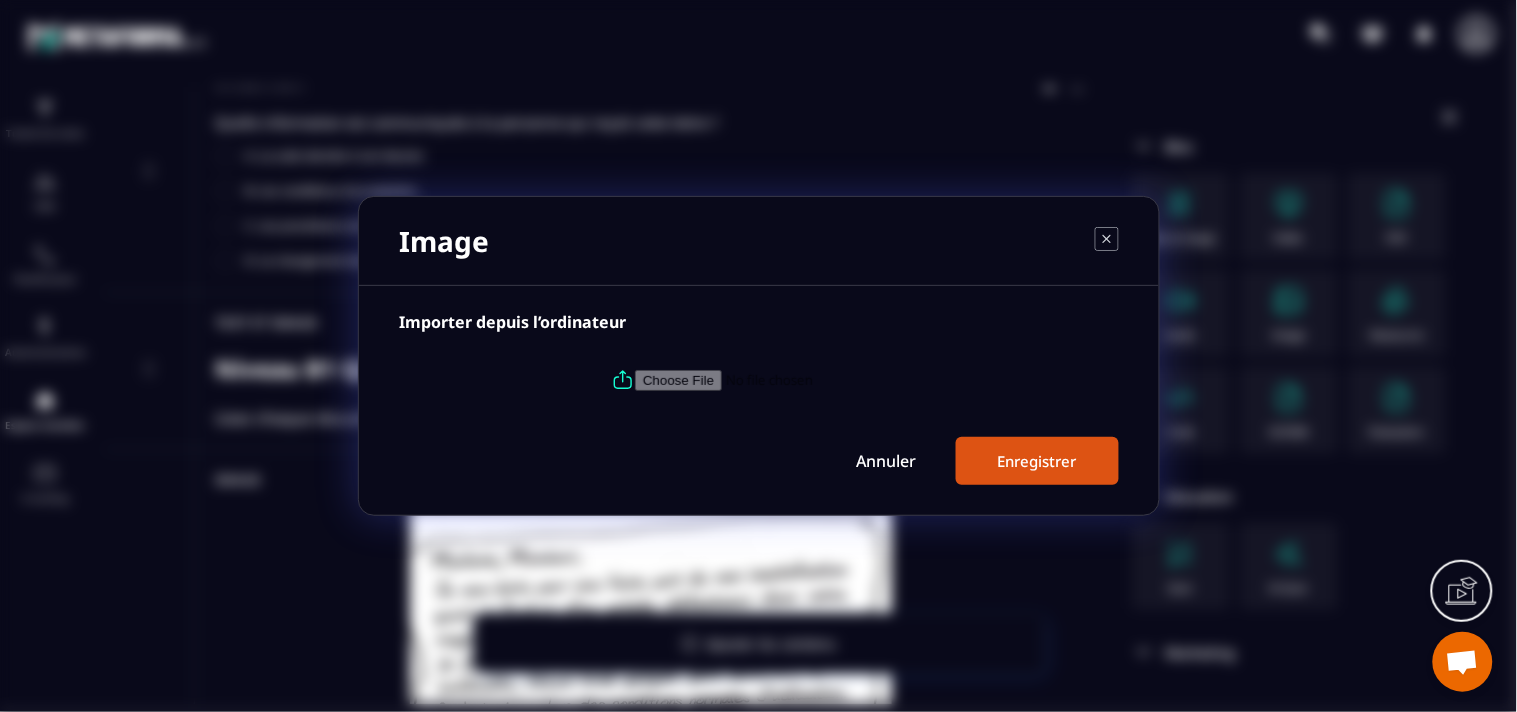 click at bounding box center (759, 380) 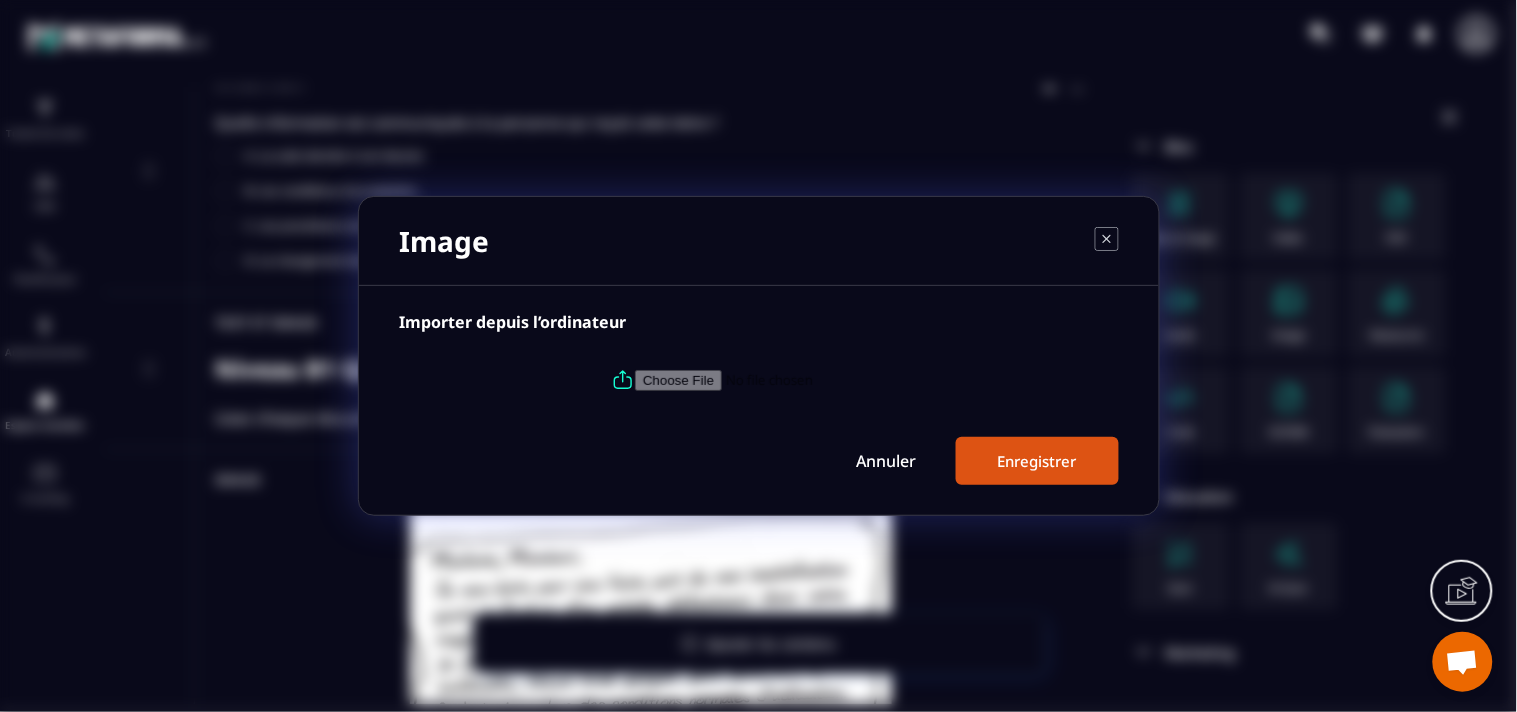 click at bounding box center [771, 380] 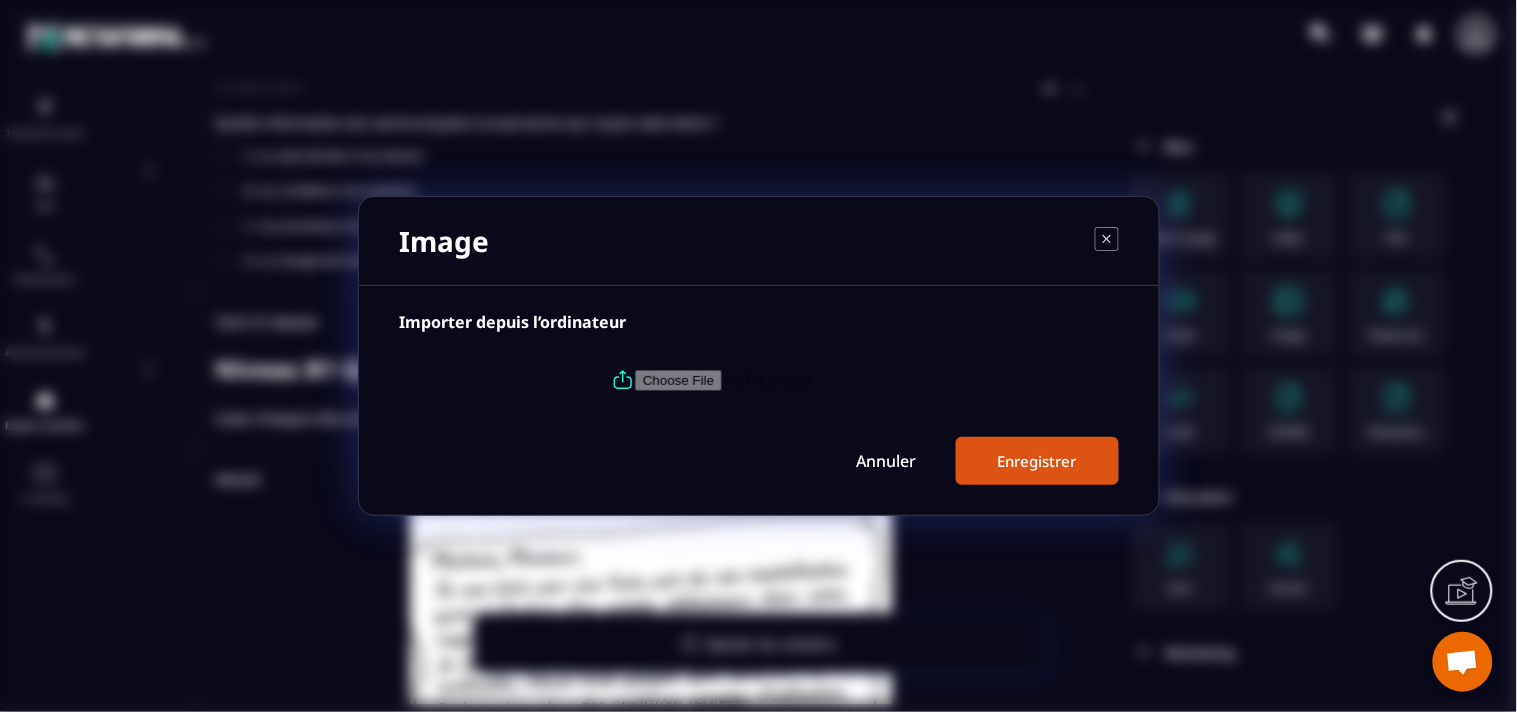 type on "**********" 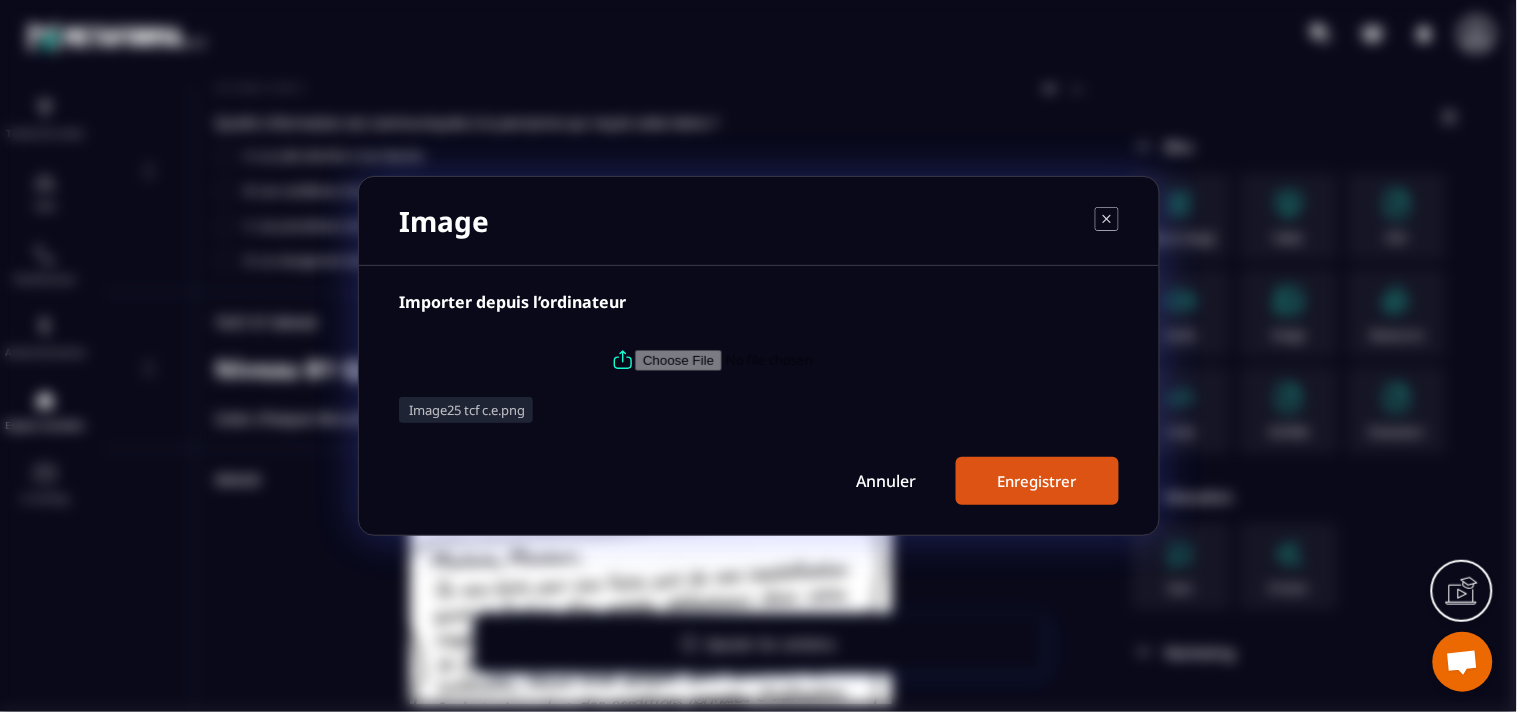 click on "Enregistrer" at bounding box center [1037, 481] 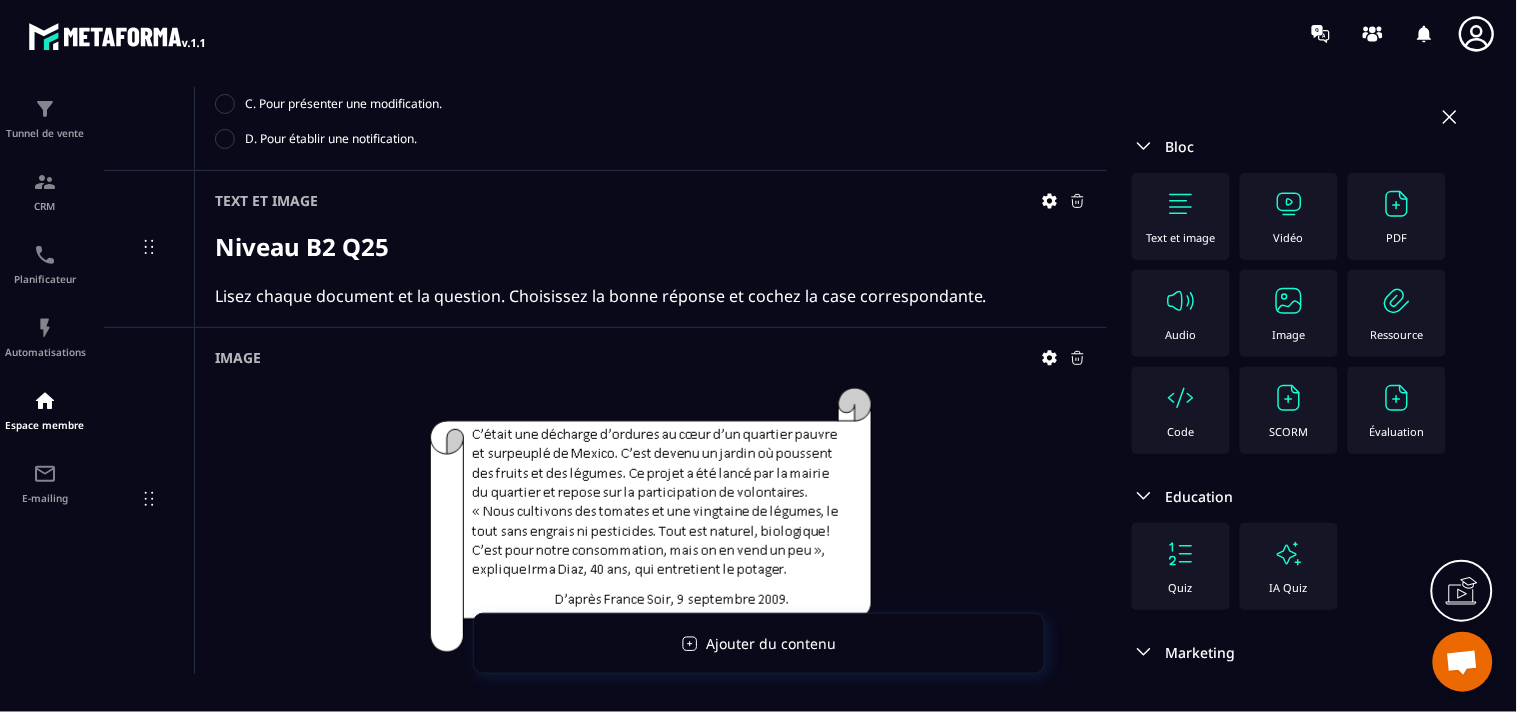 scroll, scrollTop: 19155, scrollLeft: 0, axis: vertical 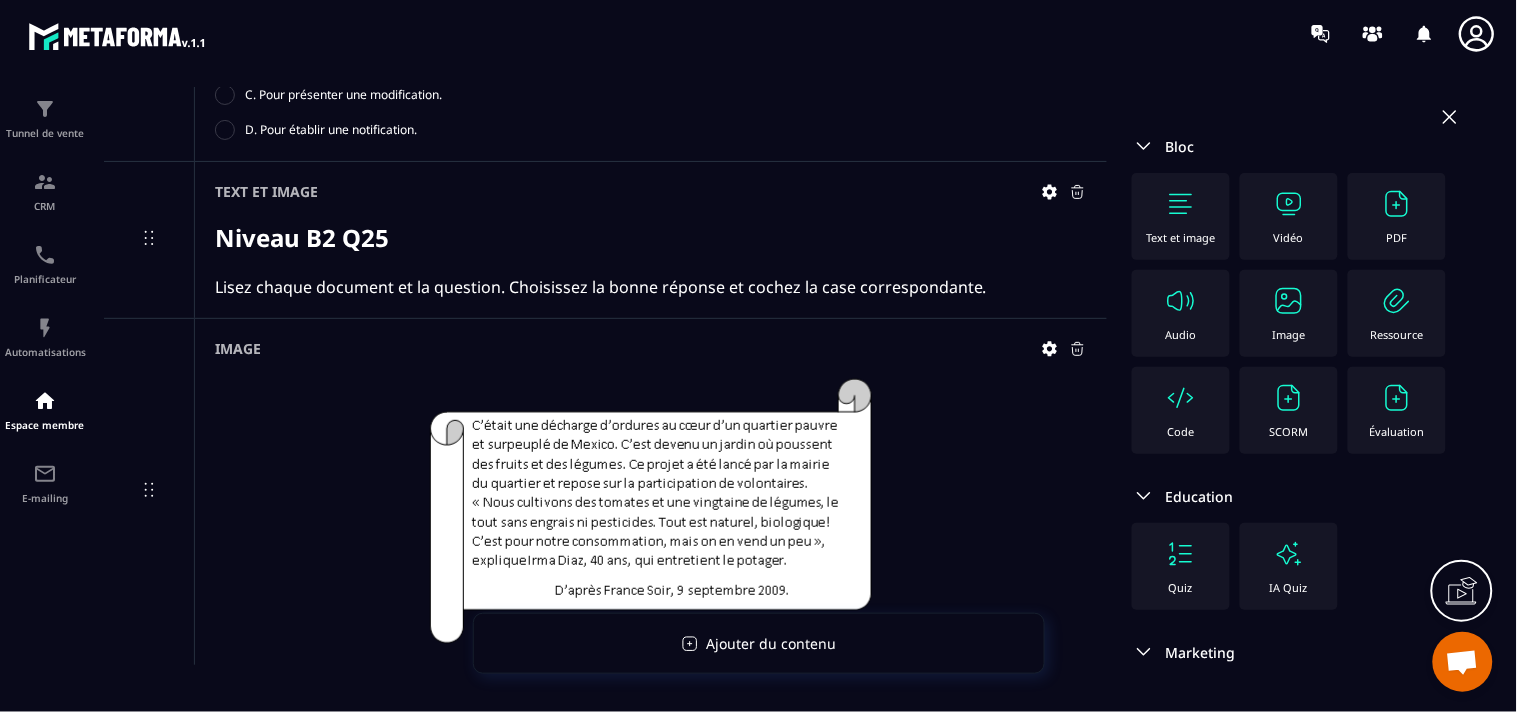 click on "Évaluation" 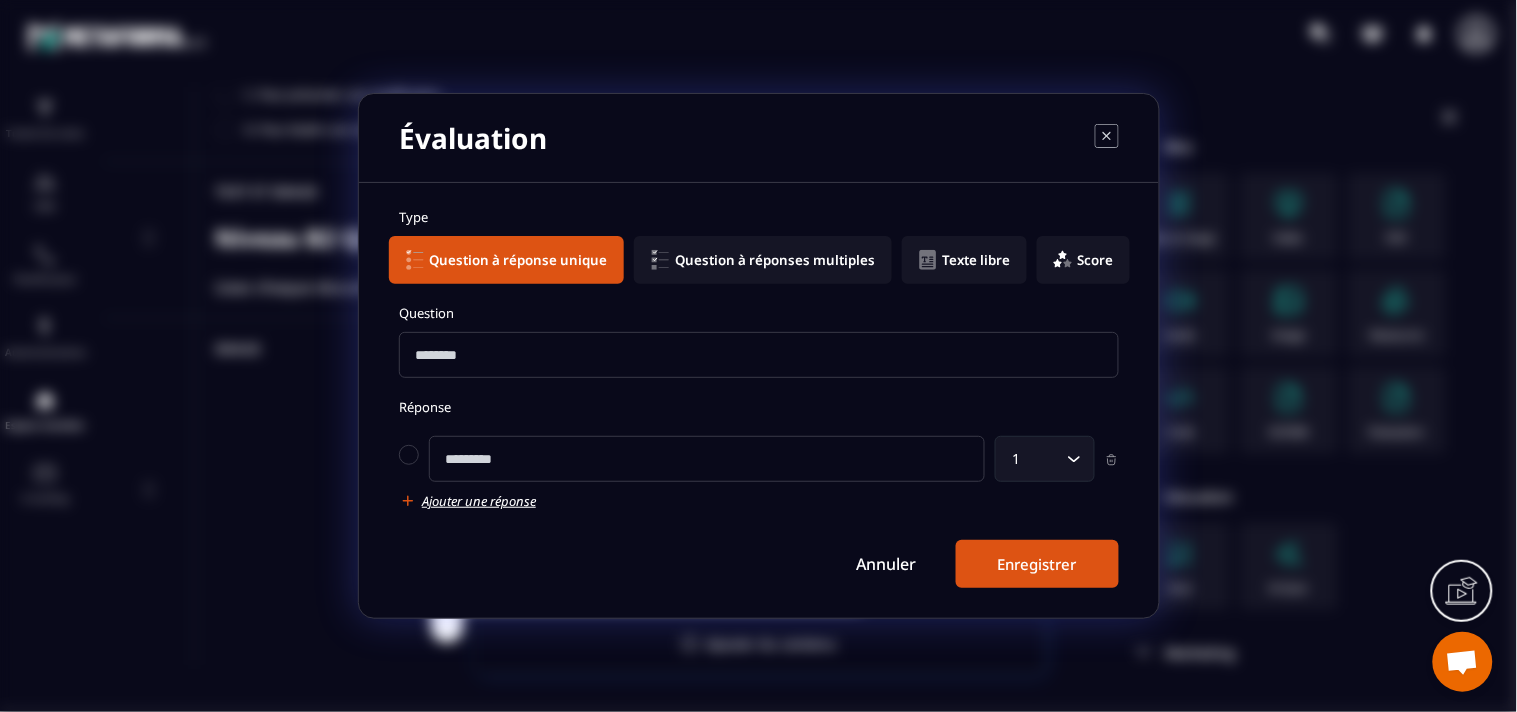 click at bounding box center (759, 355) 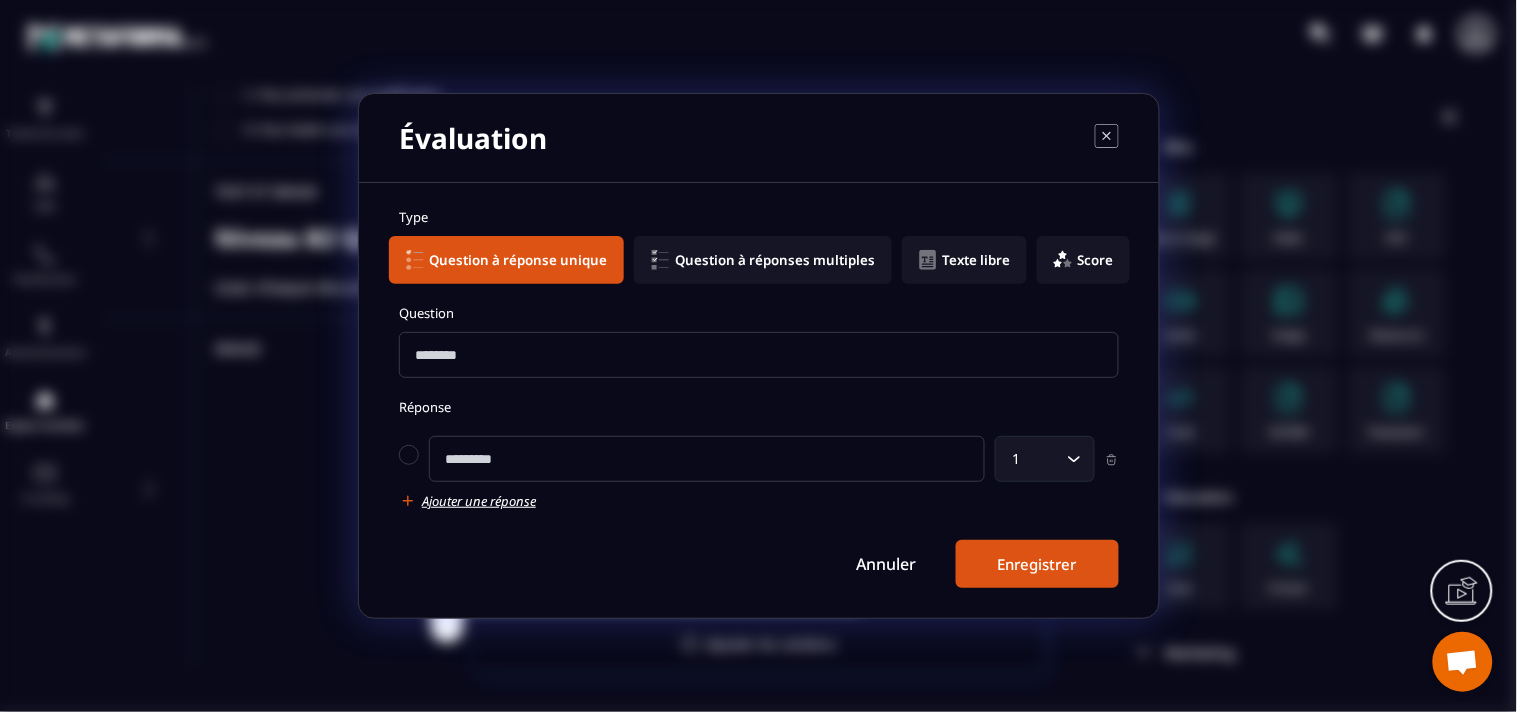 paste on "**********" 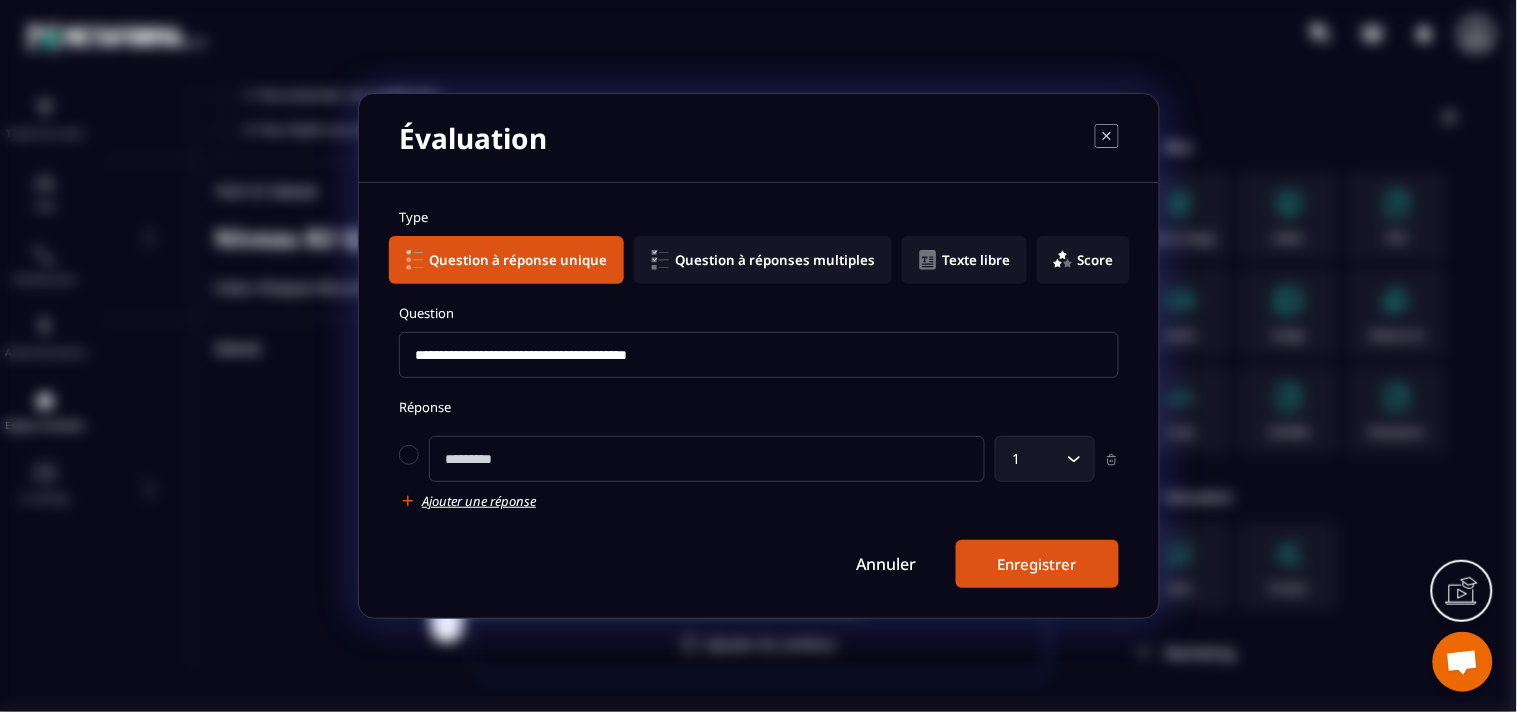 type on "**********" 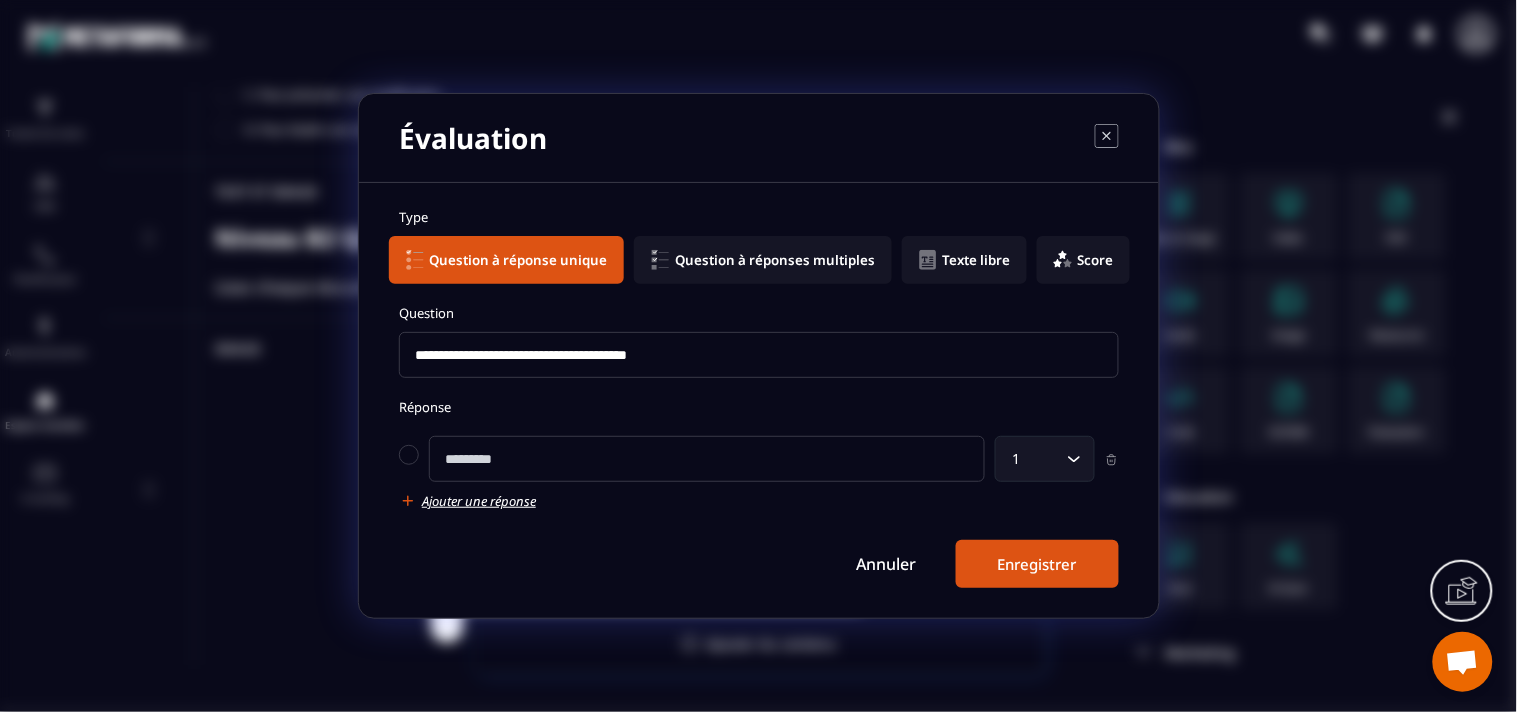 click at bounding box center [707, 459] 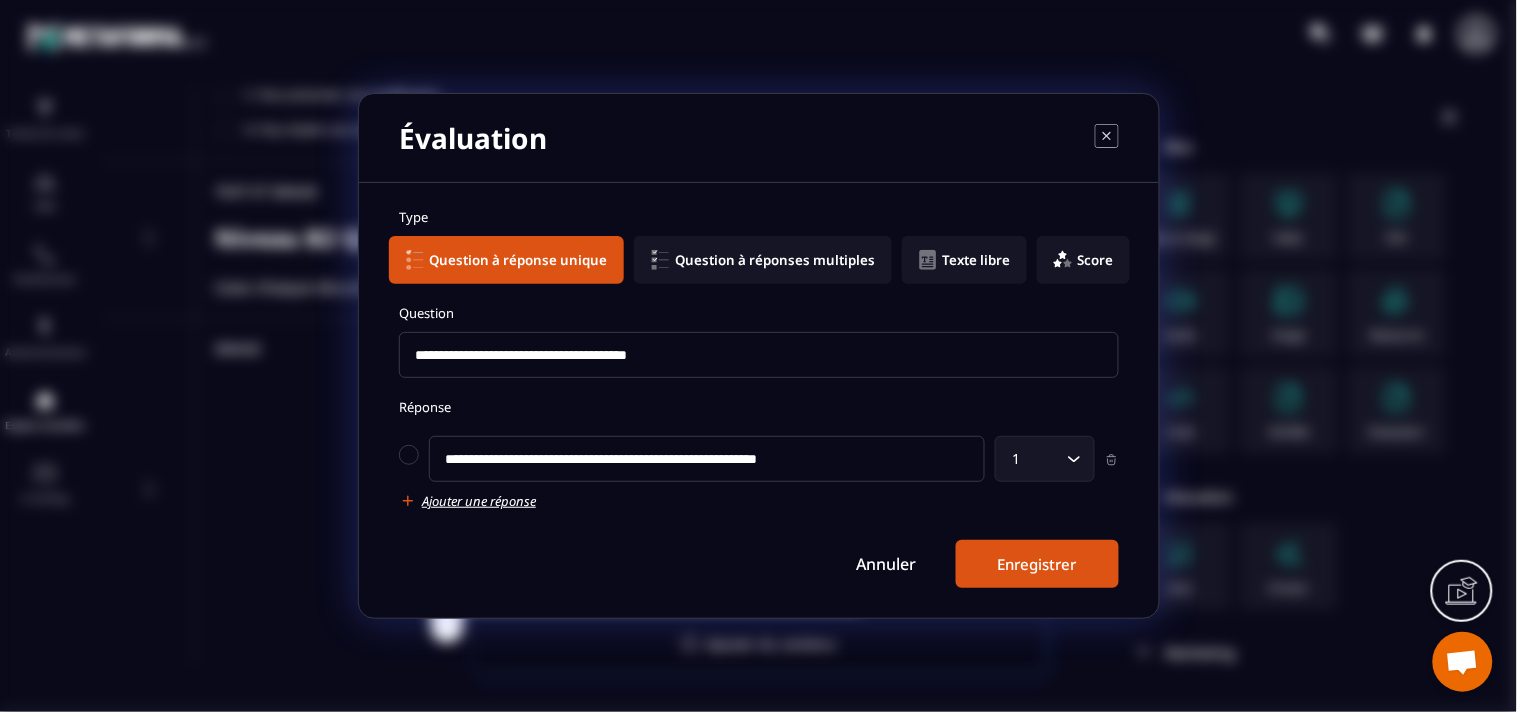 type on "**********" 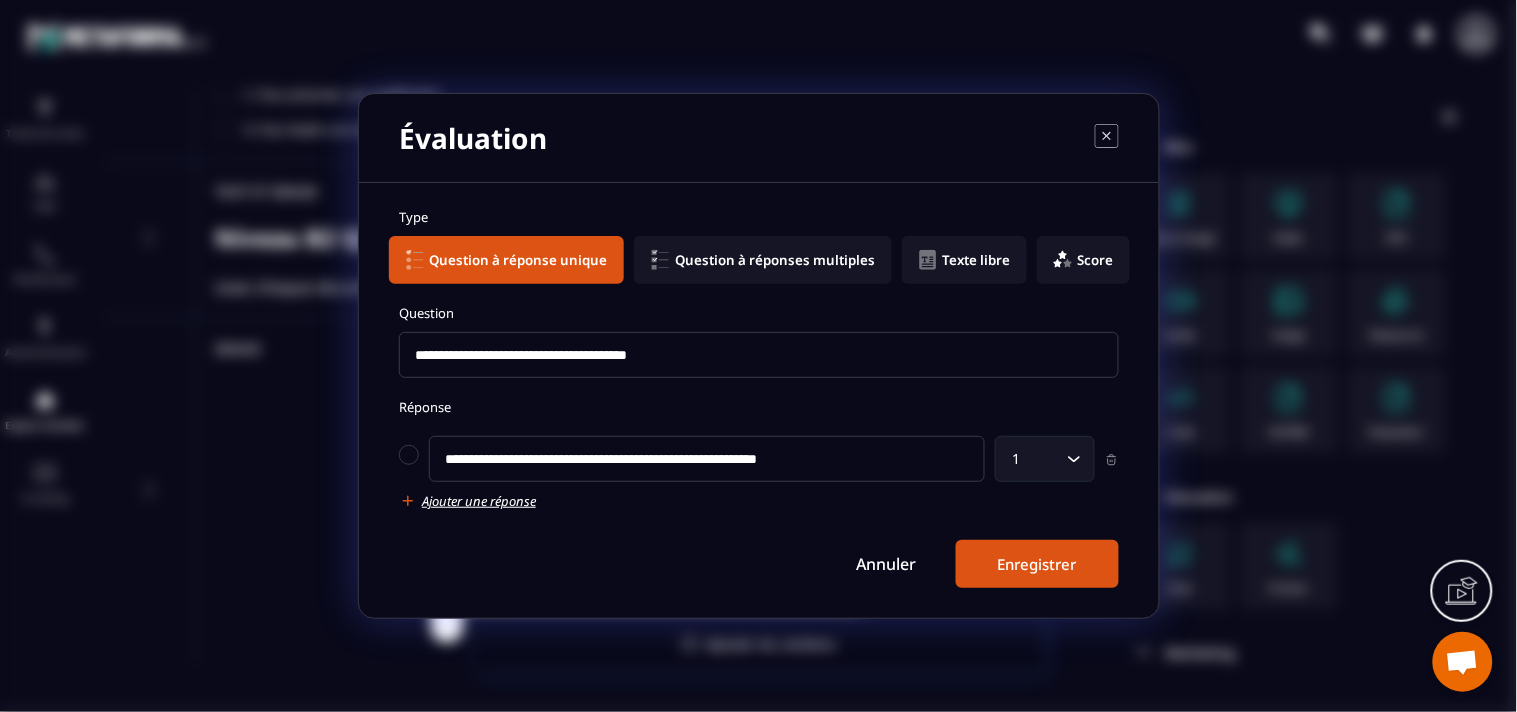 click on "**********" at bounding box center (759, 398) 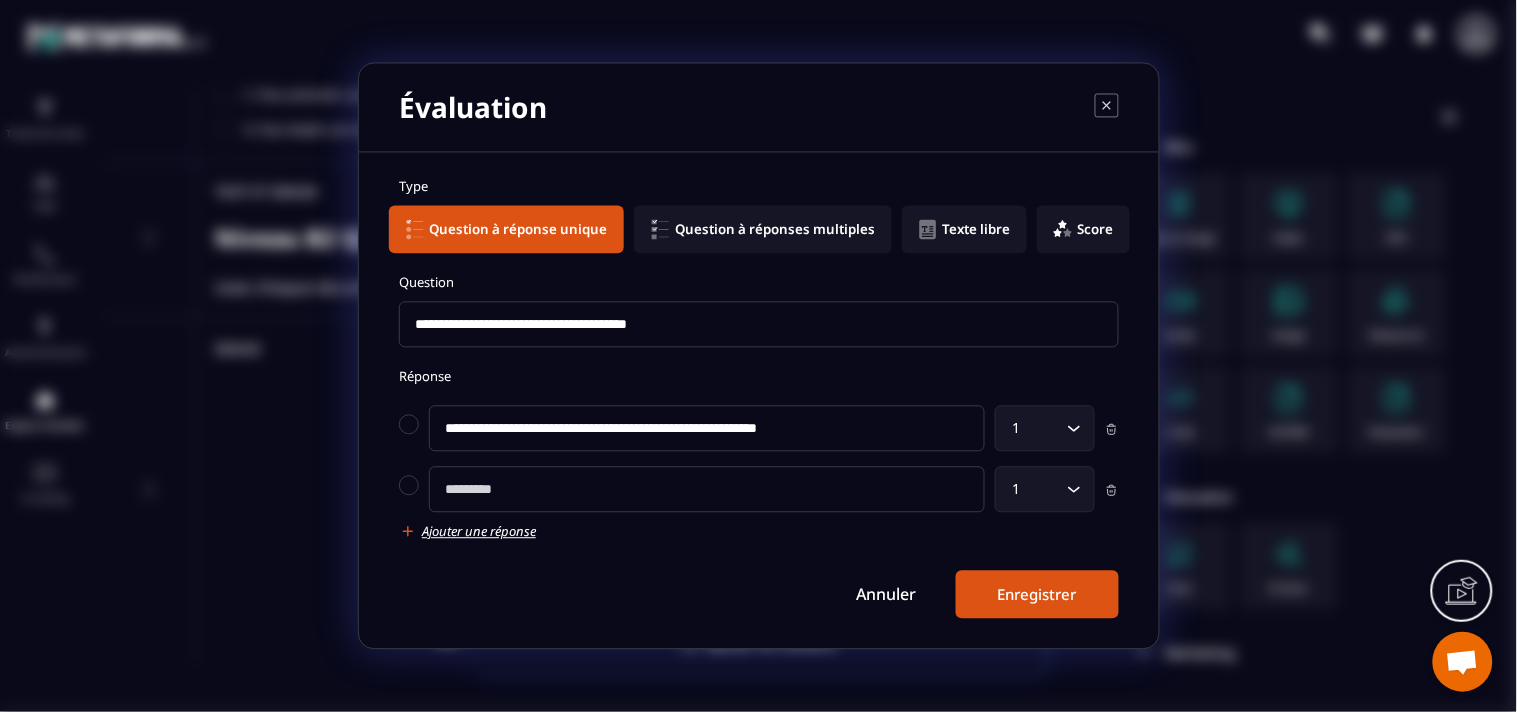 click at bounding box center [707, 490] 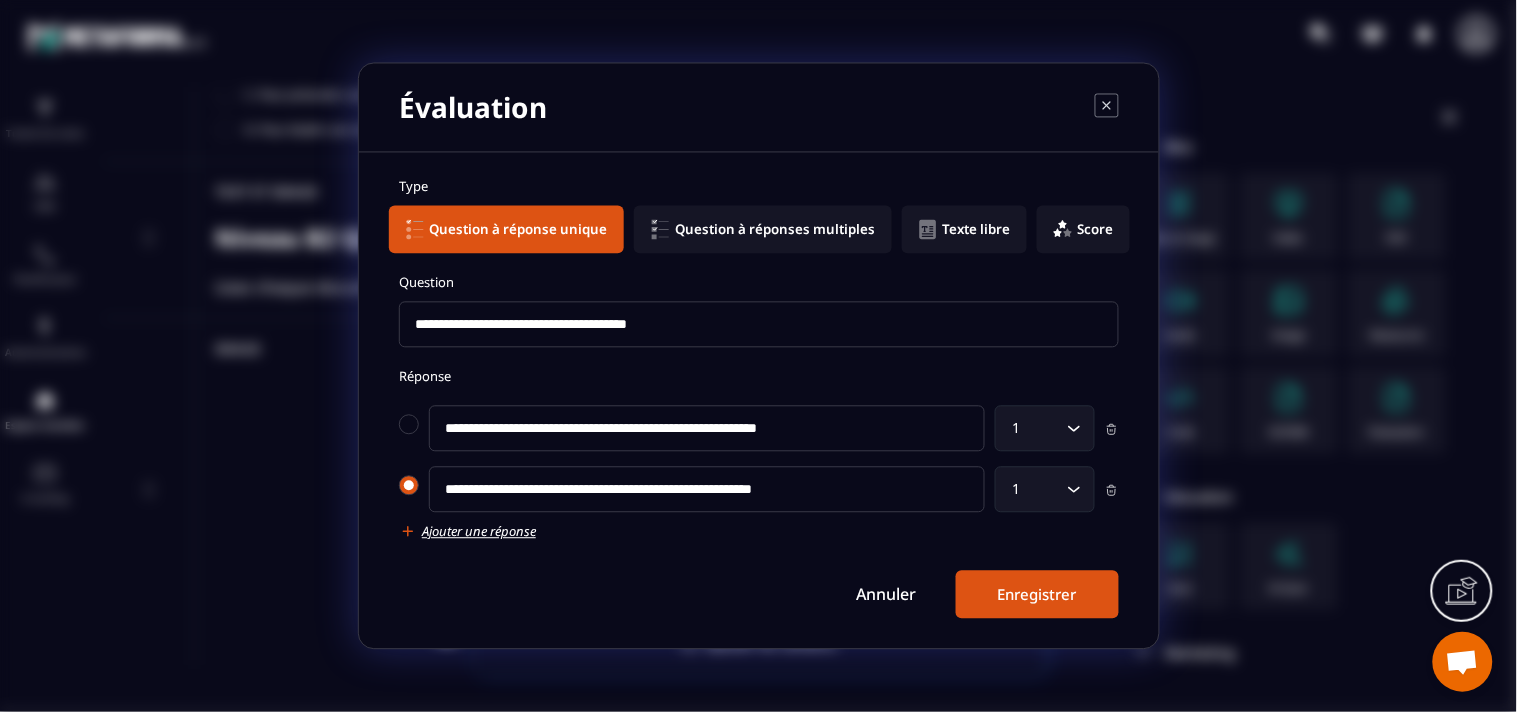 type on "**********" 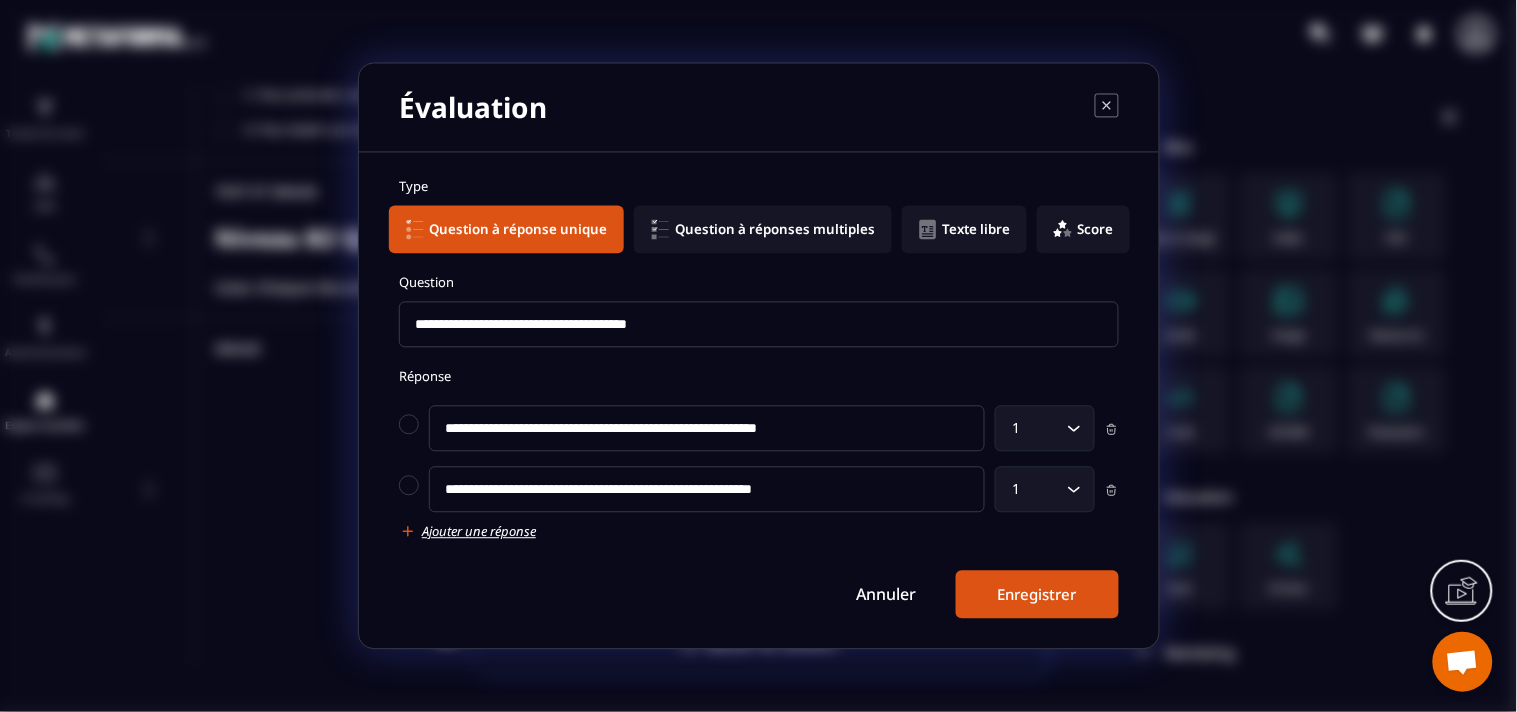 click on "Ajouter une réponse" at bounding box center [479, 532] 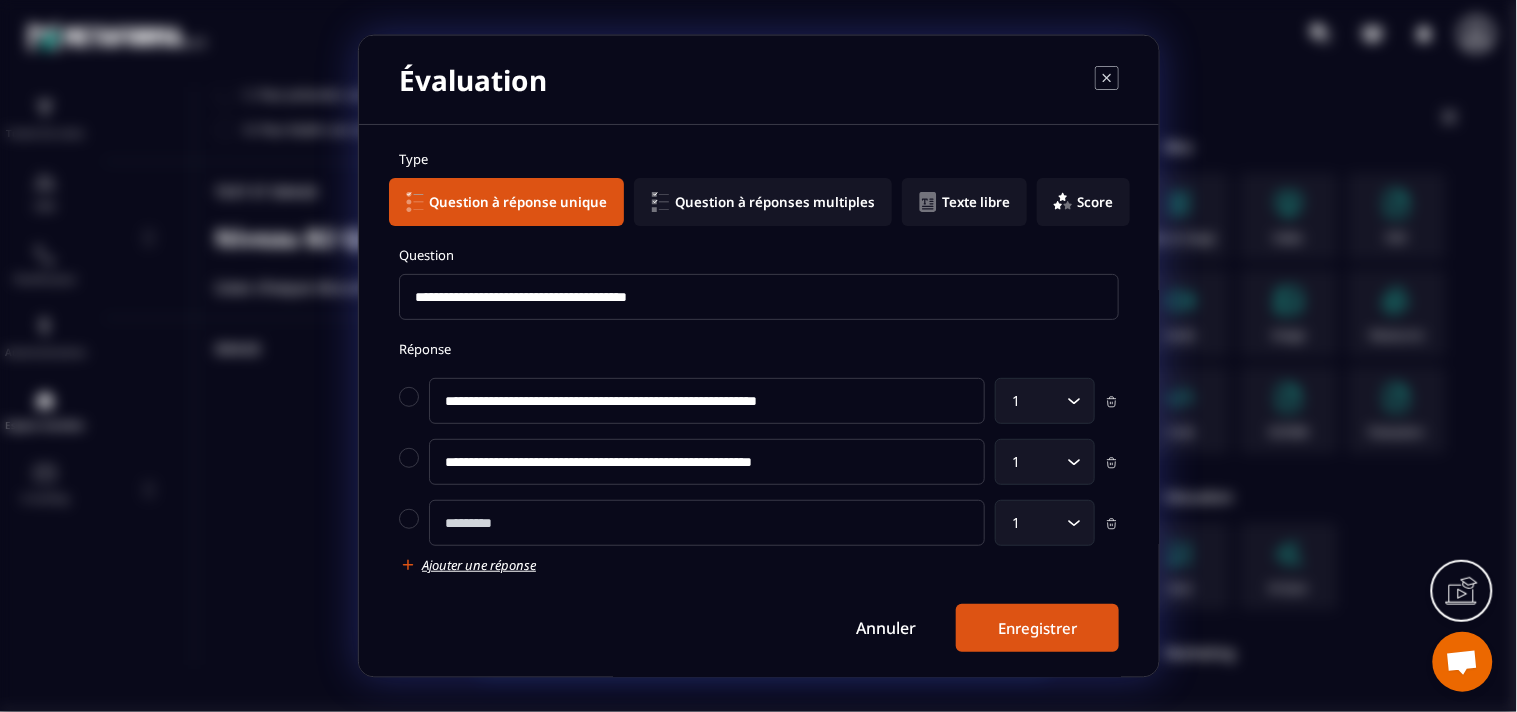 click at bounding box center [707, 523] 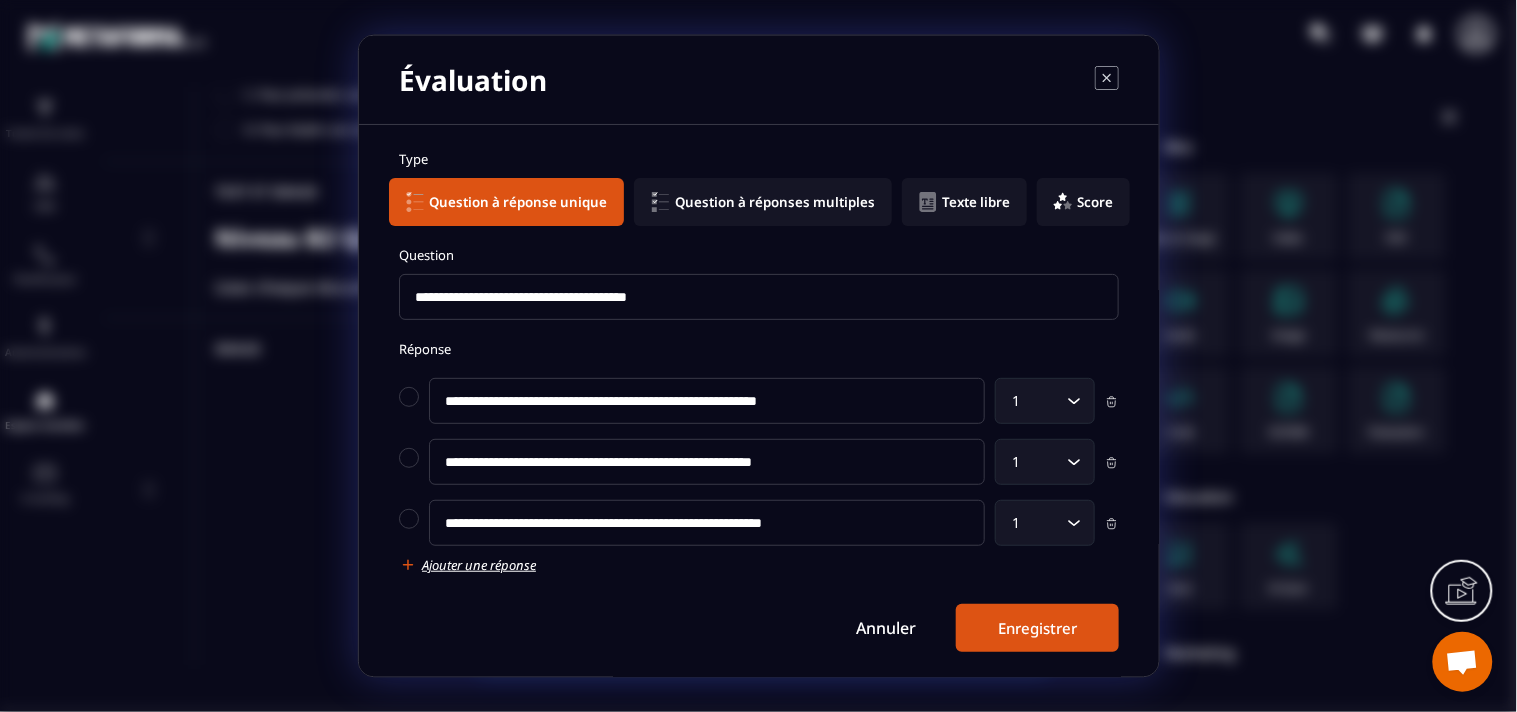 type on "**********" 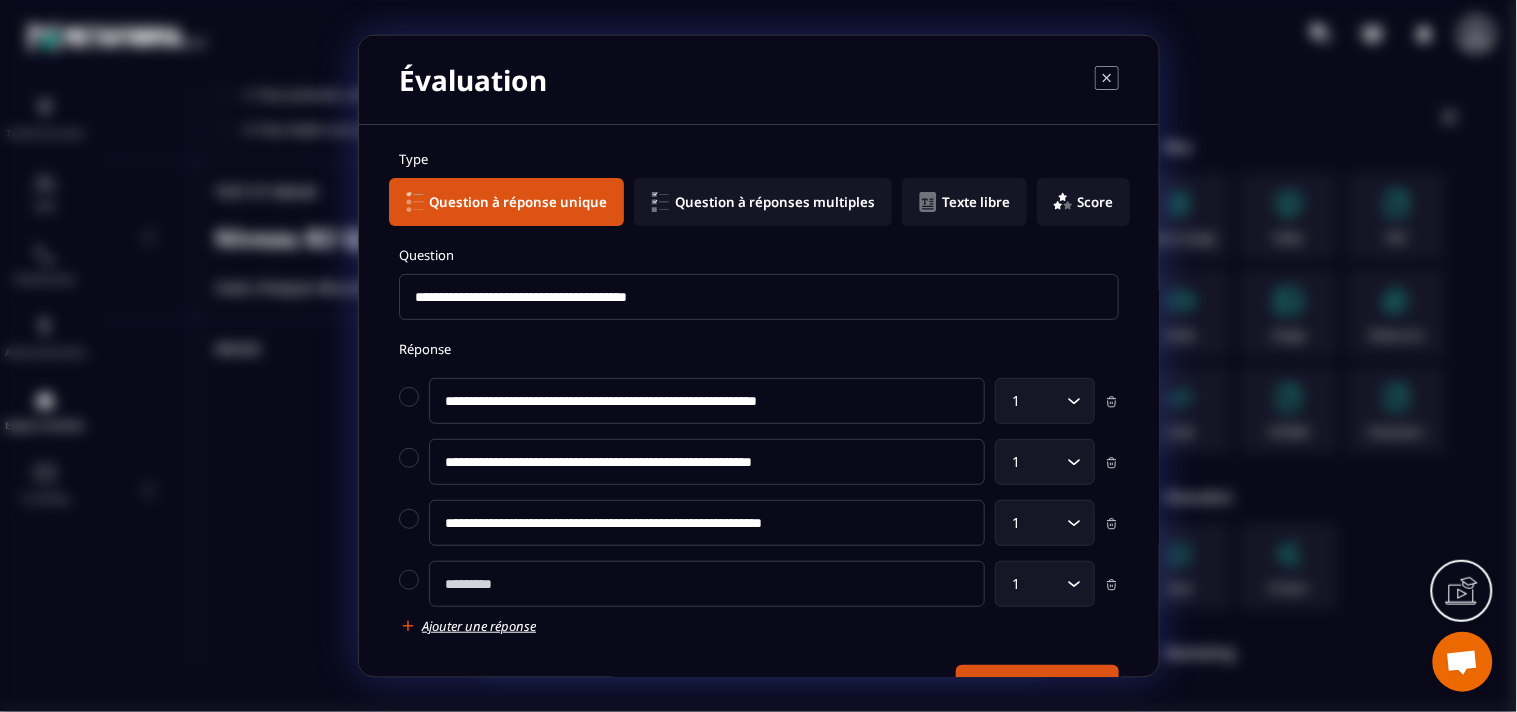 click at bounding box center (707, 584) 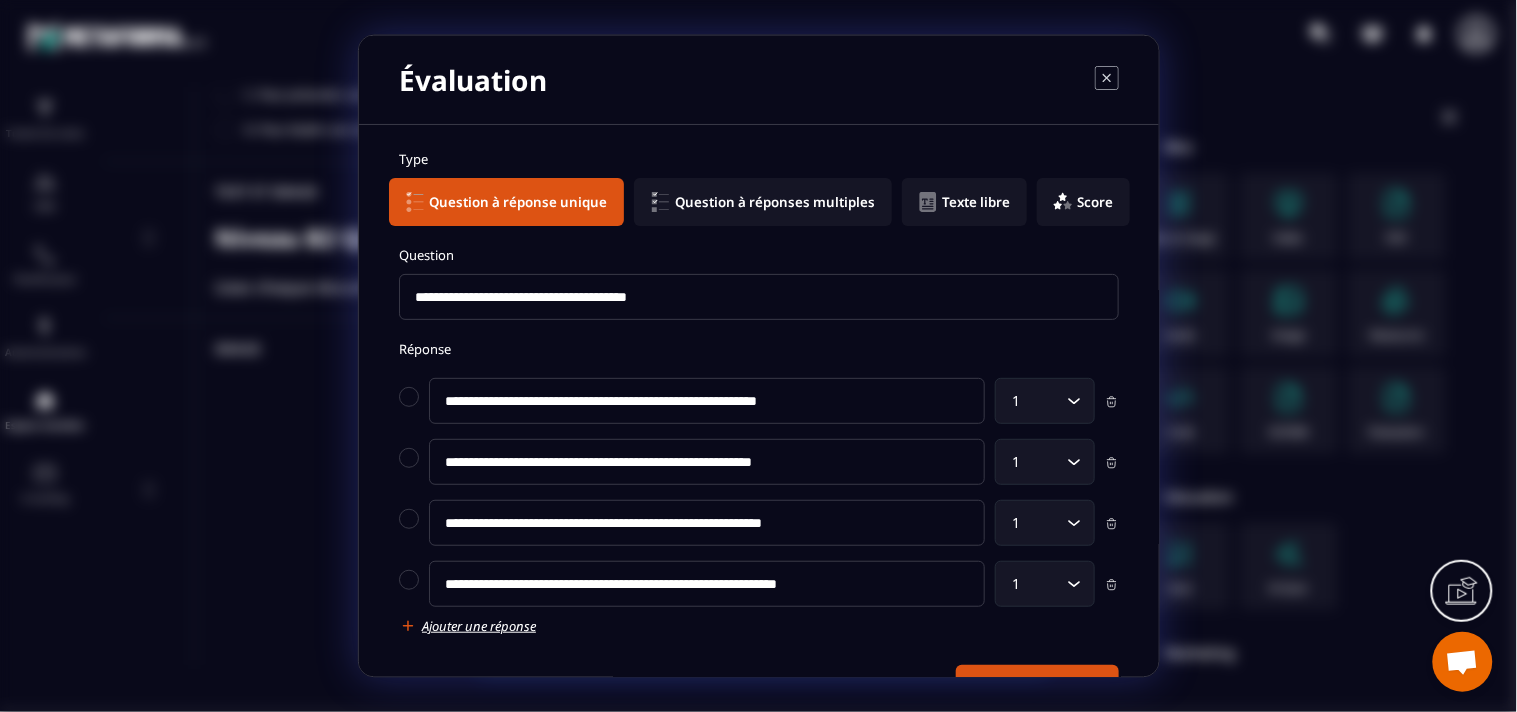 scroll, scrollTop: 66, scrollLeft: 0, axis: vertical 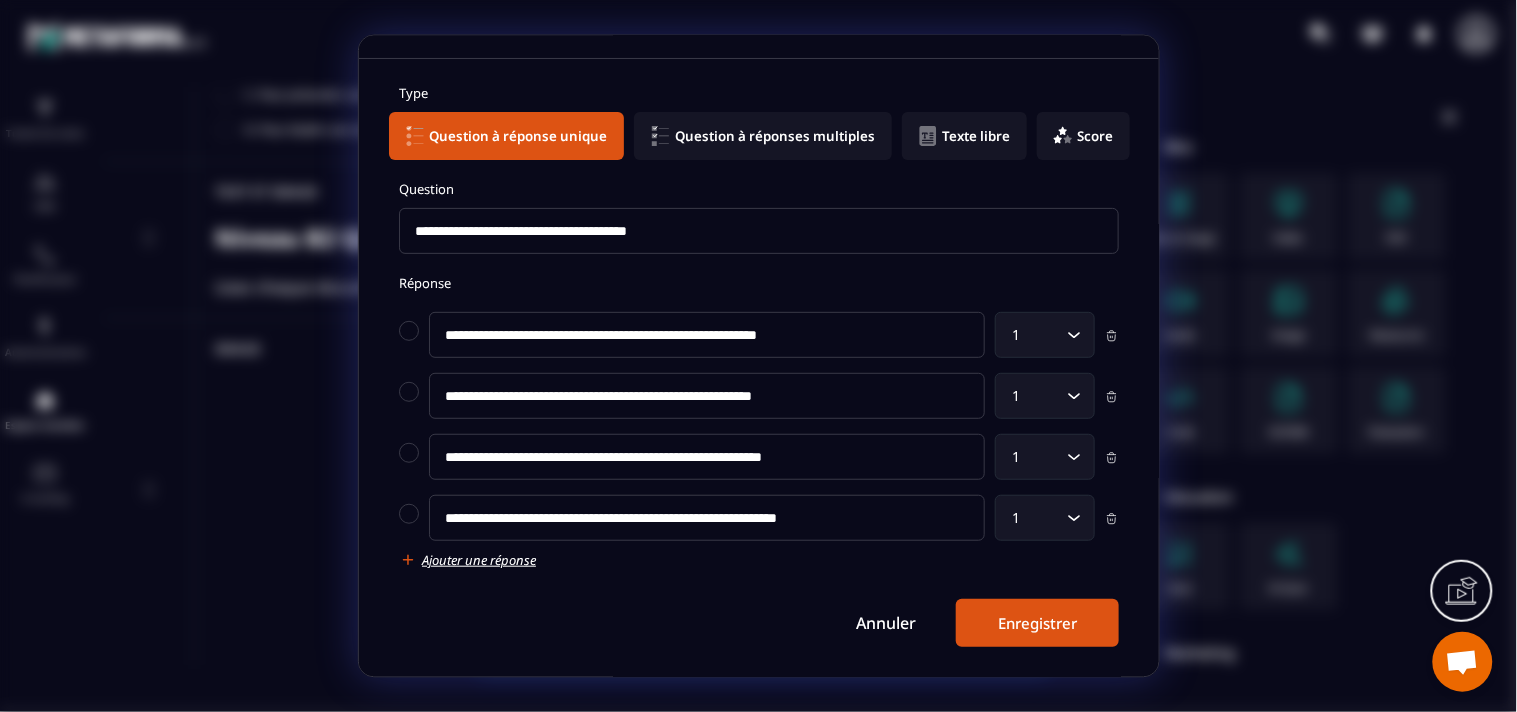 type on "**********" 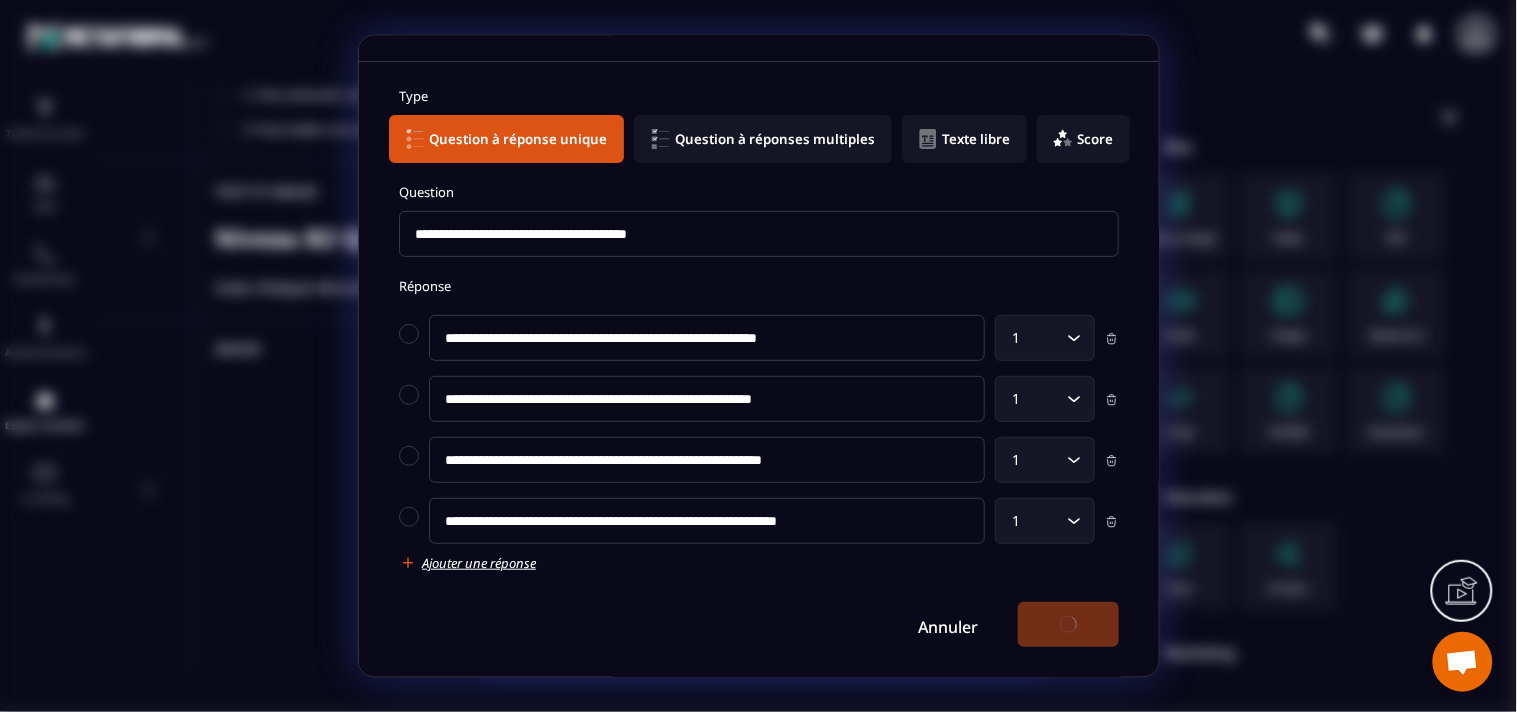 scroll, scrollTop: 66, scrollLeft: 0, axis: vertical 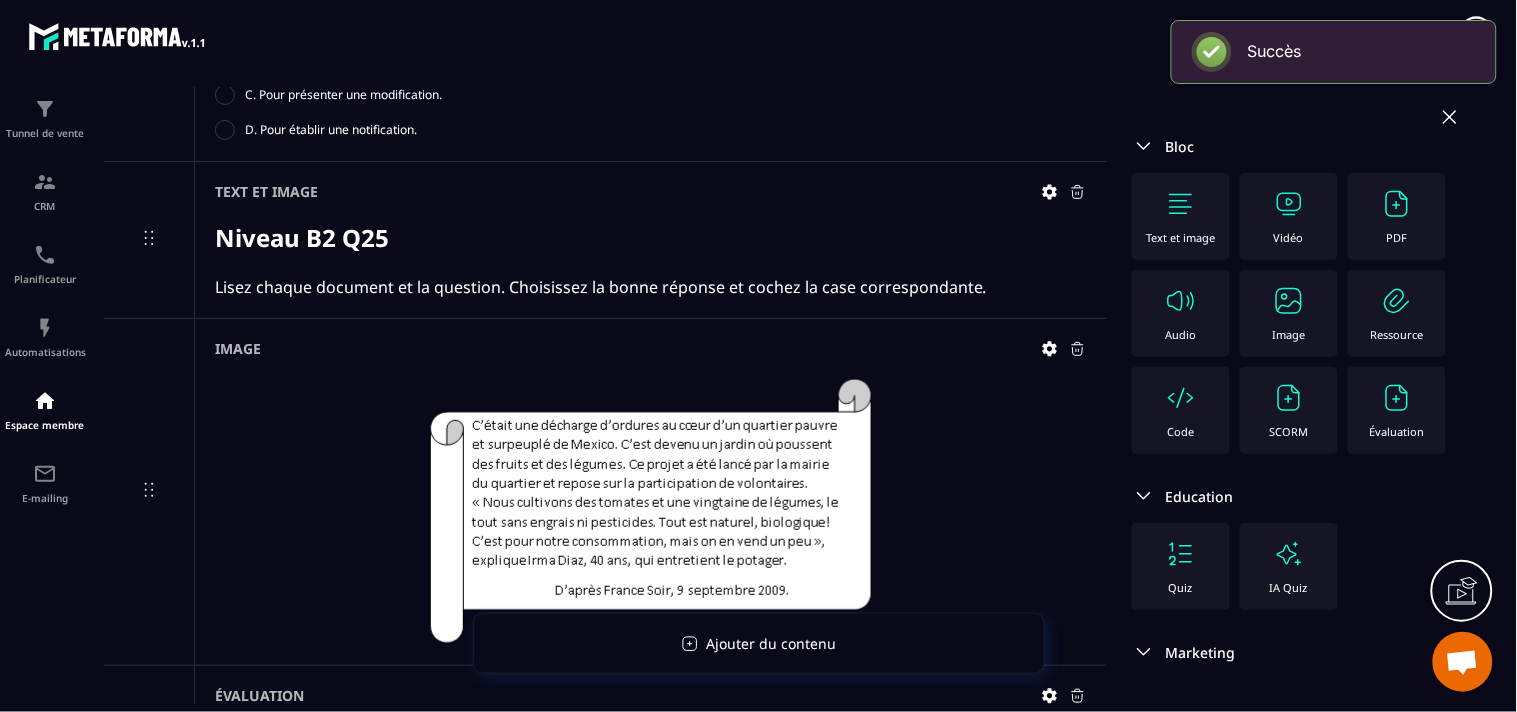 click 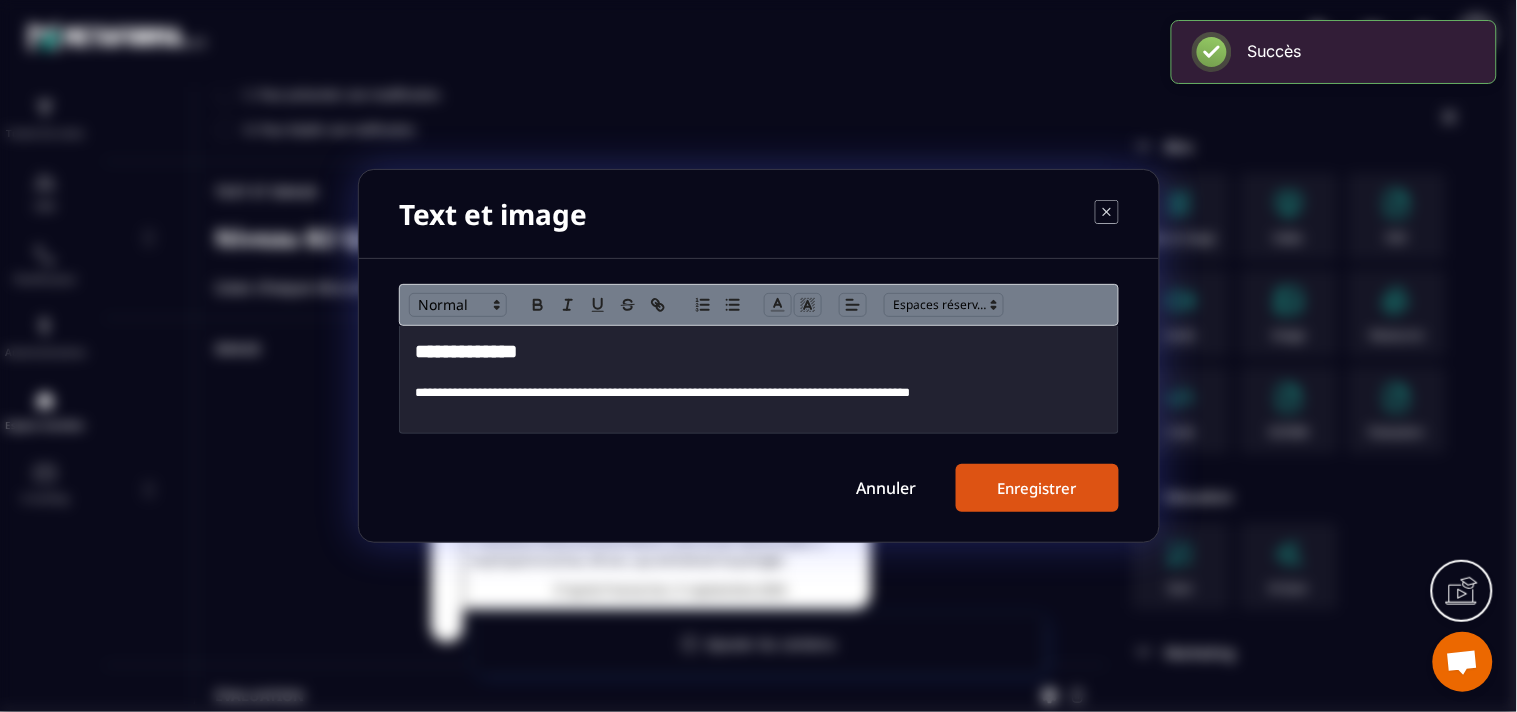 click at bounding box center [759, 375] 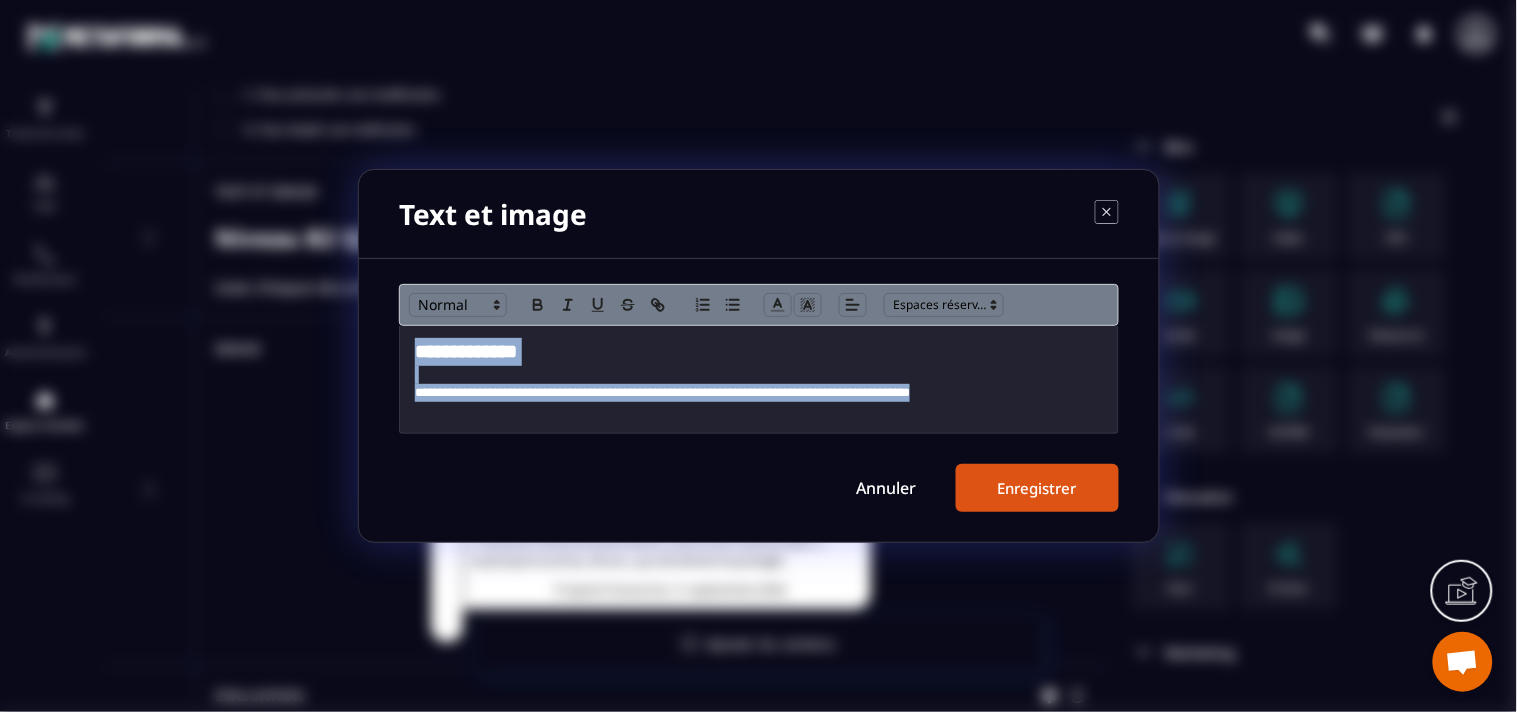 copy on "**********" 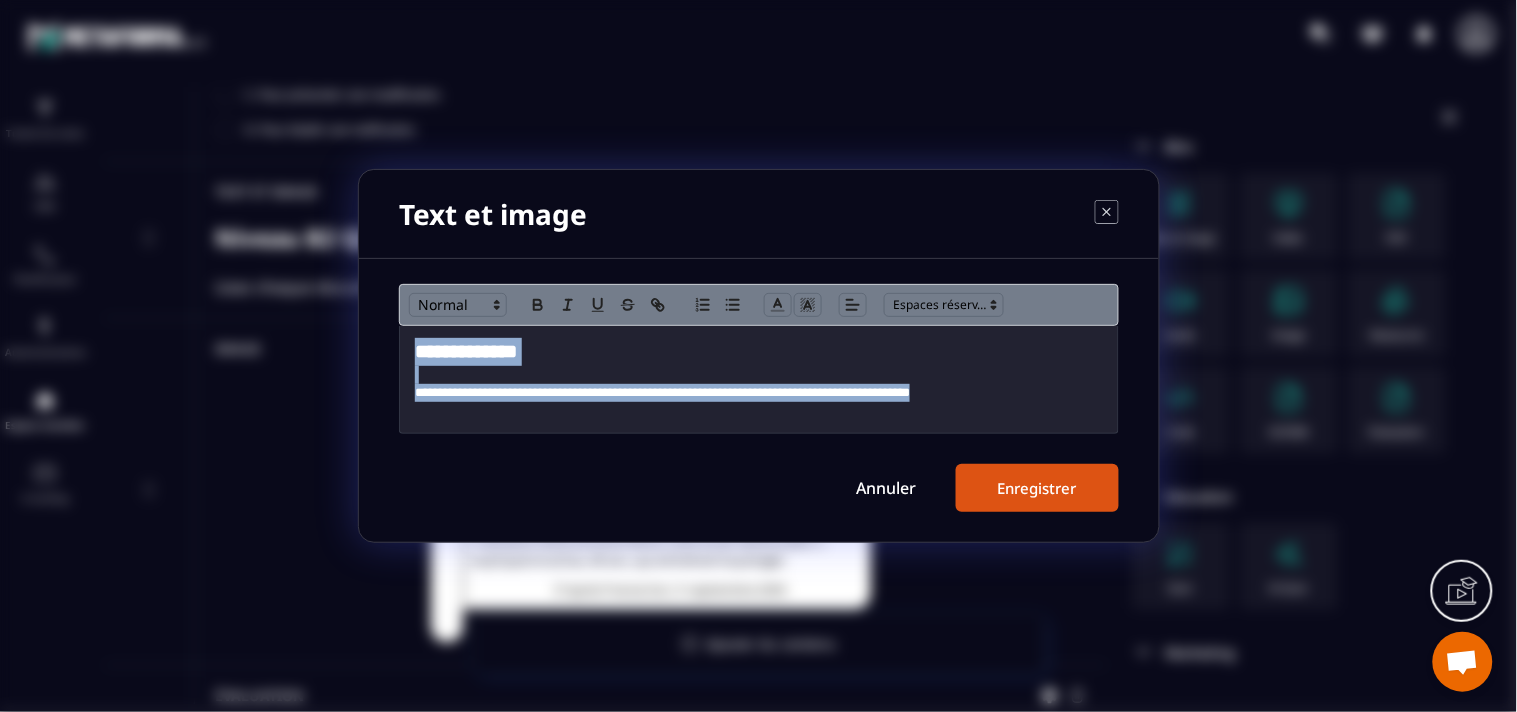 click on "Annuler" at bounding box center (886, 488) 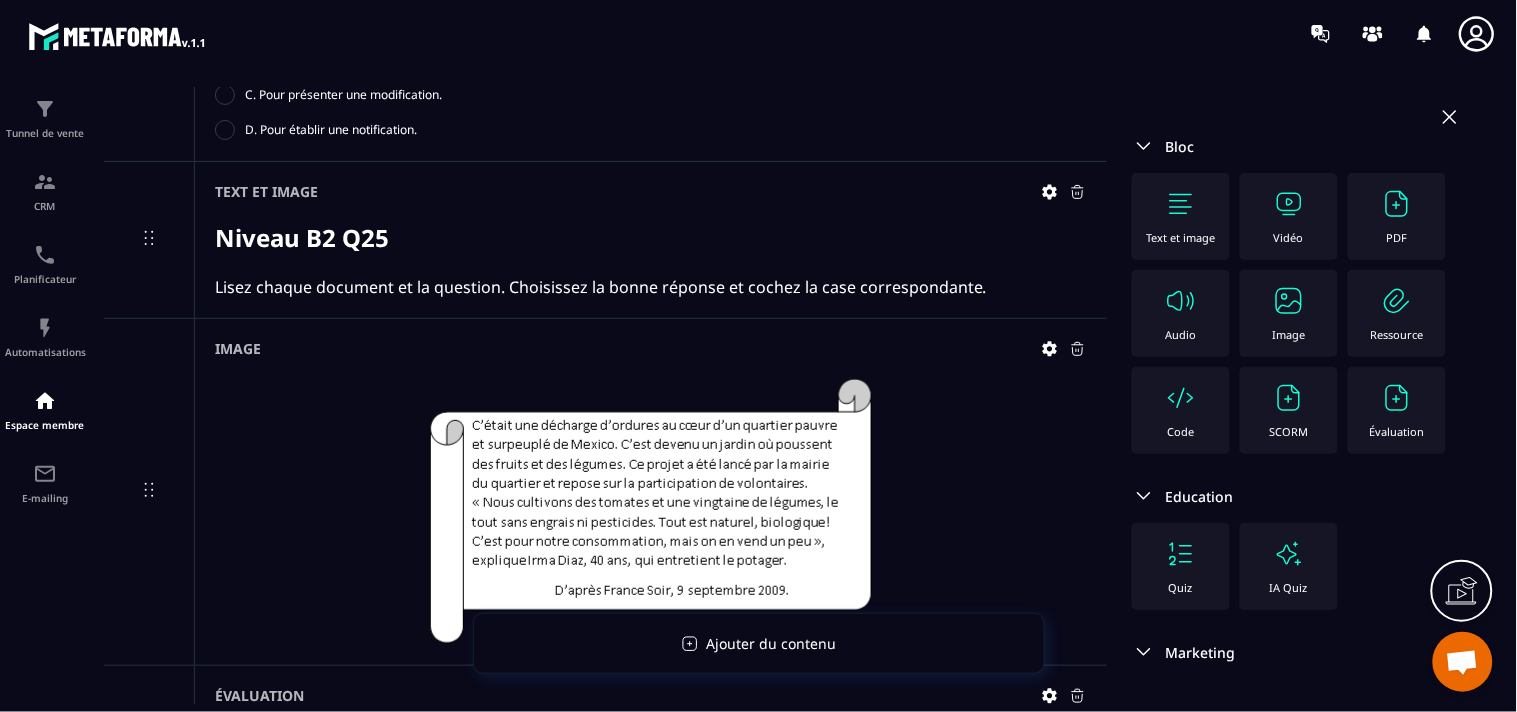 click at bounding box center (1181, 204) 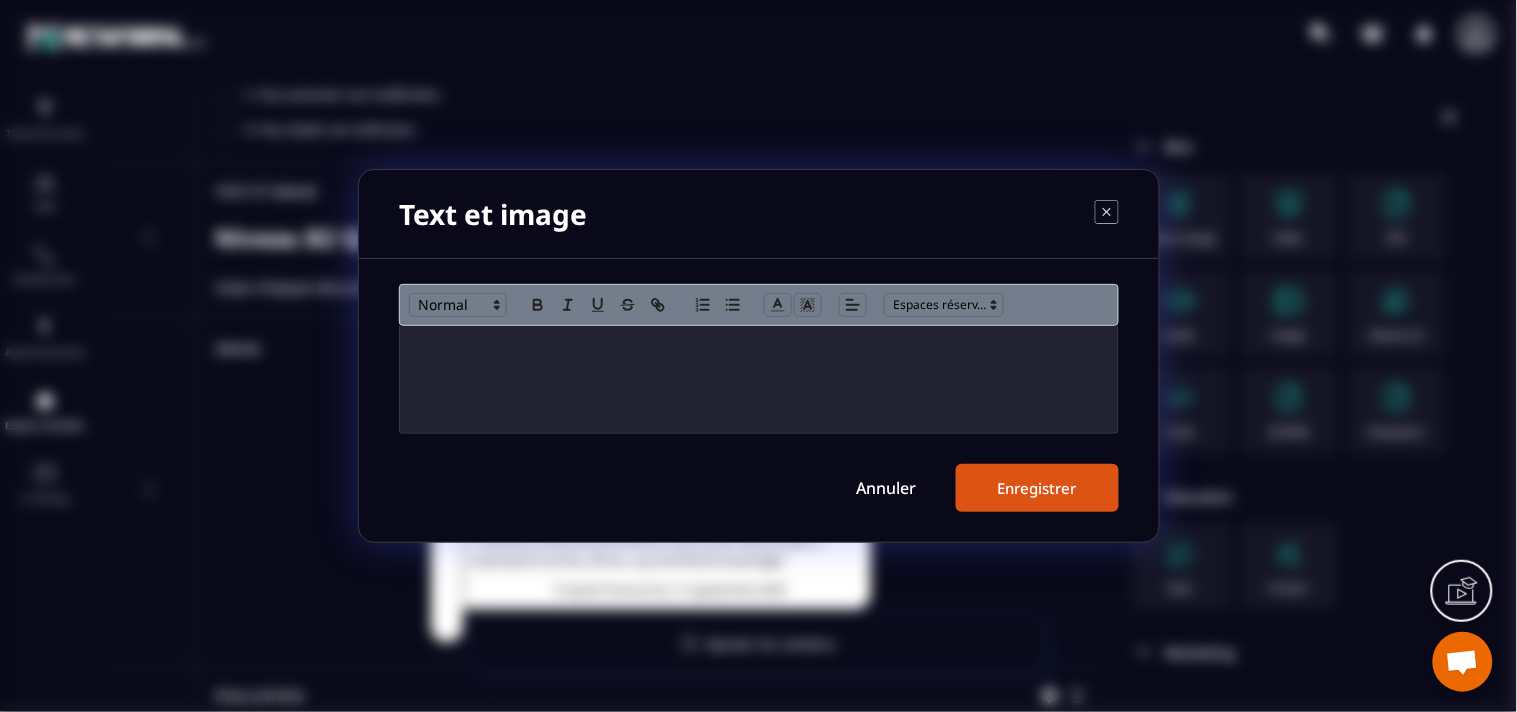 click at bounding box center (759, 379) 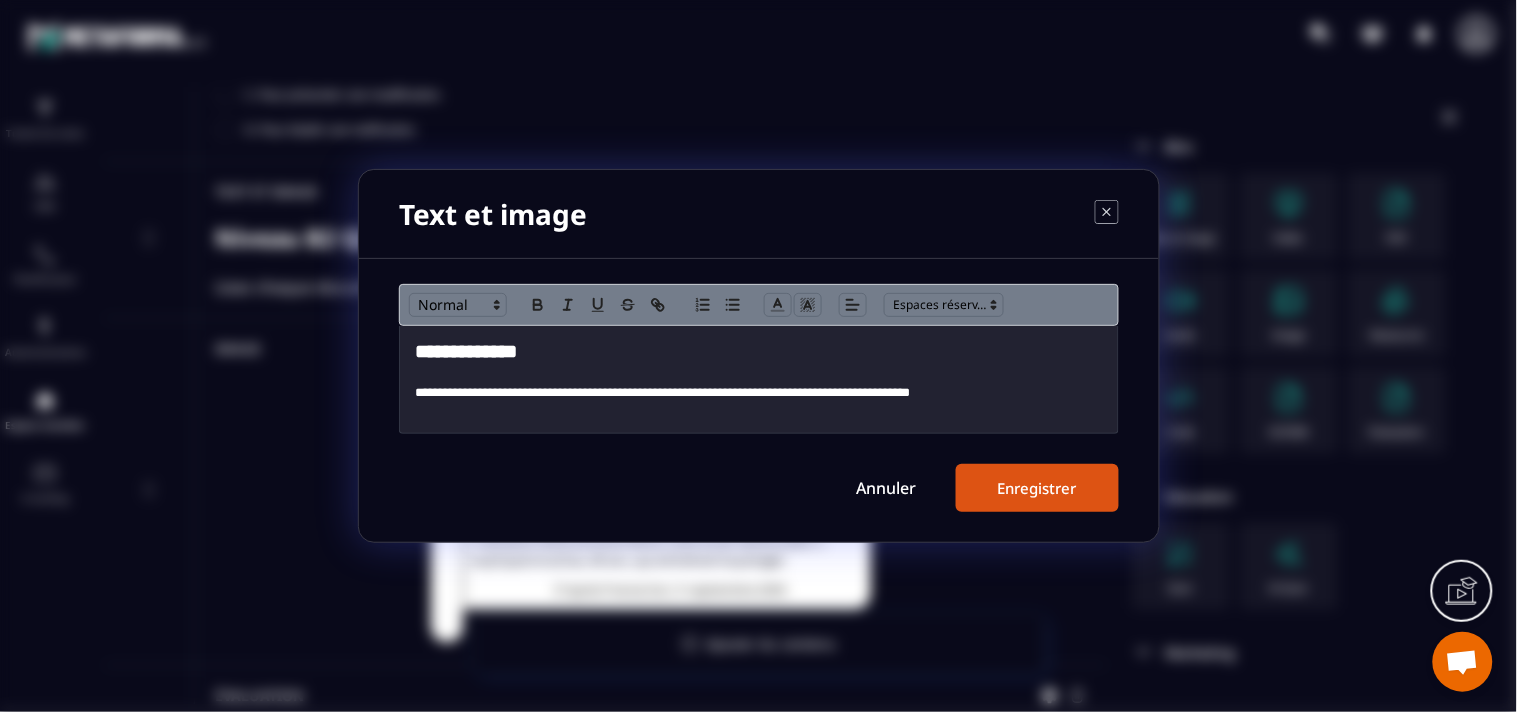 click on "**********" at bounding box center [759, 352] 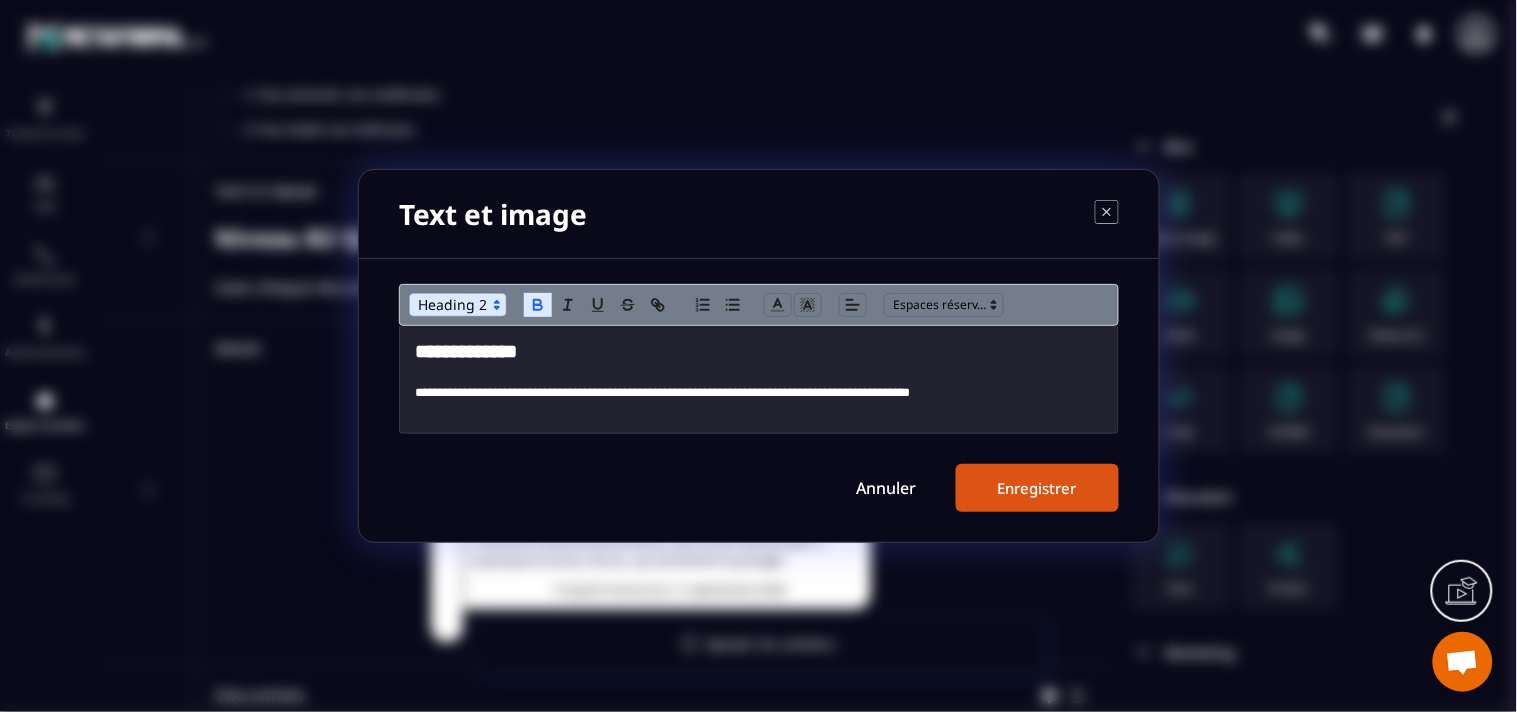 click on "Enregistrer" at bounding box center (1037, 488) 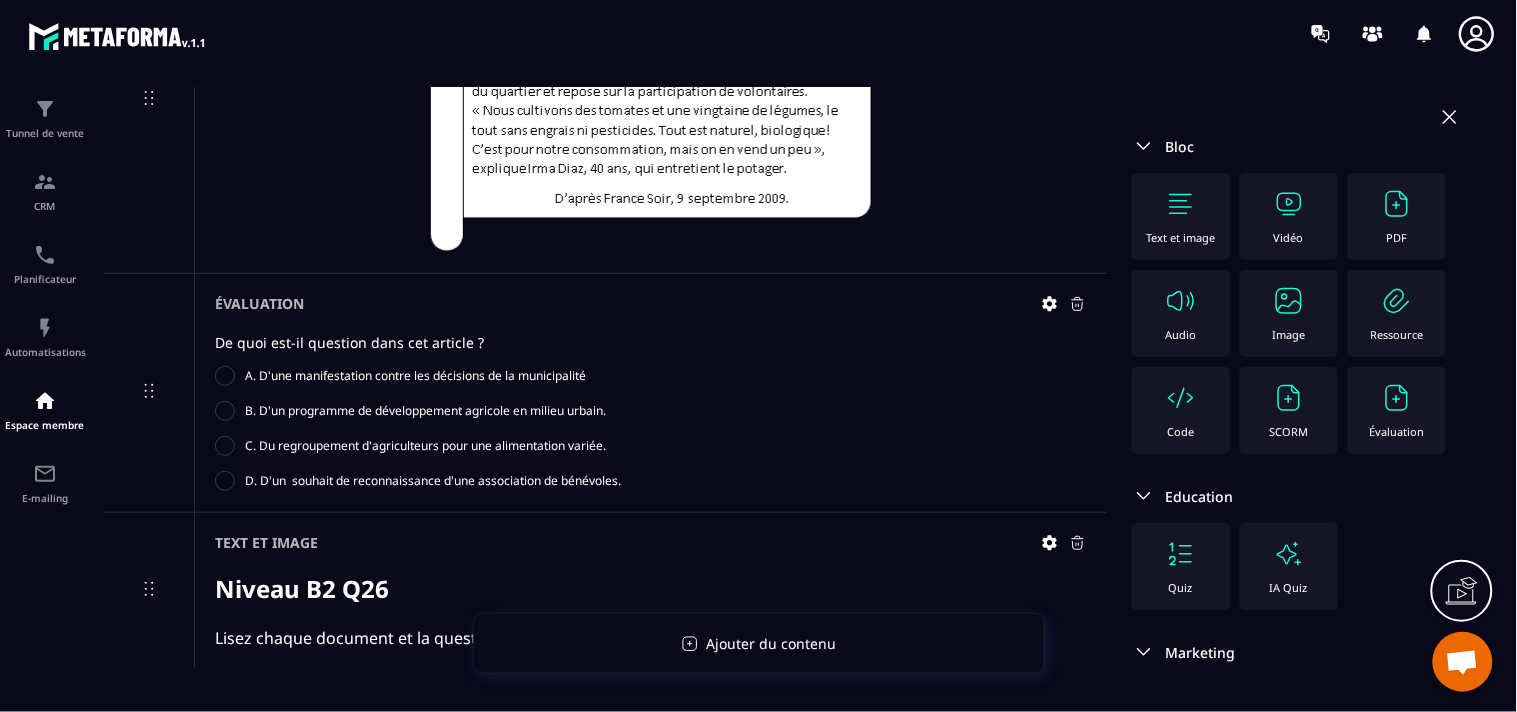 scroll, scrollTop: 19548, scrollLeft: 0, axis: vertical 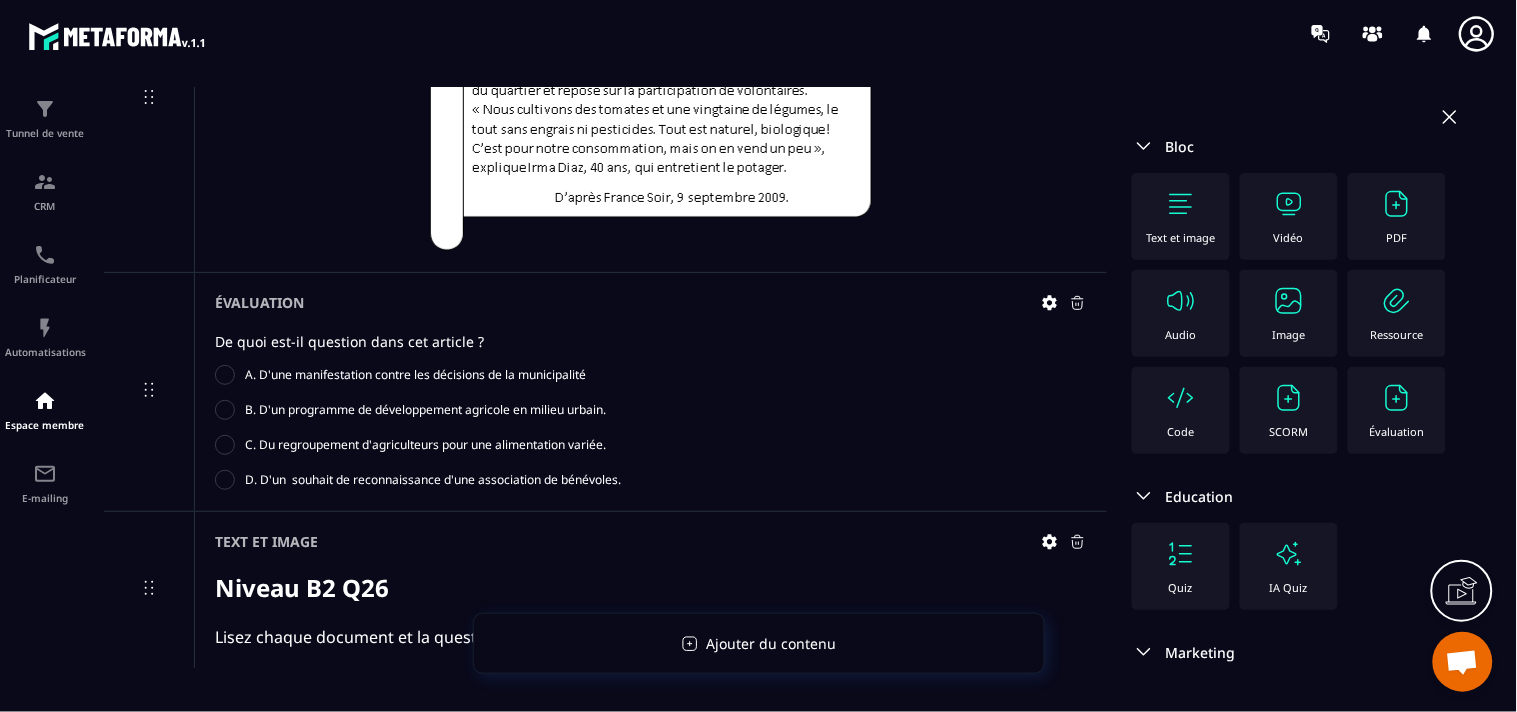 drag, startPoint x: 900, startPoint y: 370, endPoint x: 911, endPoint y: 364, distance: 12.529964 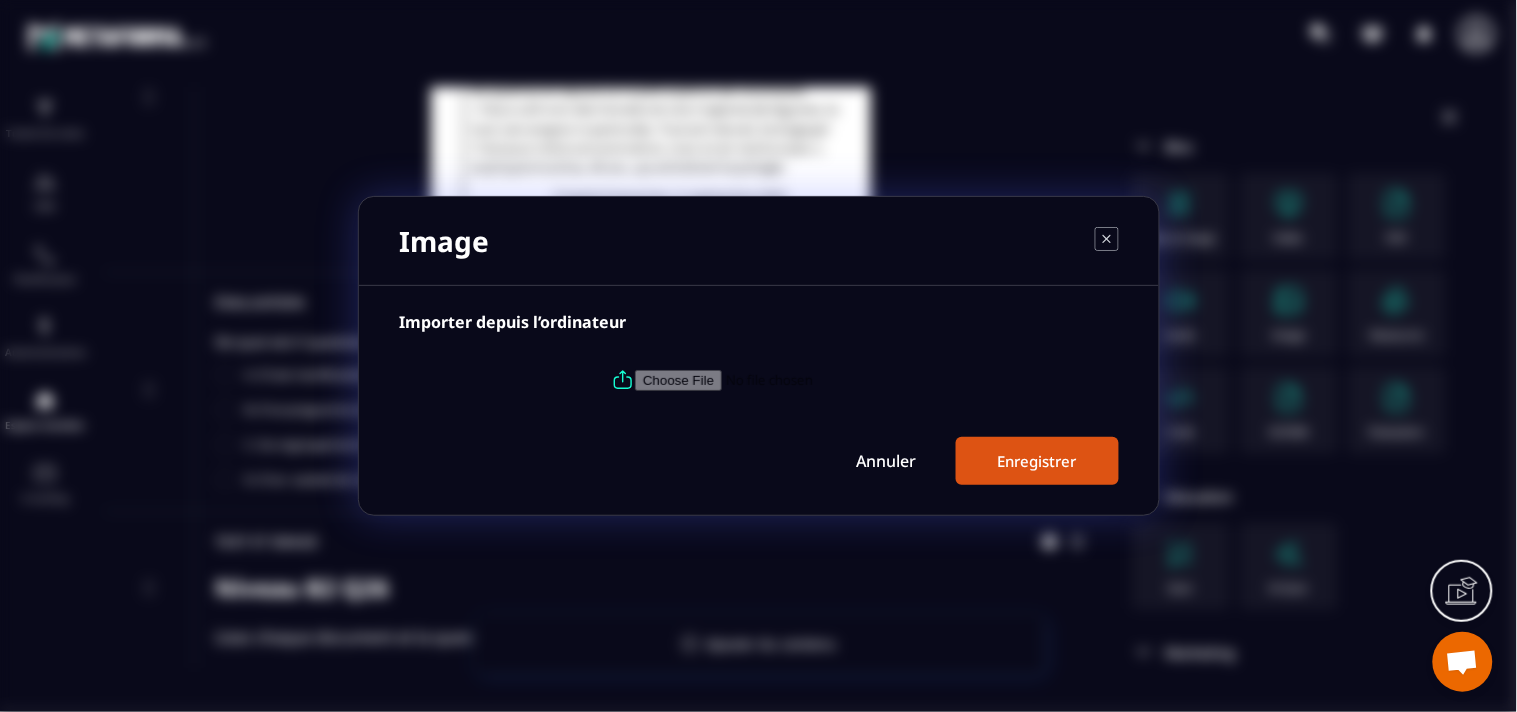 click at bounding box center (771, 380) 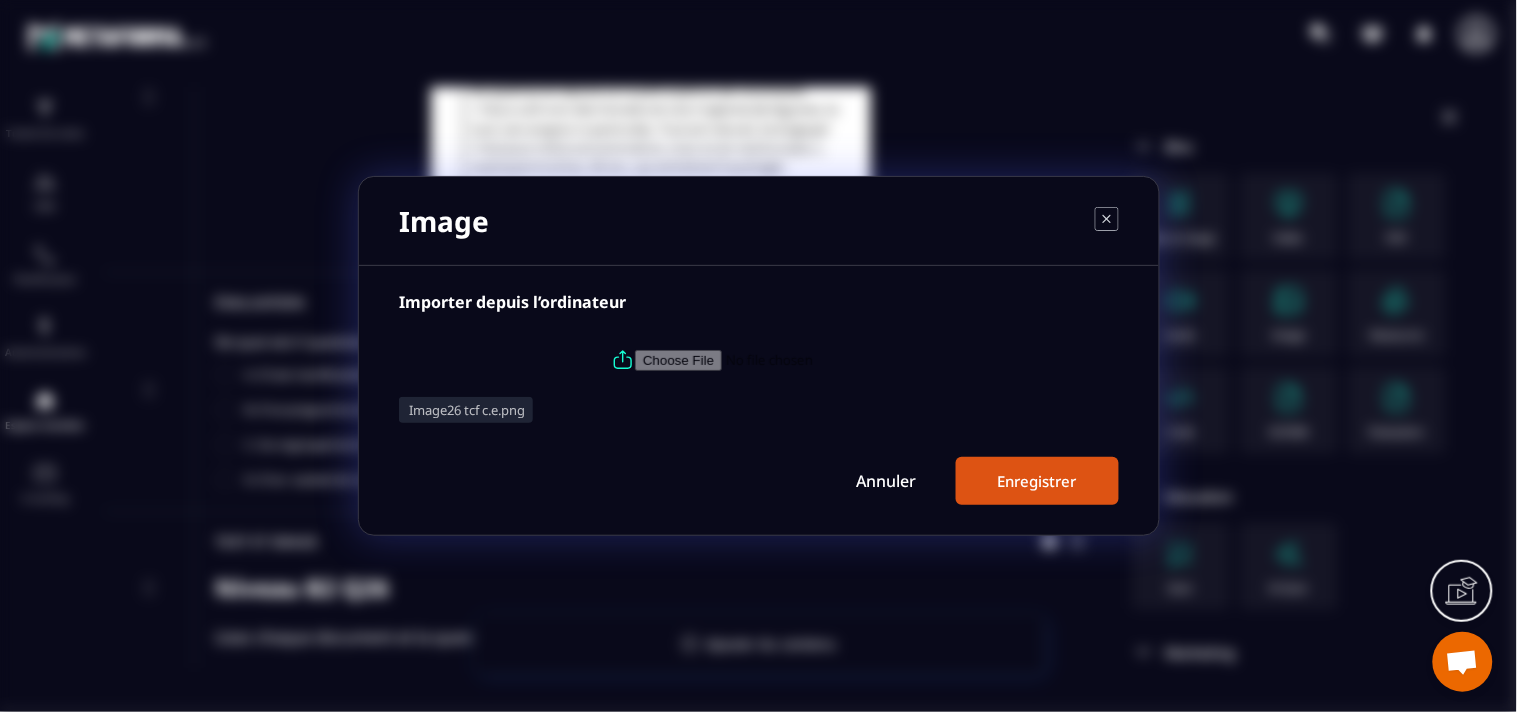 click on "Enregistrer" at bounding box center (1037, 481) 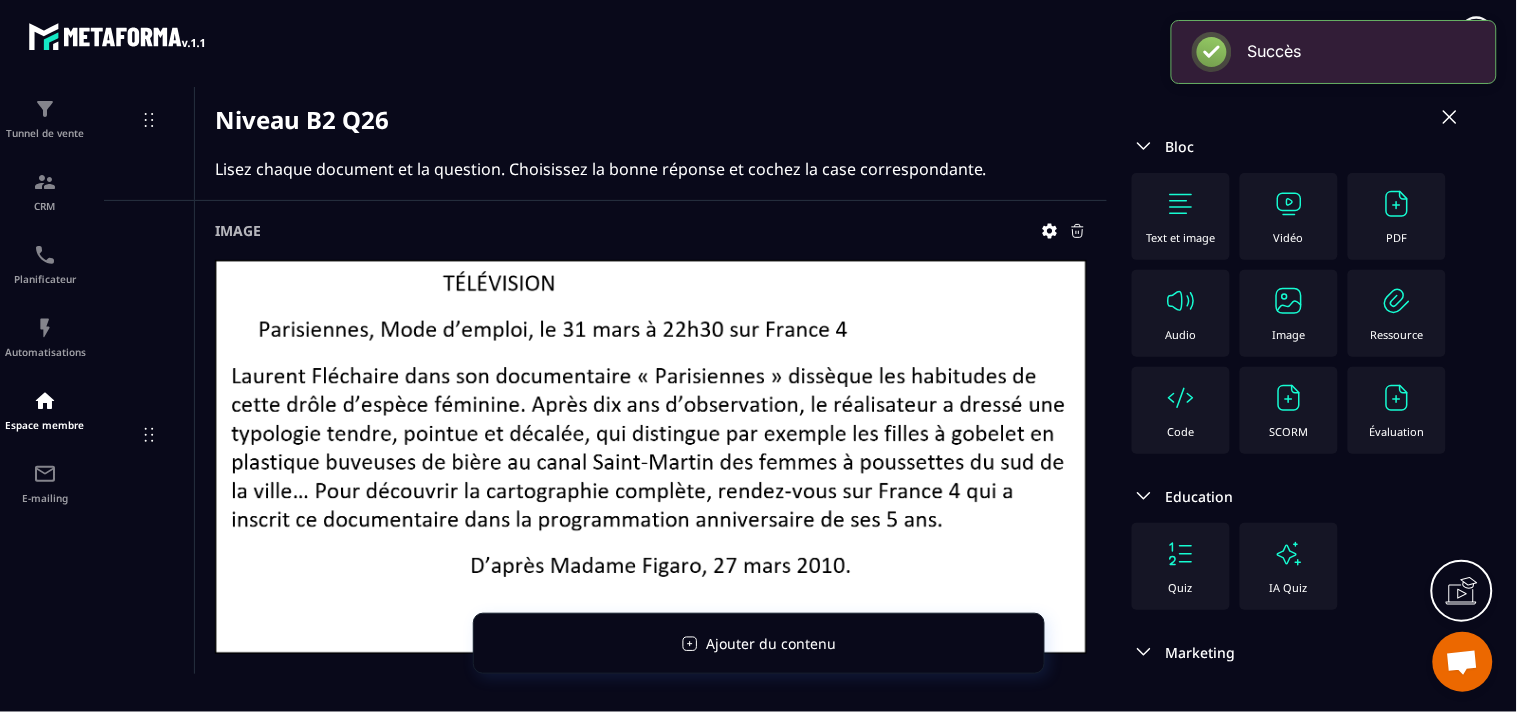 scroll, scrollTop: 20023, scrollLeft: 0, axis: vertical 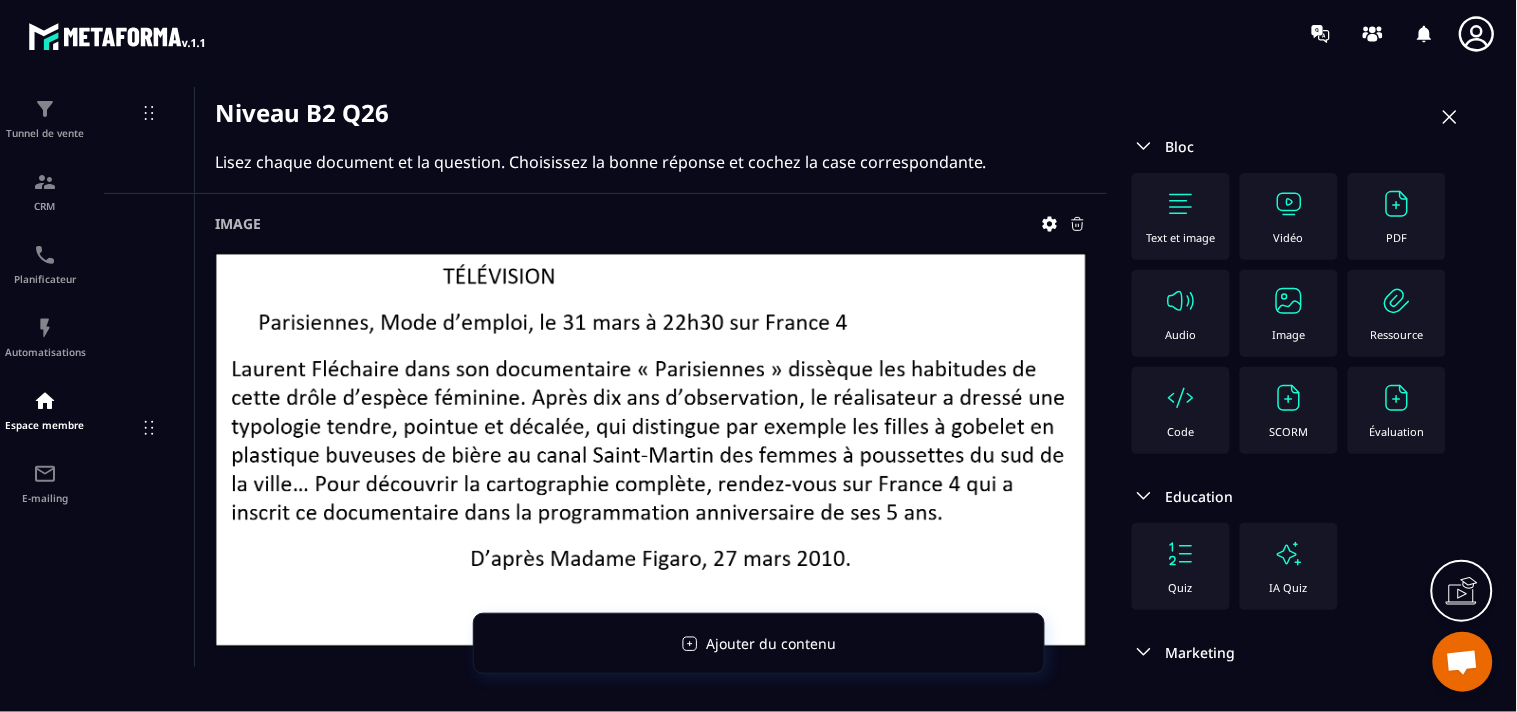 click on "Évaluation" 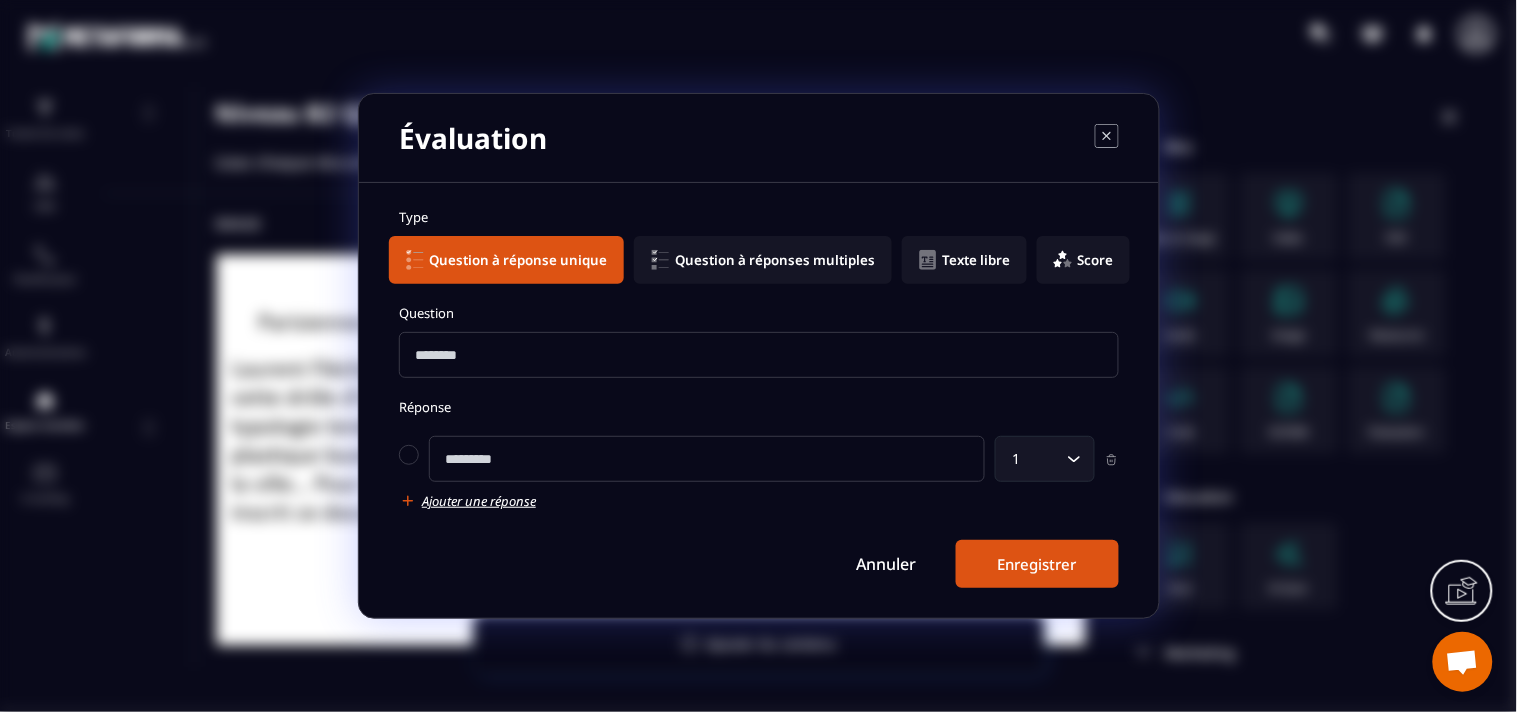 click at bounding box center [759, 355] 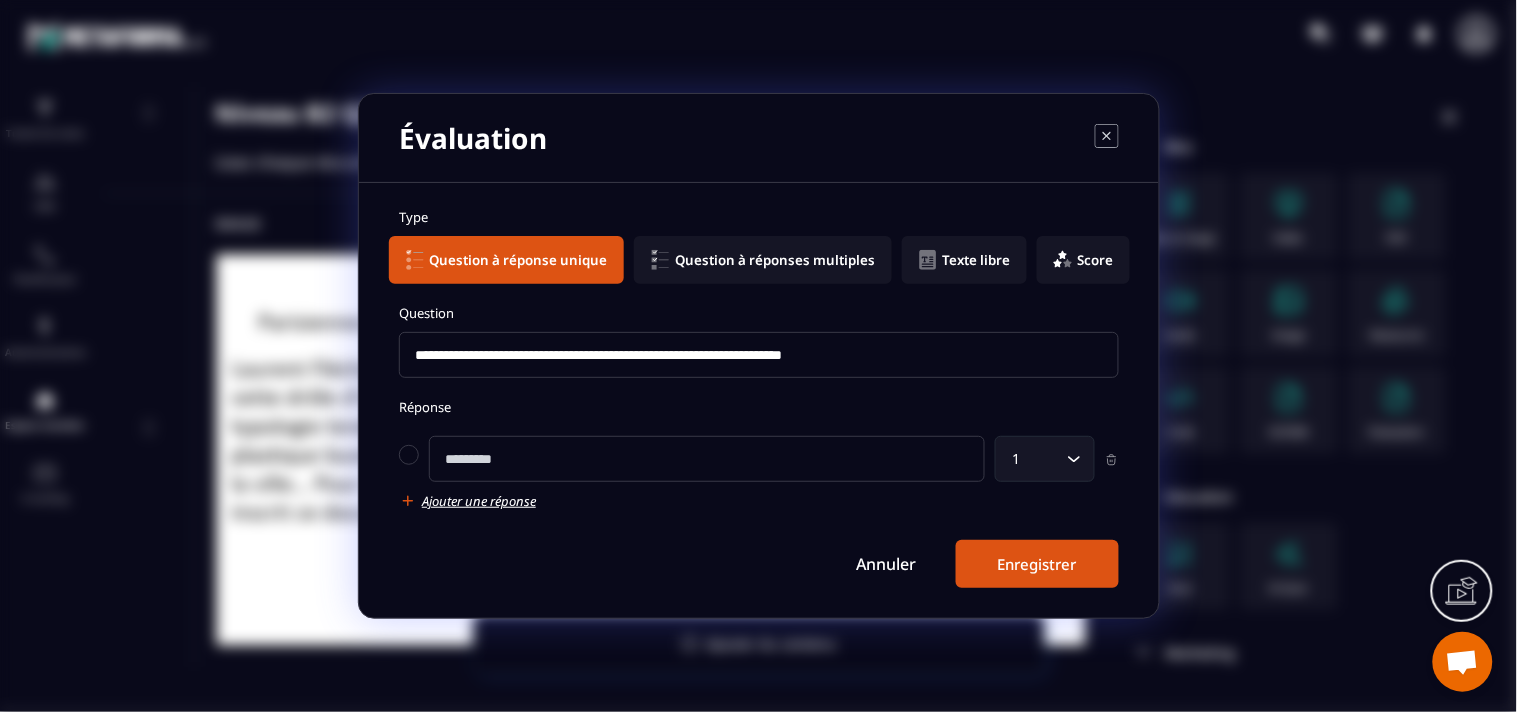 type on "**********" 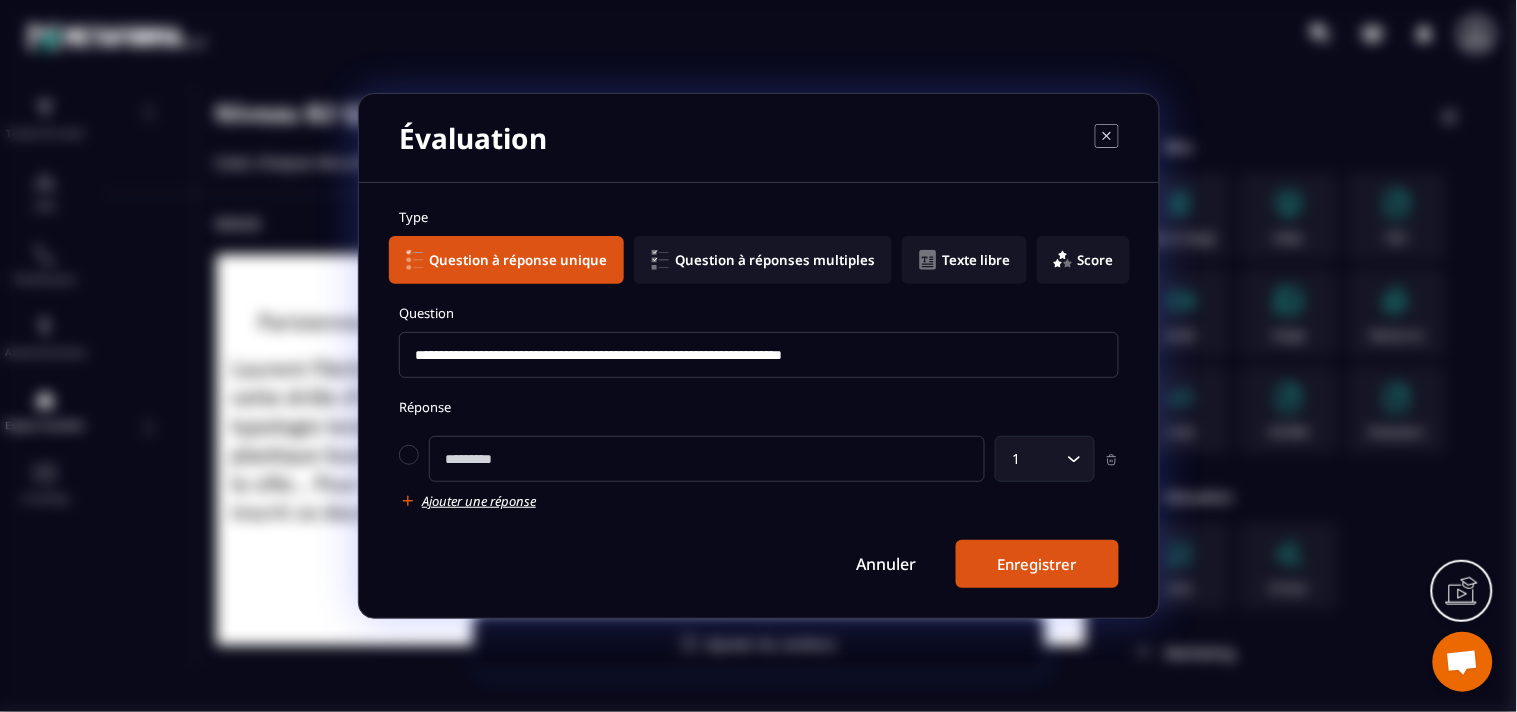 click at bounding box center (707, 459) 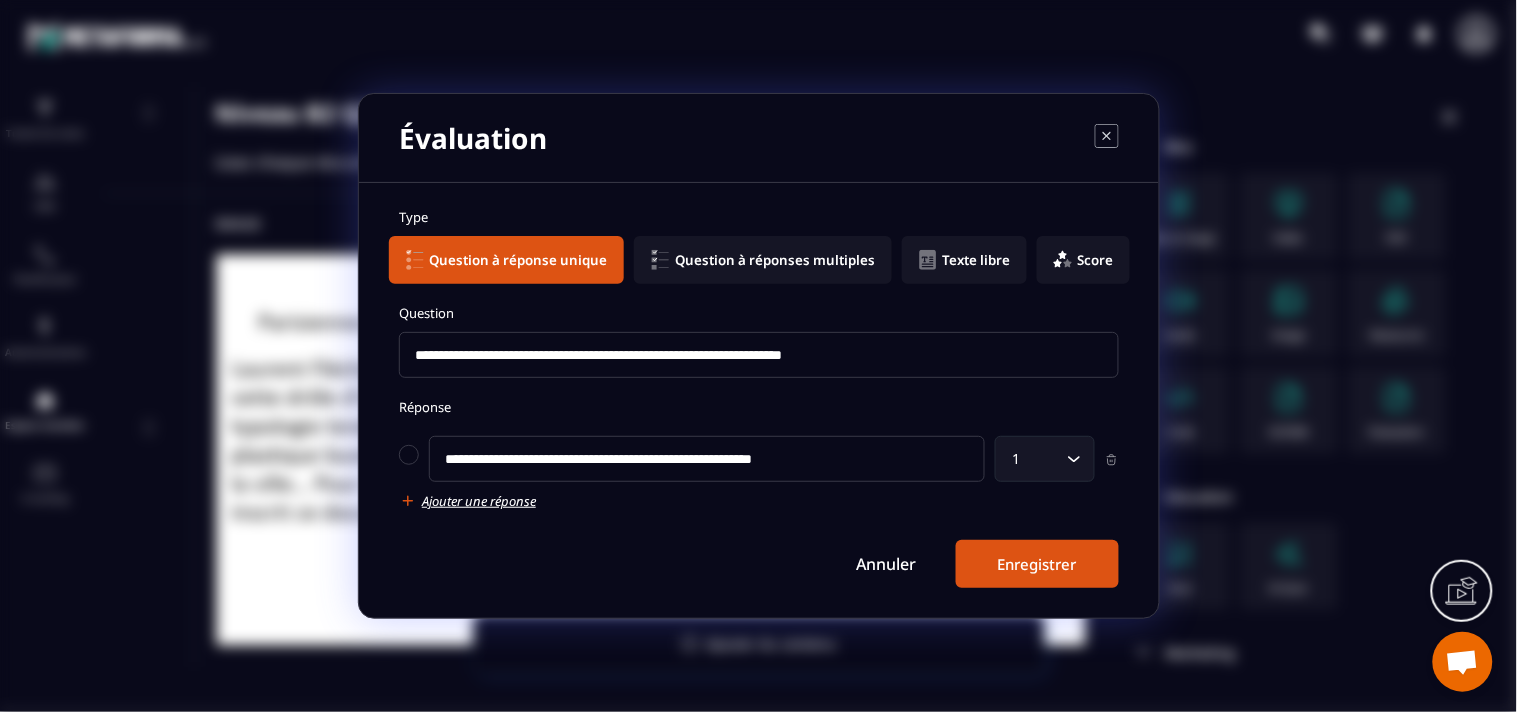 type on "**********" 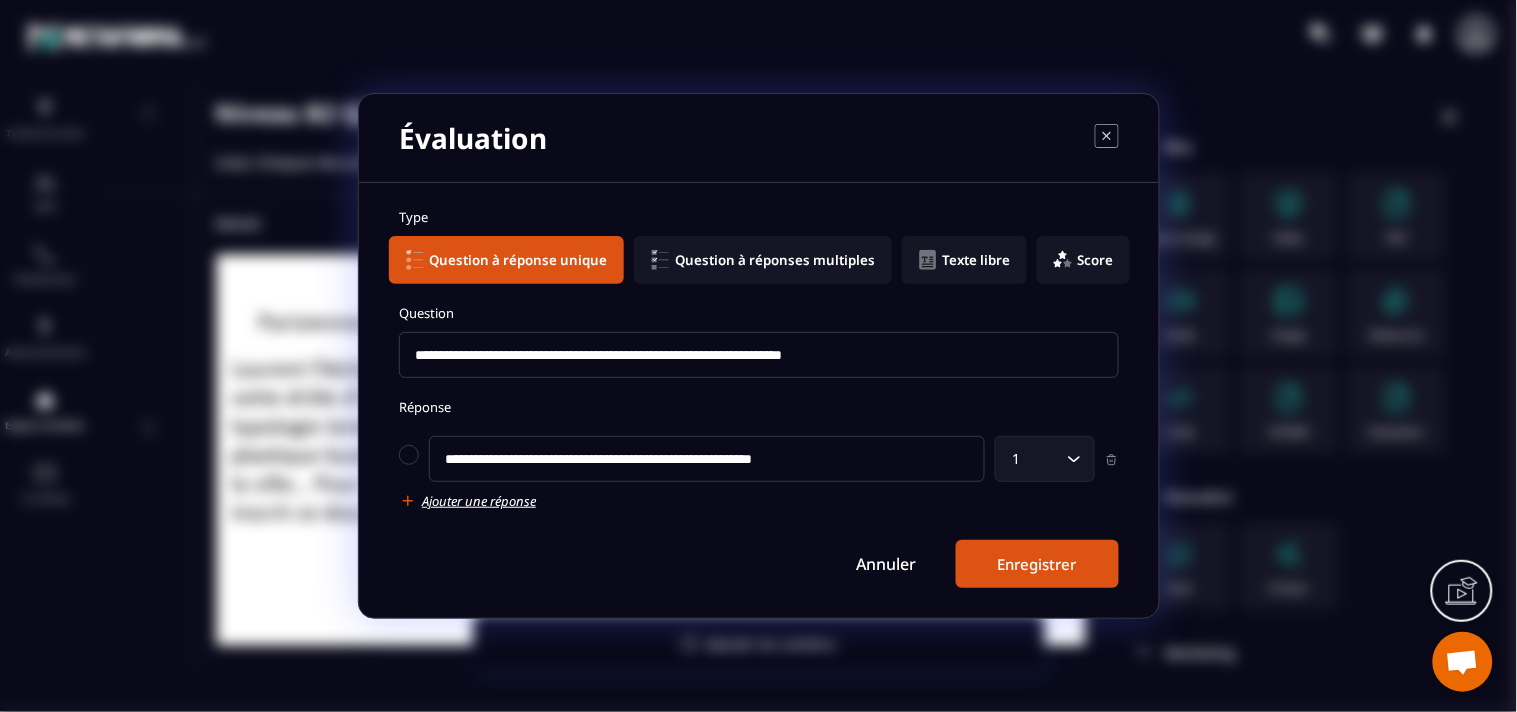 click on "Ajouter une réponse" at bounding box center [479, 501] 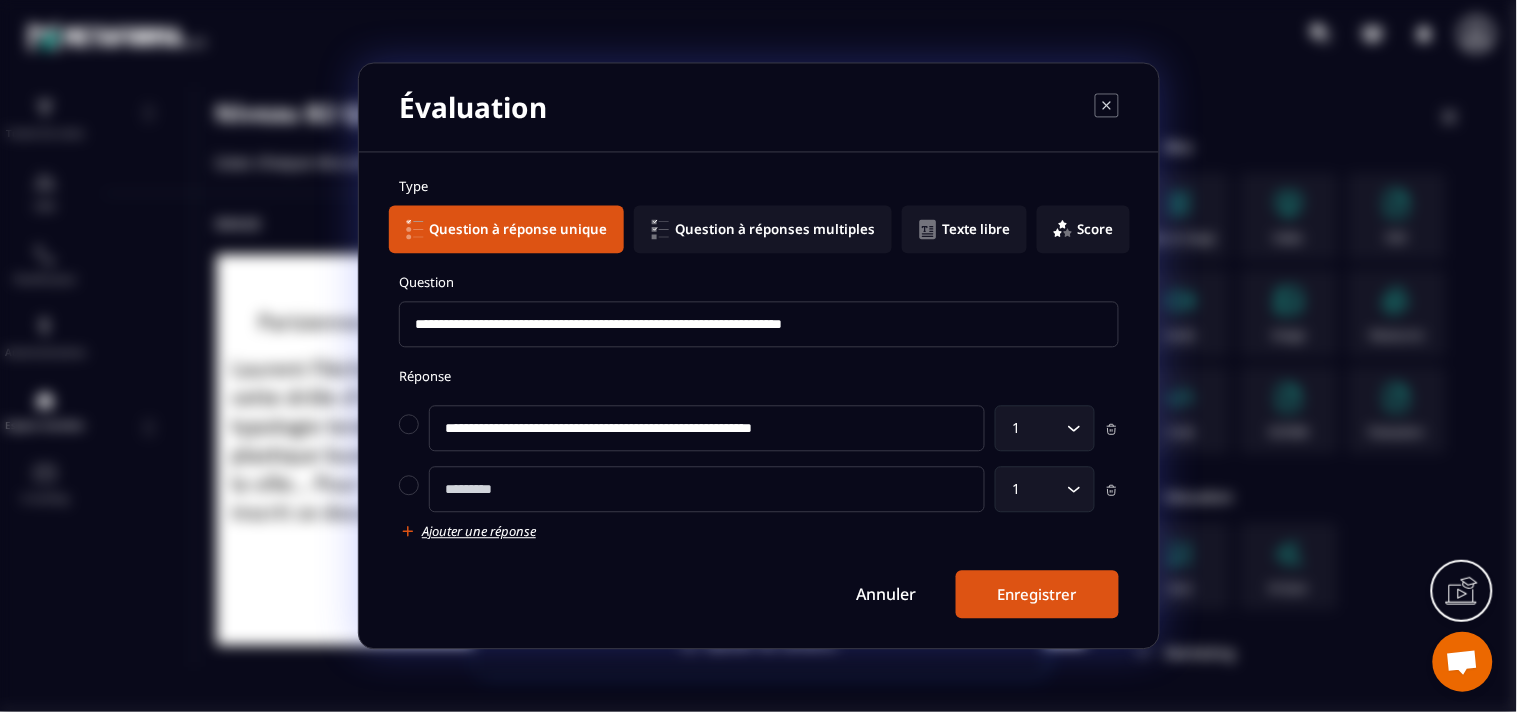 click at bounding box center (707, 490) 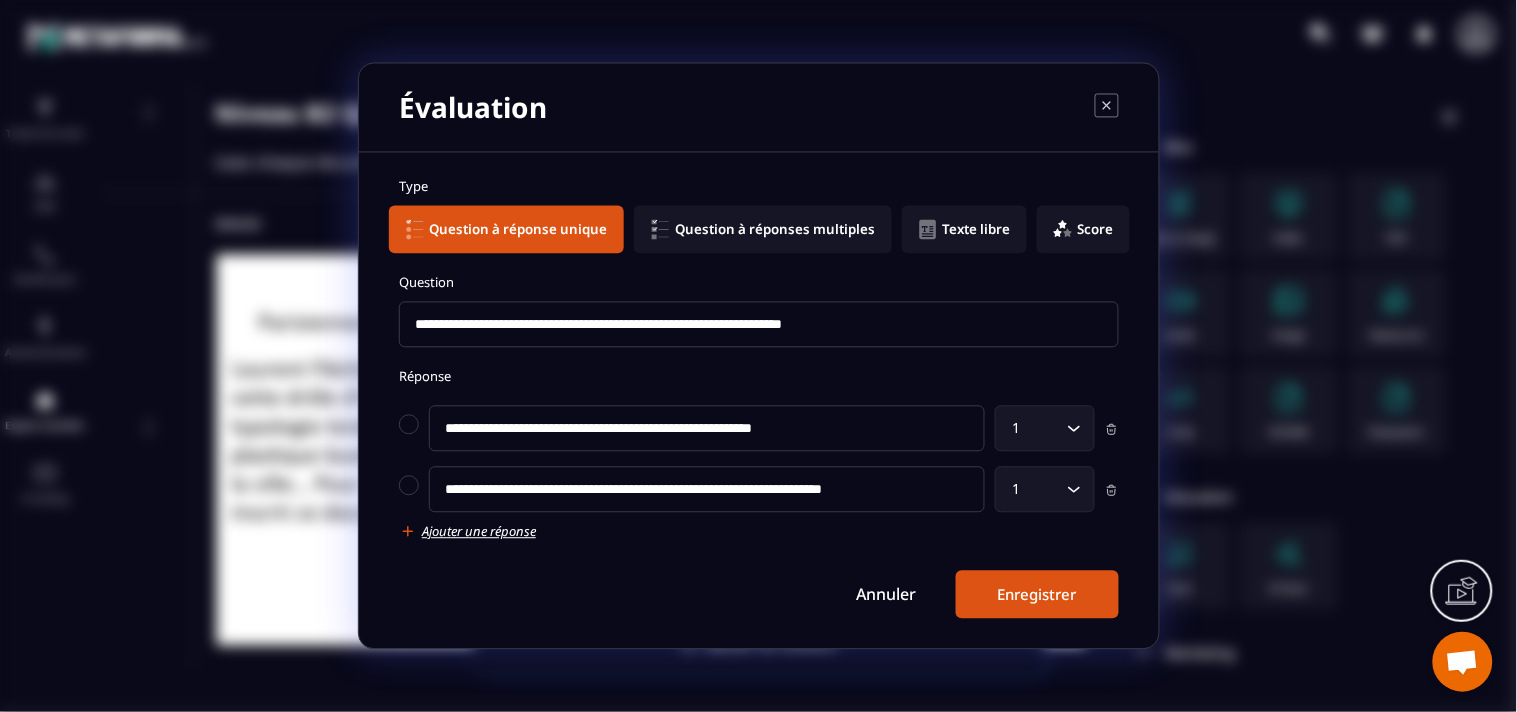type on "**********" 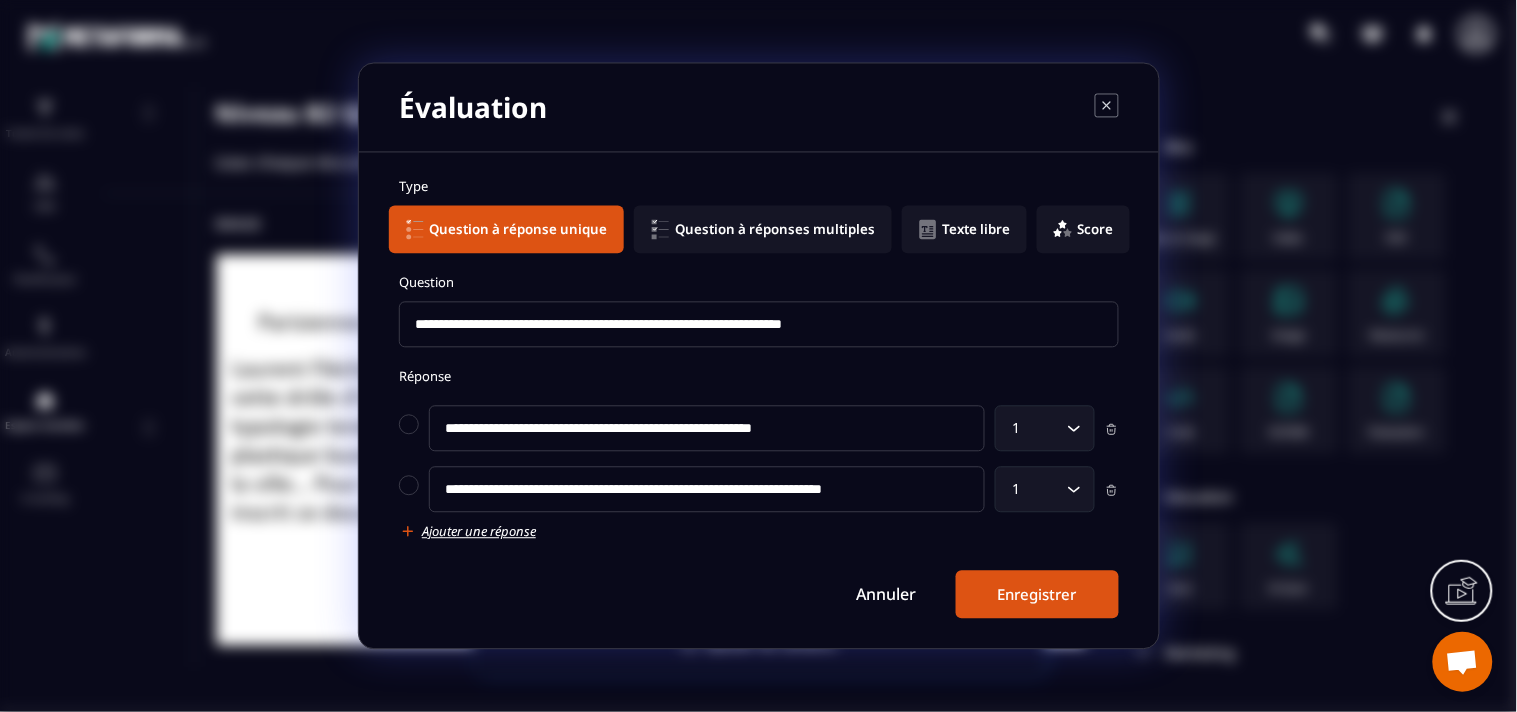 click on "Ajouter une réponse" at bounding box center (479, 532) 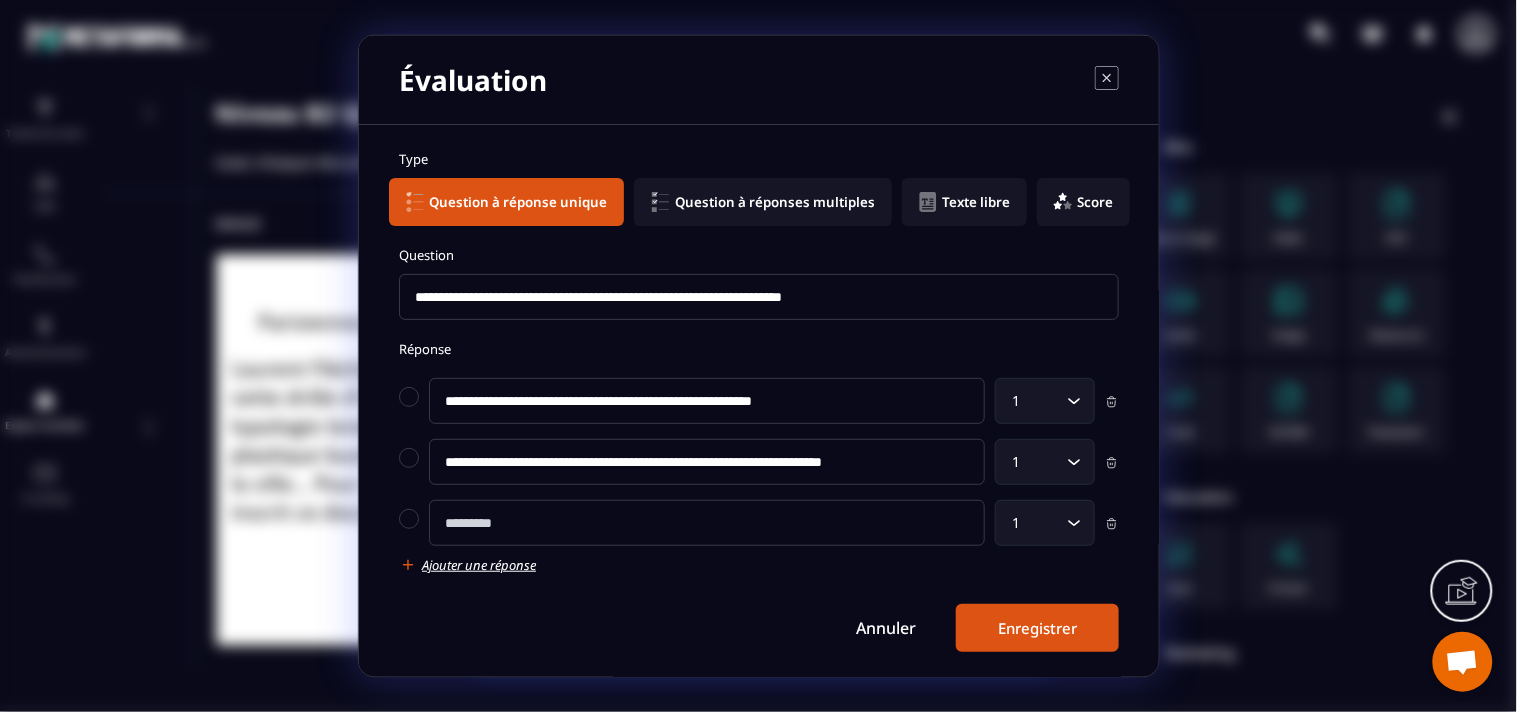 click at bounding box center (707, 523) 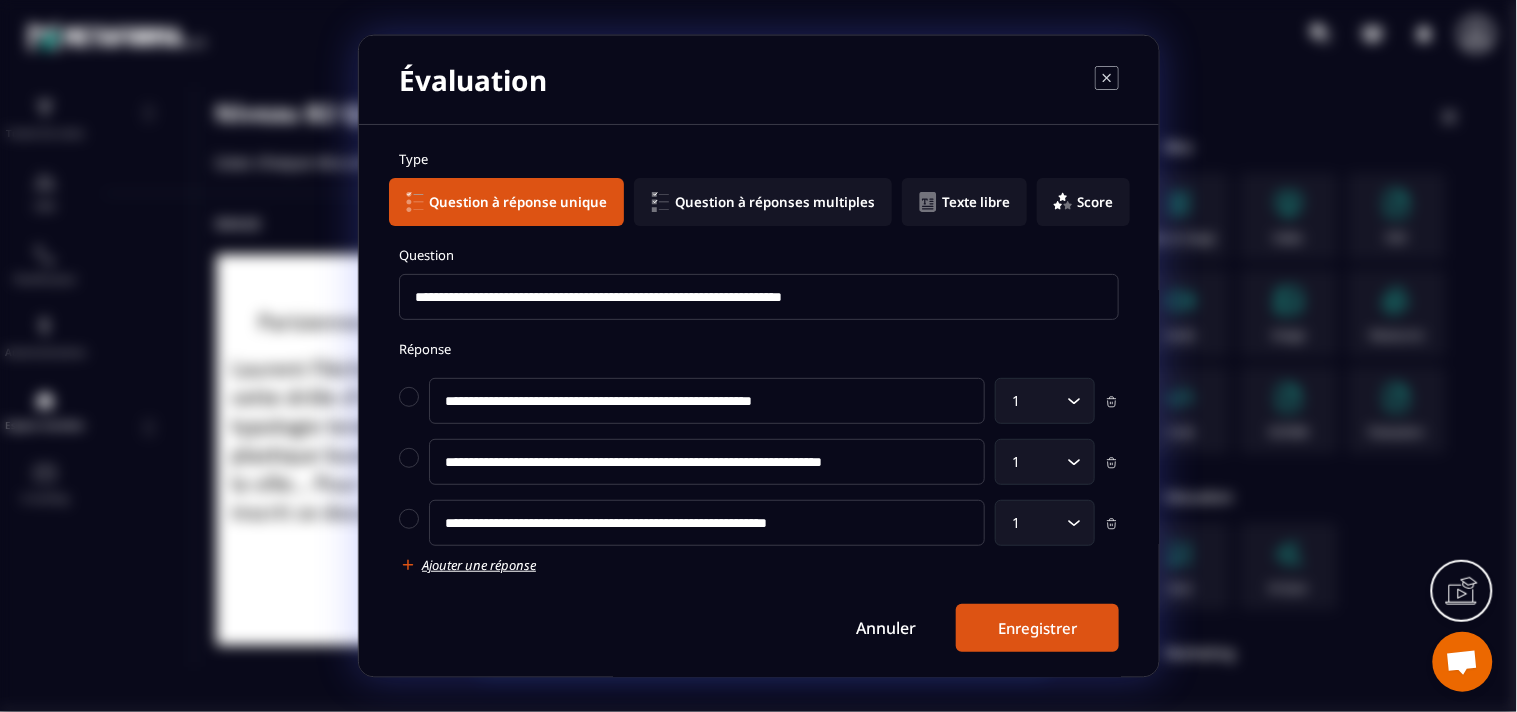 type on "**********" 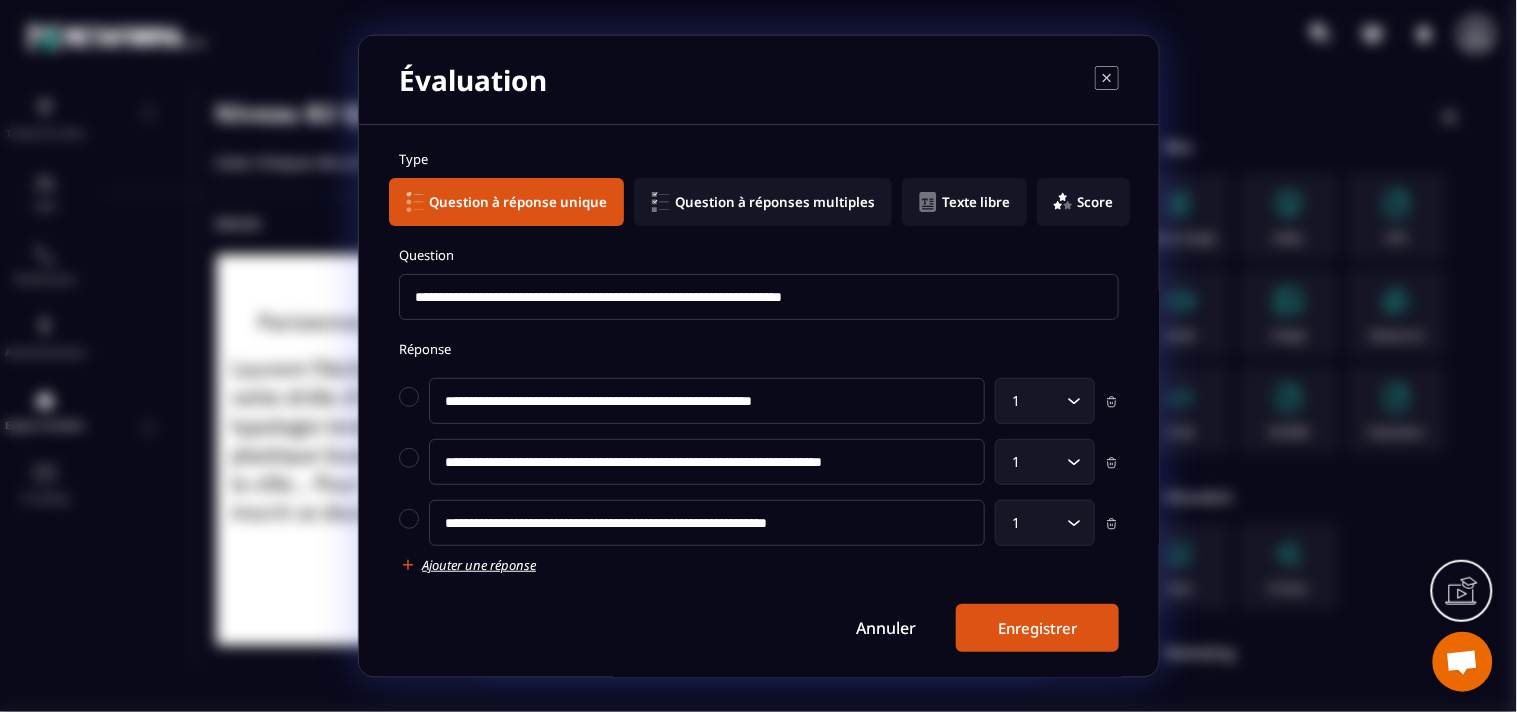 click on "Ajouter une réponse" at bounding box center (479, 565) 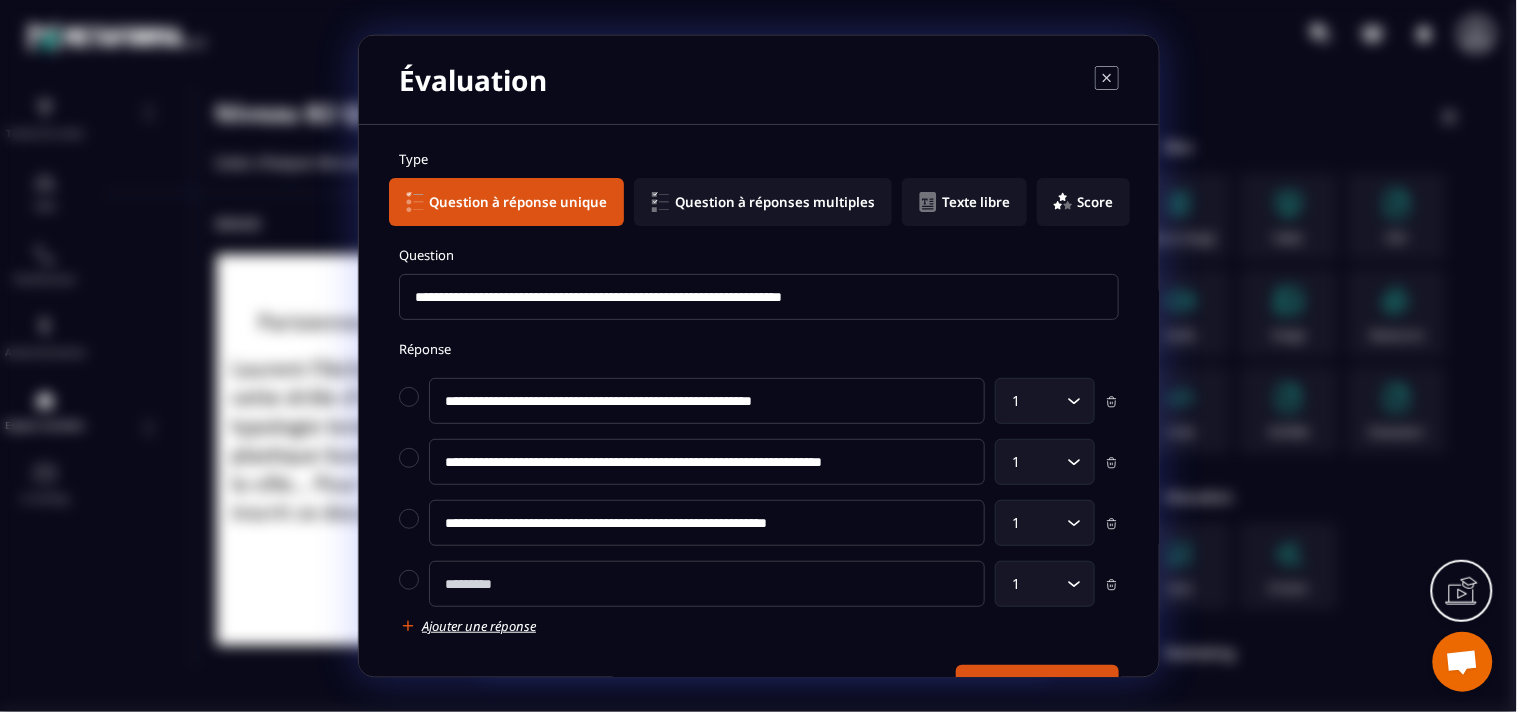 click at bounding box center [707, 584] 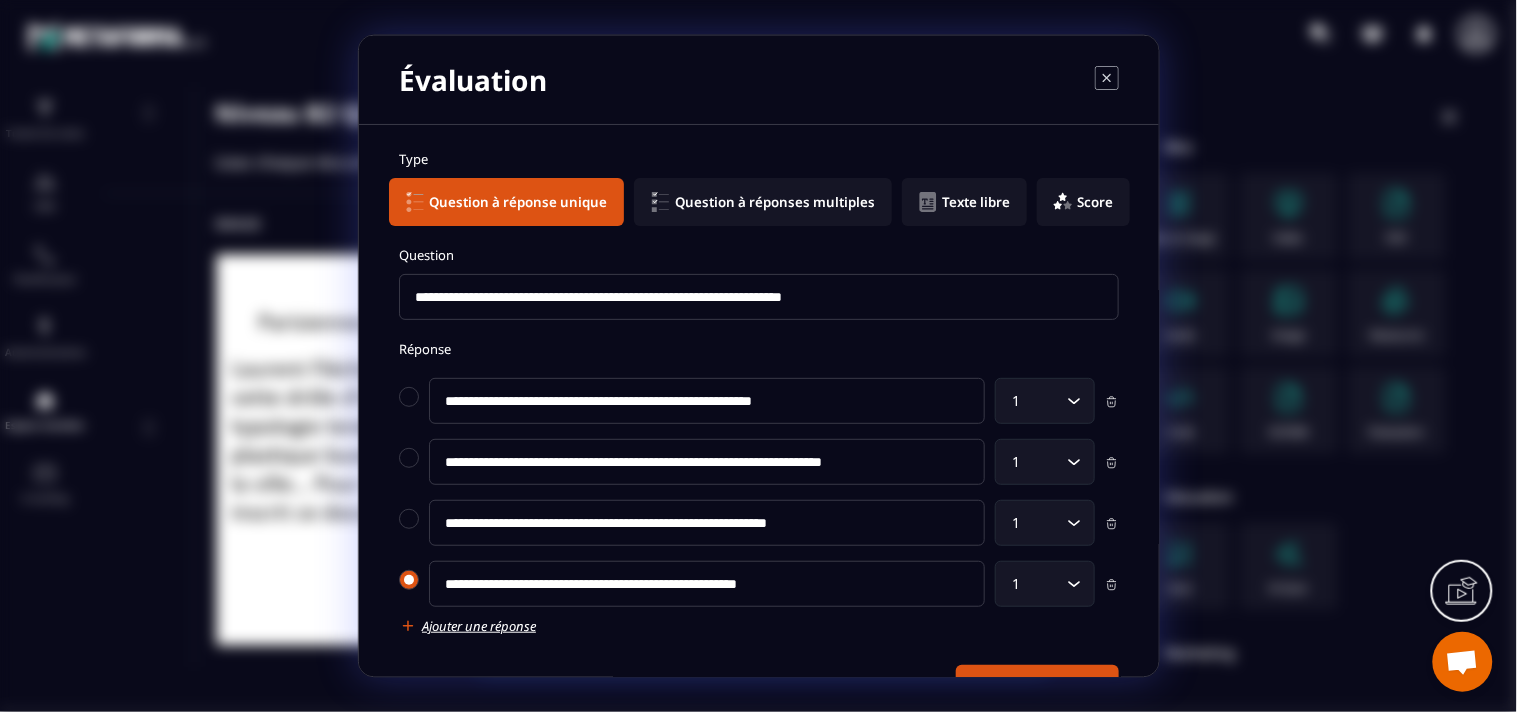 type on "**********" 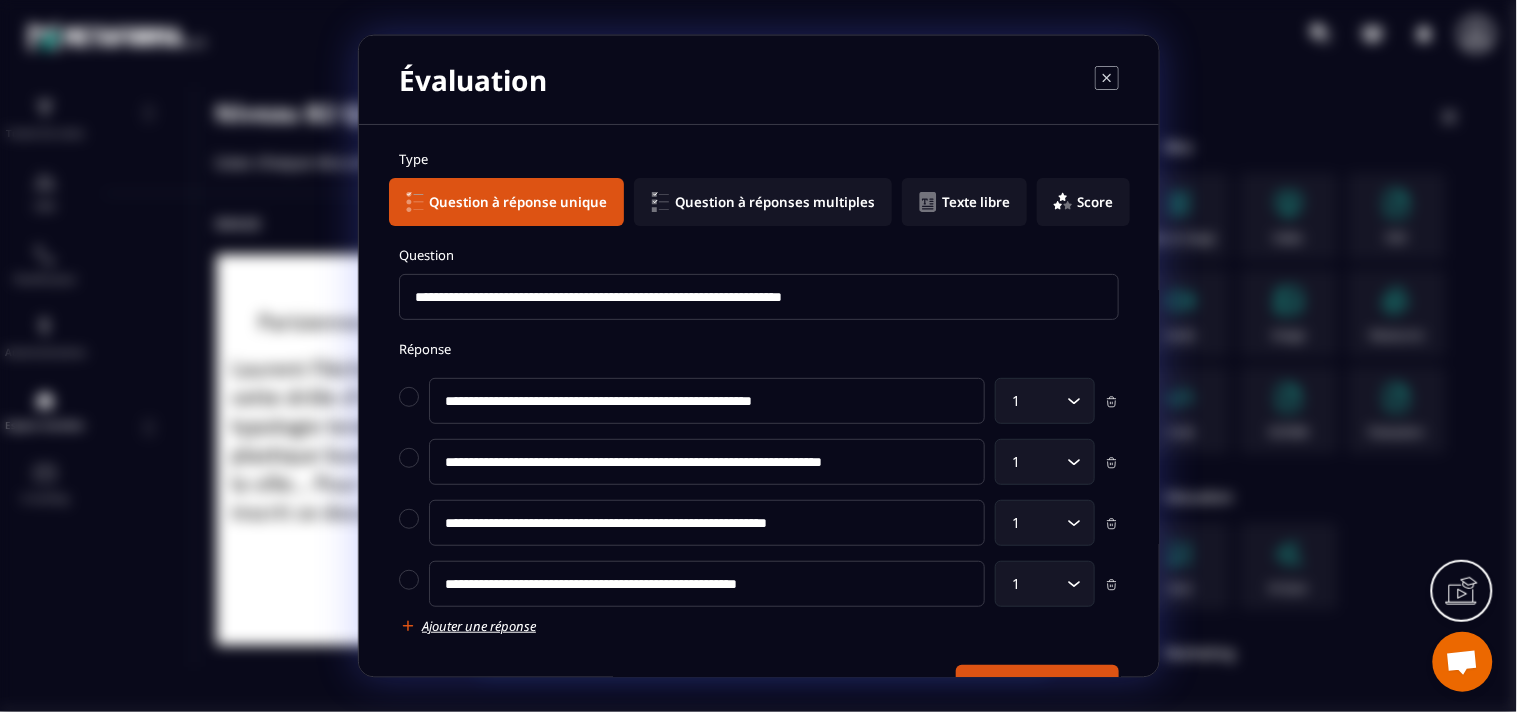 scroll, scrollTop: 66, scrollLeft: 0, axis: vertical 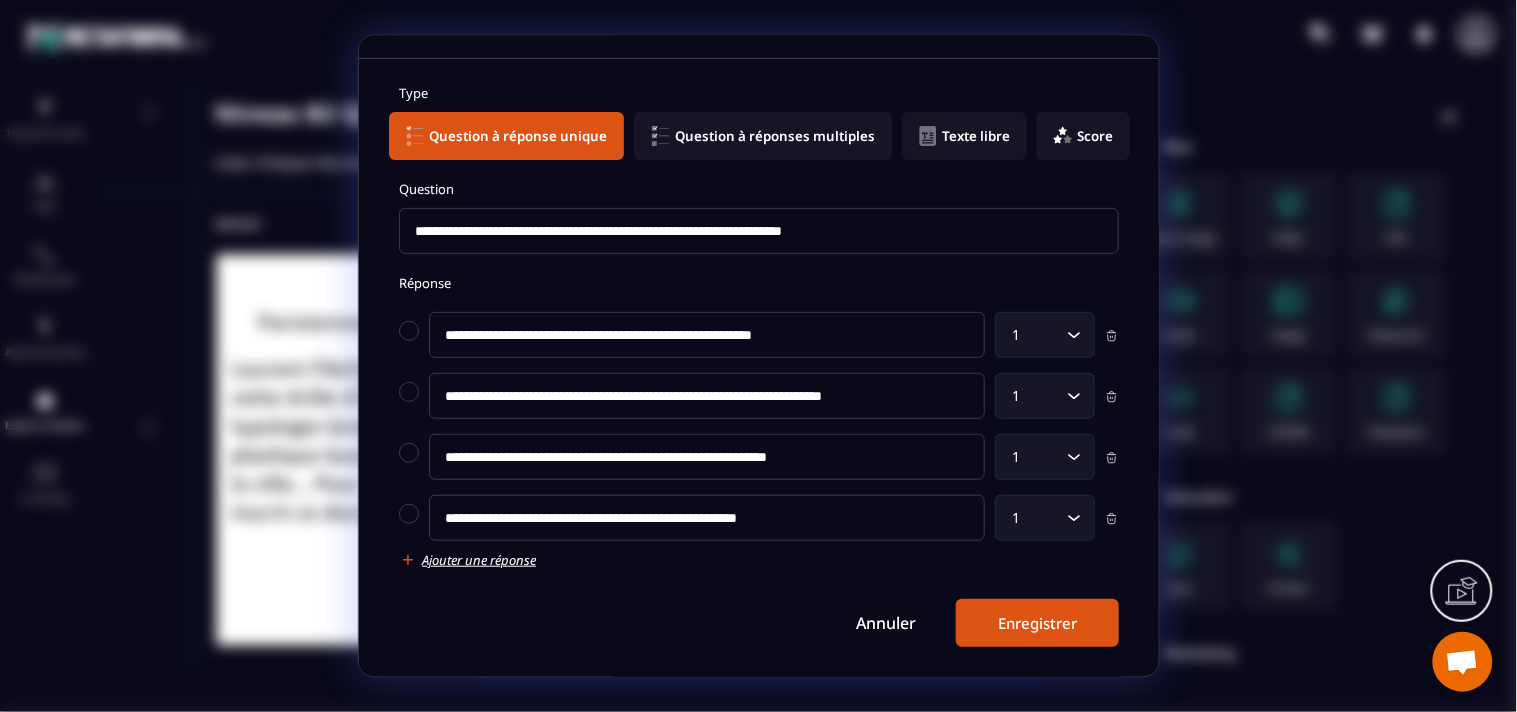 click on "Enregistrer" at bounding box center (1037, 623) 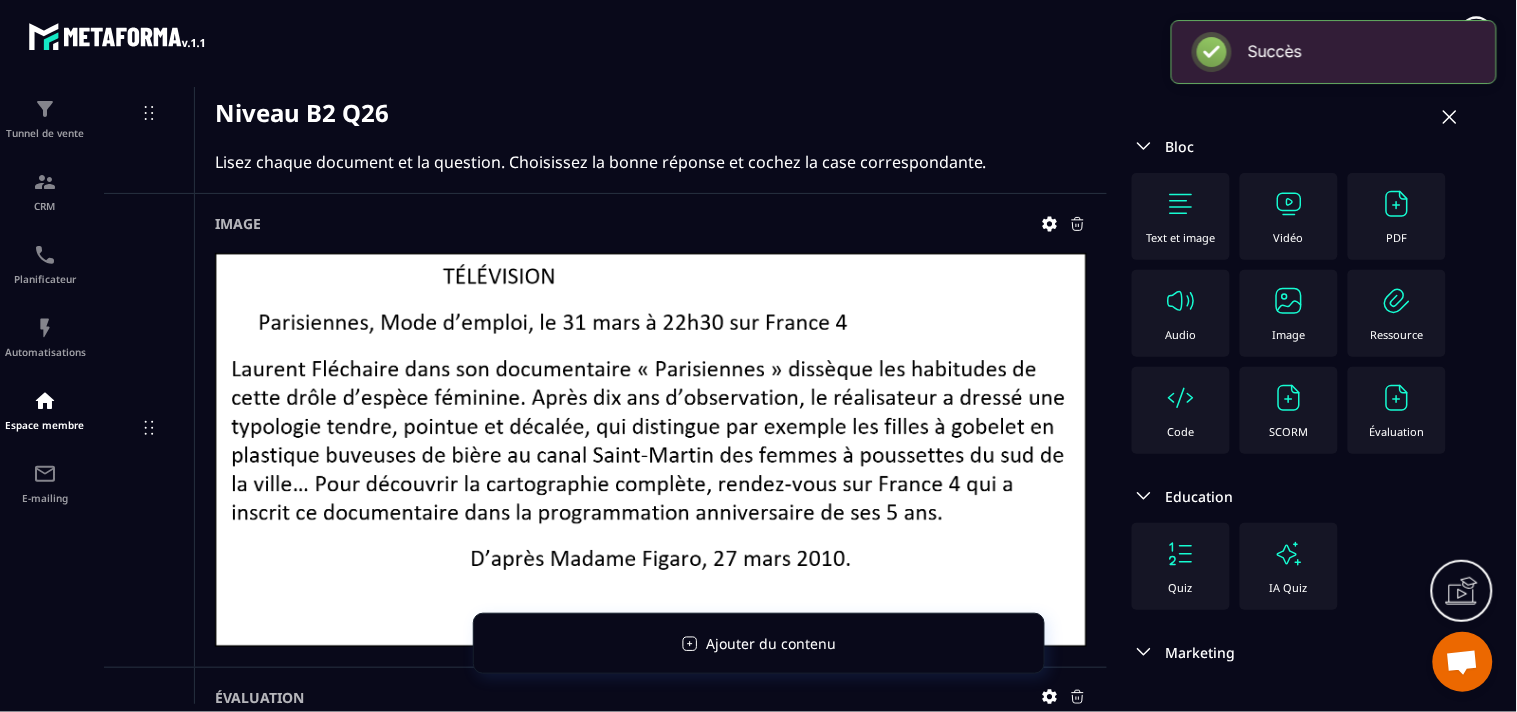 scroll, scrollTop: 66, scrollLeft: 0, axis: vertical 